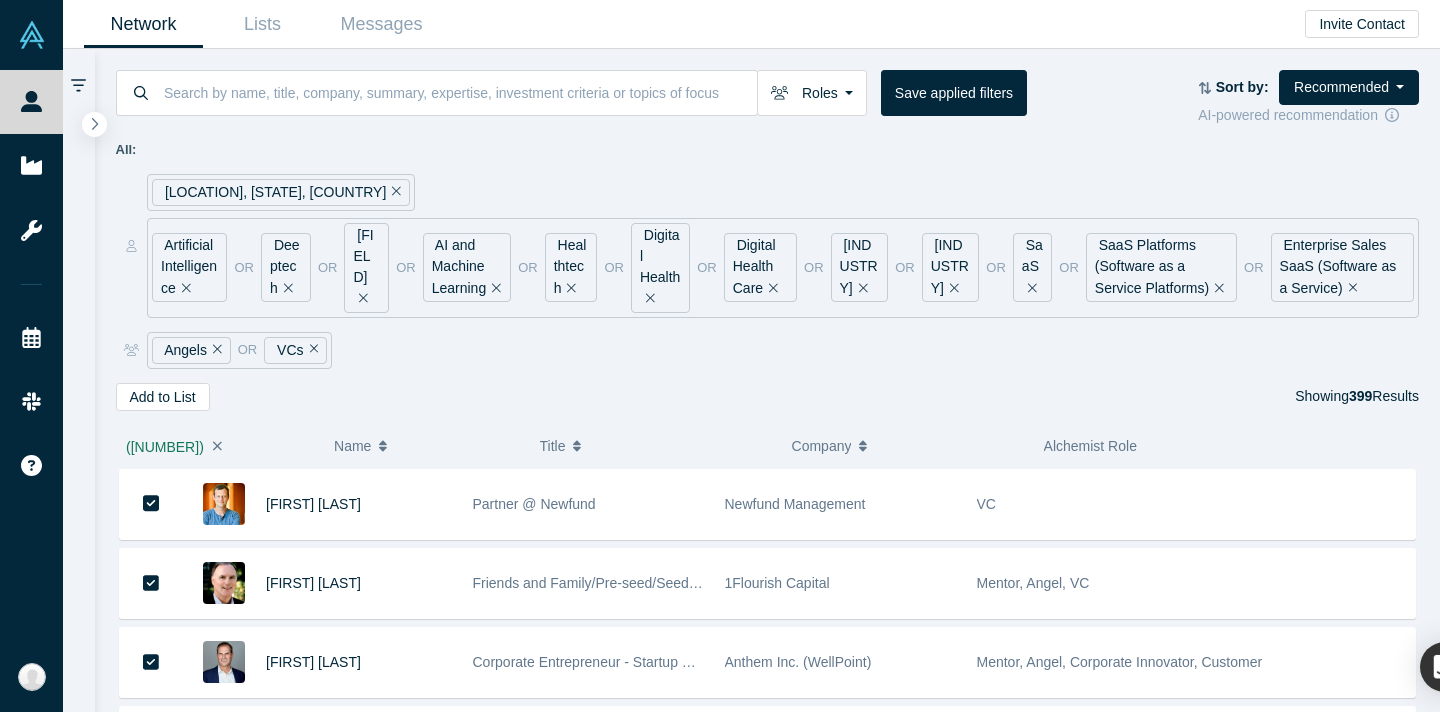 scroll, scrollTop: 0, scrollLeft: 0, axis: both 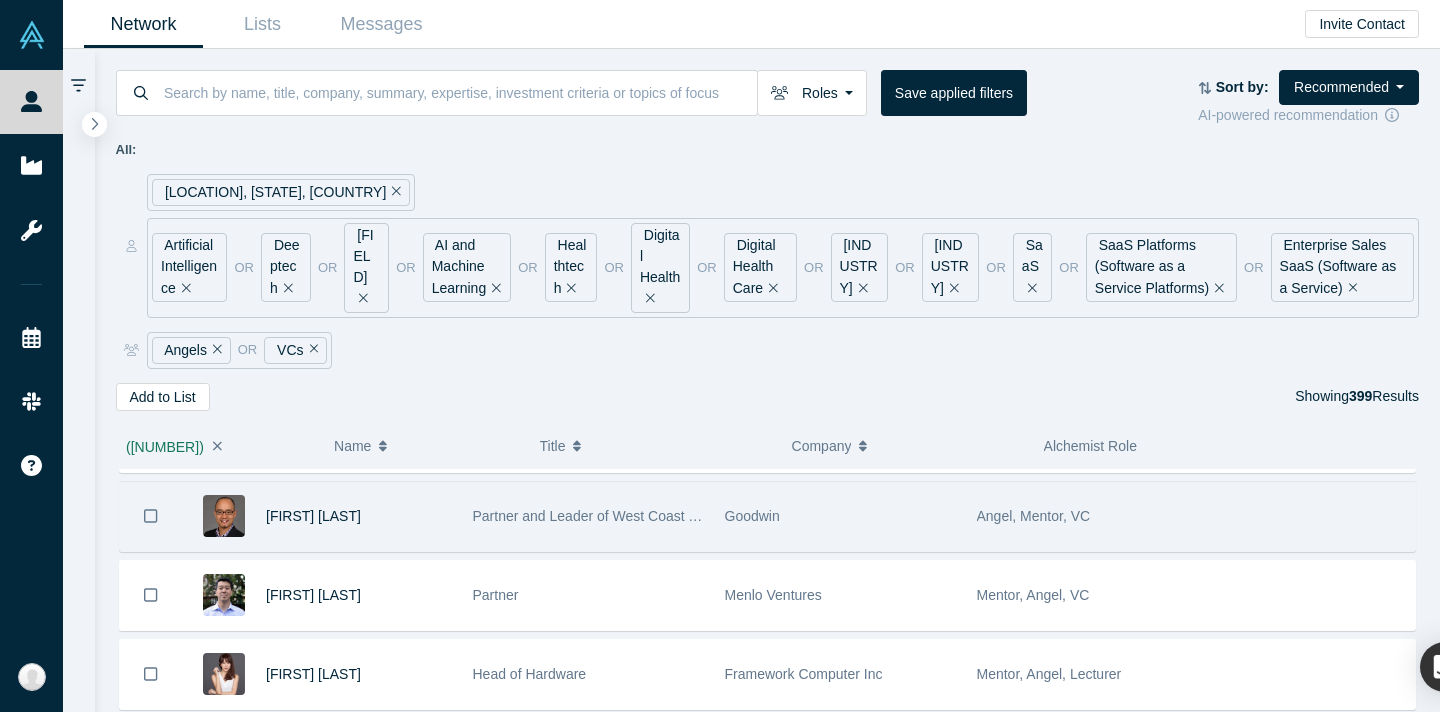 click at bounding box center (151, 516) 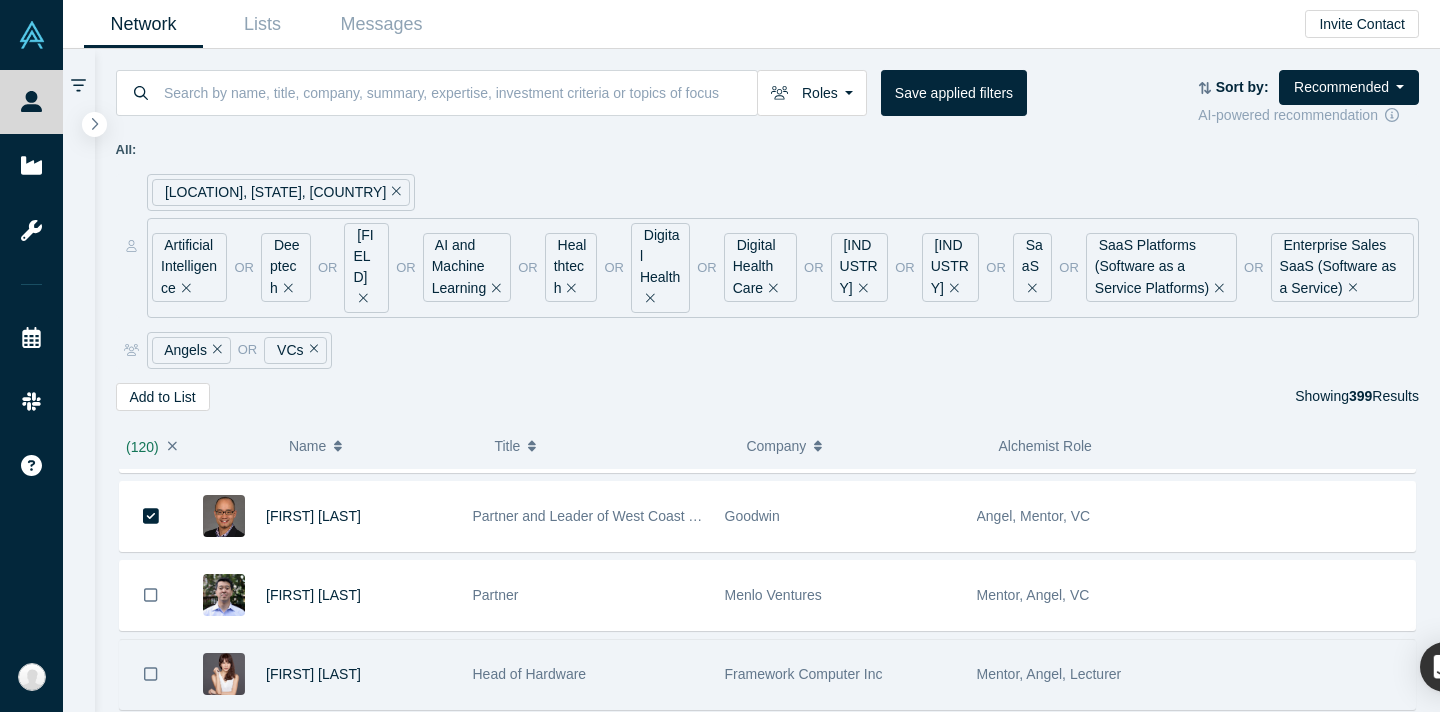 click 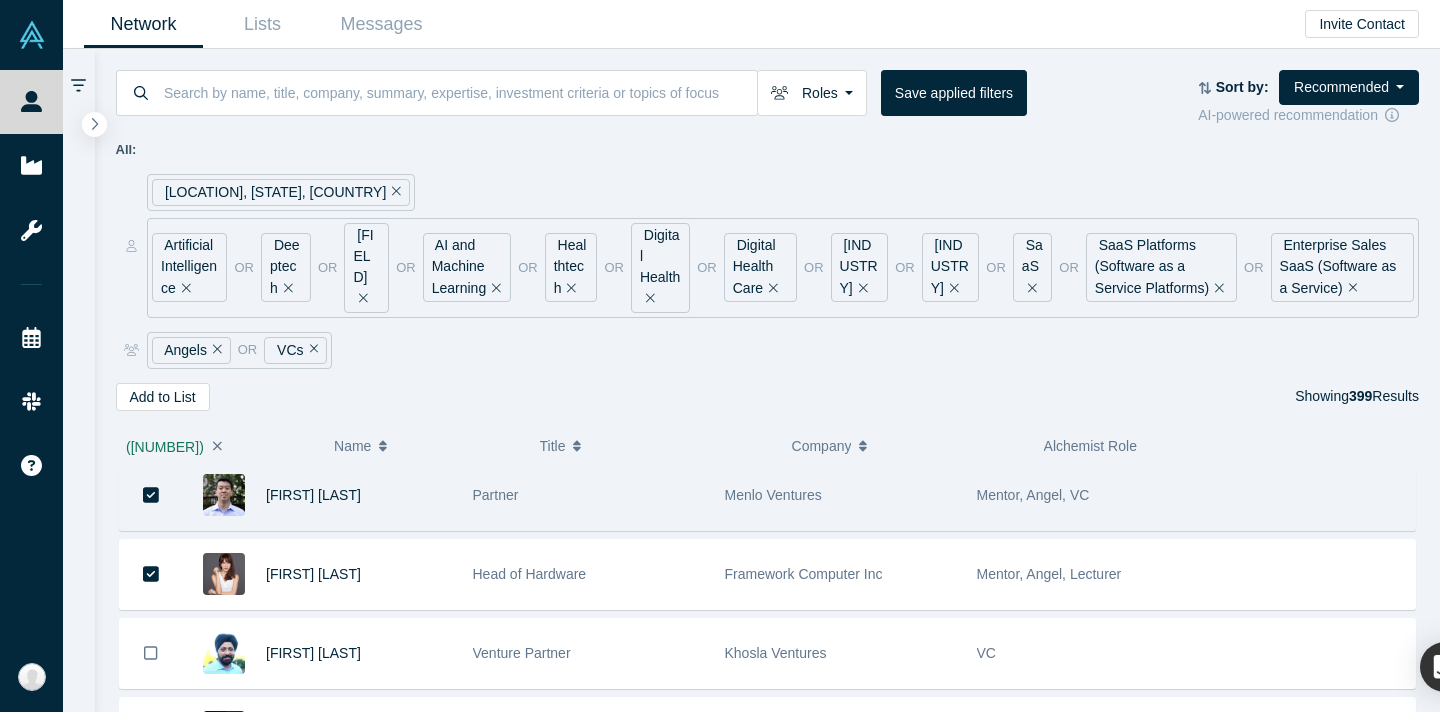 scroll, scrollTop: 9606, scrollLeft: 0, axis: vertical 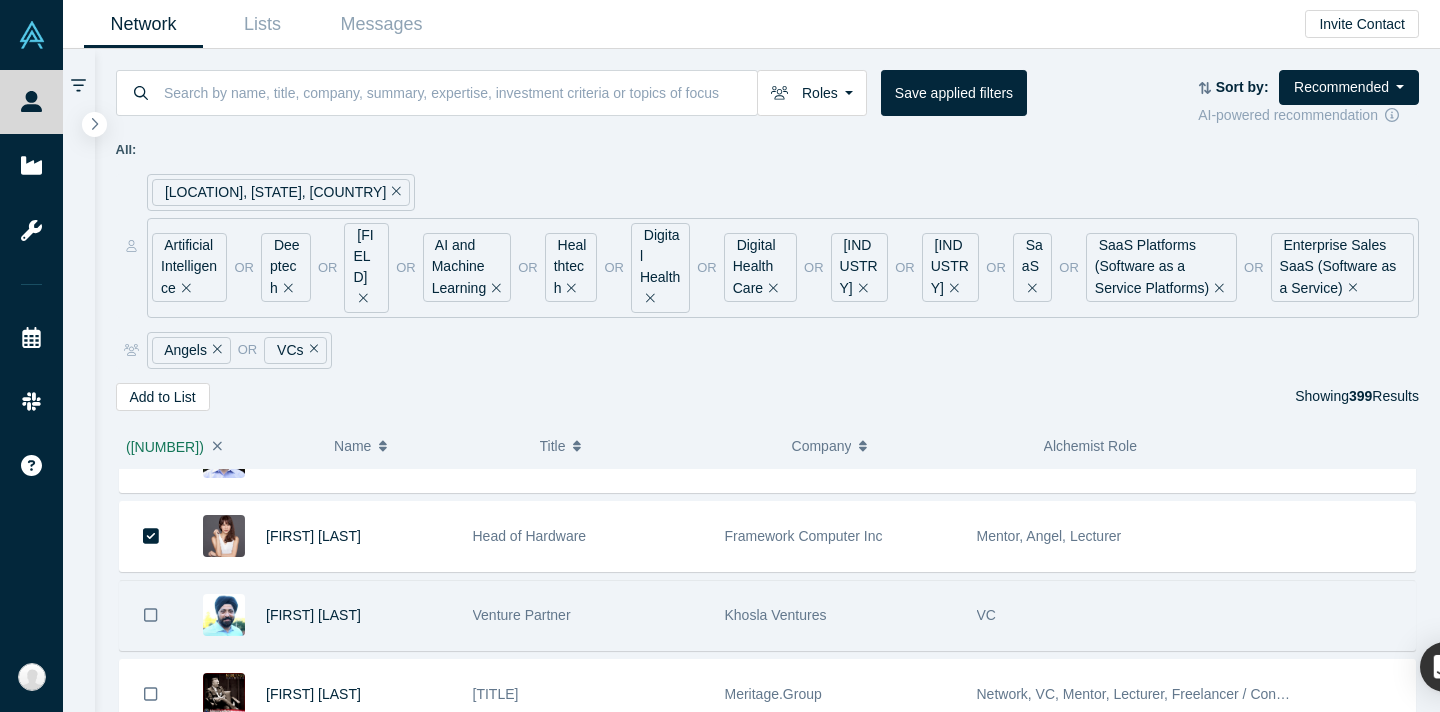 click at bounding box center [151, 615] 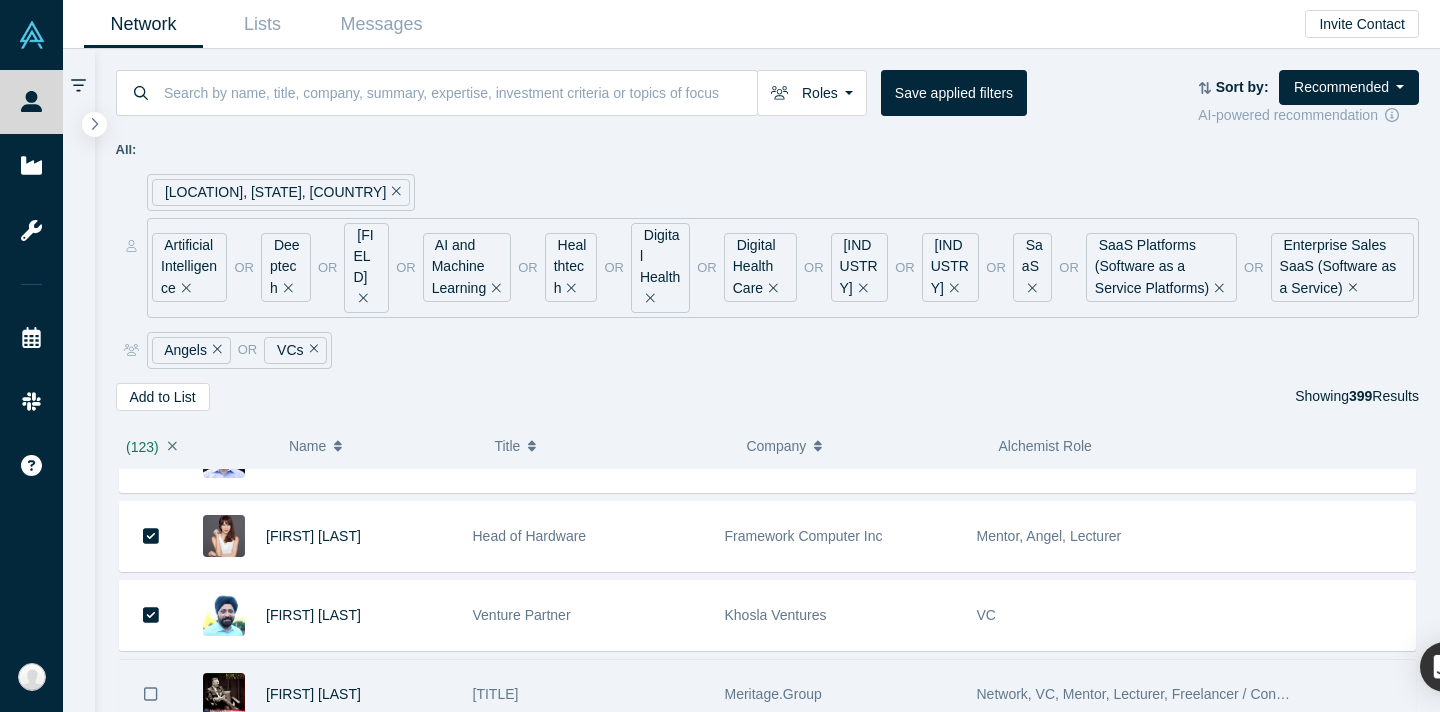 click 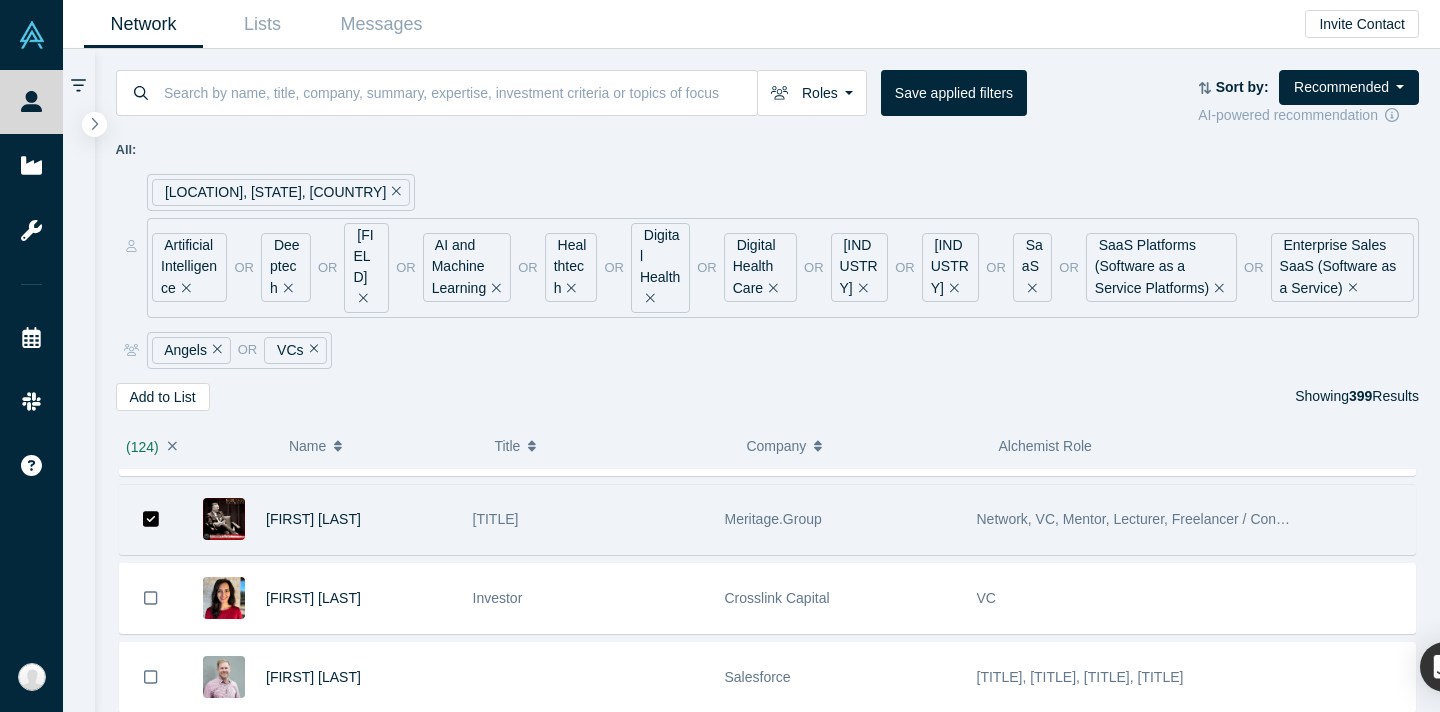 scroll, scrollTop: 9782, scrollLeft: 0, axis: vertical 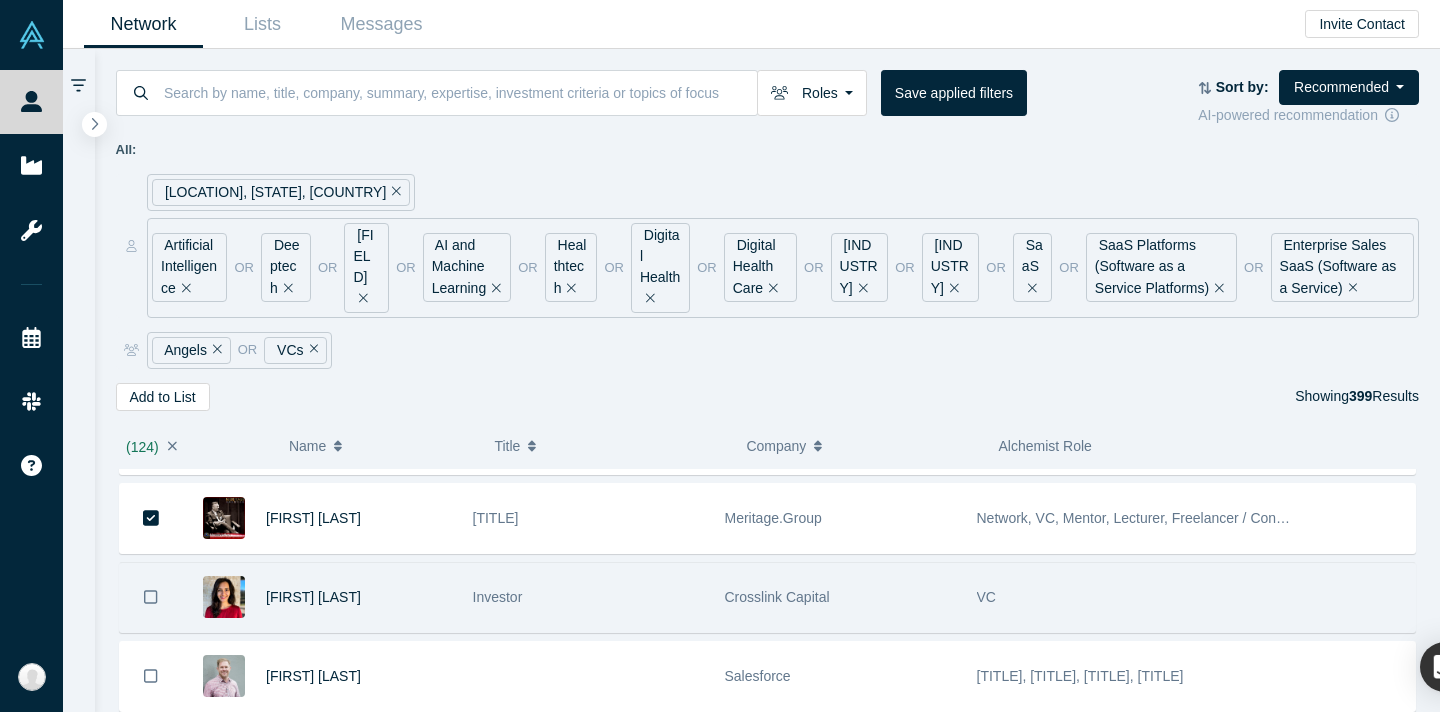 click at bounding box center [151, 597] 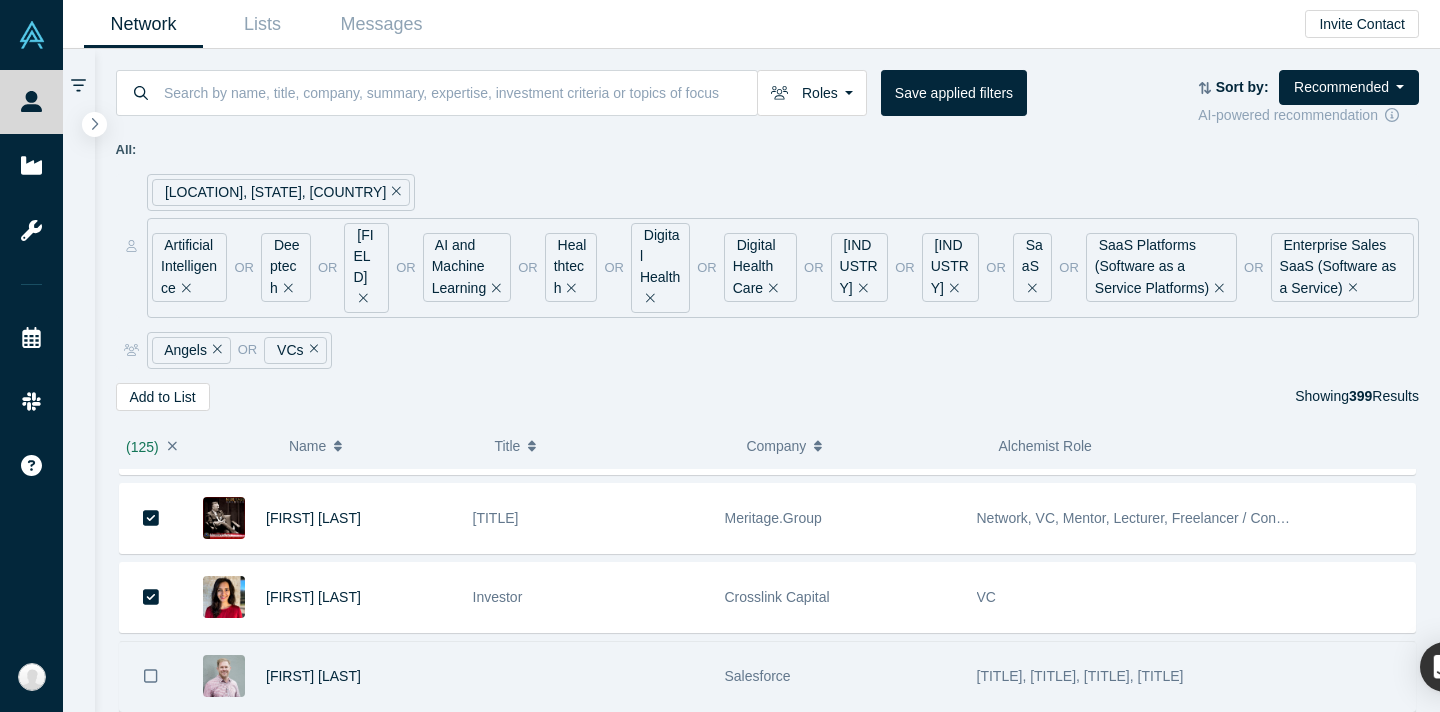 click 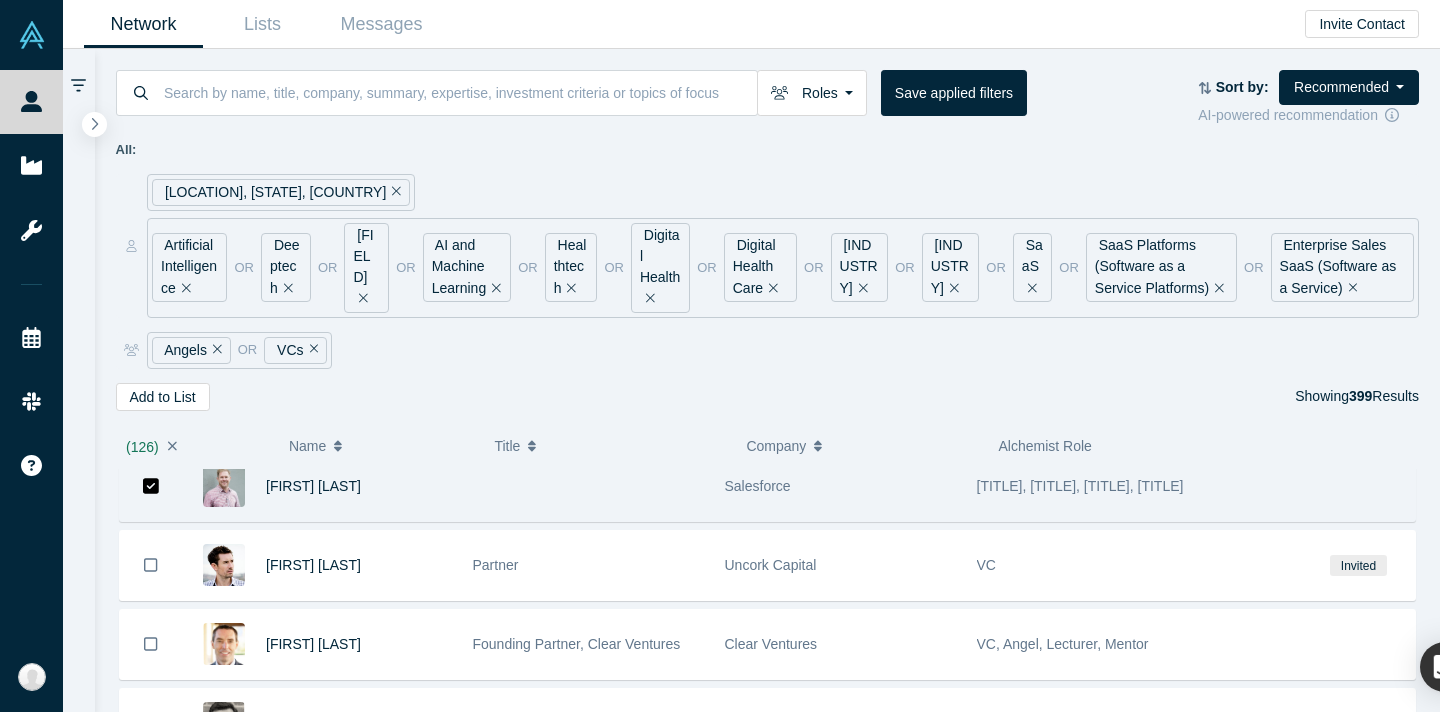 scroll, scrollTop: 9975, scrollLeft: 0, axis: vertical 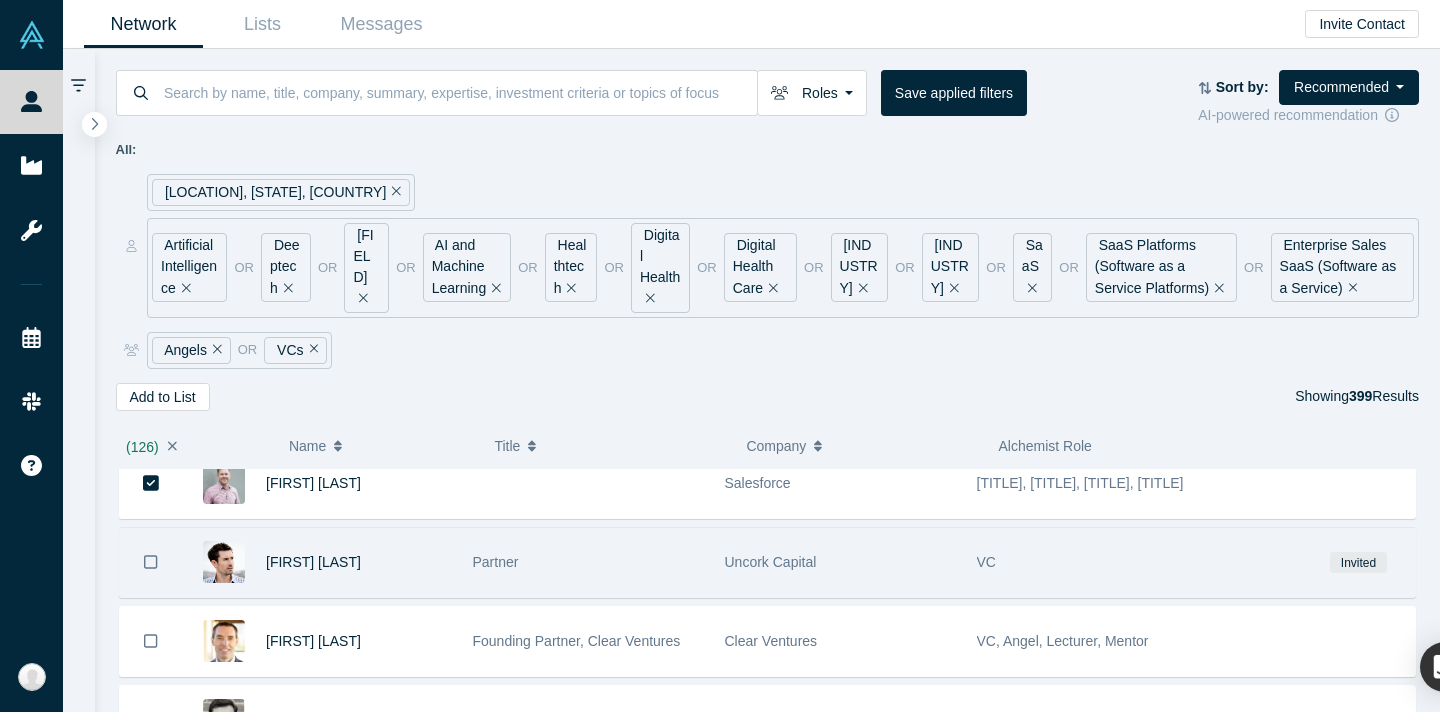 click at bounding box center [151, 562] 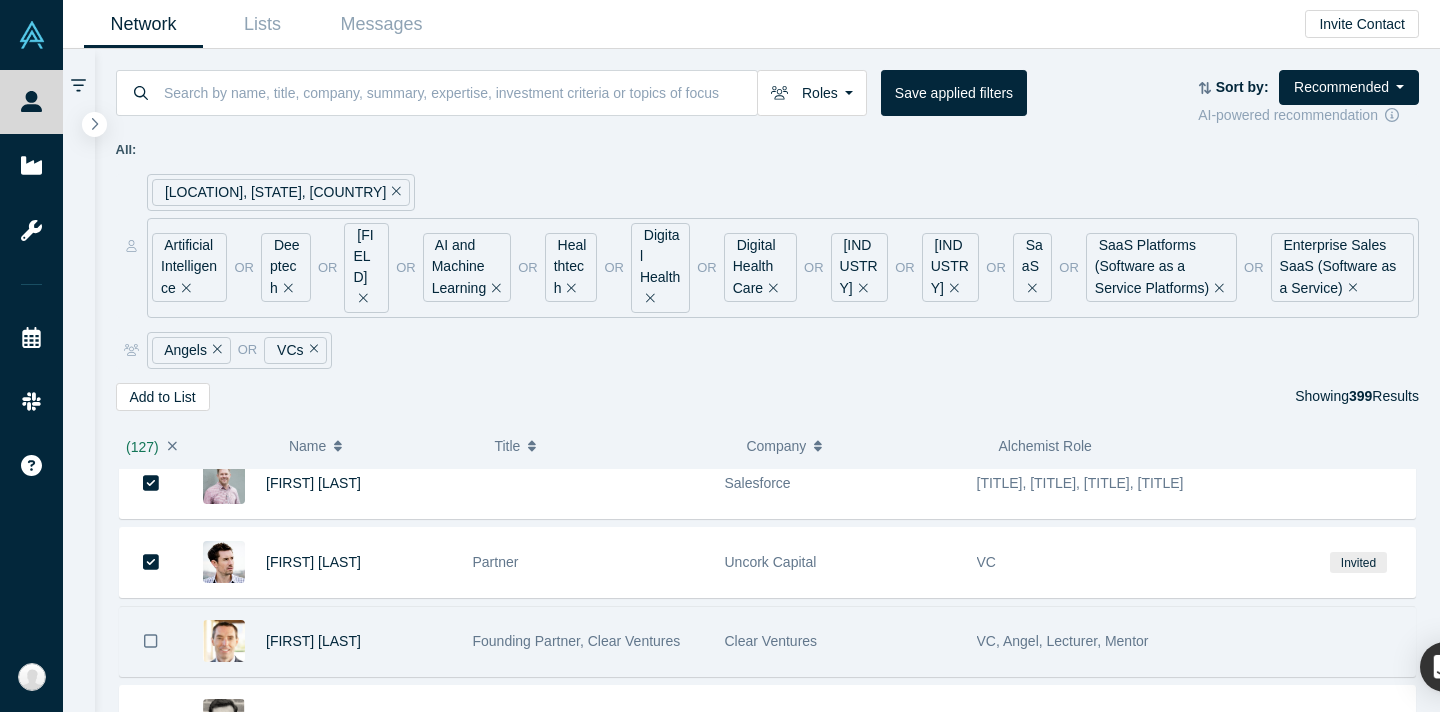 click at bounding box center (151, 641) 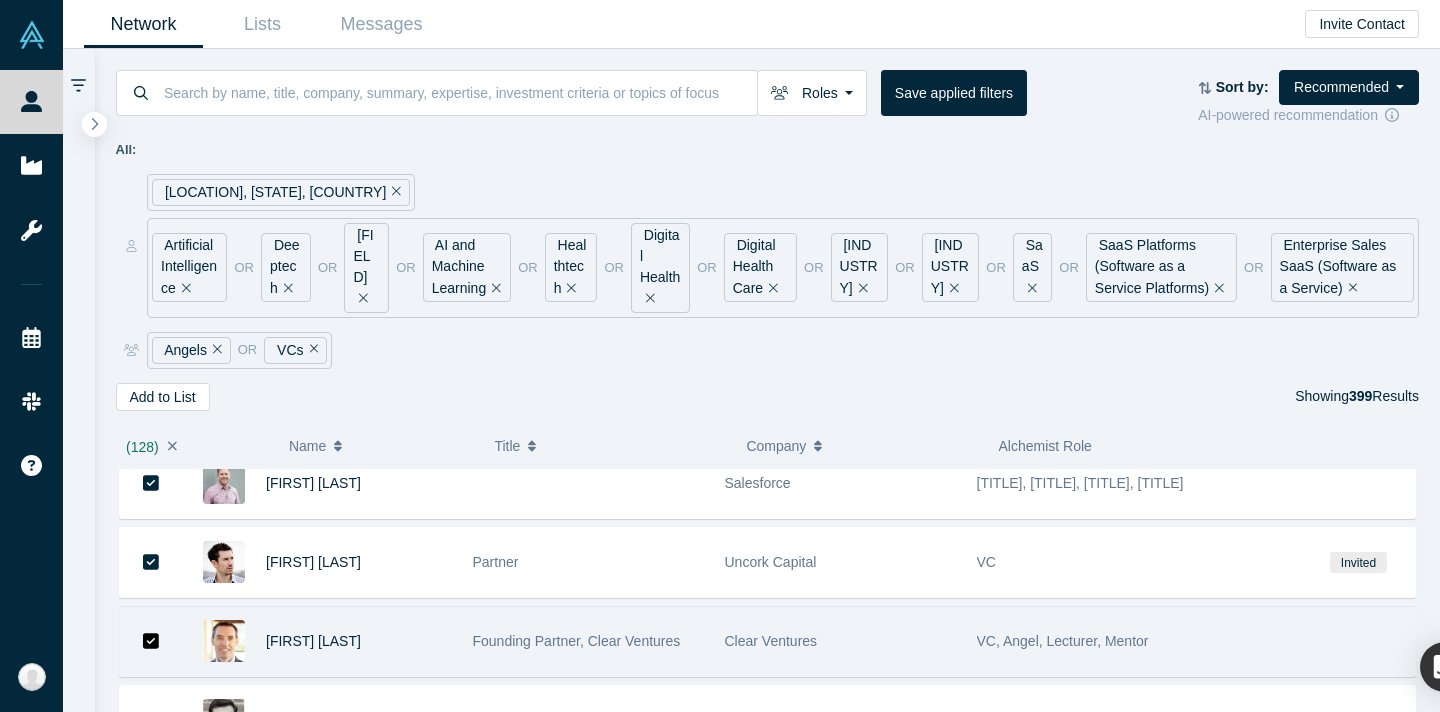 click at bounding box center (151, 720) 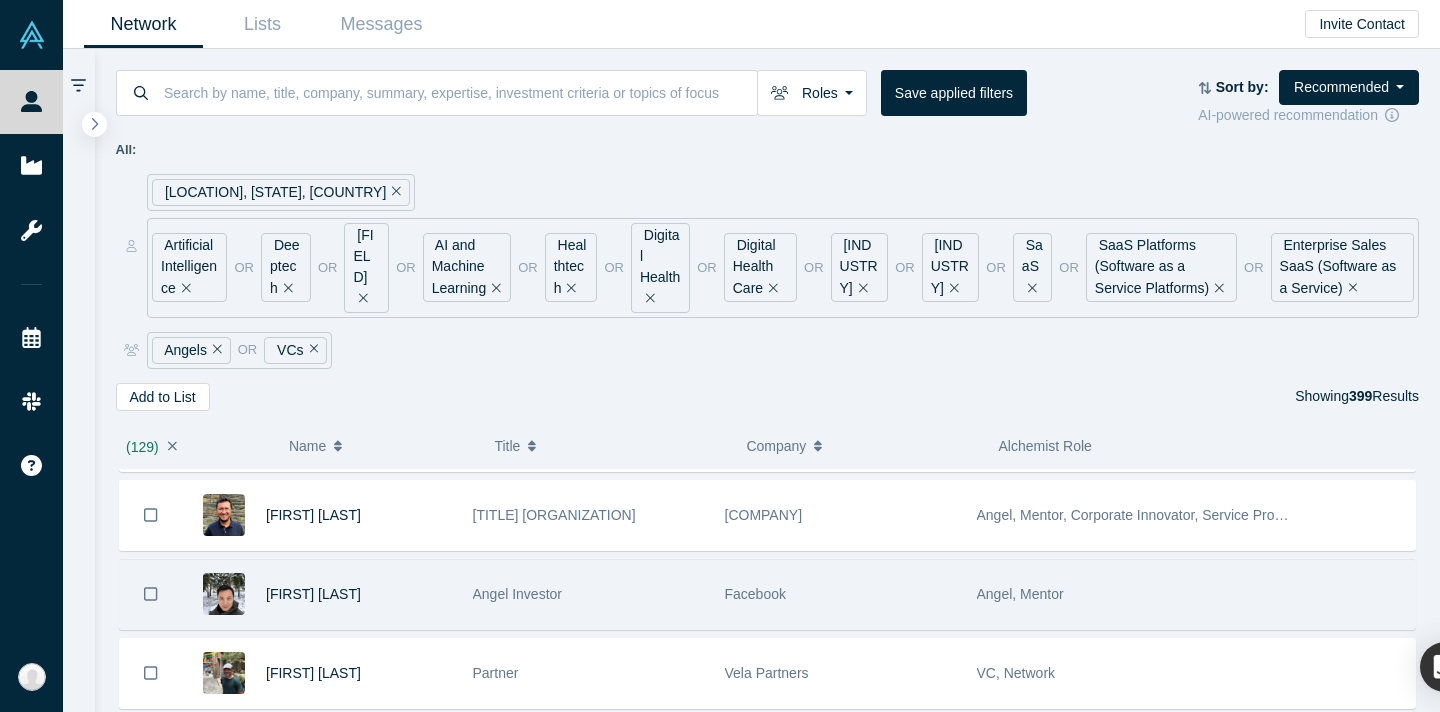 scroll, scrollTop: 10261, scrollLeft: 0, axis: vertical 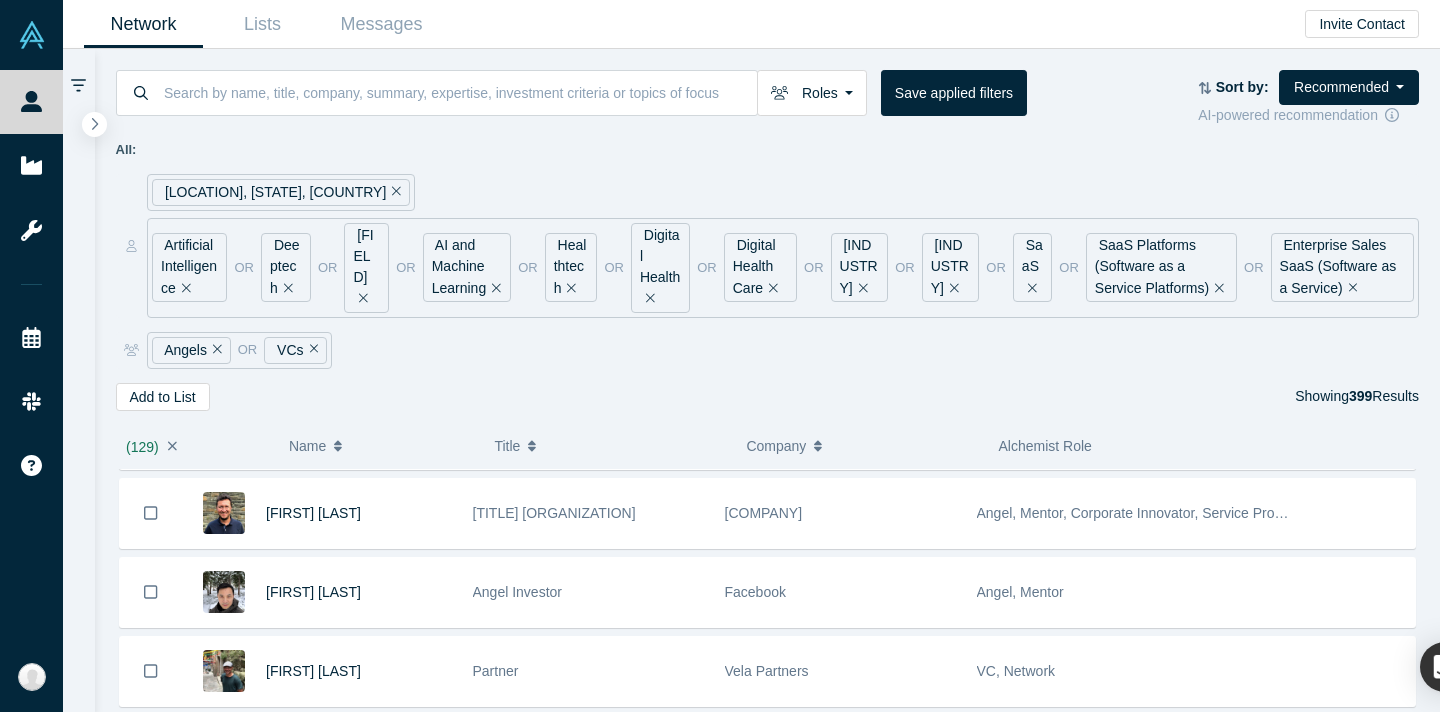 click on "[FIRST] [LAST] Partner @ [COMPANY] [COMPANY] Management VC [FIRST] [LAST] Friends and Family/Pre-seed/Seed Angel and VC Investor [NUMBER]Flourish Capital Mentor, Angel, VC [FIRST] [LAST] Corporate Entrepreneur - Startup CEO Mentor [COMPANY] (WellPoint) Mentor, Angel, Corporate Innovator, Customer [FIRST] [LAST] Founder & Managing Partner [COMPANY] Mentor, Angel, Admin, Service Provider [FIRST] [LAST] Partner [COMPANY] VC [FIRST] [LAST] Pre-Seed to Late-Stage Investor. [NUMBER] exits ($[NUMBER]M, $[NUMBER]M, $[NUMBER]M, $[NUMBER]M, $[NUMBER]B) as ex-operator in sales, solutions & engineering. [UNIVERSITY]. Own a rescue Jack Russell Terrier 🐶 that completed a half-marathon 🐾 [COMPANY] Mentor, Angel [FIRST] [LAST] Senior Investment Director [COMPANY] Angel, VC, Corporate Innovator, Strategic Investor, Limited Partner [FIRST] [LAST] Managing Partner [COMPANY] Mentor, Angel, Corporate Innovator, Service Provider [FIRST] [LAST] physician, entrepreneur, disruptive innovation expert [COMPANY] [FIRST] [LAST] Partner [NUMBER] Ventures Angel VC" at bounding box center (768, -4266) 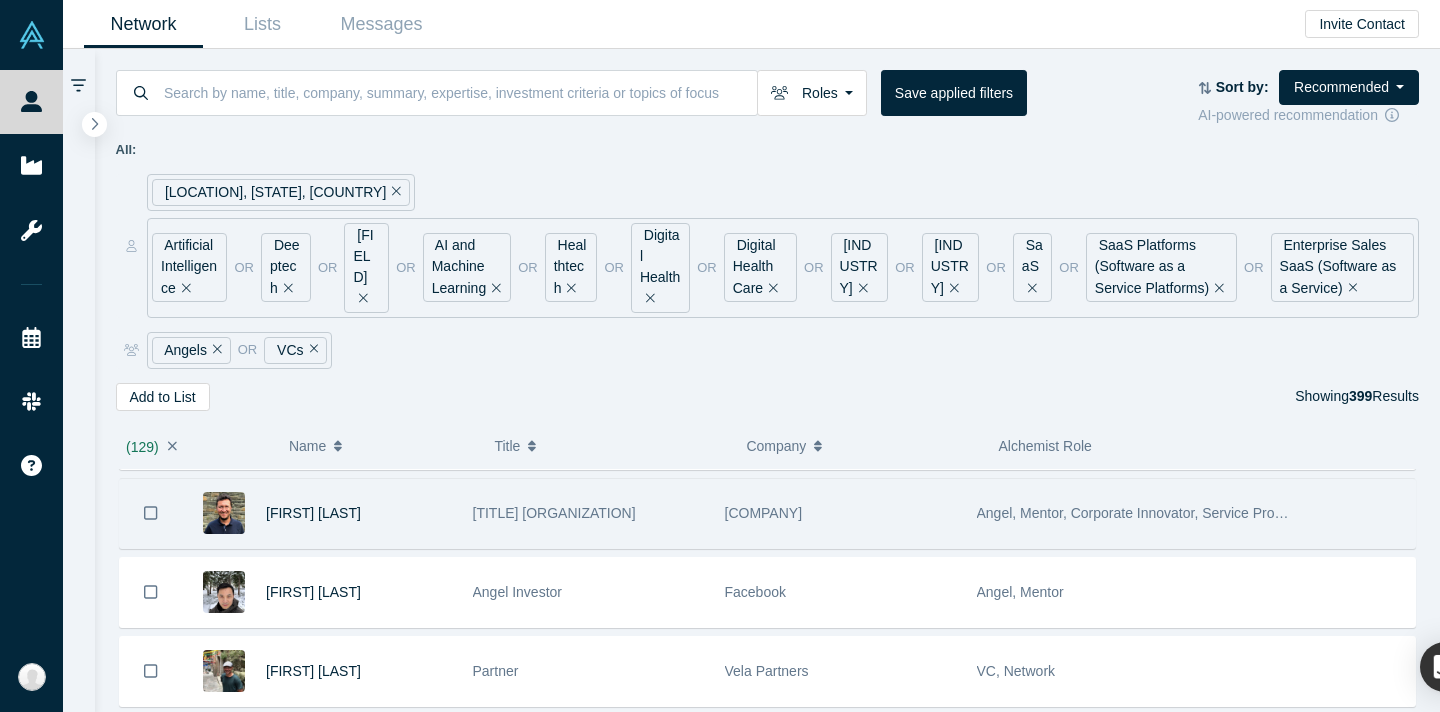 click at bounding box center (151, 513) 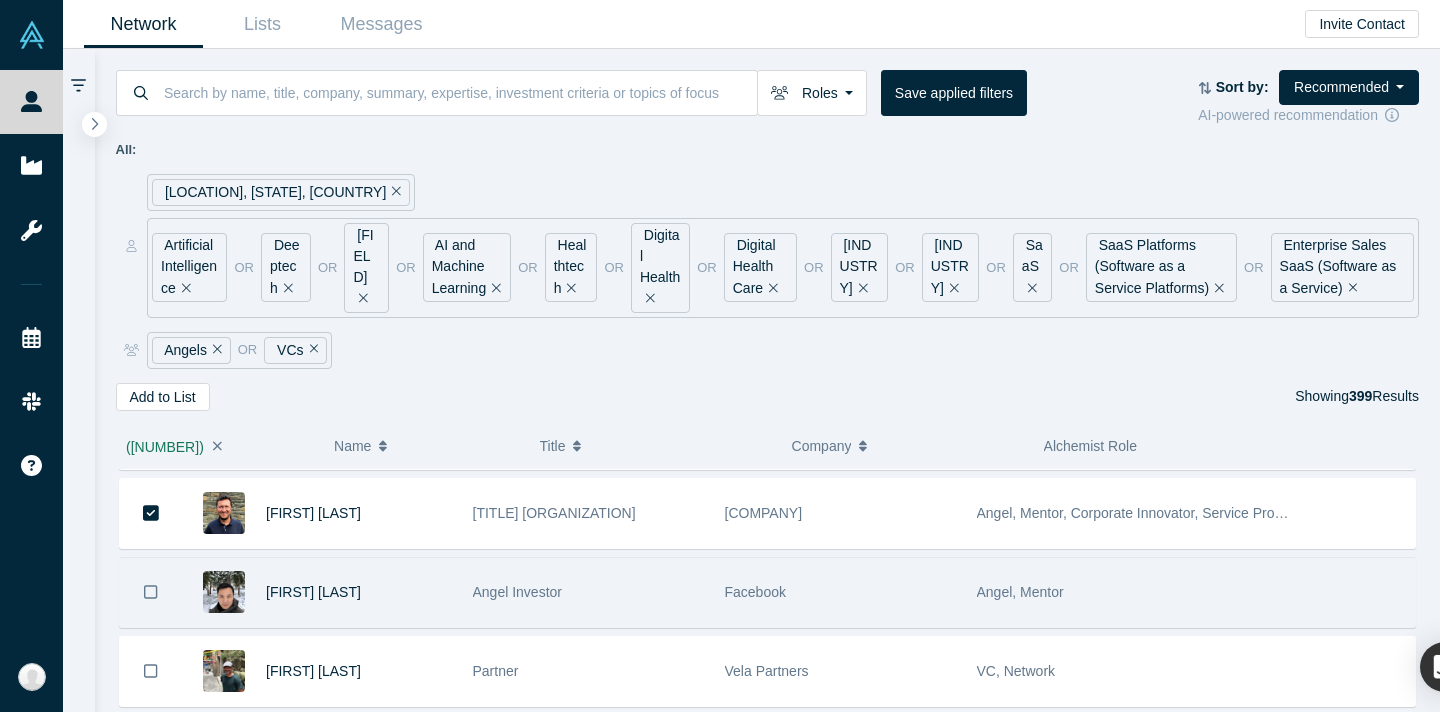 click at bounding box center [151, 592] 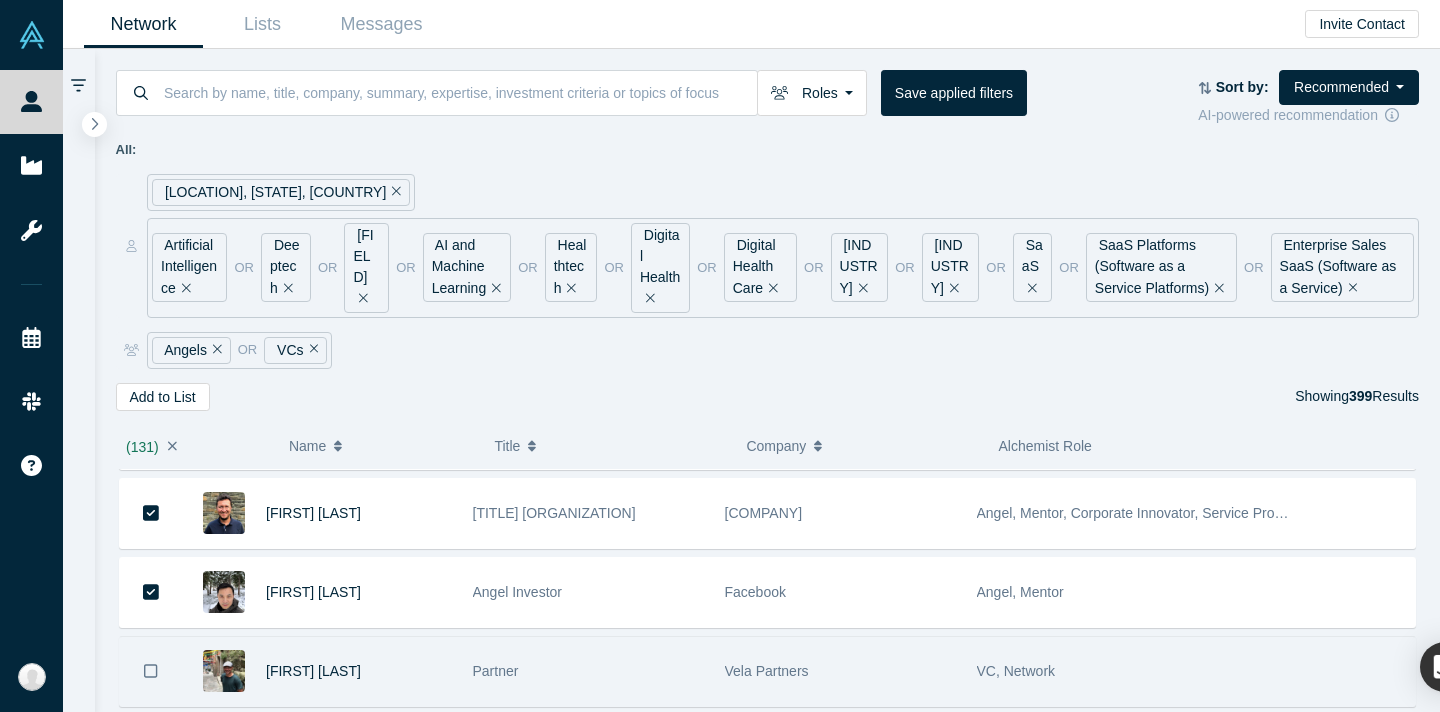 click at bounding box center (151, 671) 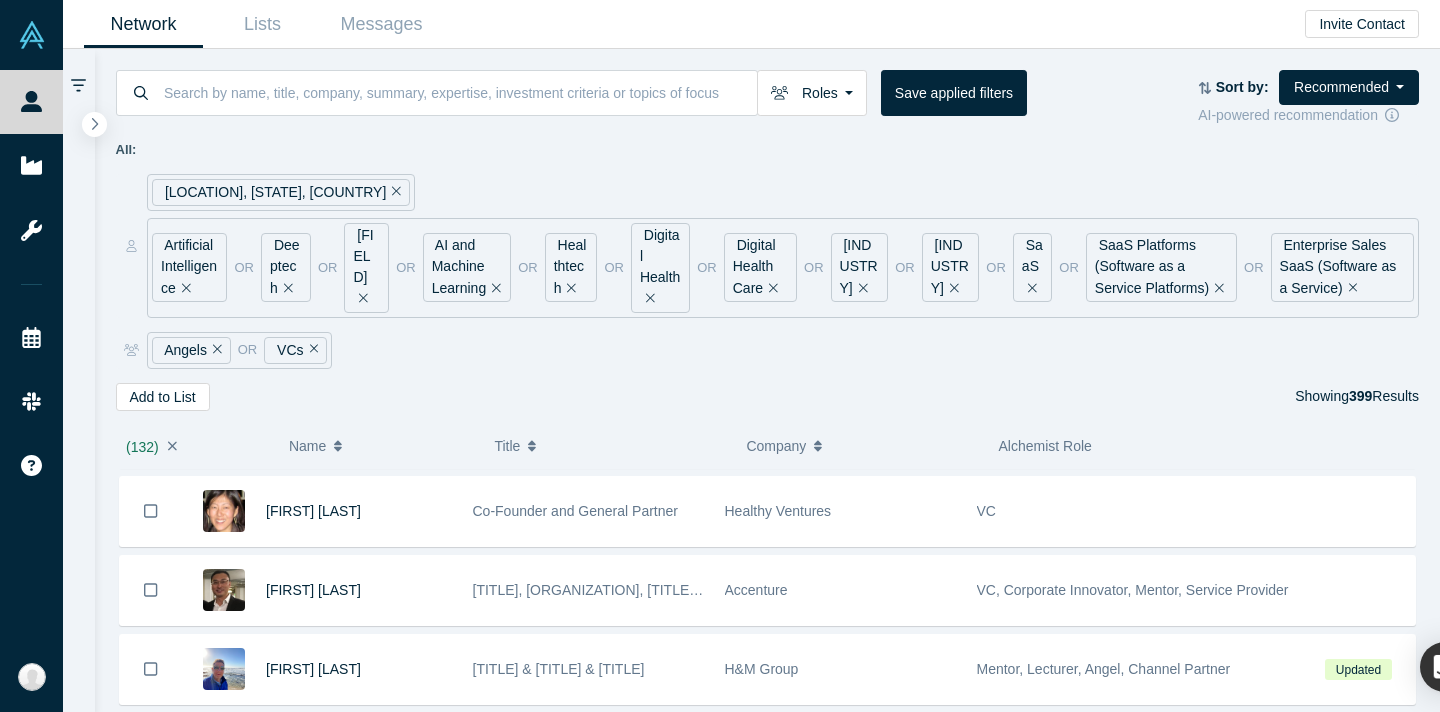 scroll, scrollTop: 10529, scrollLeft: 0, axis: vertical 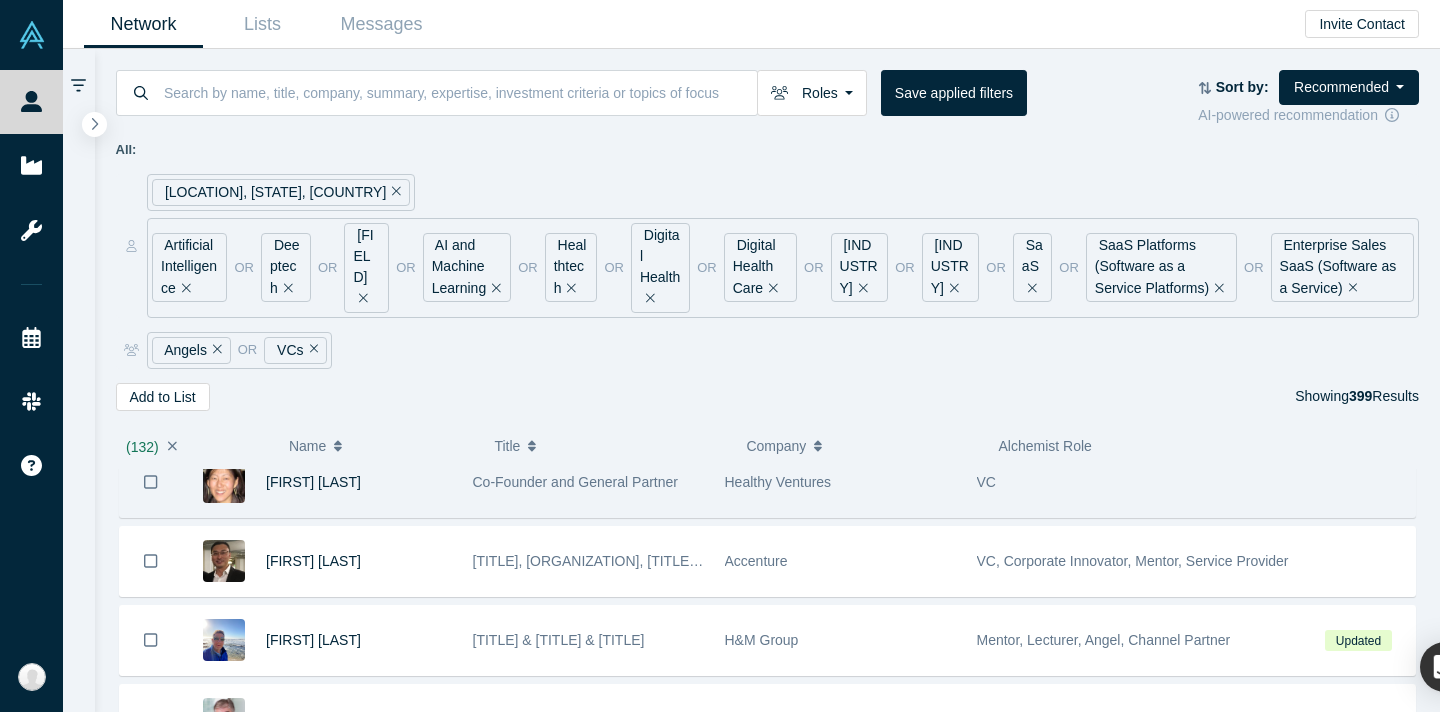 click at bounding box center (151, 482) 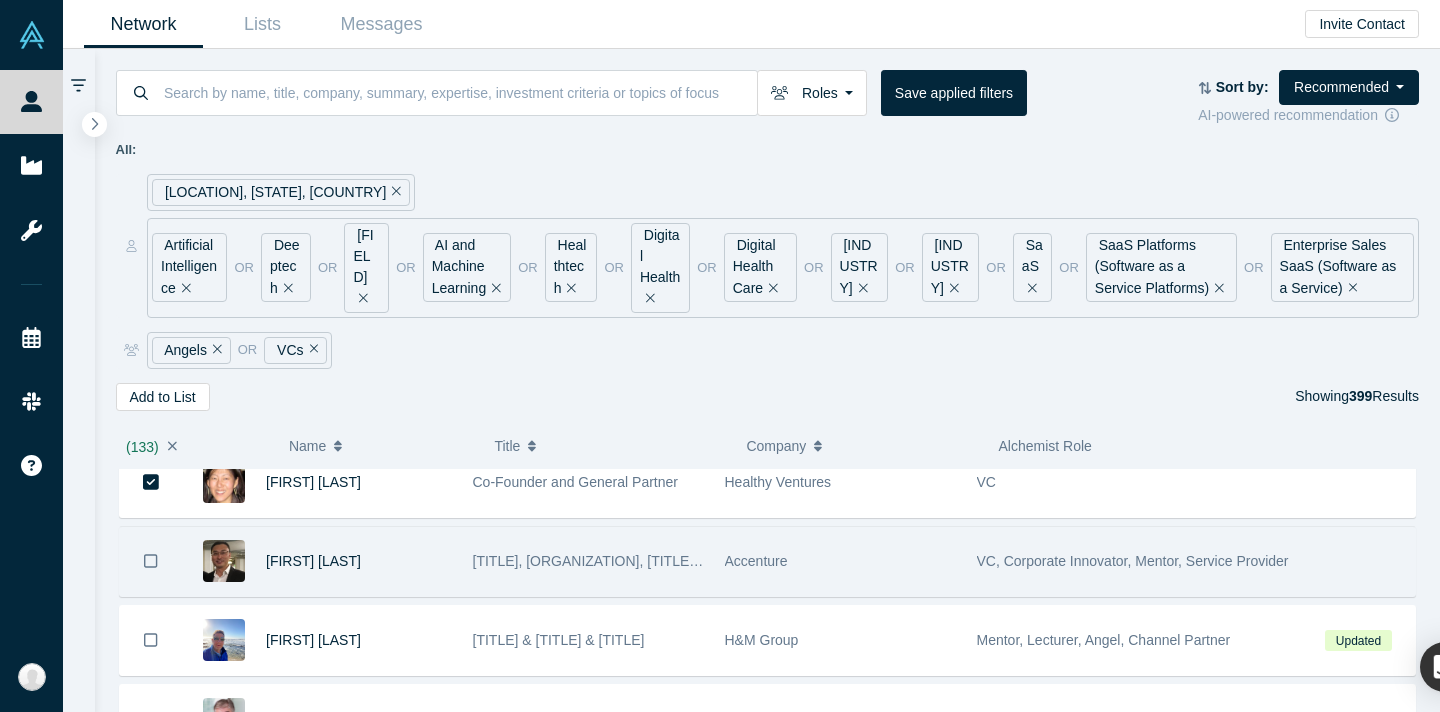 click at bounding box center [151, 561] 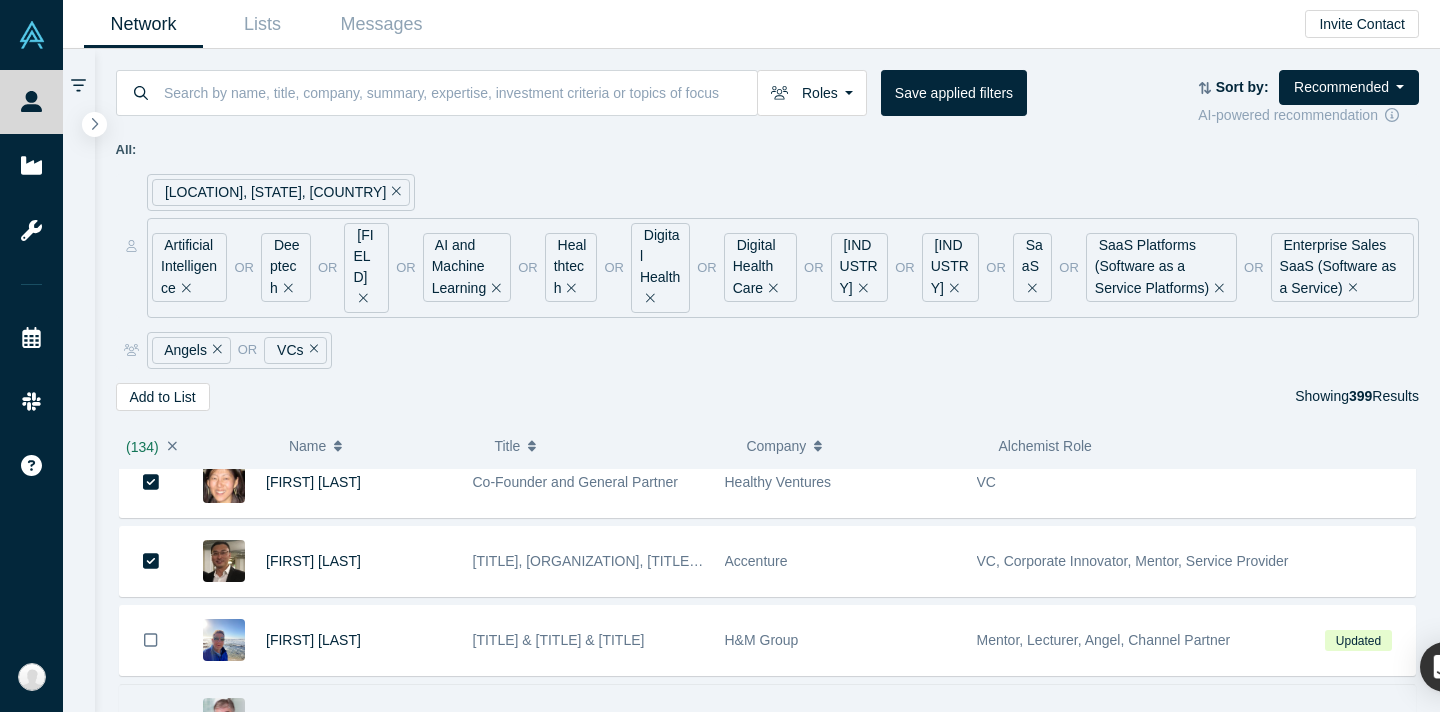 click on "[FIRST] [LAST] Managing Partner [COMPANY] Mentor, Angel, Service Provider, Lecturer, Freelancer / Consultant, Faculty" at bounding box center [767, 719] 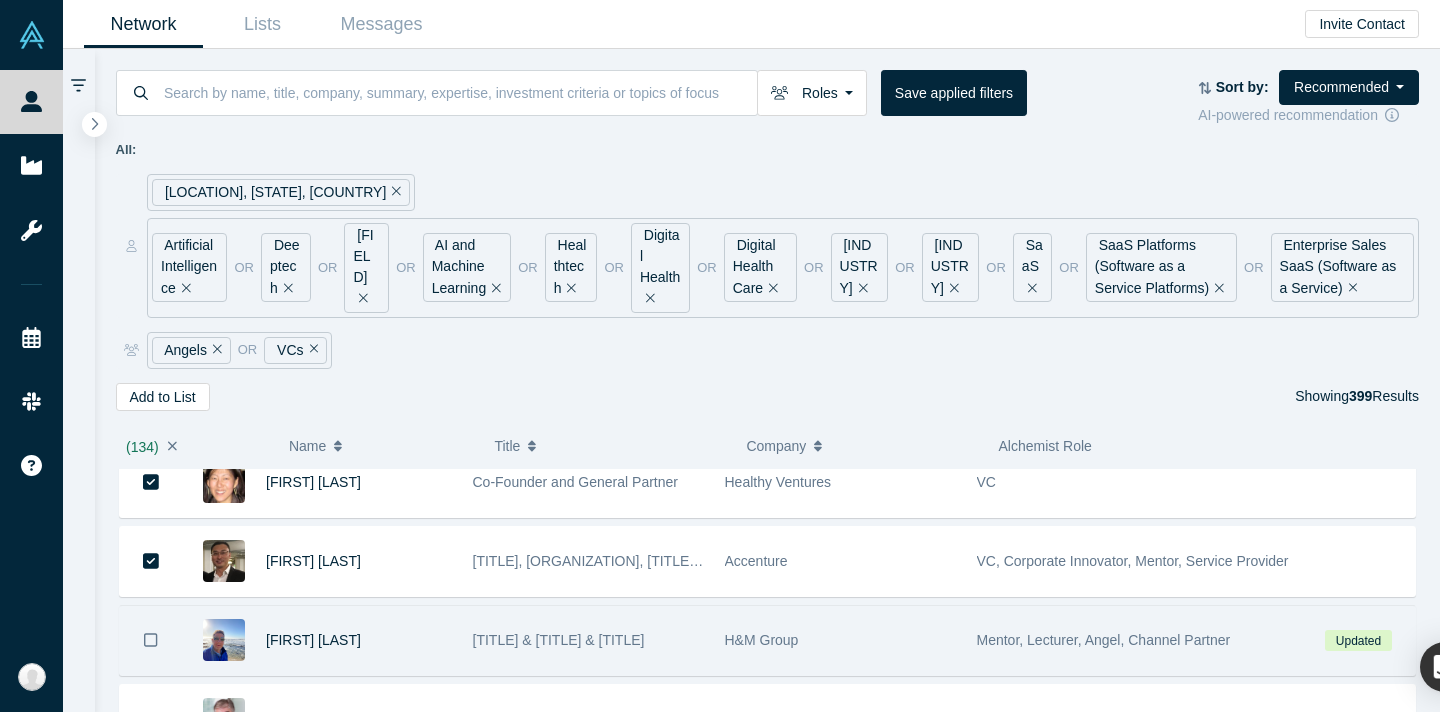 click at bounding box center [151, 640] 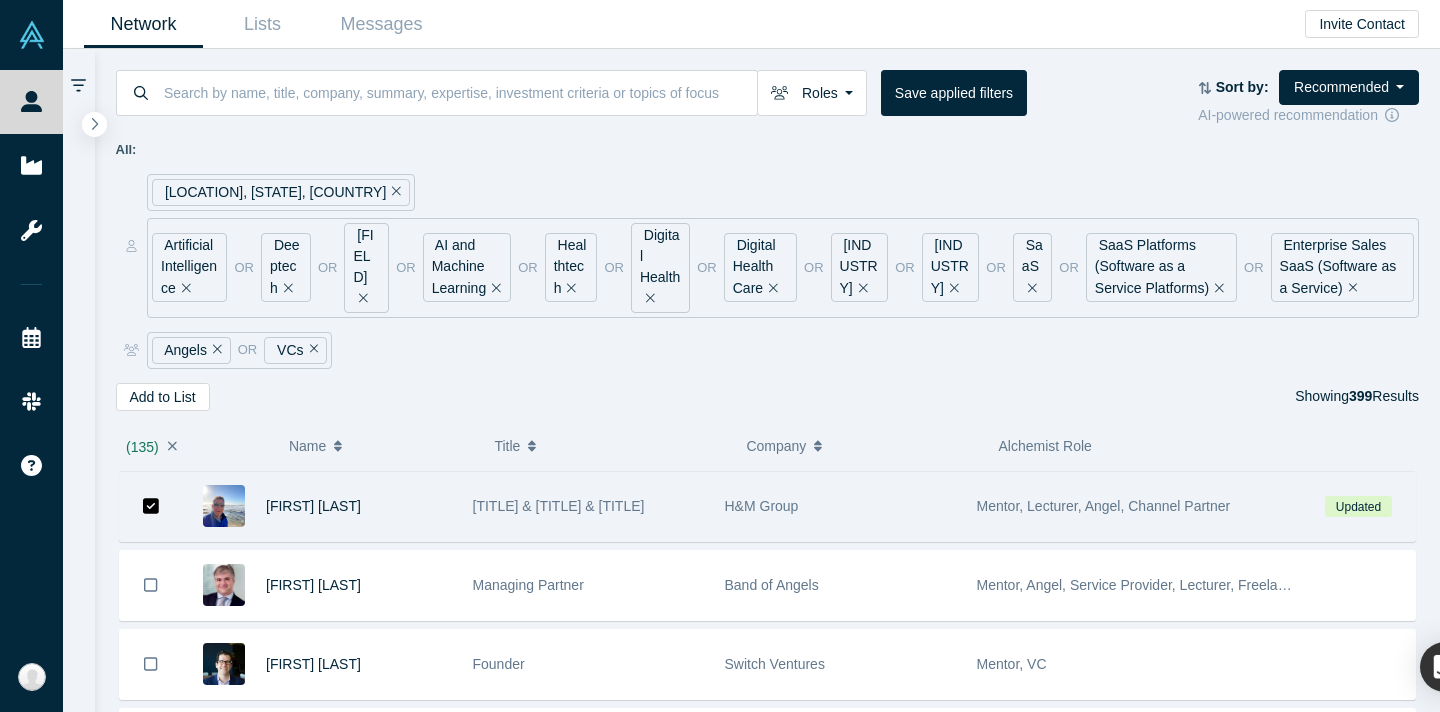 scroll, scrollTop: 10683, scrollLeft: 0, axis: vertical 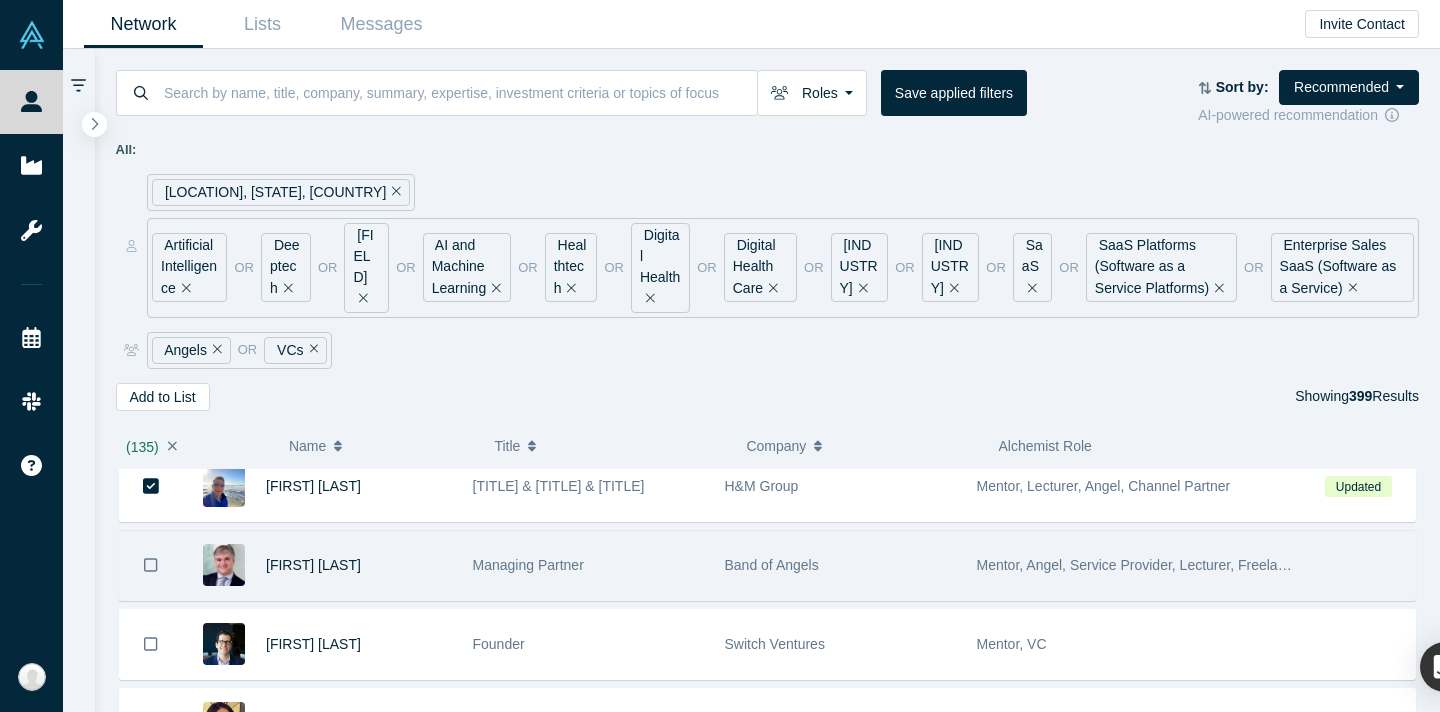 click at bounding box center (151, 565) 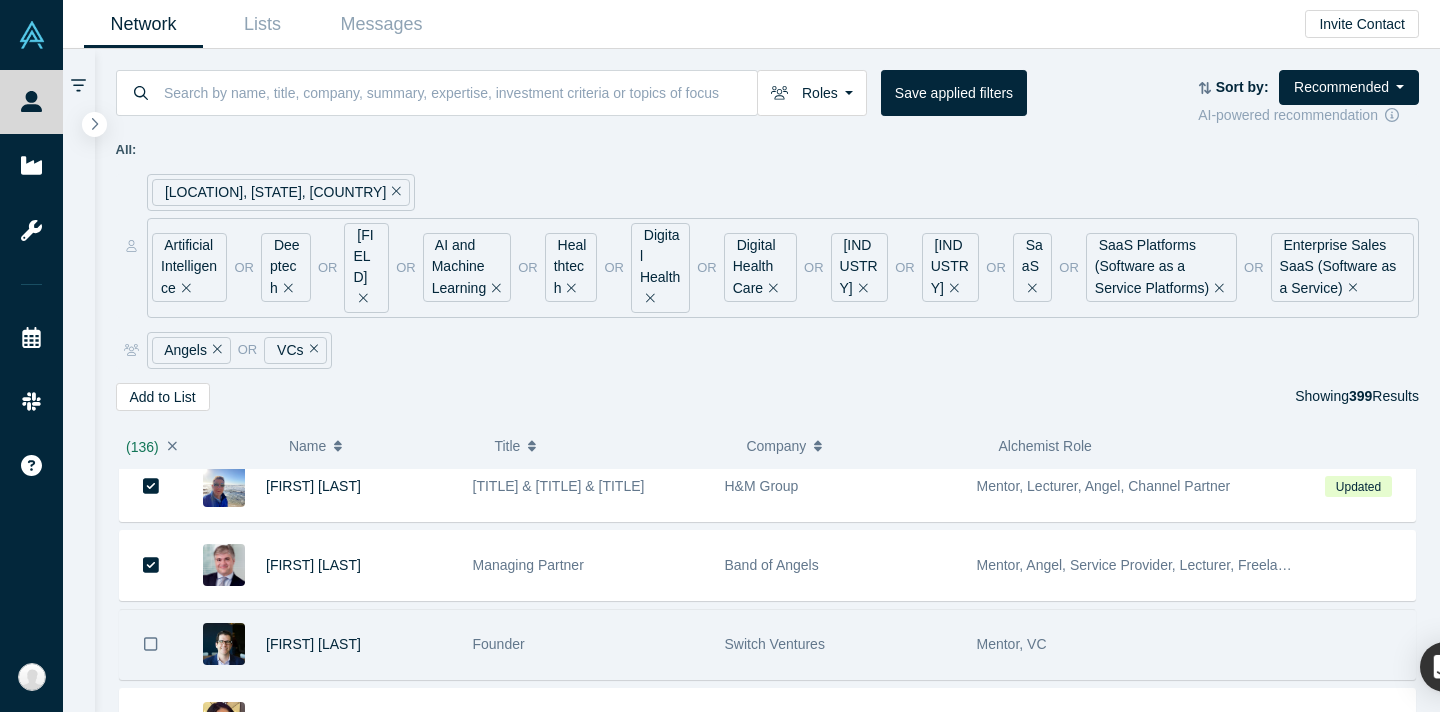 click at bounding box center (151, 644) 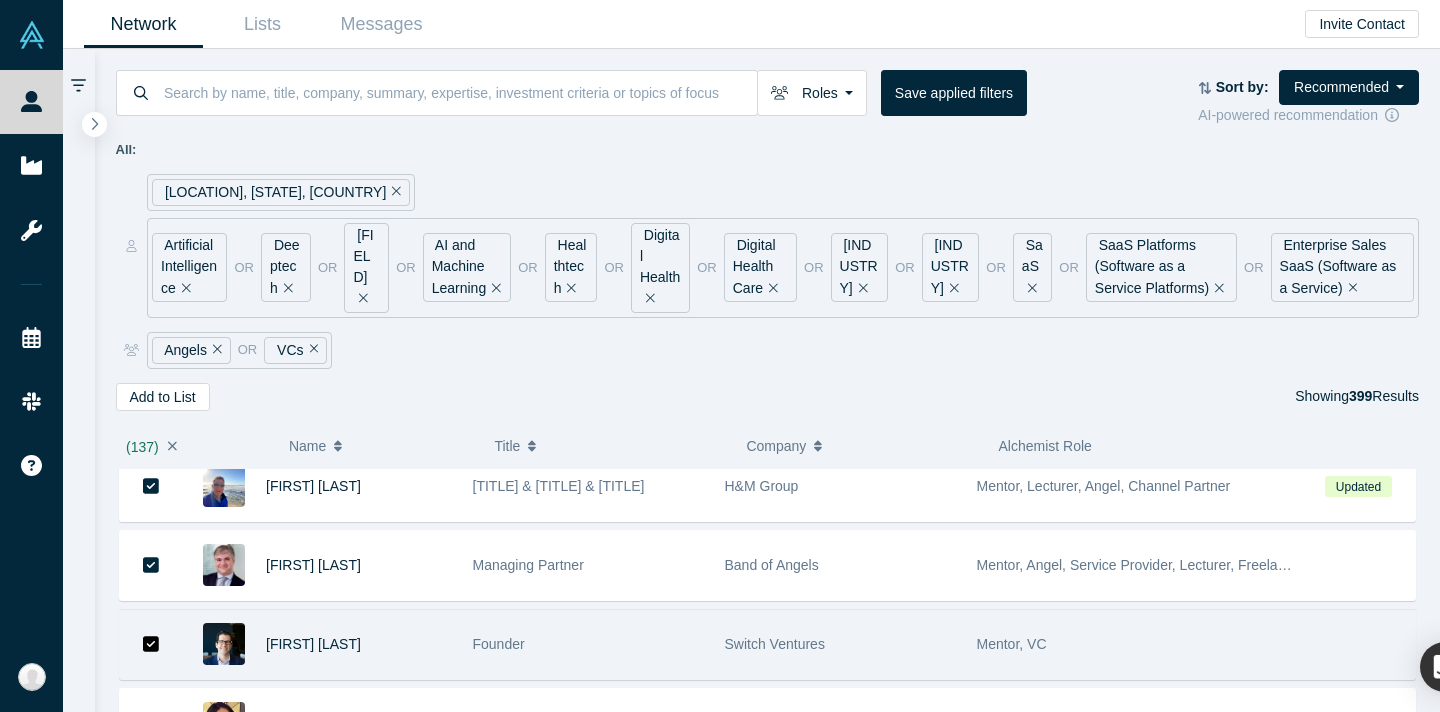 click at bounding box center [151, 644] 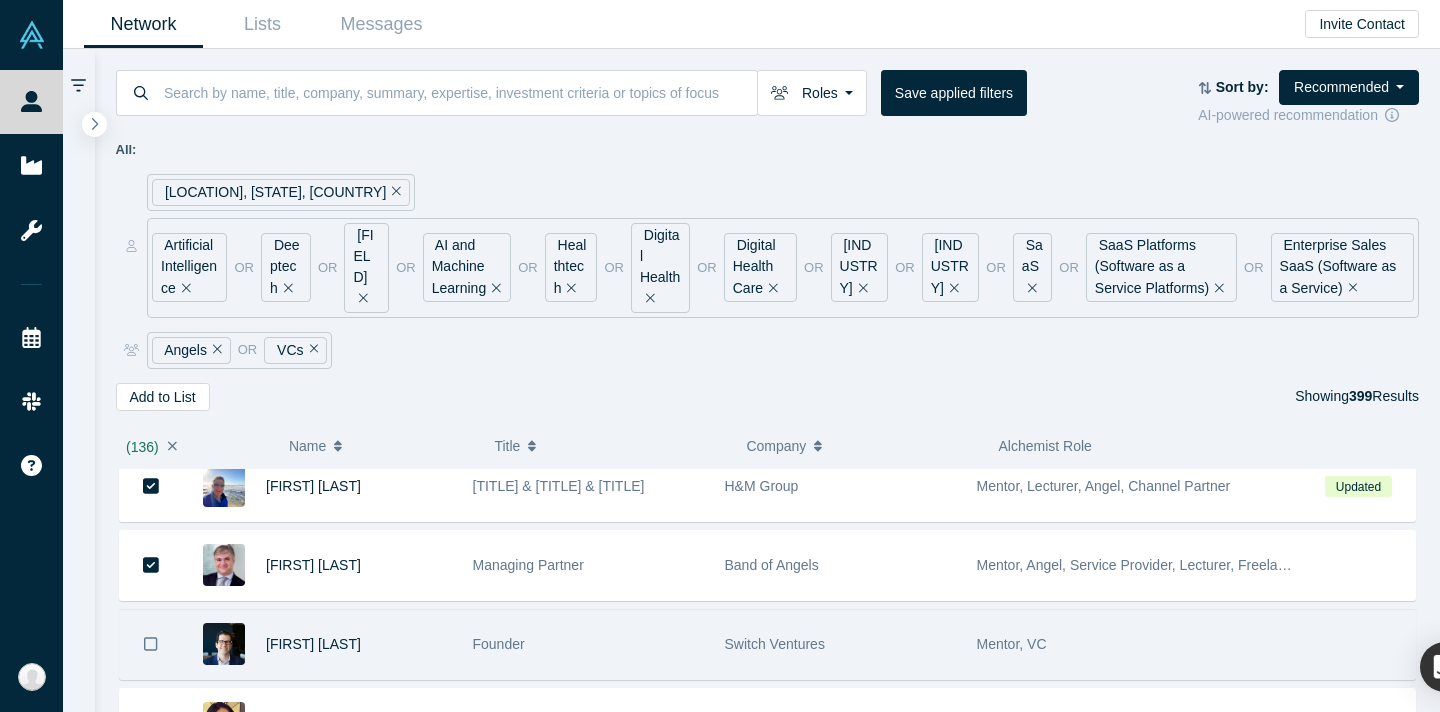 click at bounding box center (151, 644) 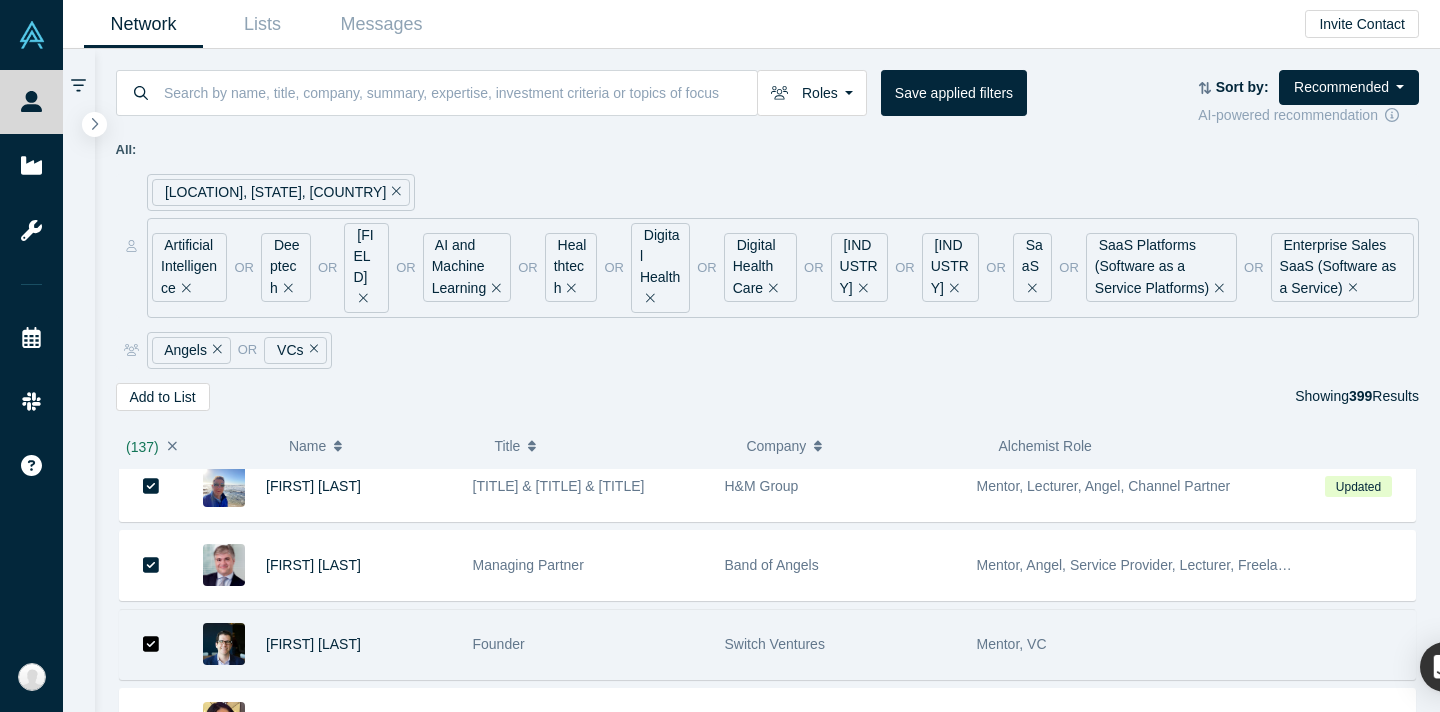 scroll, scrollTop: 10850, scrollLeft: 0, axis: vertical 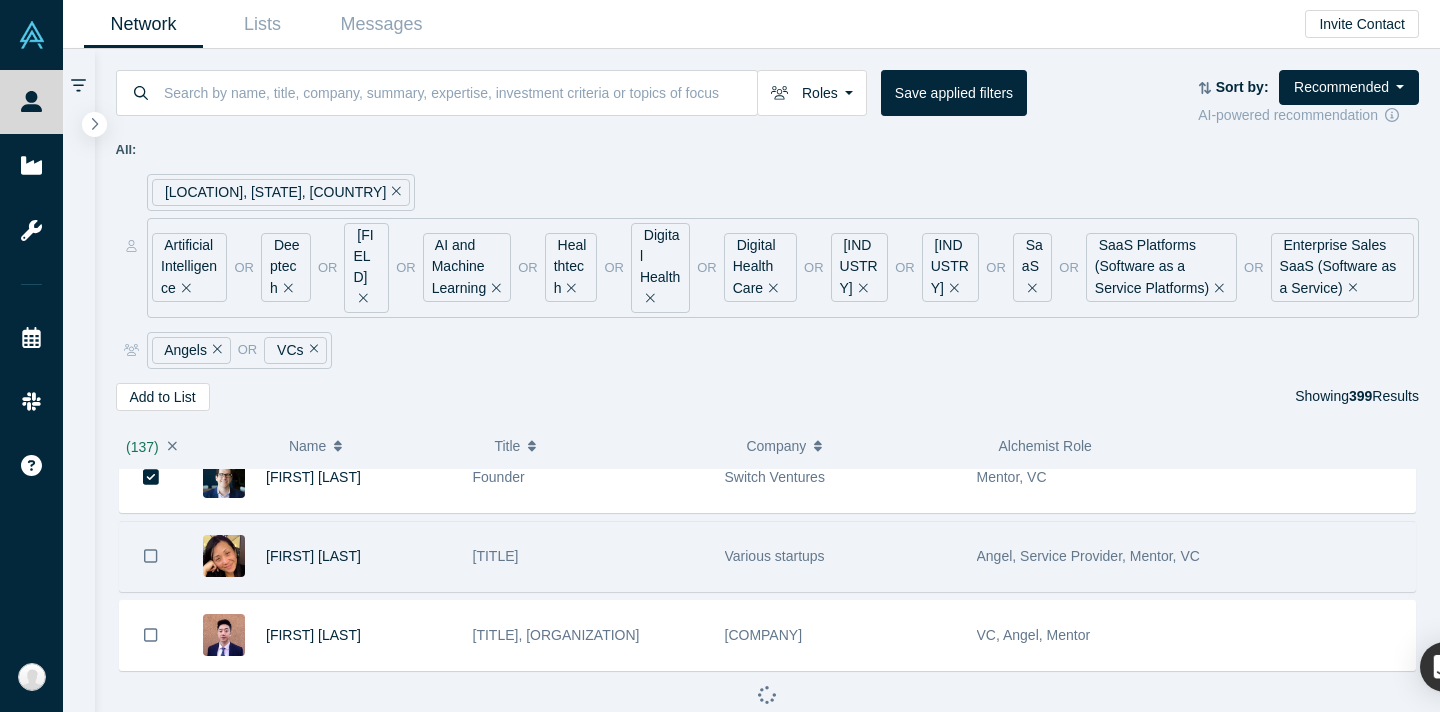 click at bounding box center (151, 556) 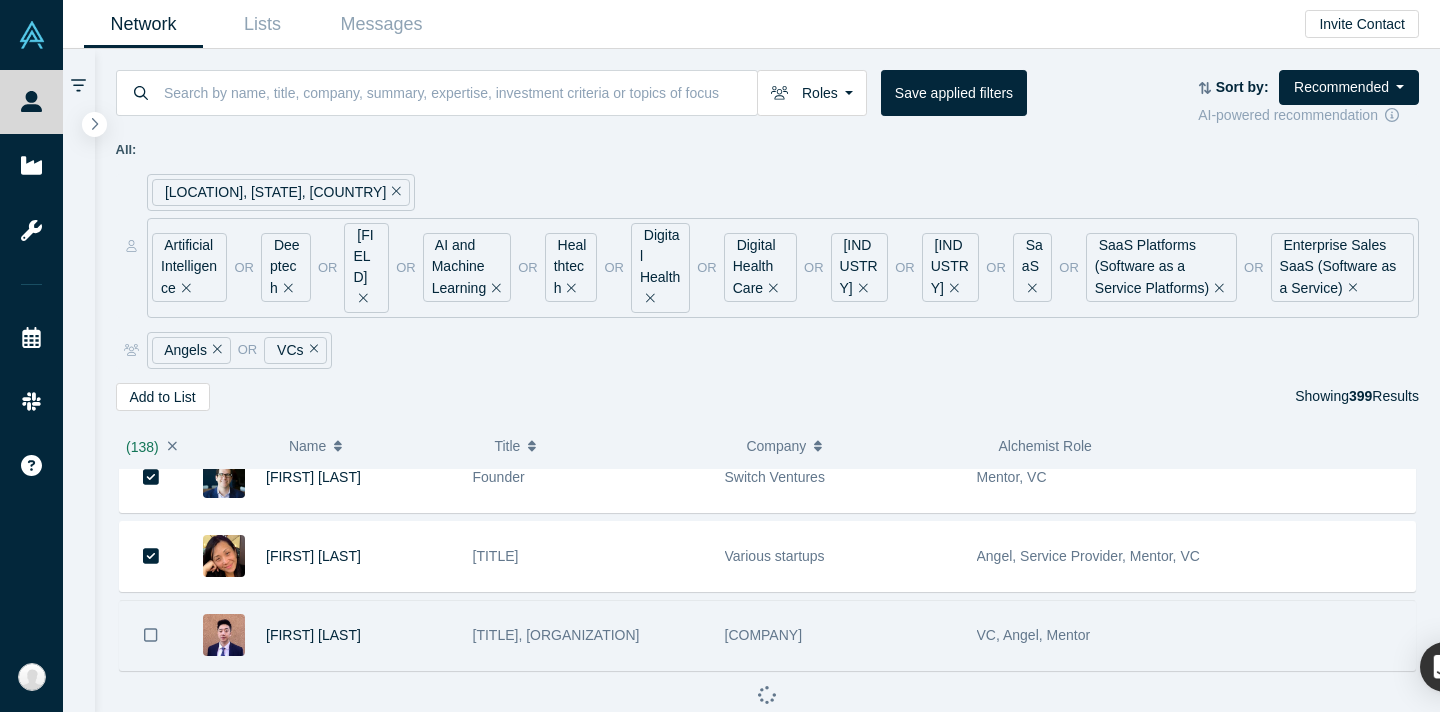 click at bounding box center [151, 635] 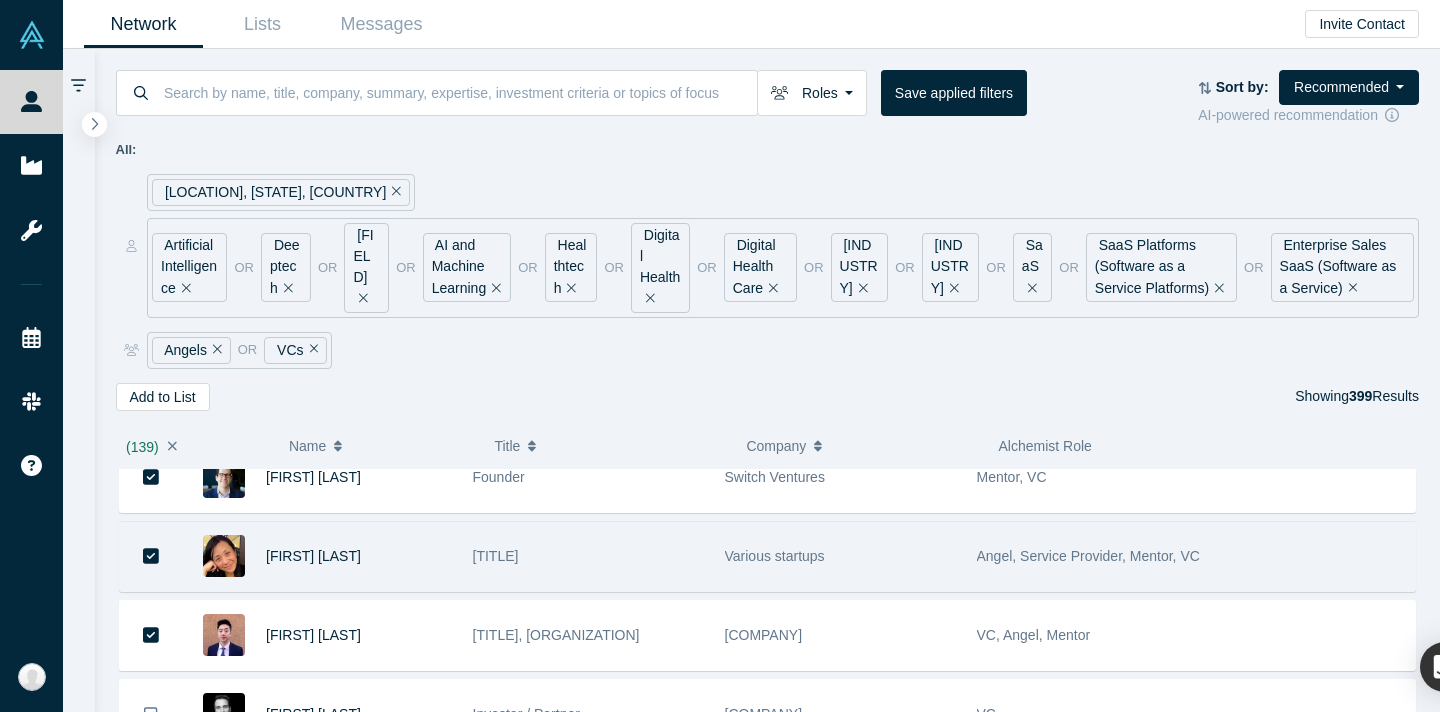 click on "[TITLE]" at bounding box center (588, 556) 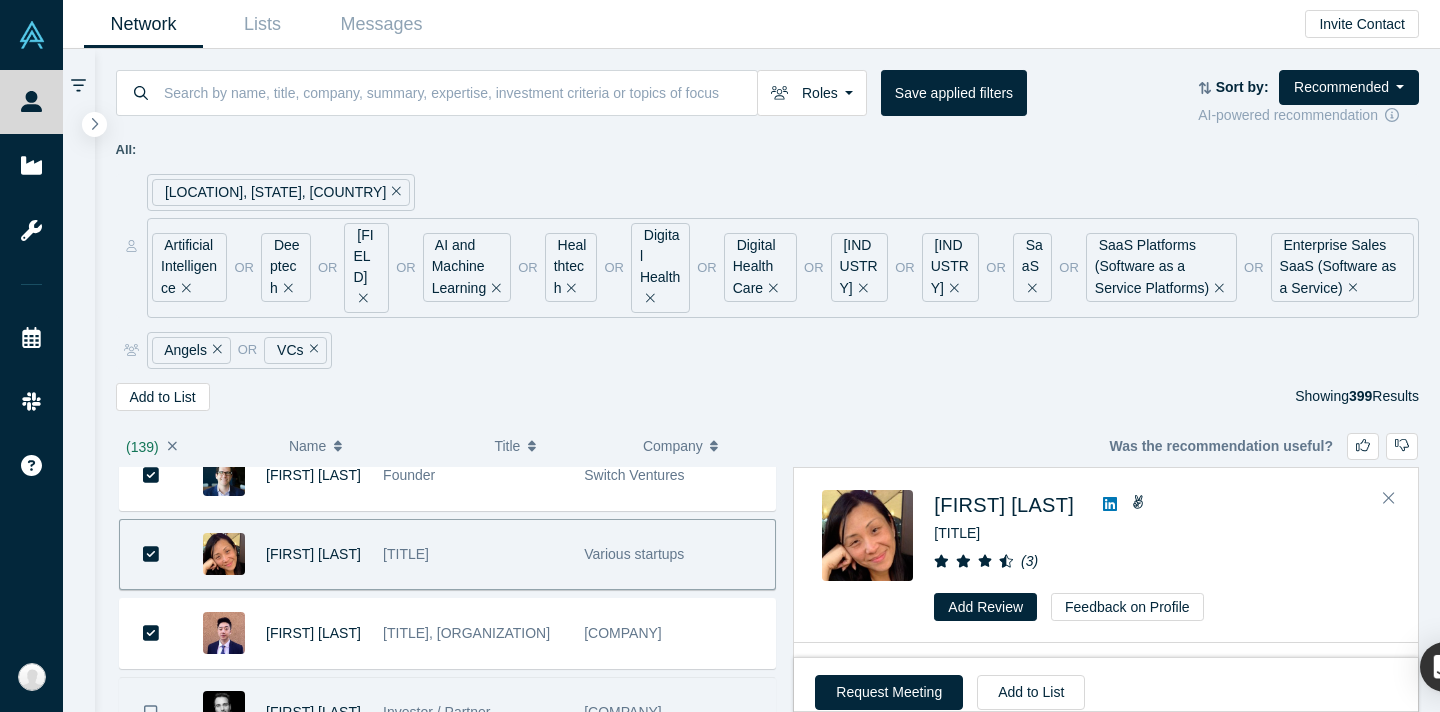scroll, scrollTop: 10977, scrollLeft: 0, axis: vertical 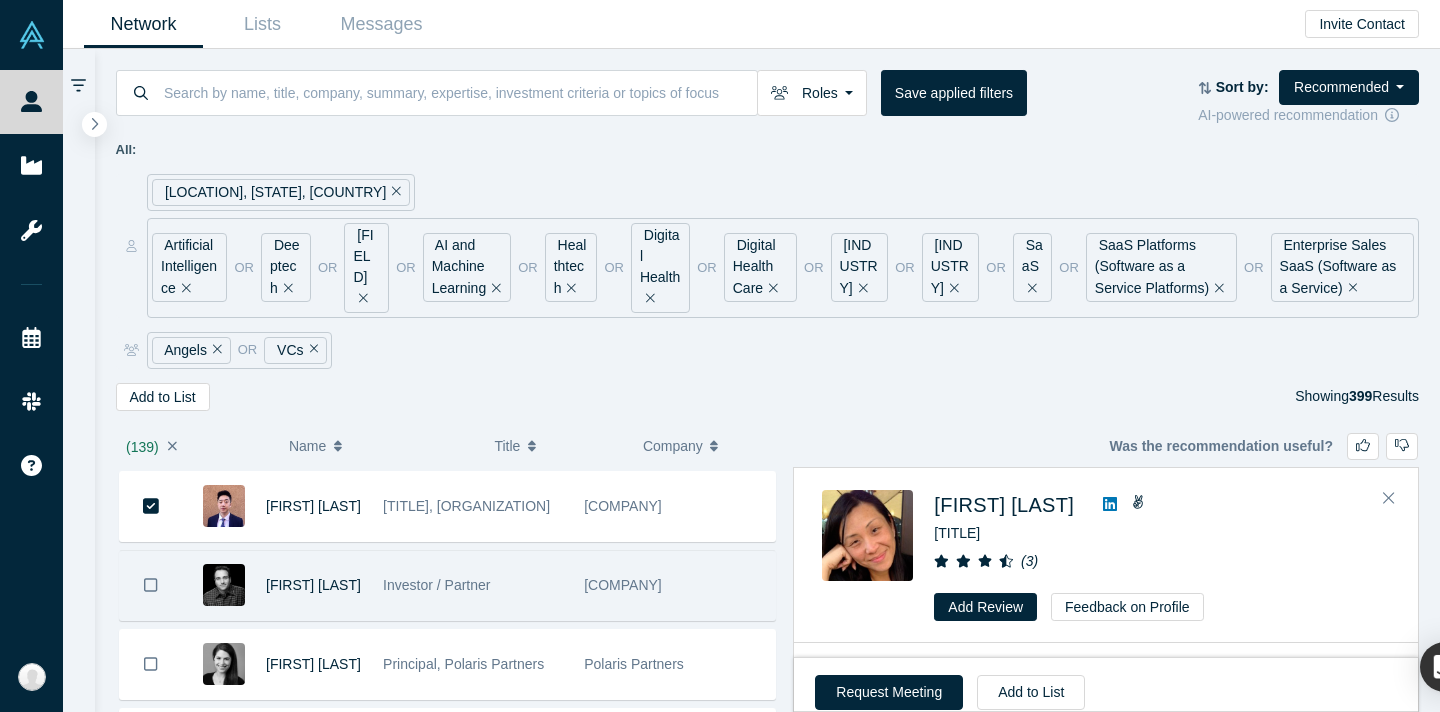 click 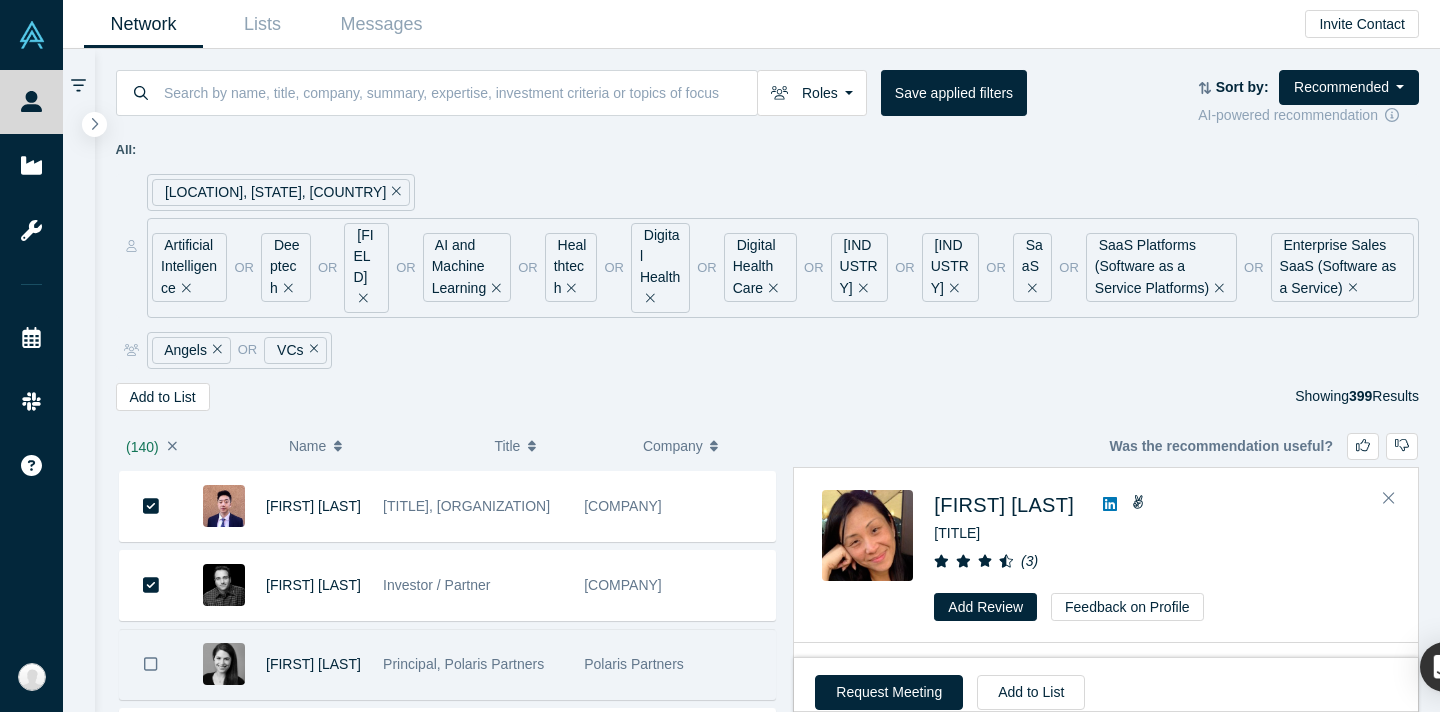 click at bounding box center [151, 664] 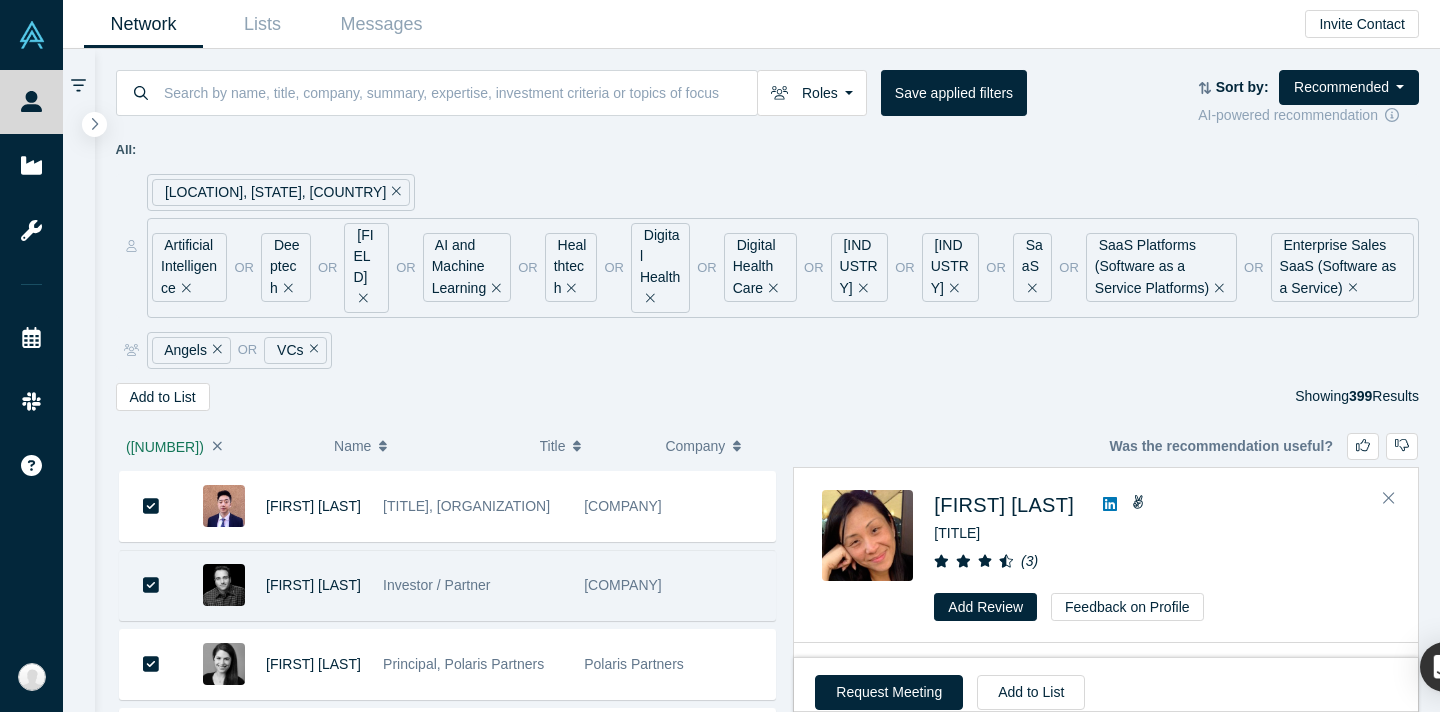 click at bounding box center [151, 664] 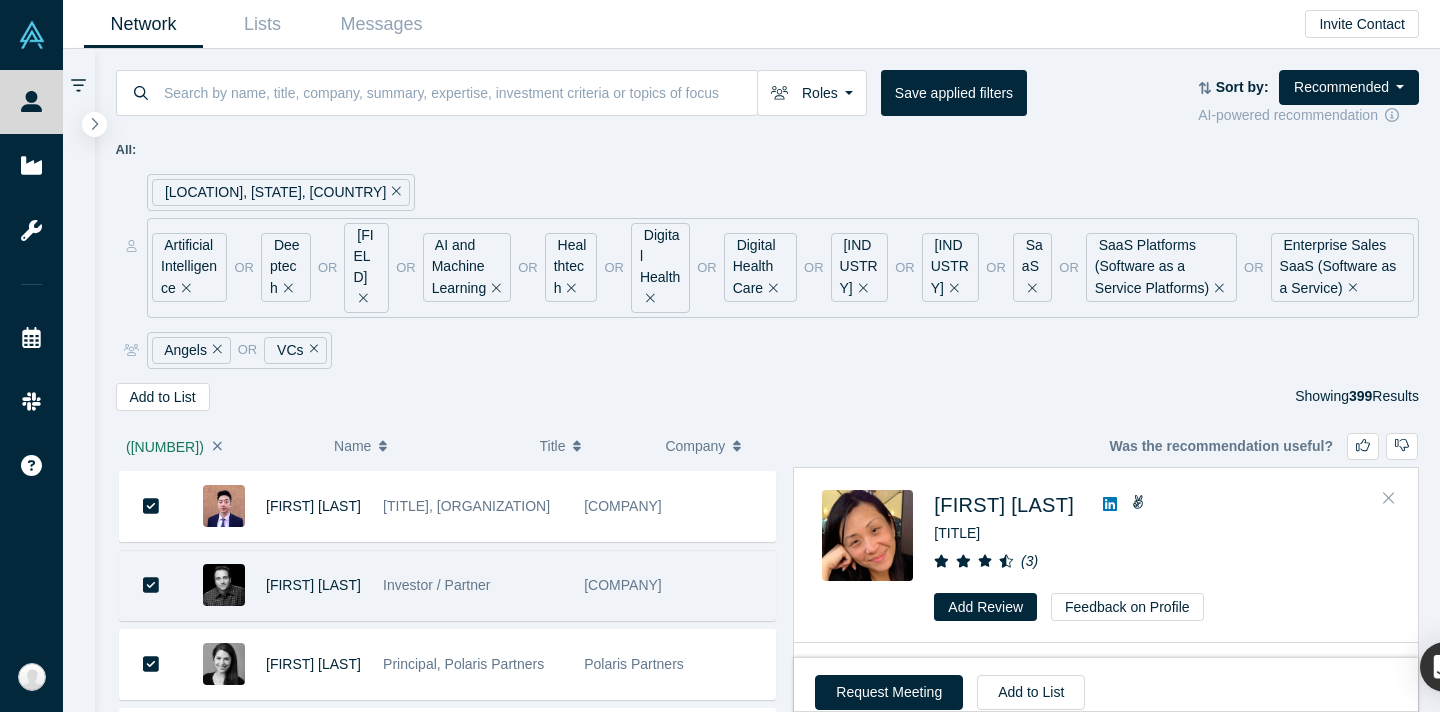 click at bounding box center [1389, 499] 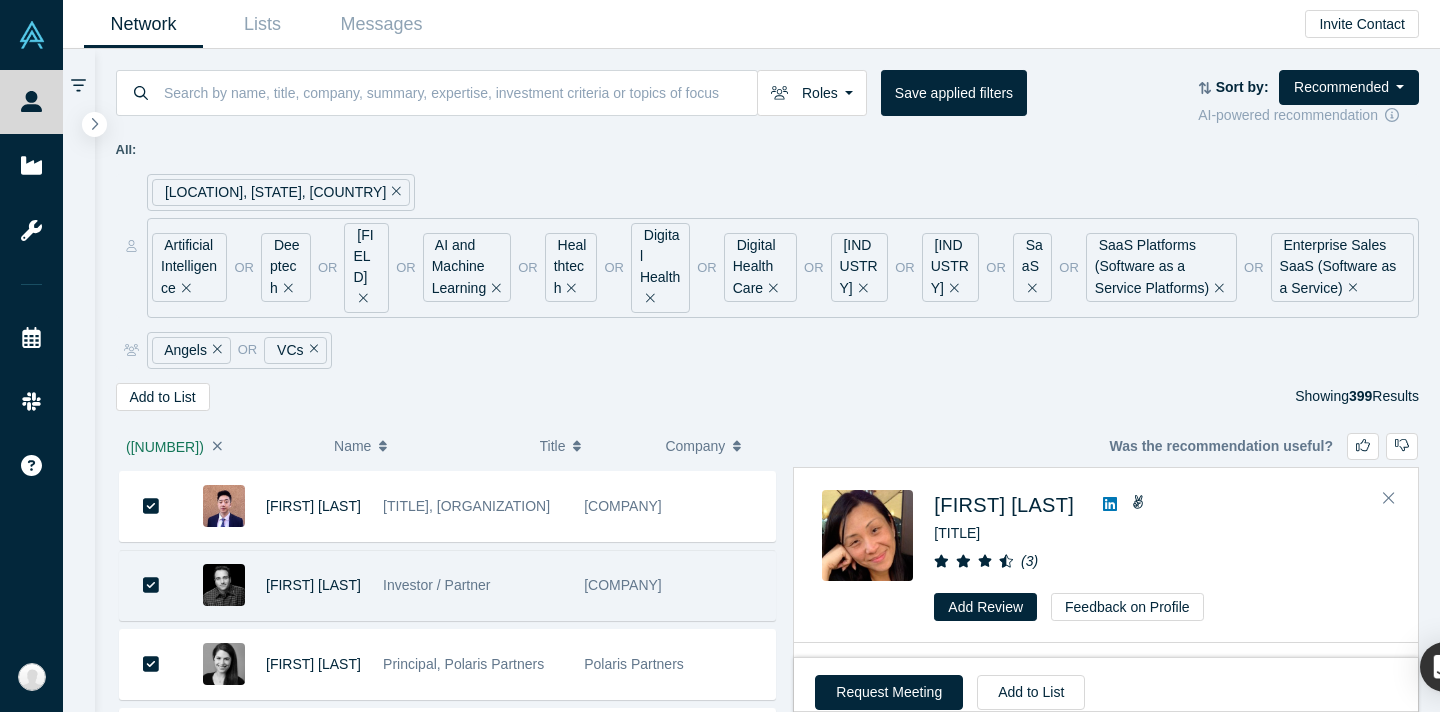 click at bounding box center [0, 0] 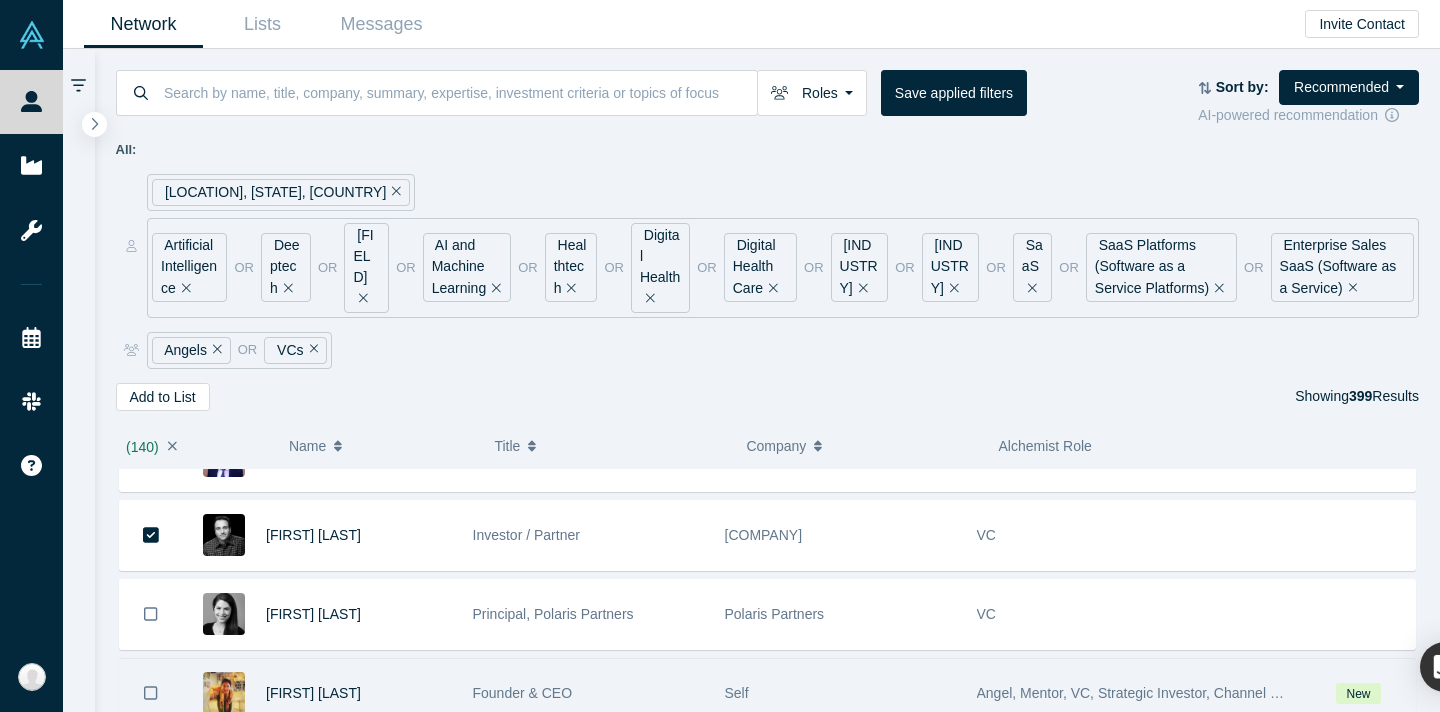 scroll, scrollTop: 11026, scrollLeft: 0, axis: vertical 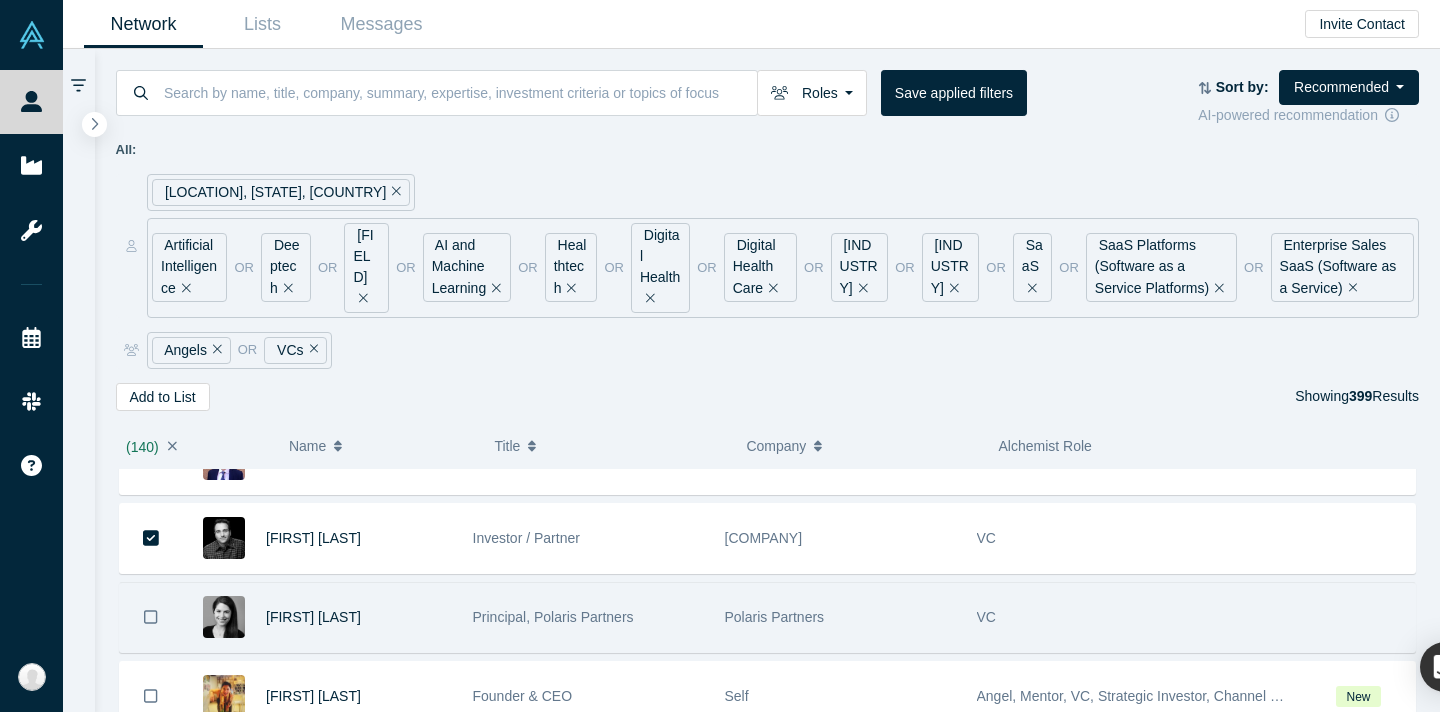 click 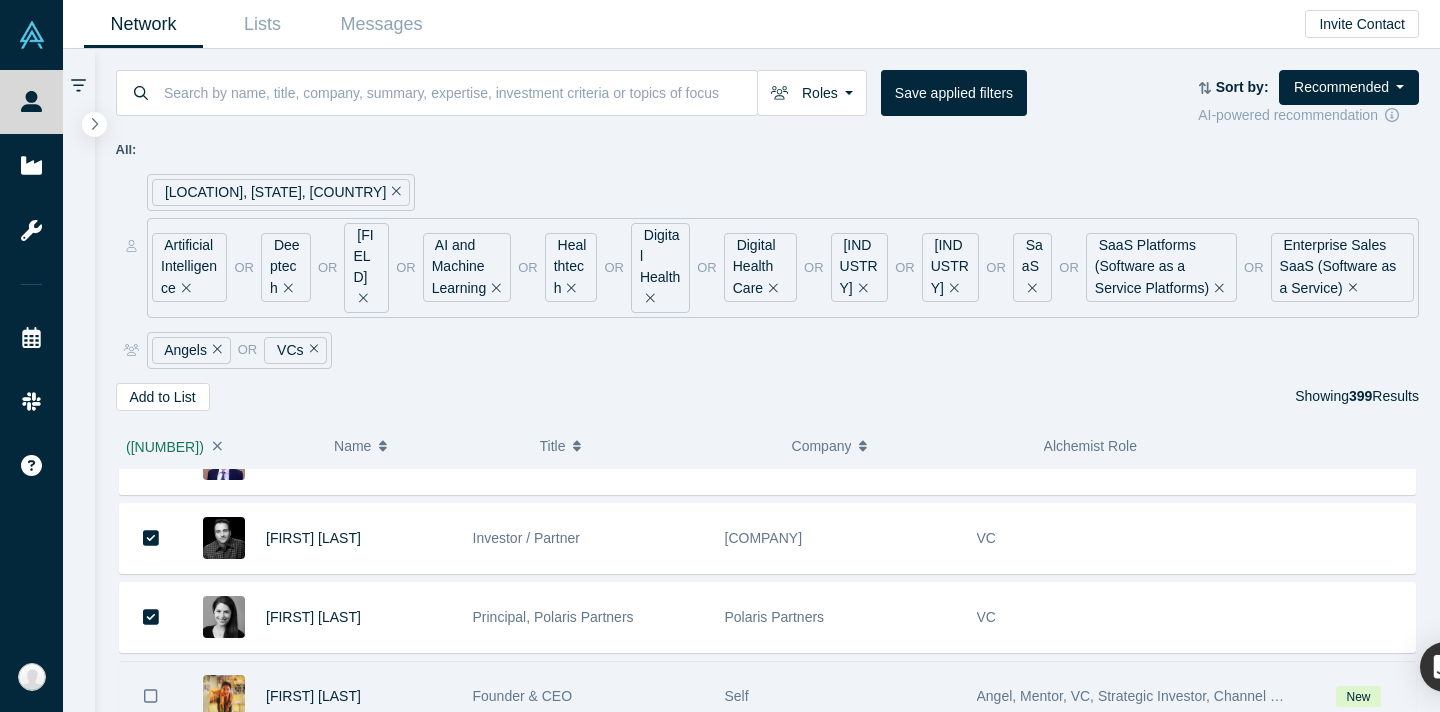 click 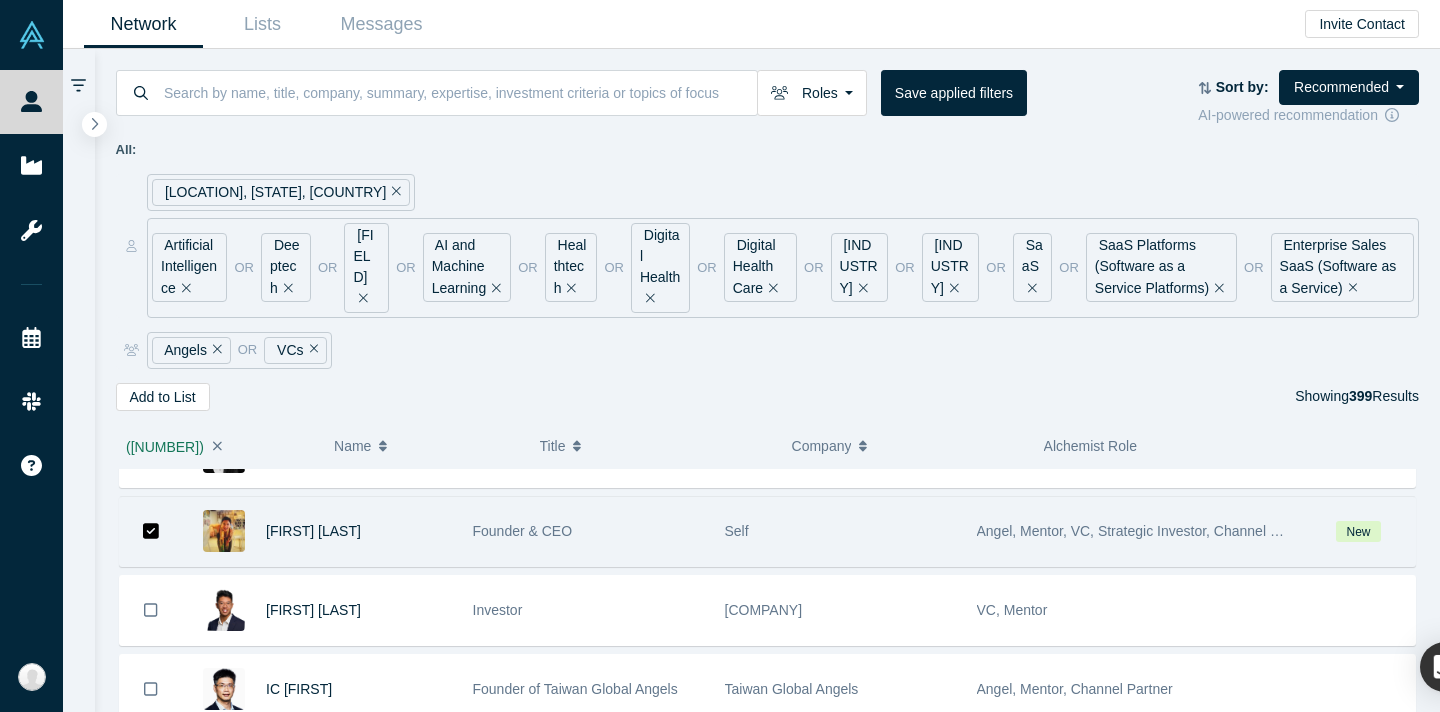 scroll, scrollTop: 11193, scrollLeft: 0, axis: vertical 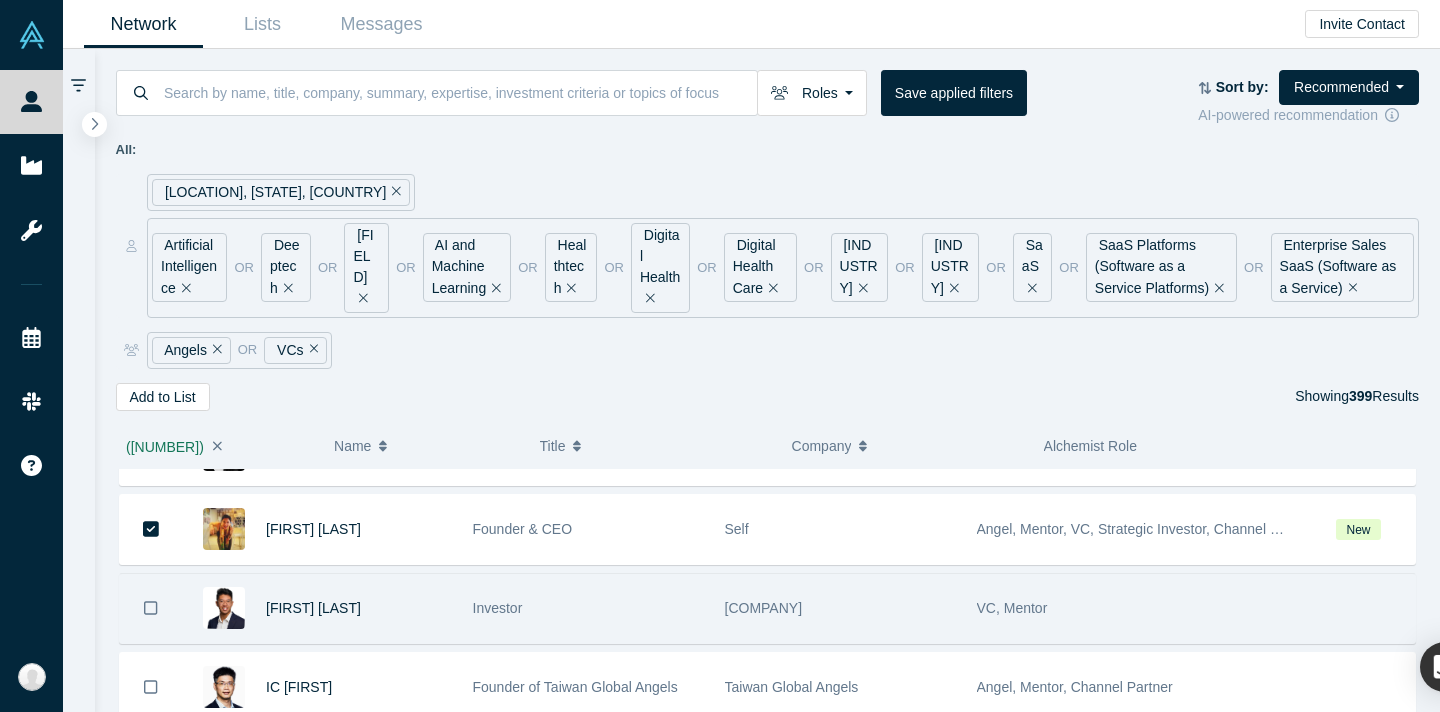 click at bounding box center (151, 608) 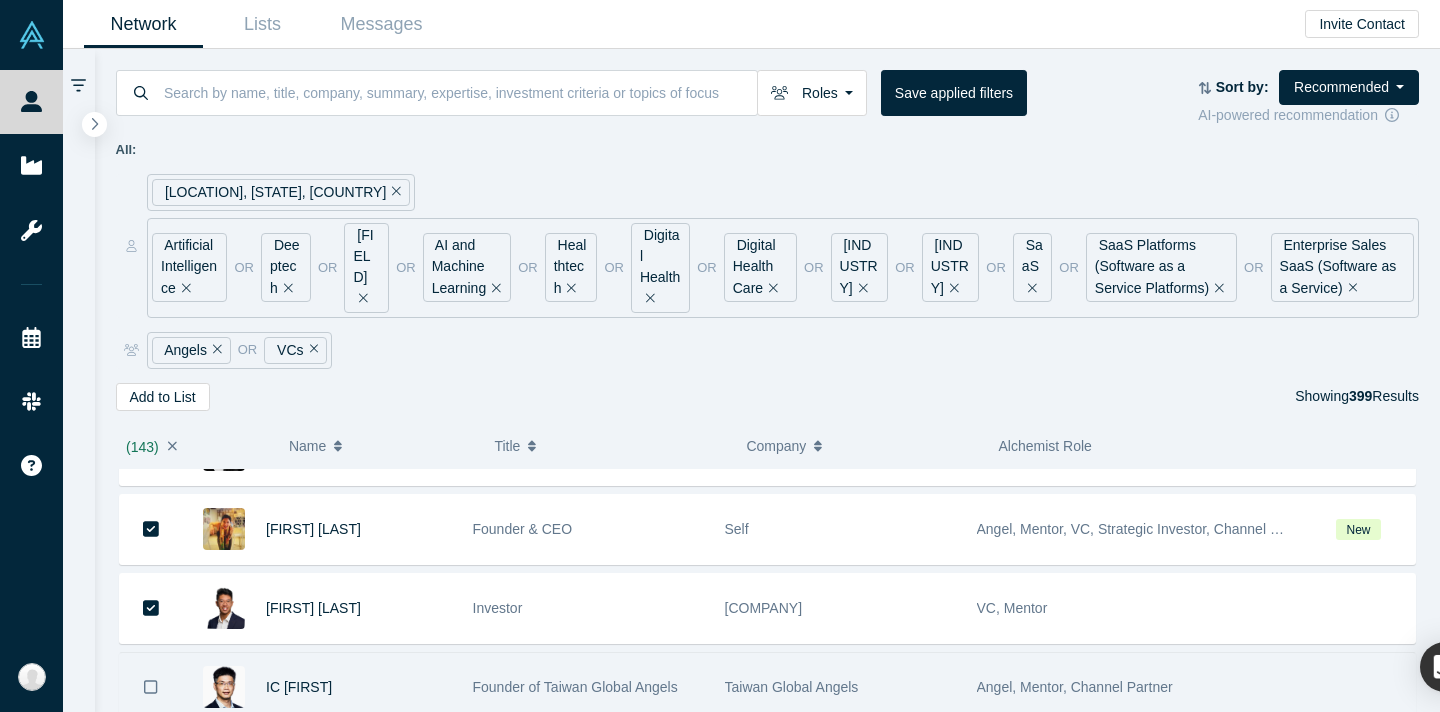 click at bounding box center [151, 687] 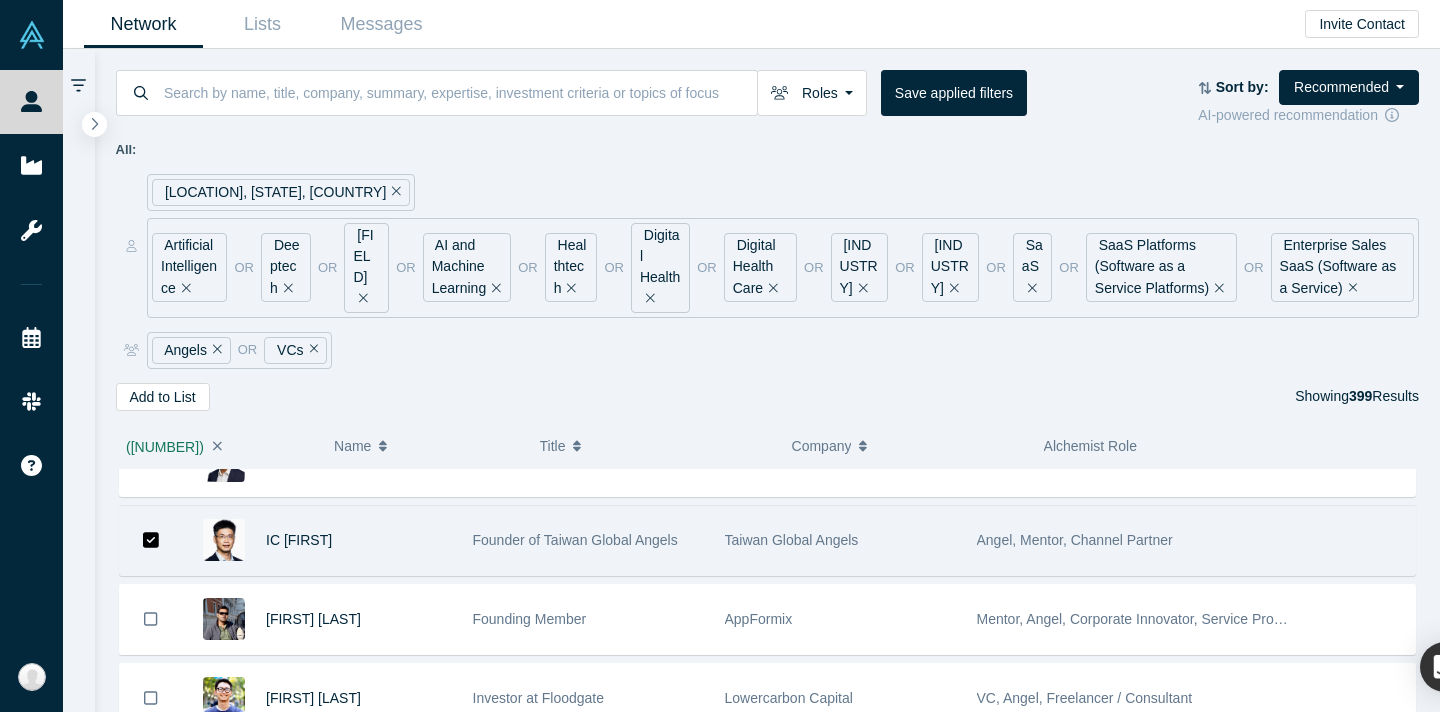 scroll, scrollTop: 11345, scrollLeft: 0, axis: vertical 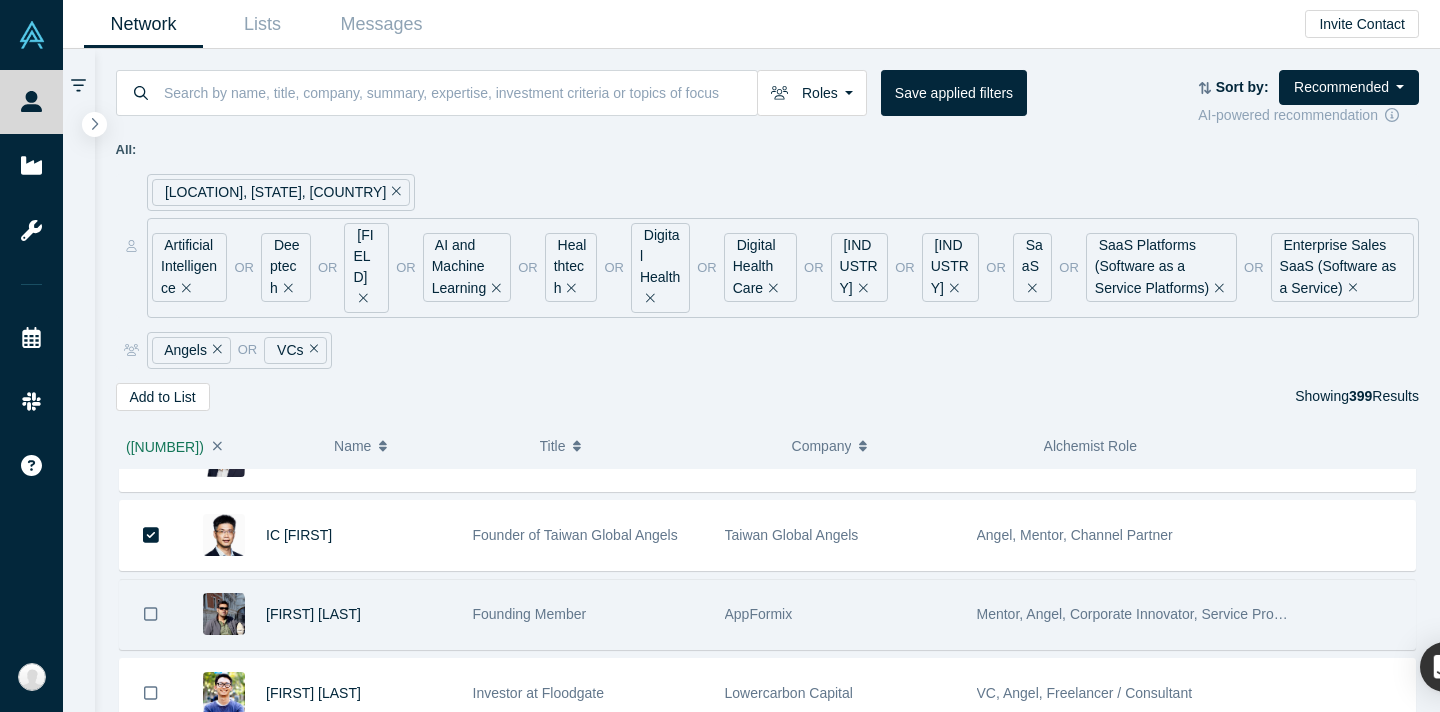 click at bounding box center [151, 614] 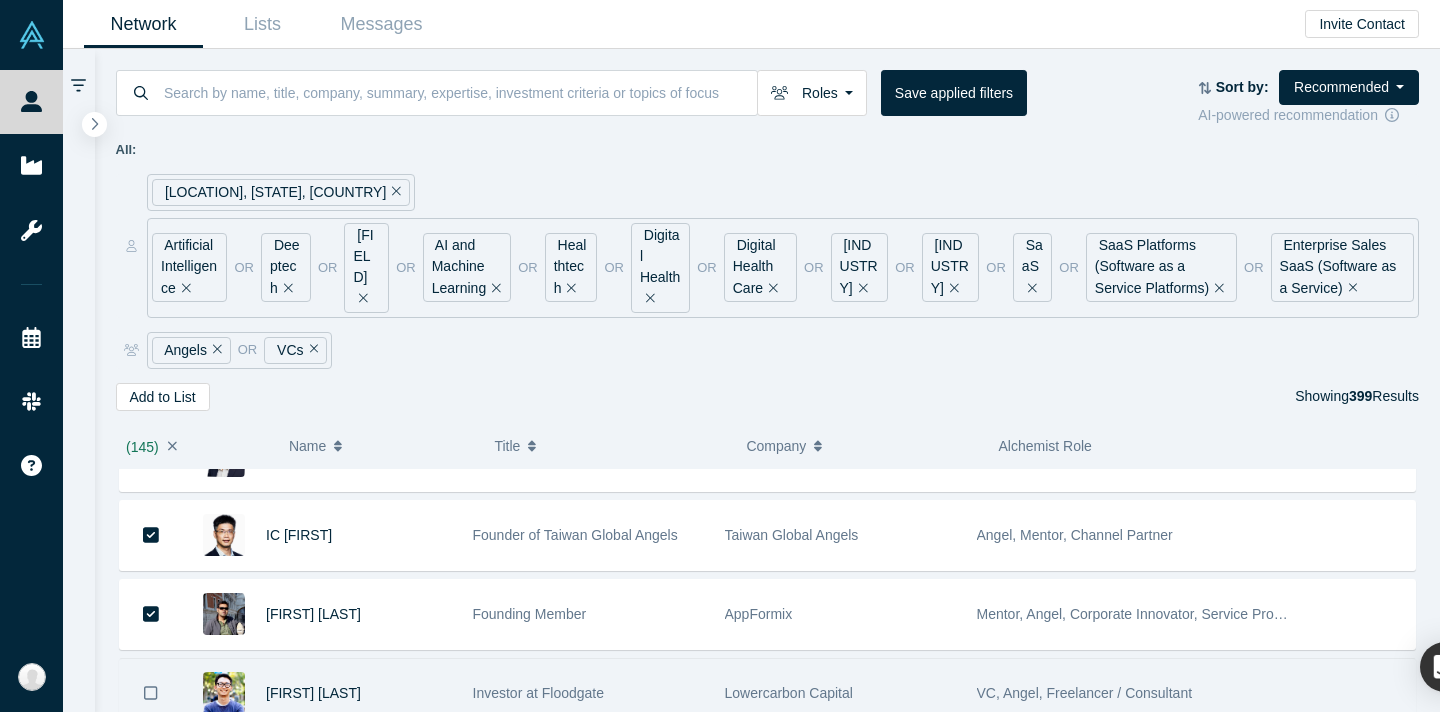click 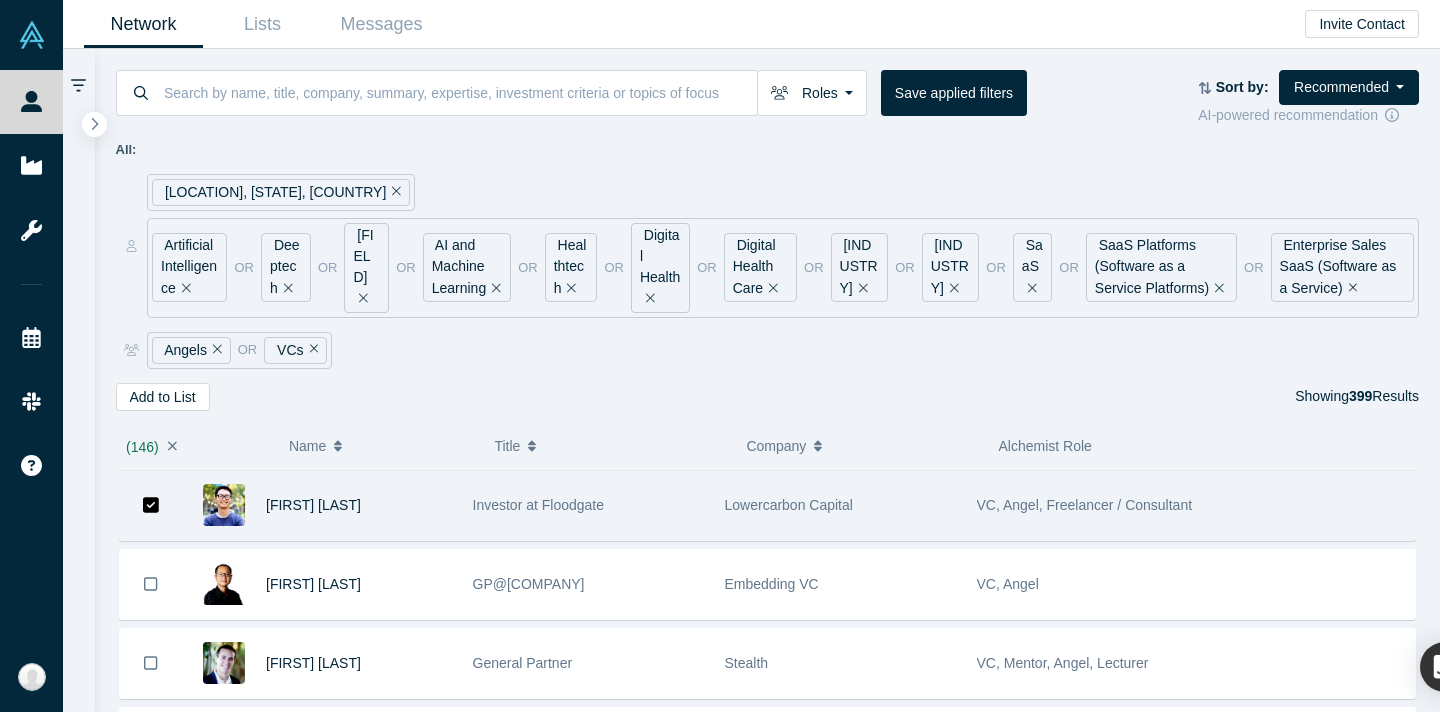 scroll, scrollTop: 11552, scrollLeft: 0, axis: vertical 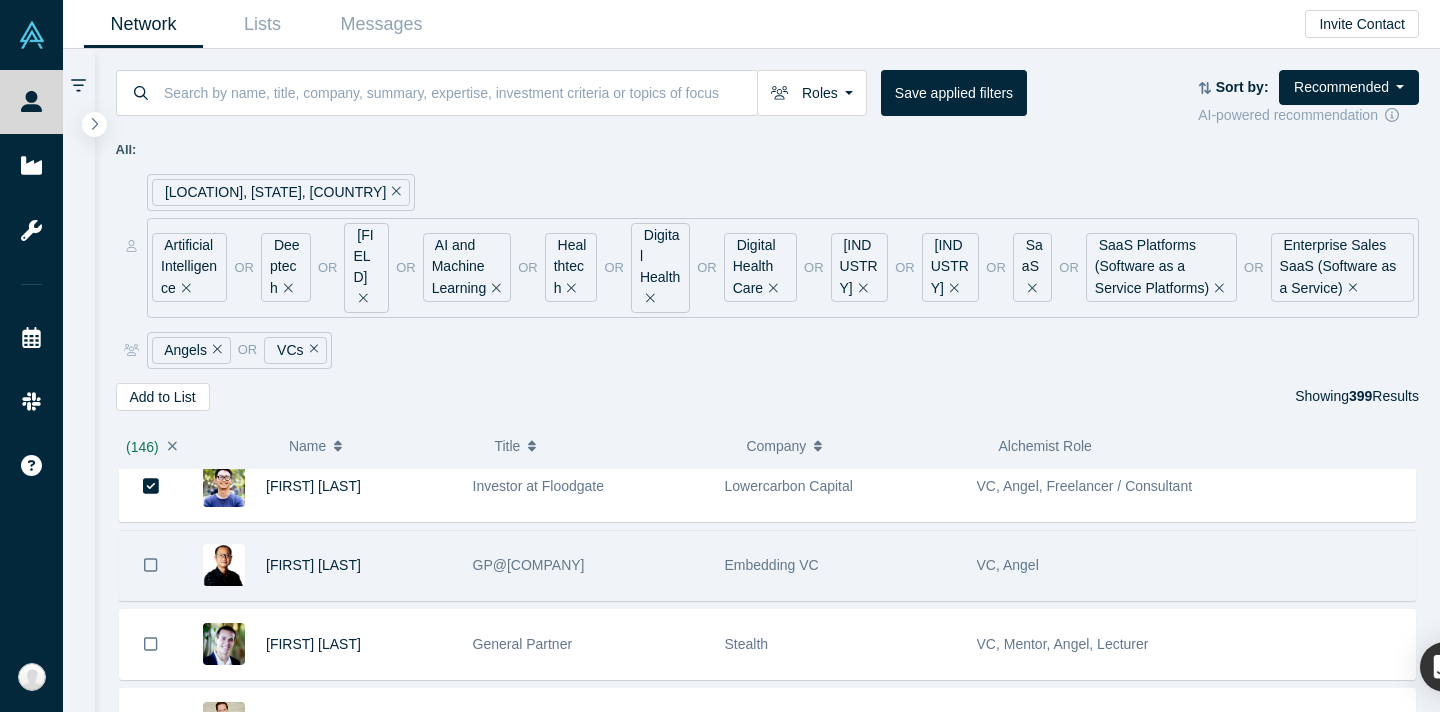 click 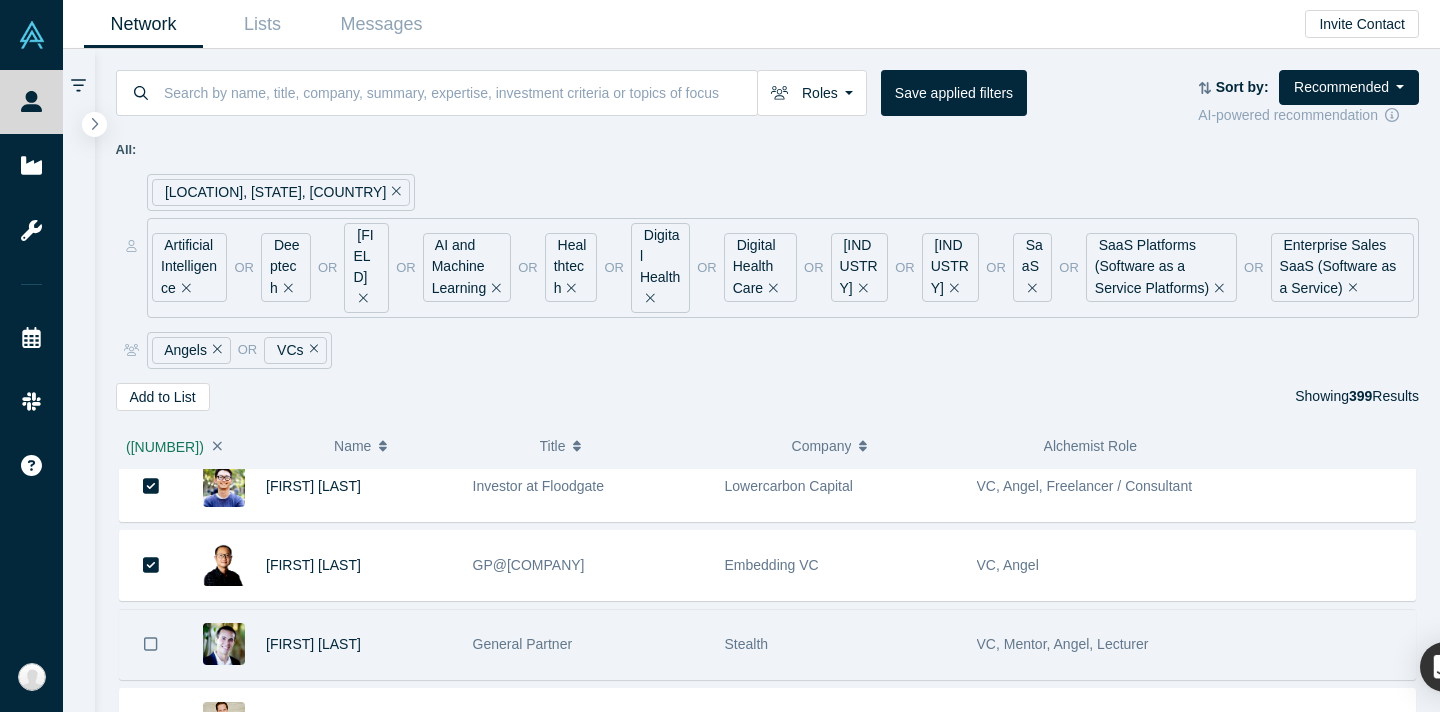 click 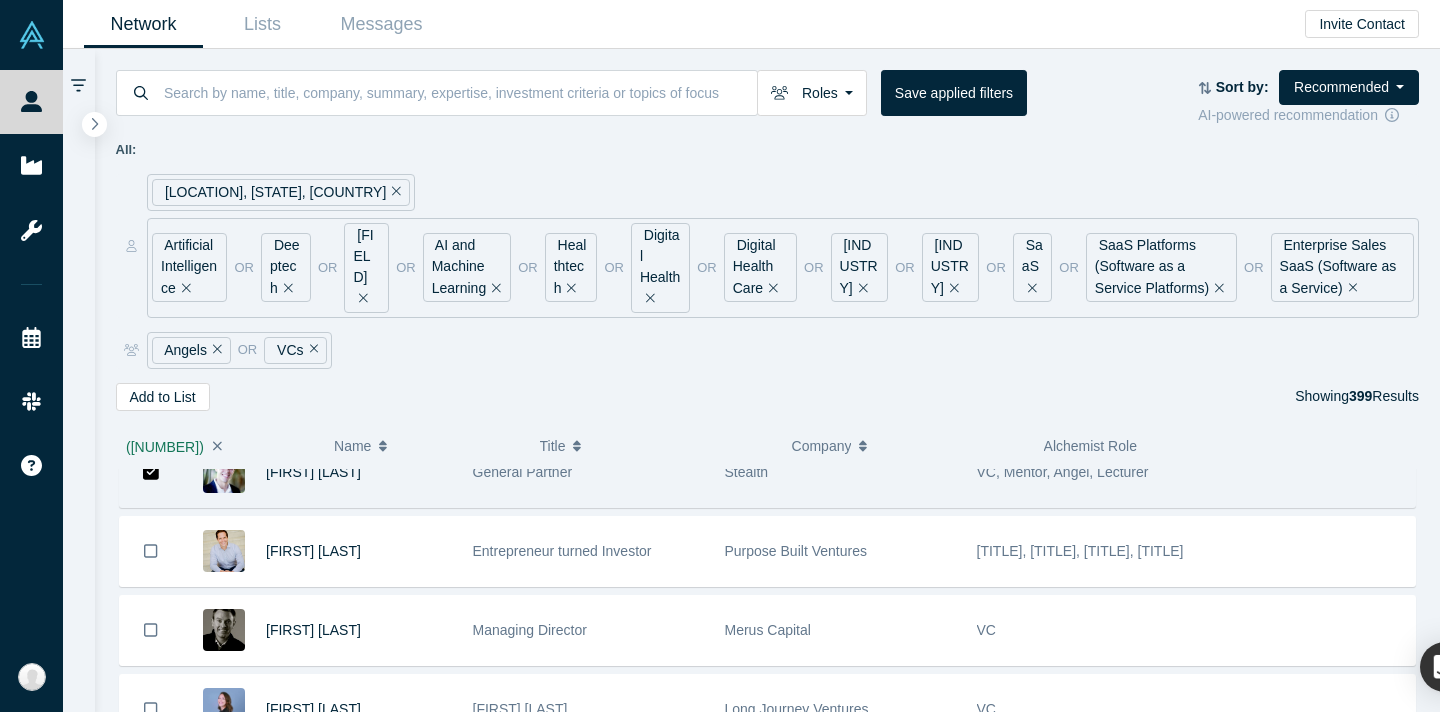 scroll, scrollTop: 11725, scrollLeft: 0, axis: vertical 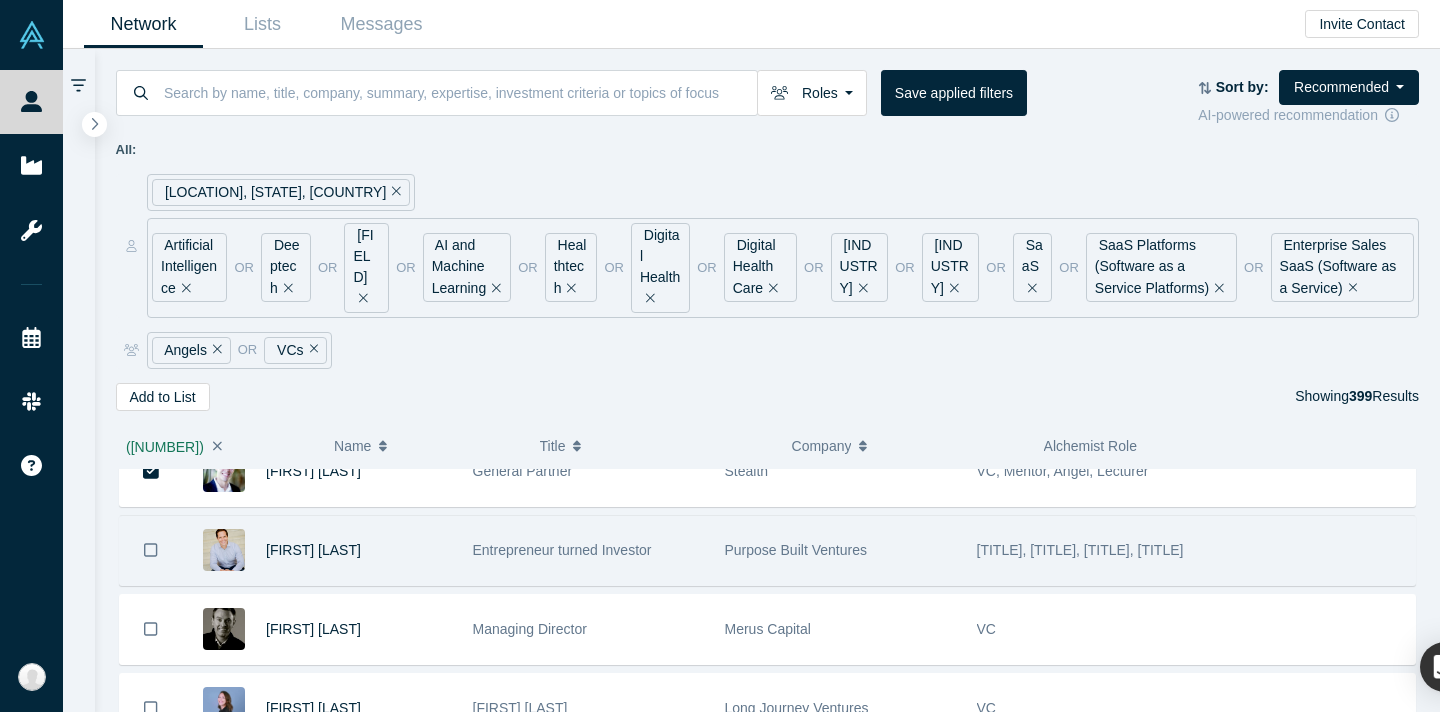 click 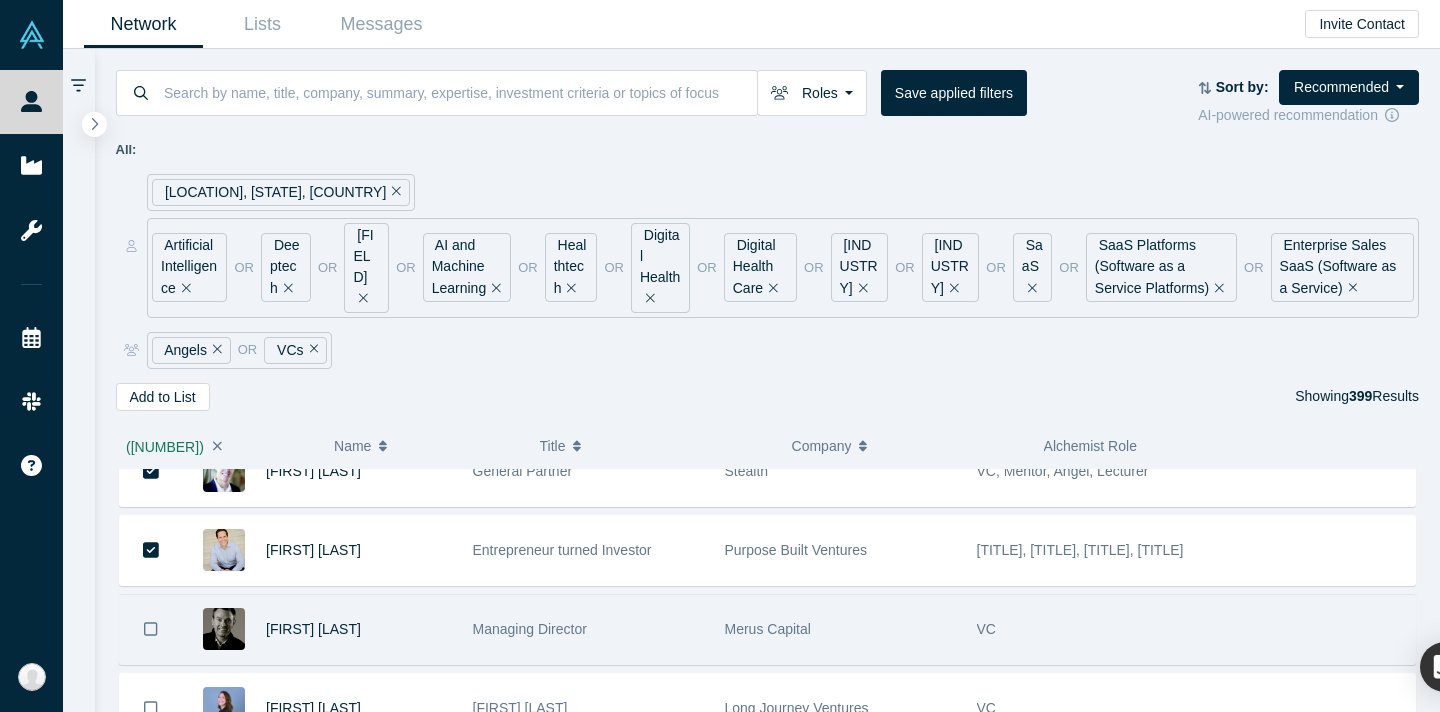 click at bounding box center [151, 629] 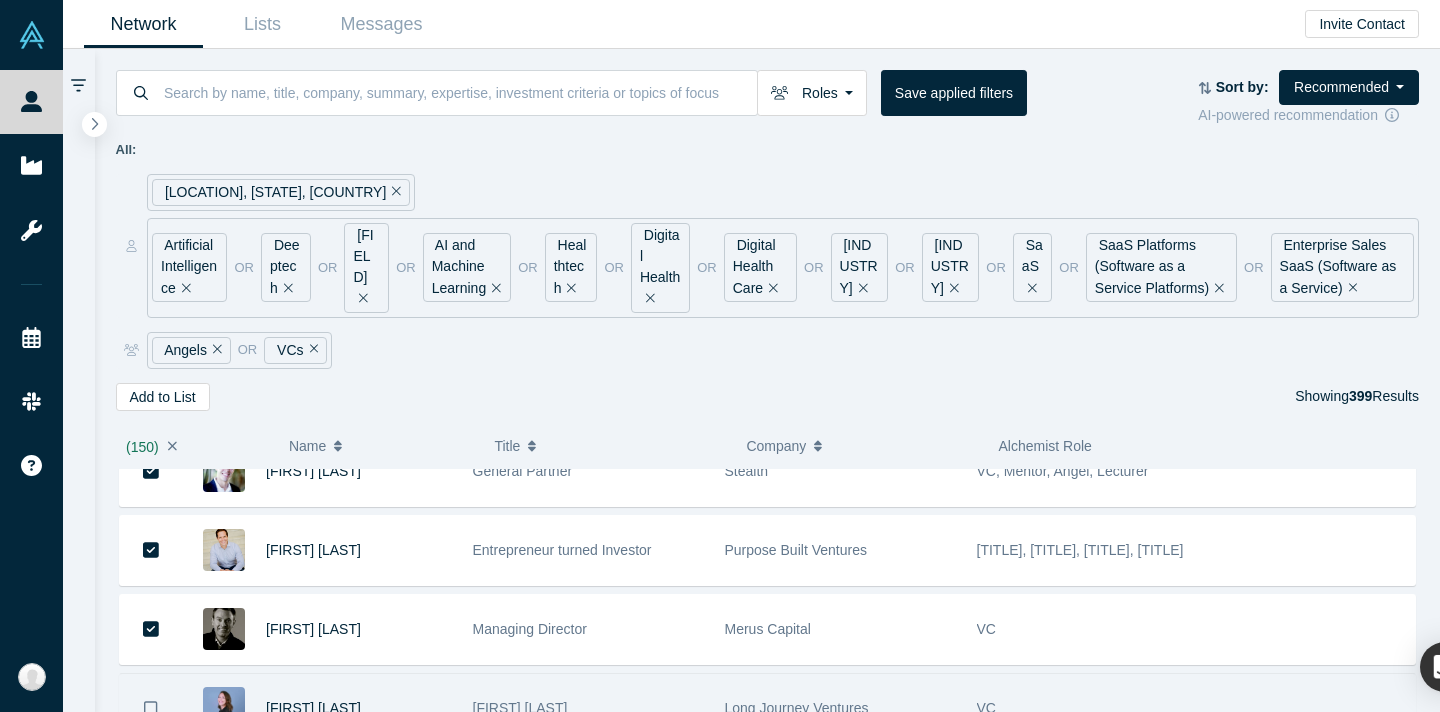click at bounding box center [151, 708] 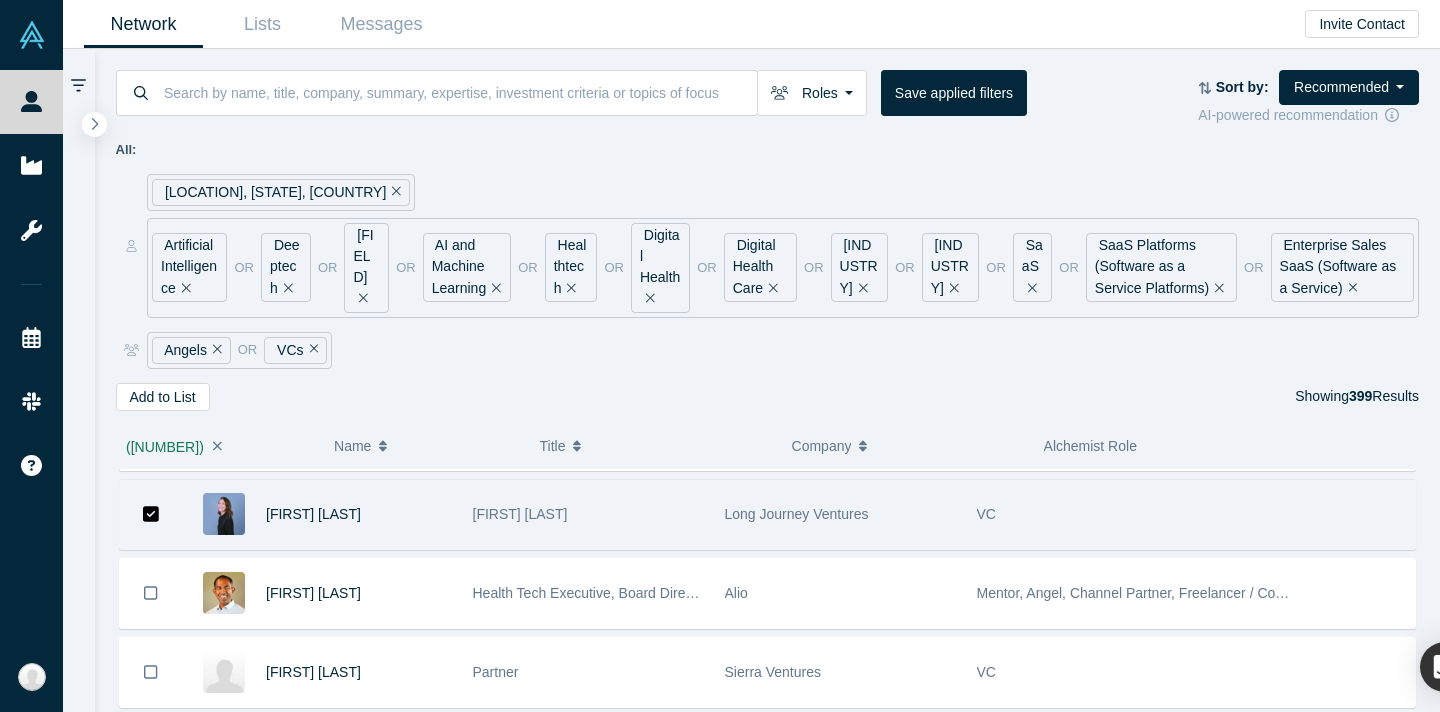 scroll, scrollTop: 11921, scrollLeft: 0, axis: vertical 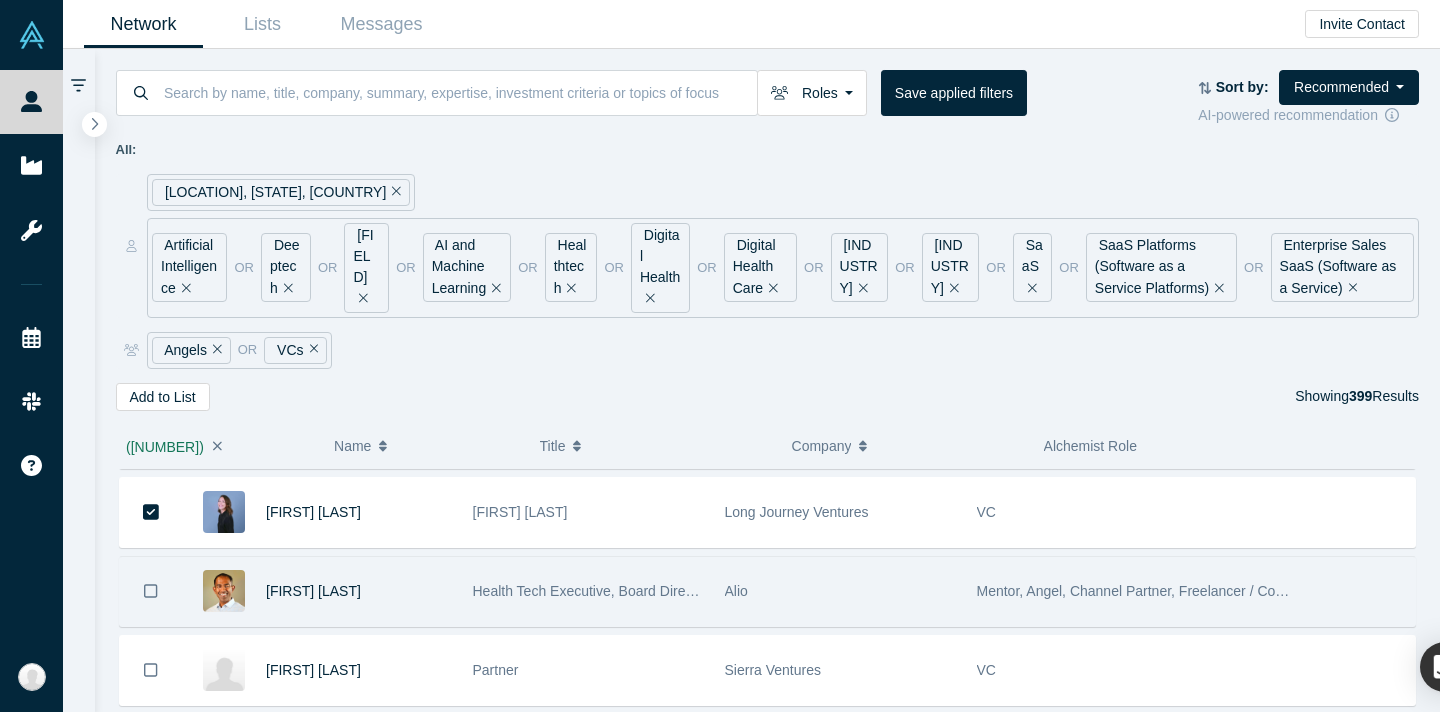 click 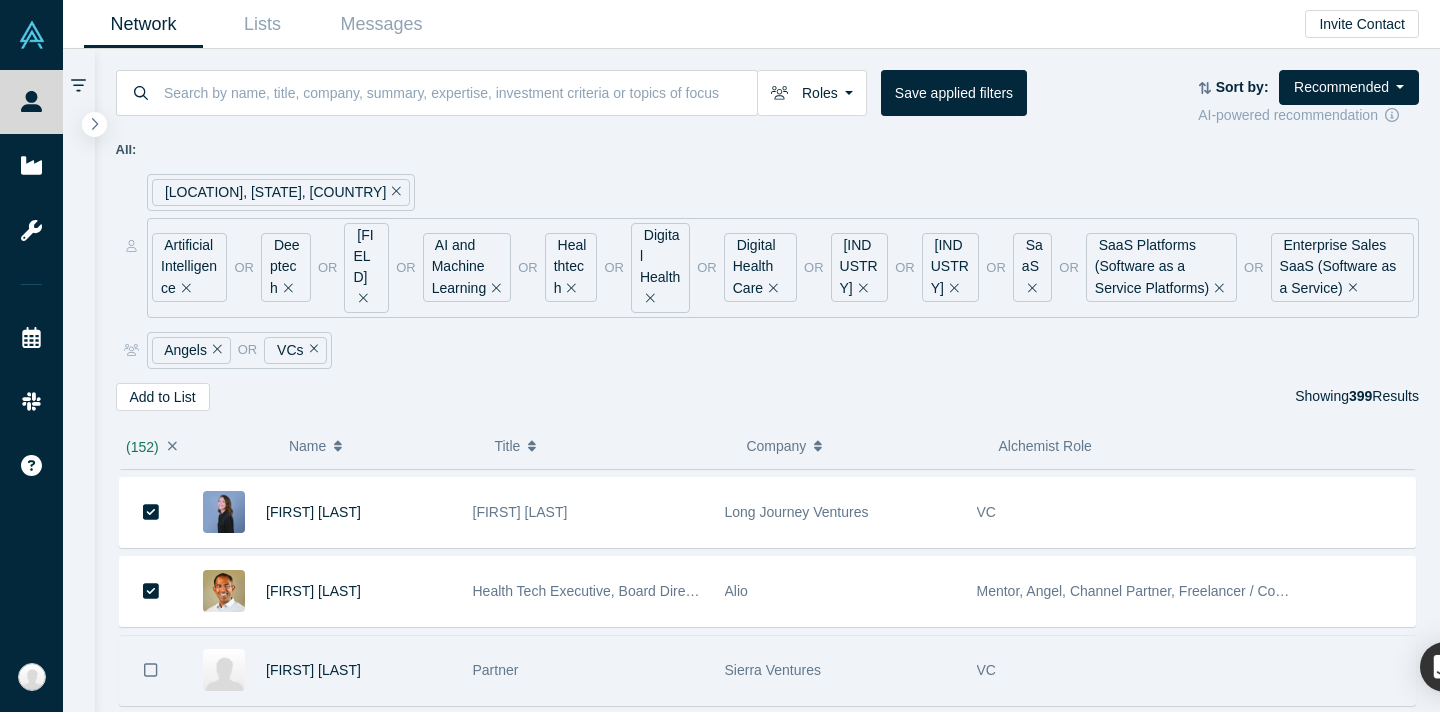 click 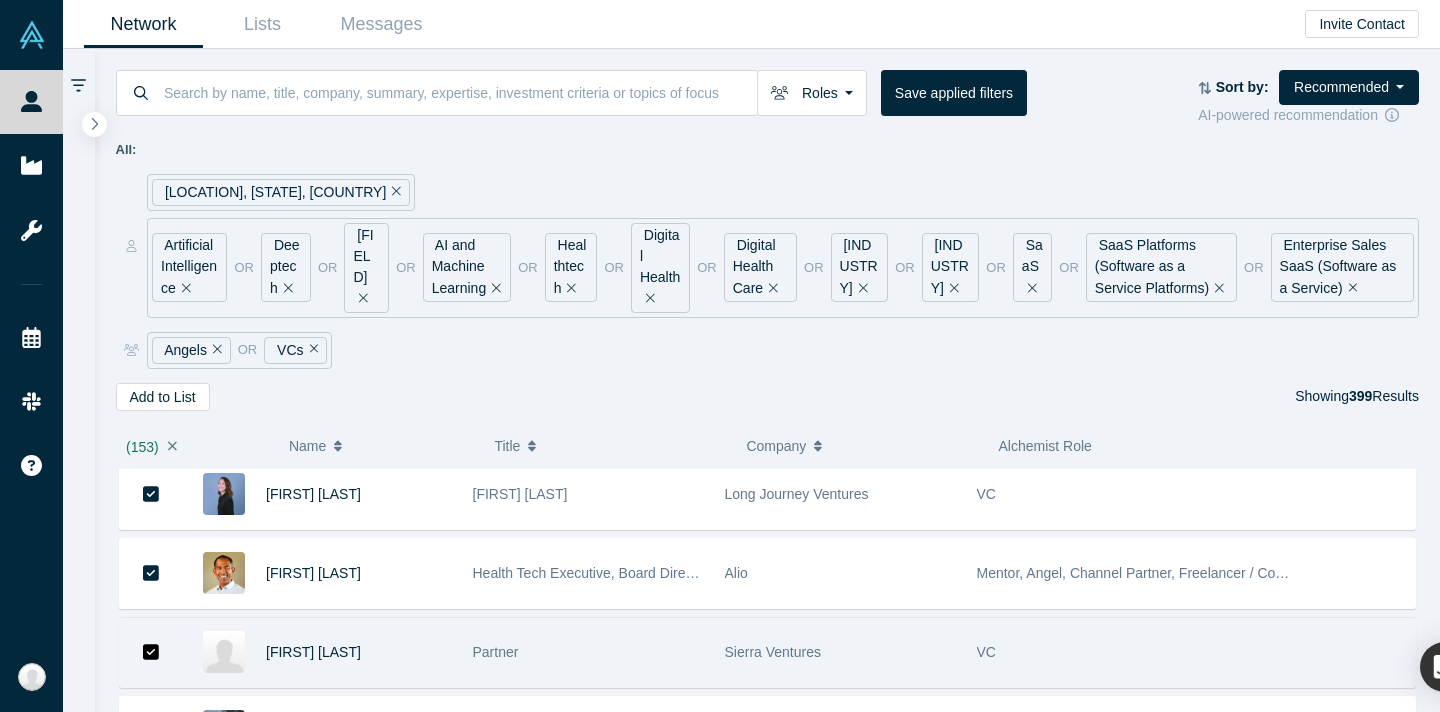 scroll, scrollTop: 12037, scrollLeft: 0, axis: vertical 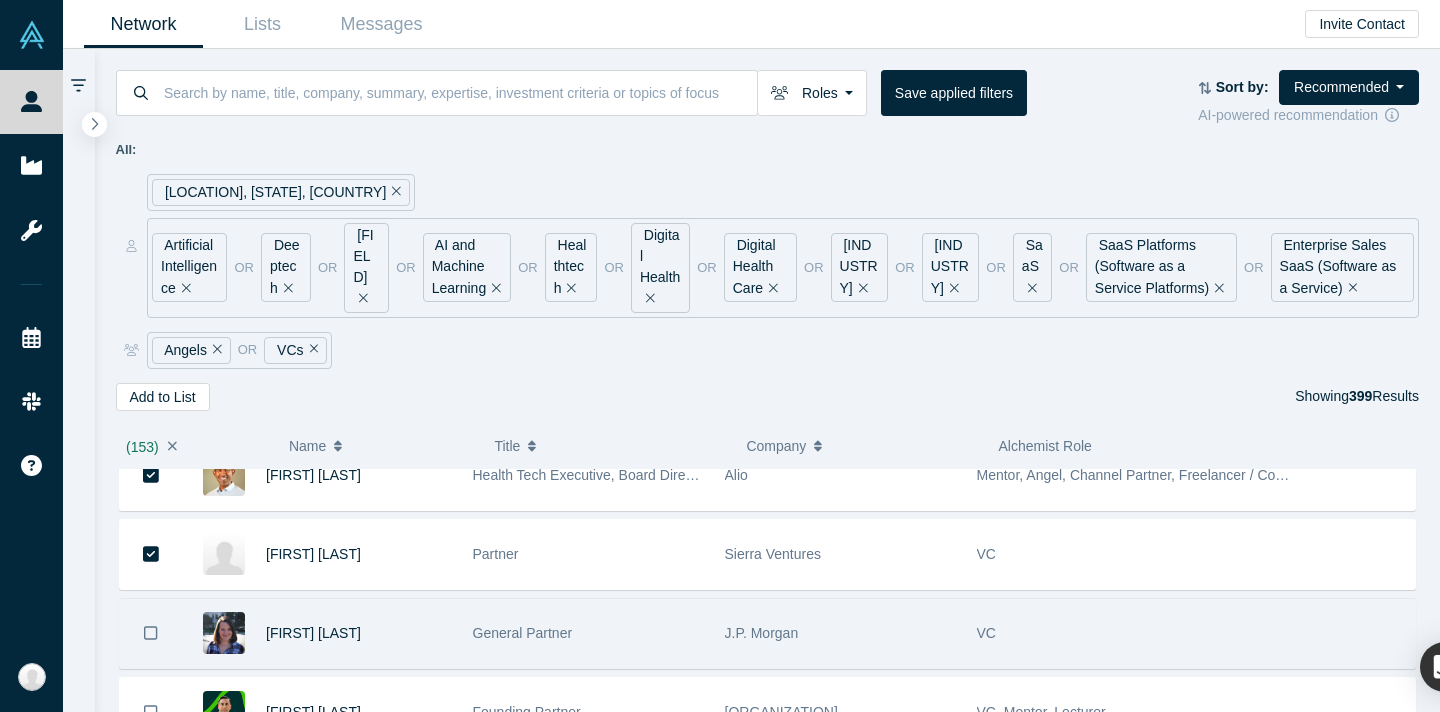 drag, startPoint x: 158, startPoint y: 634, endPoint x: 157, endPoint y: 654, distance: 20.024984 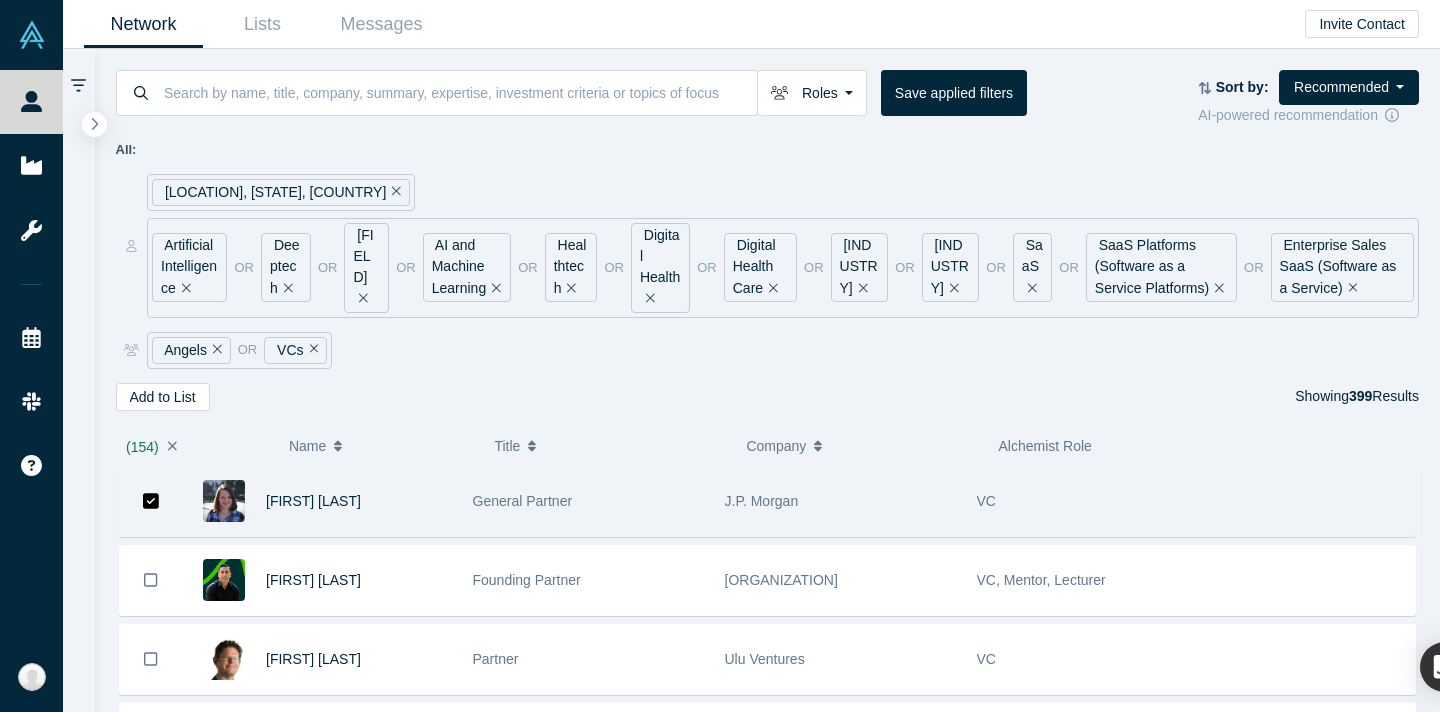 scroll, scrollTop: 12172, scrollLeft: 0, axis: vertical 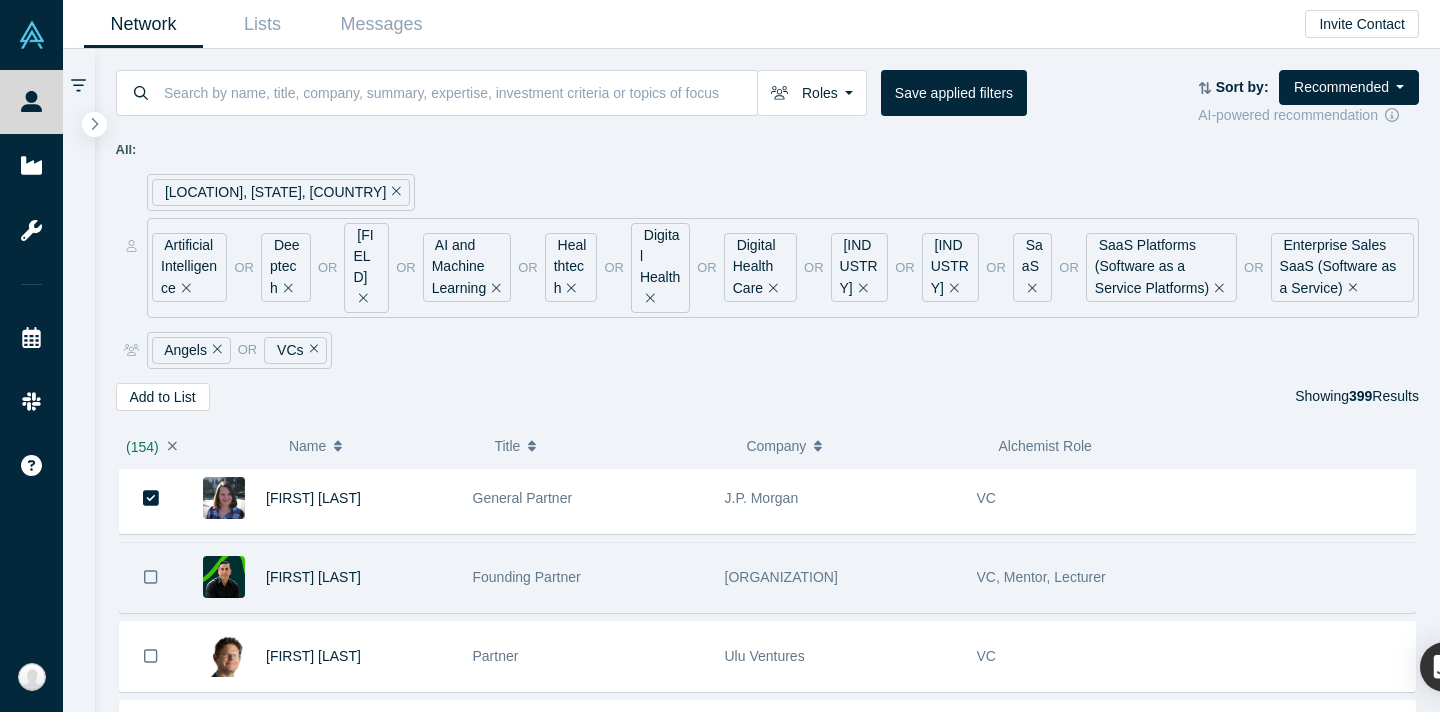 click at bounding box center [151, 577] 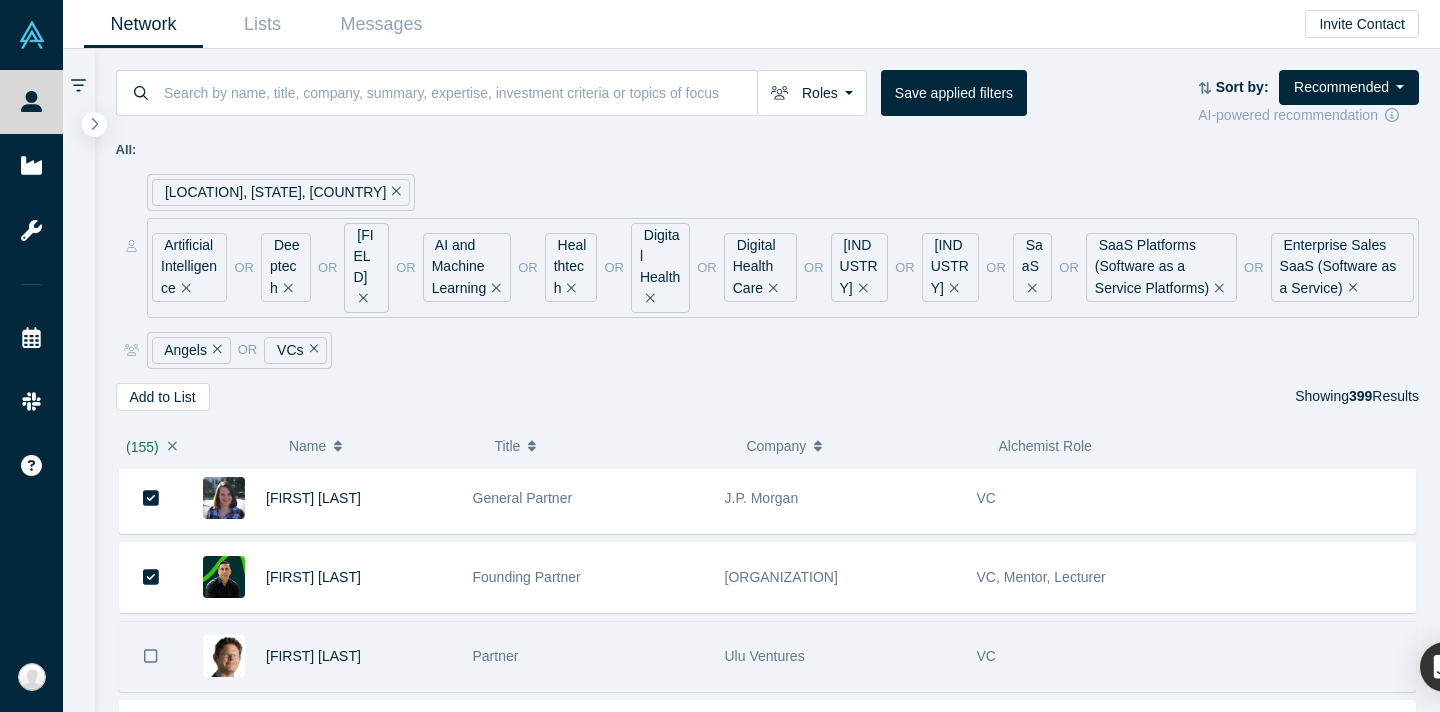 click 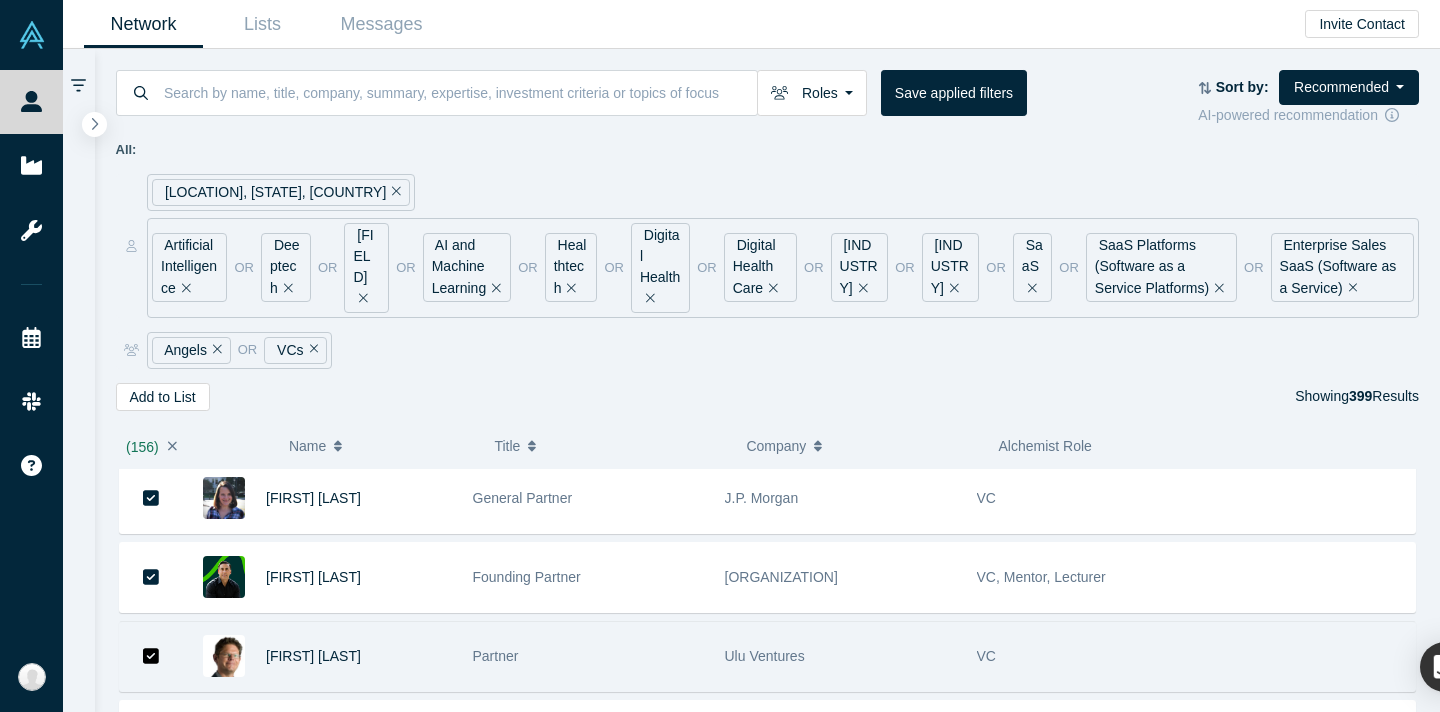 scroll, scrollTop: 12358, scrollLeft: 0, axis: vertical 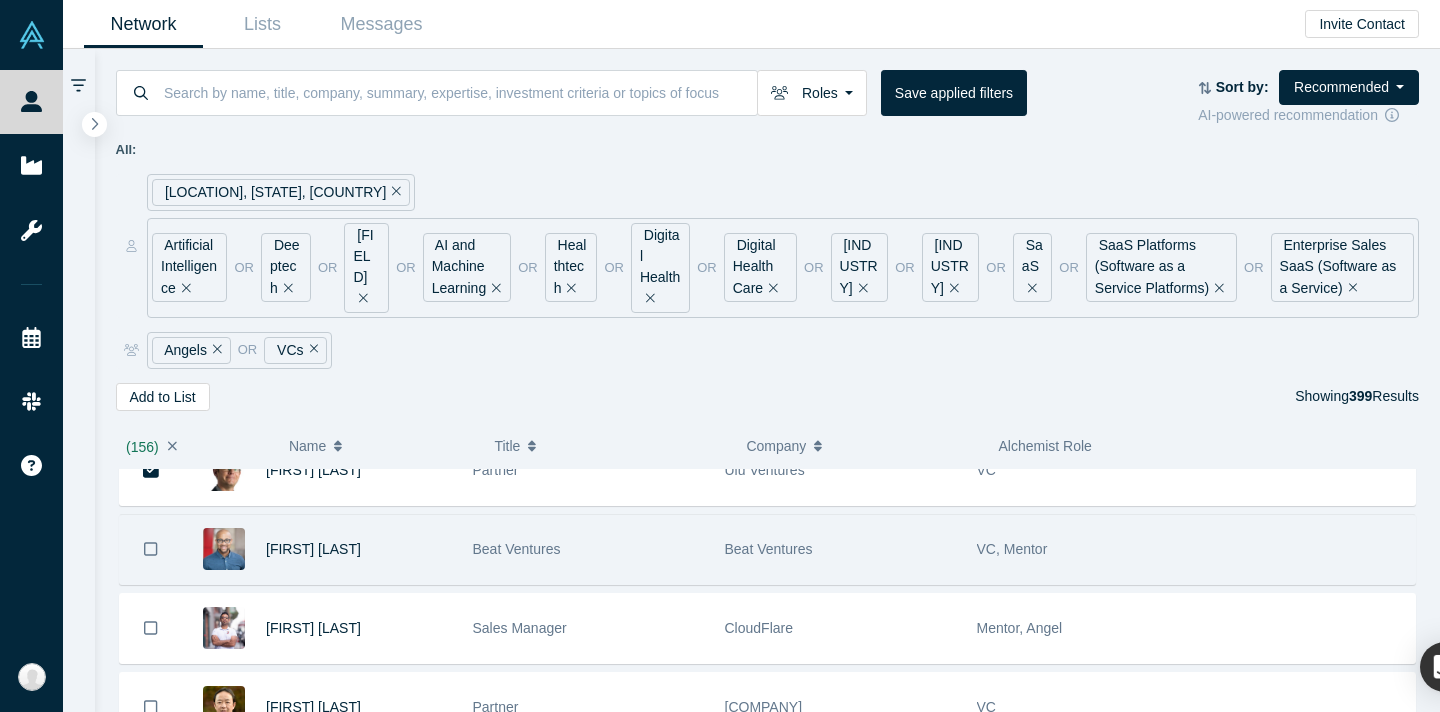 click 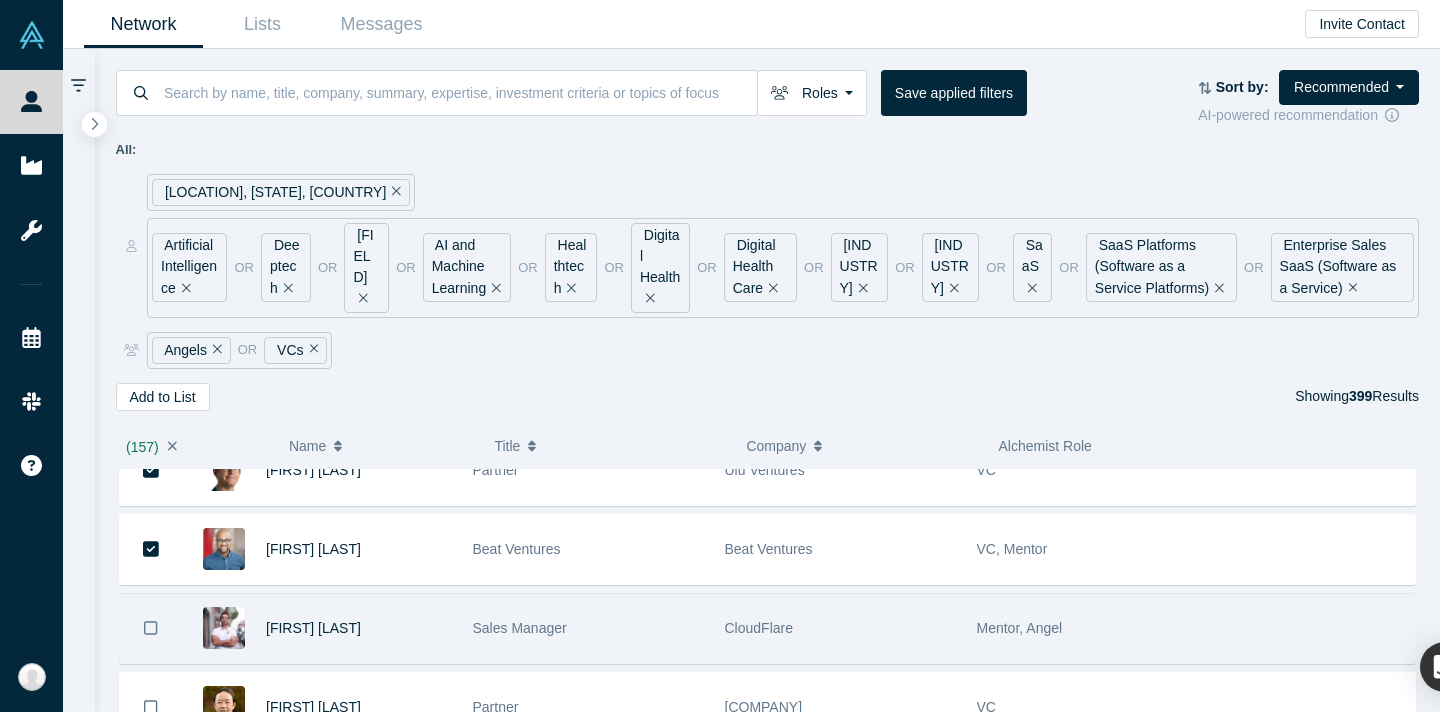 click 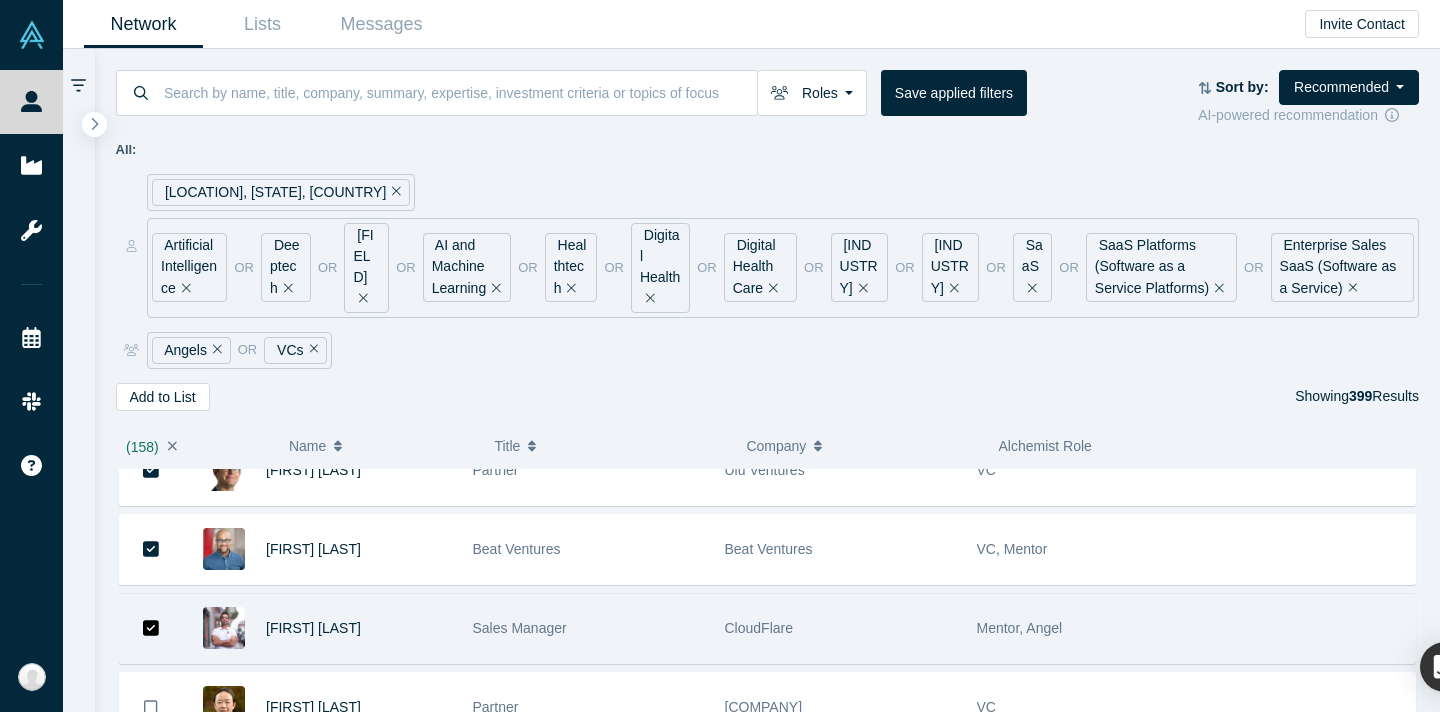 scroll, scrollTop: 12430, scrollLeft: 0, axis: vertical 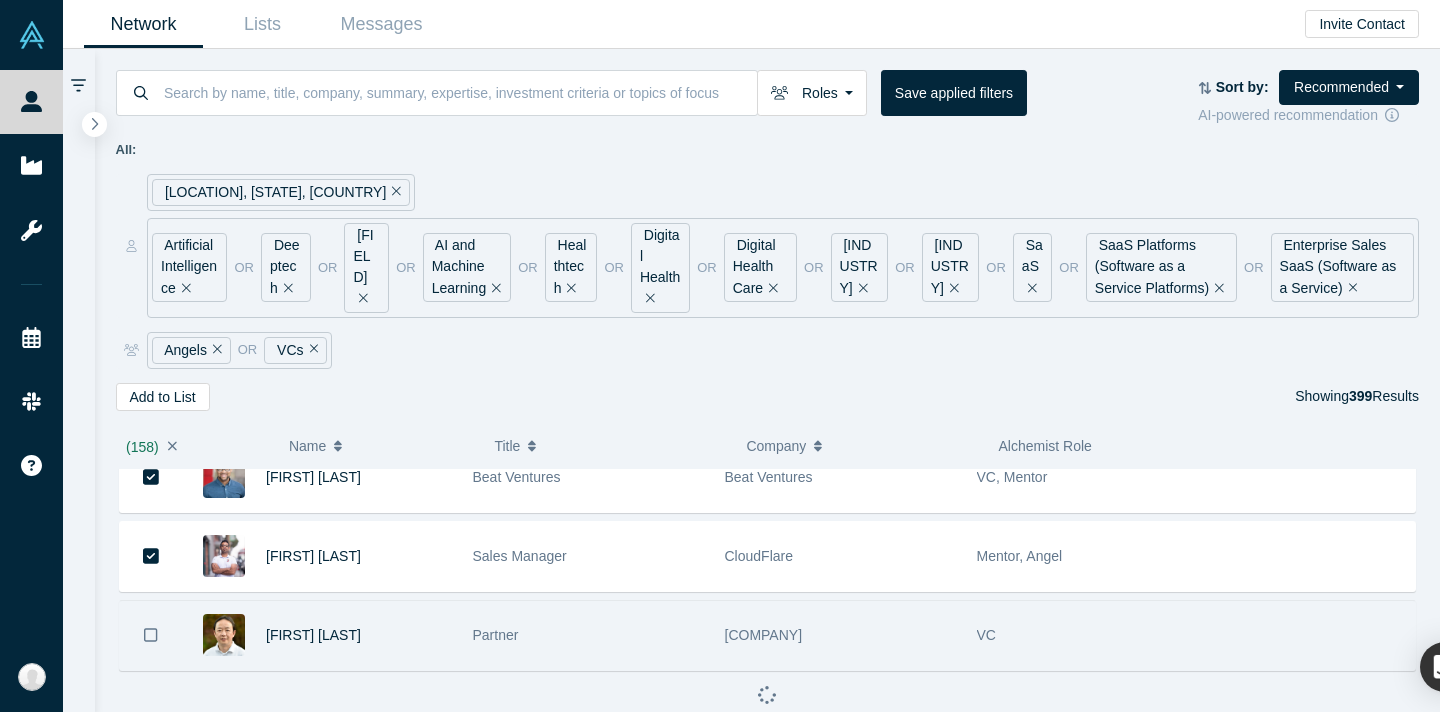 click at bounding box center [151, 635] 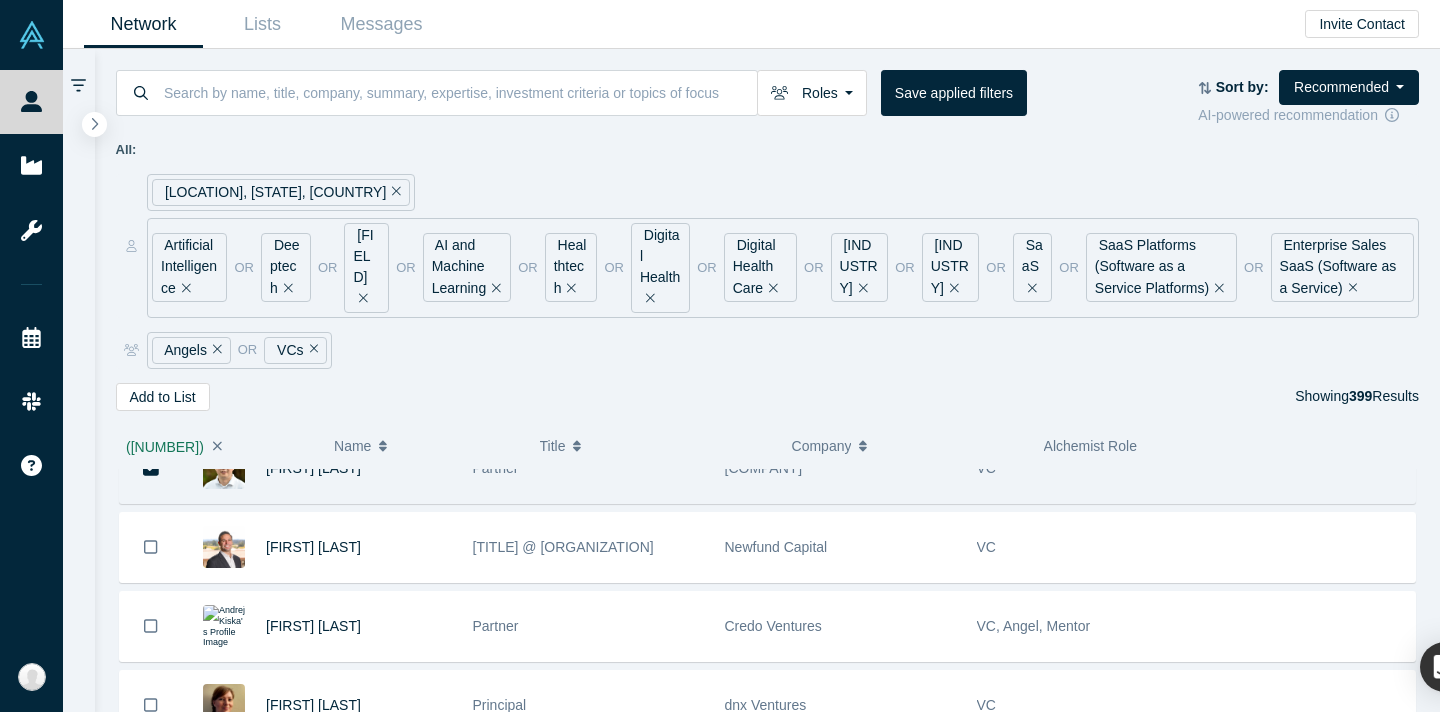 scroll, scrollTop: 12600, scrollLeft: 0, axis: vertical 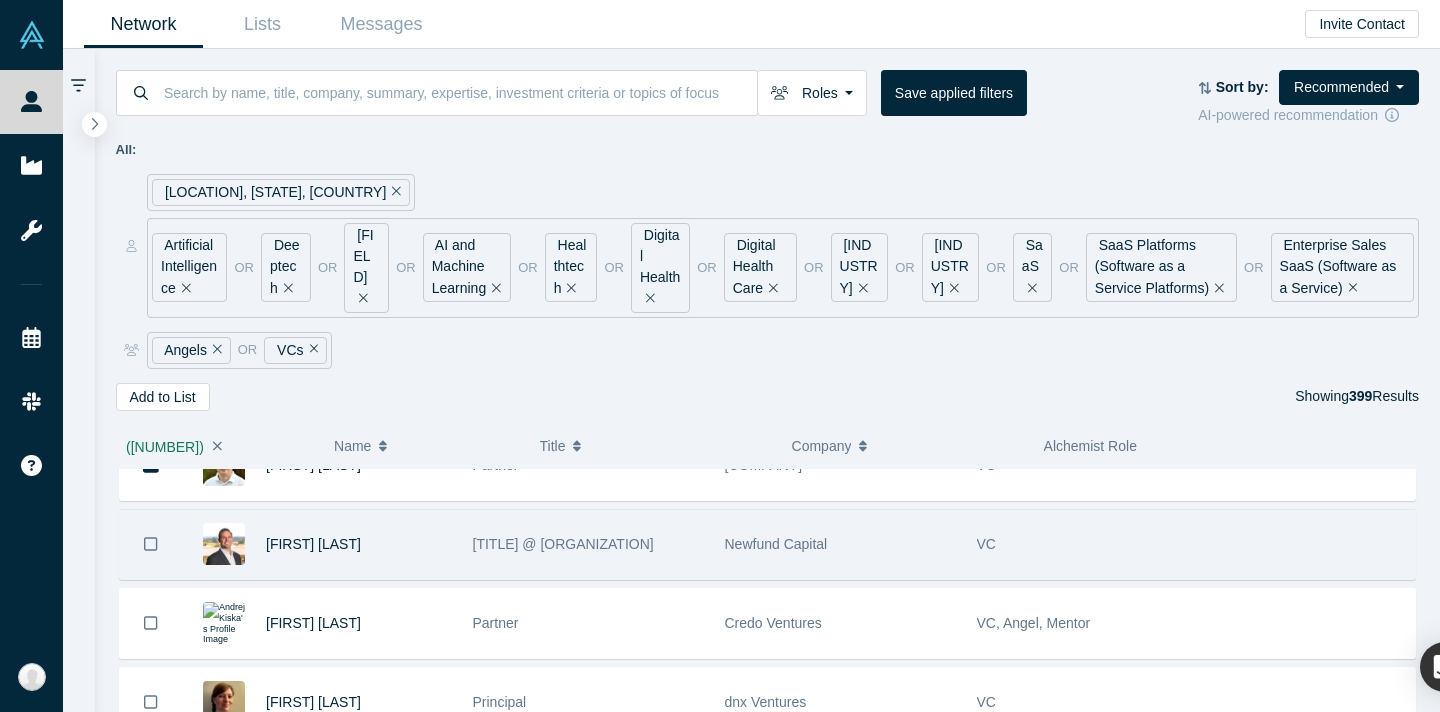 click at bounding box center [151, 544] 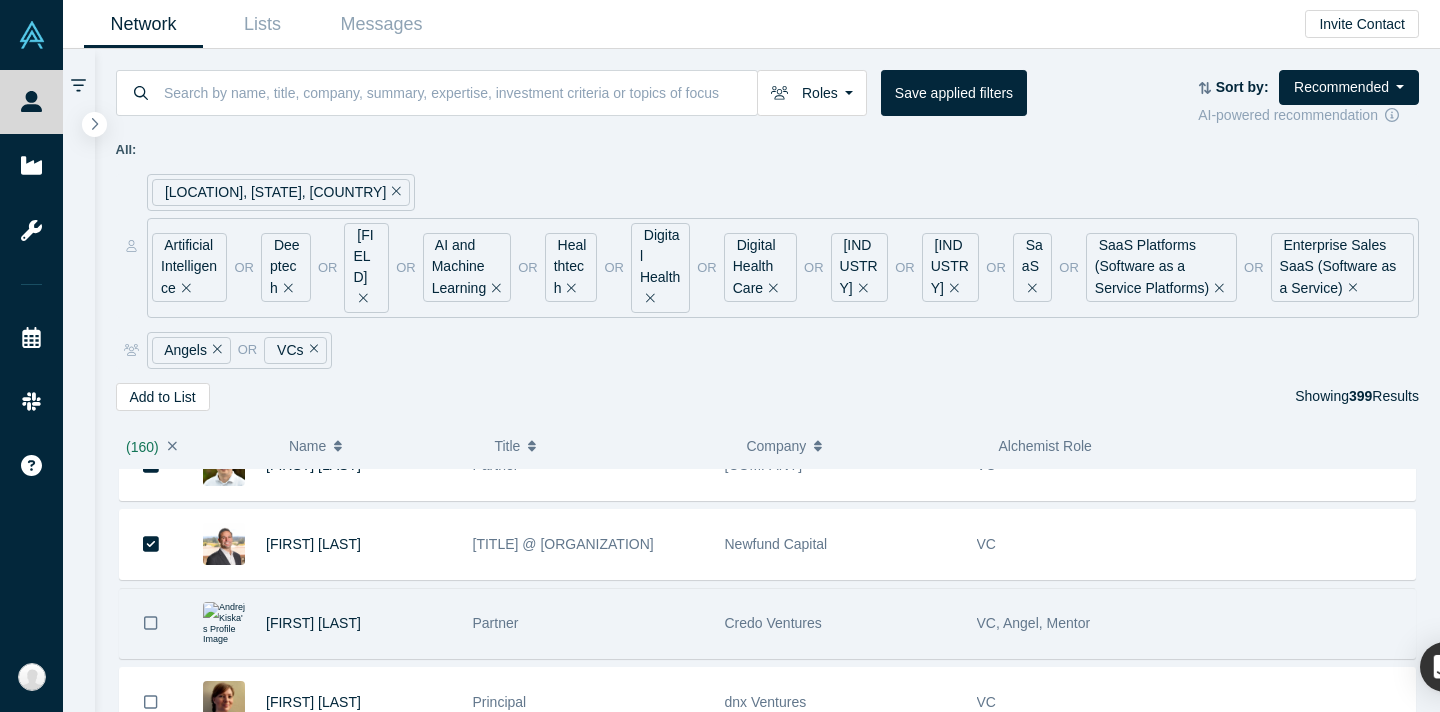 click 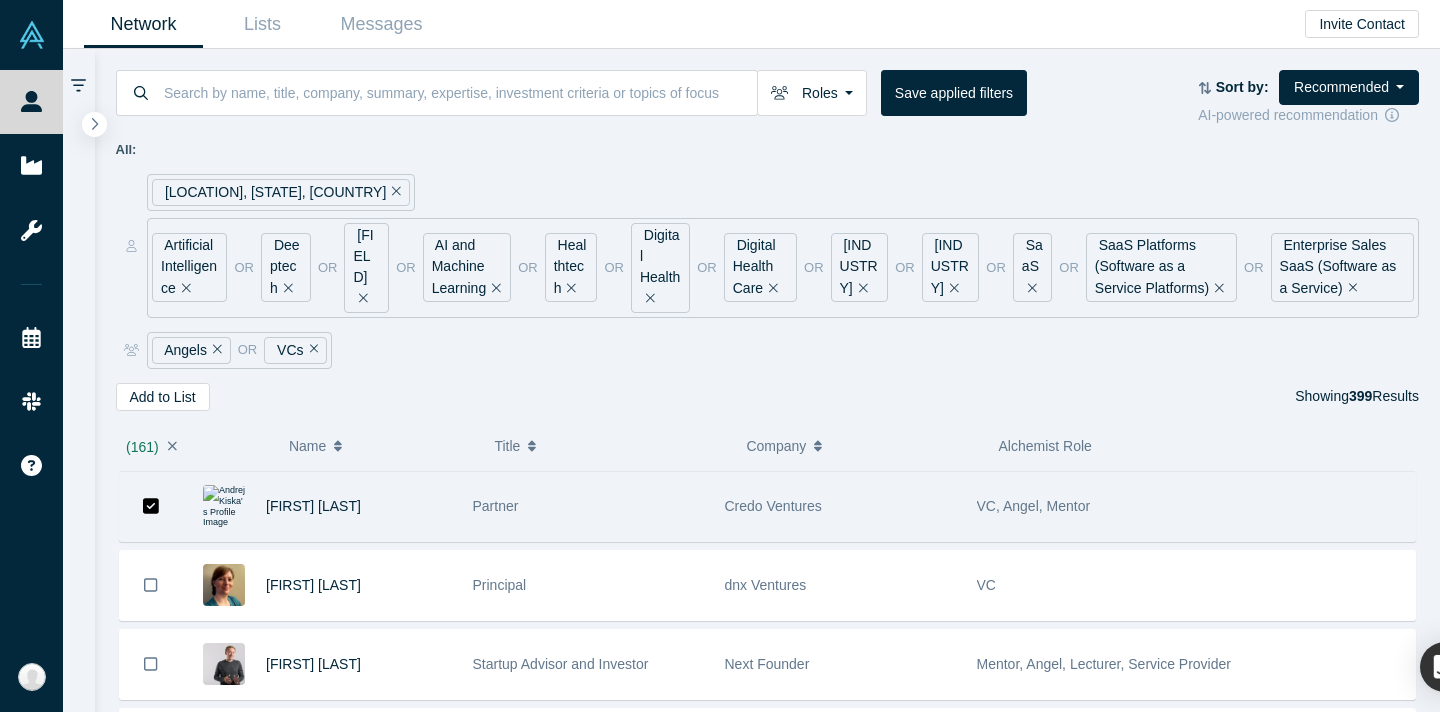 scroll, scrollTop: 12719, scrollLeft: 0, axis: vertical 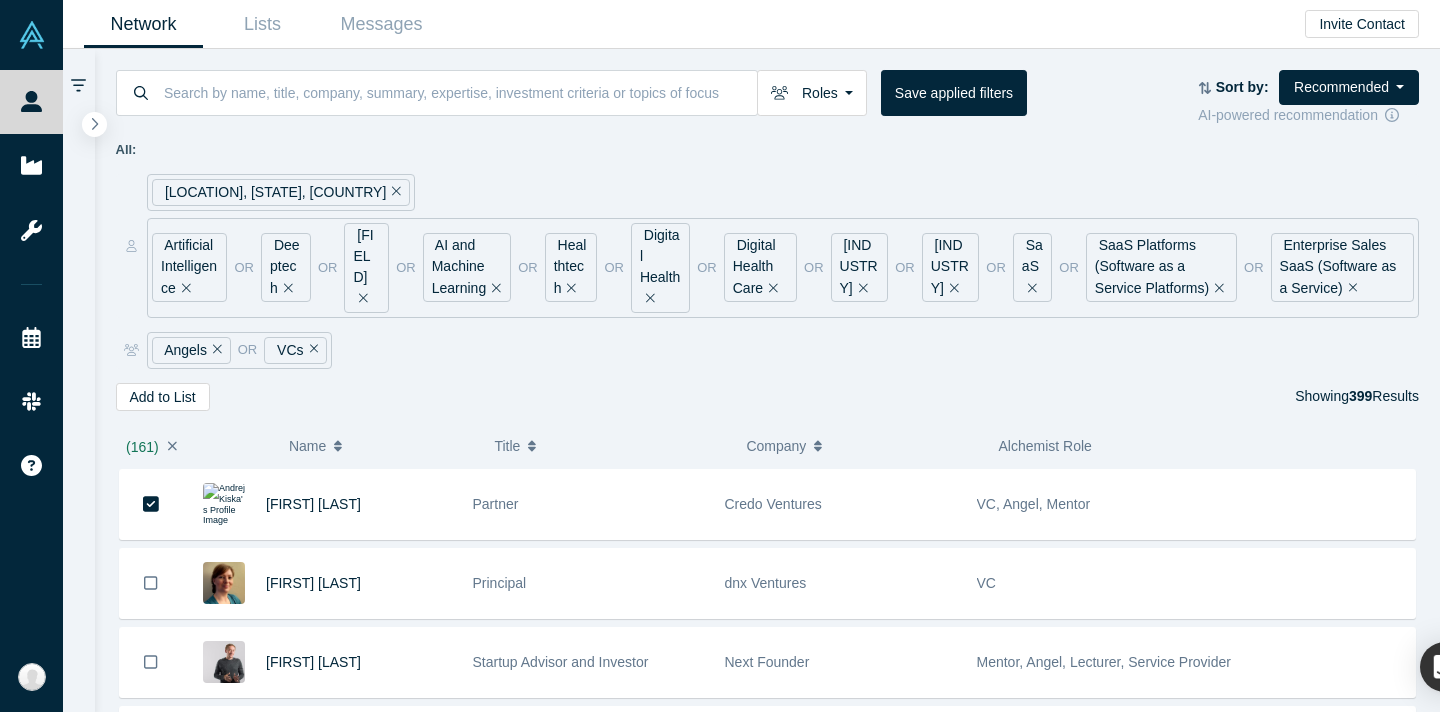click at bounding box center [151, 583] 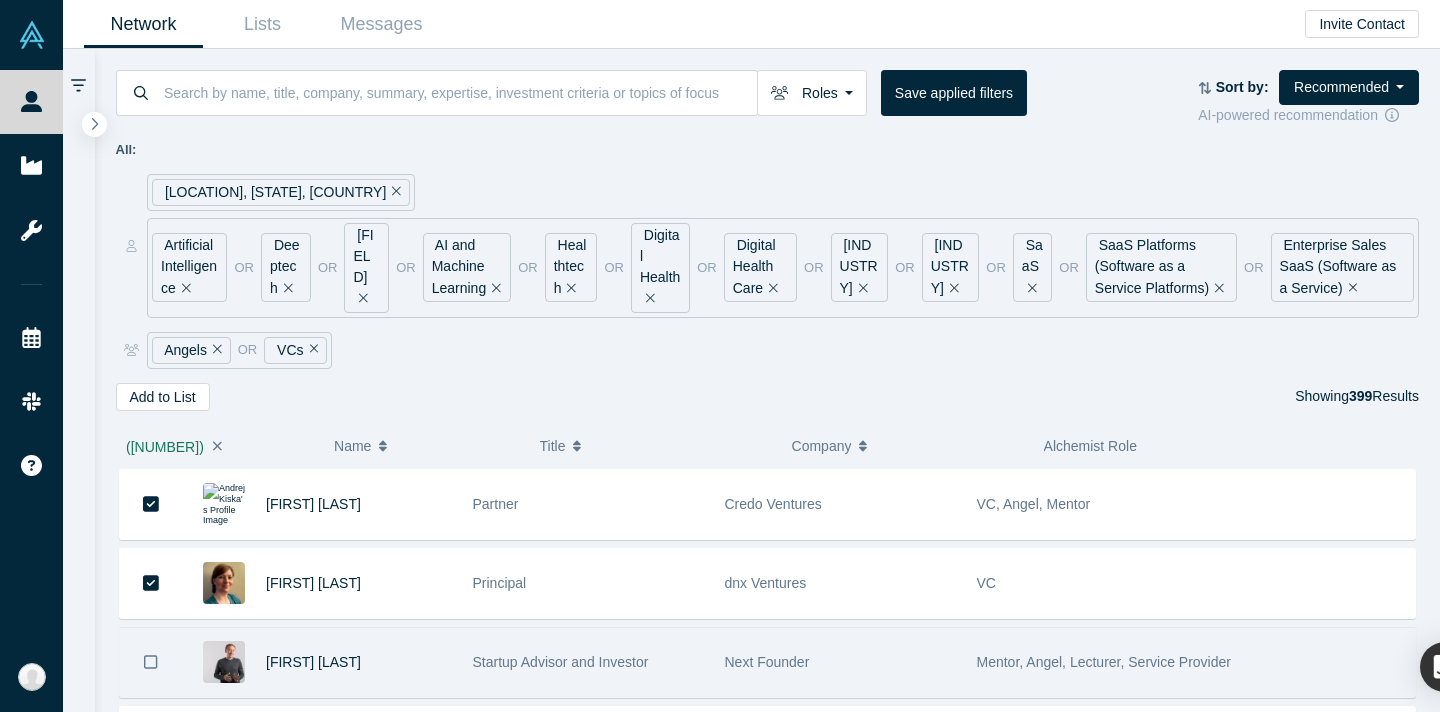 click 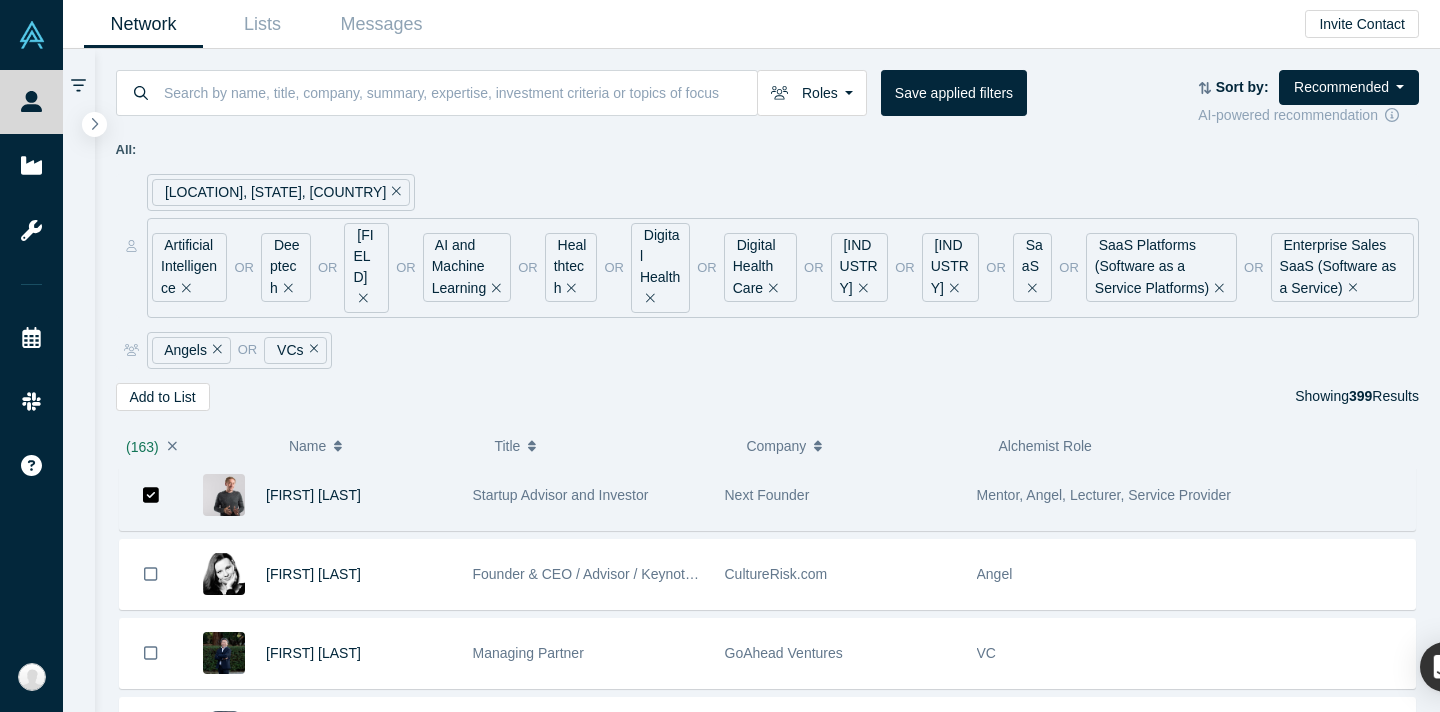 scroll, scrollTop: 12887, scrollLeft: 0, axis: vertical 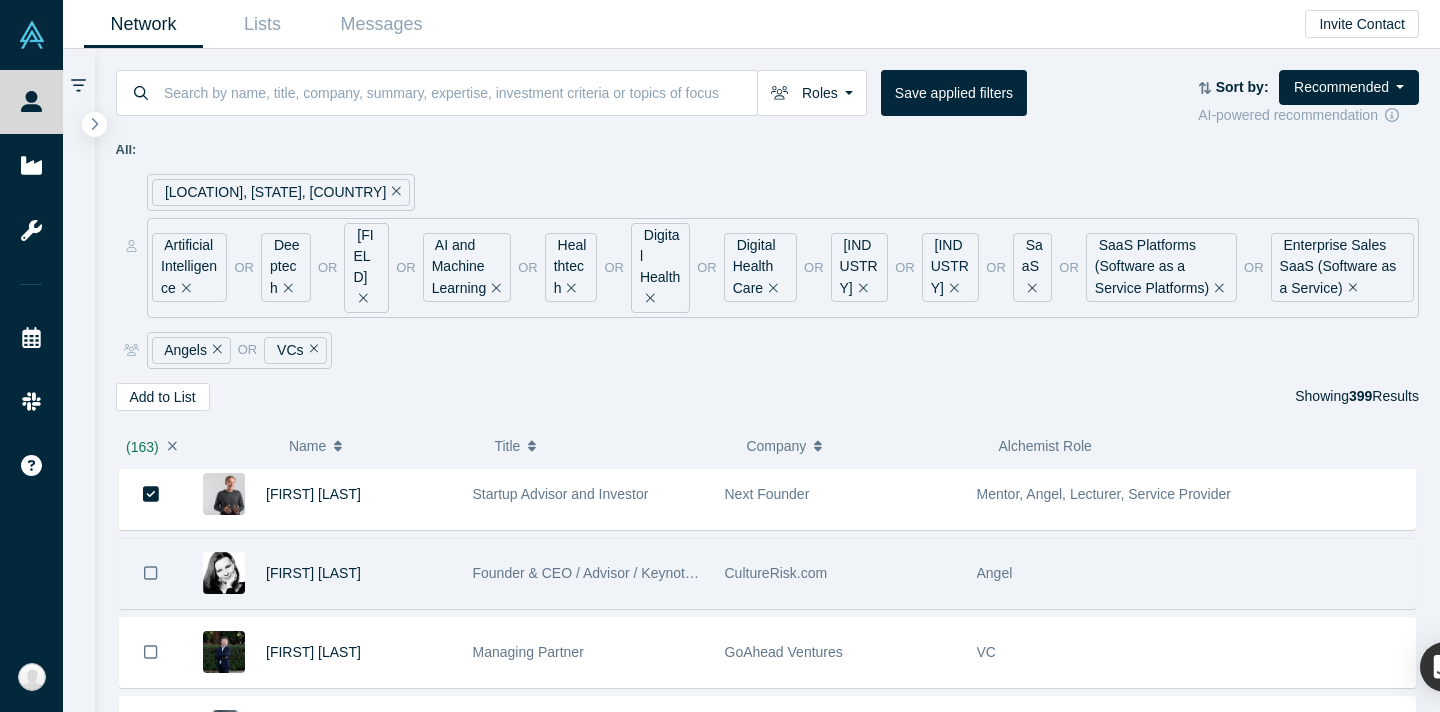 click at bounding box center [151, 573] 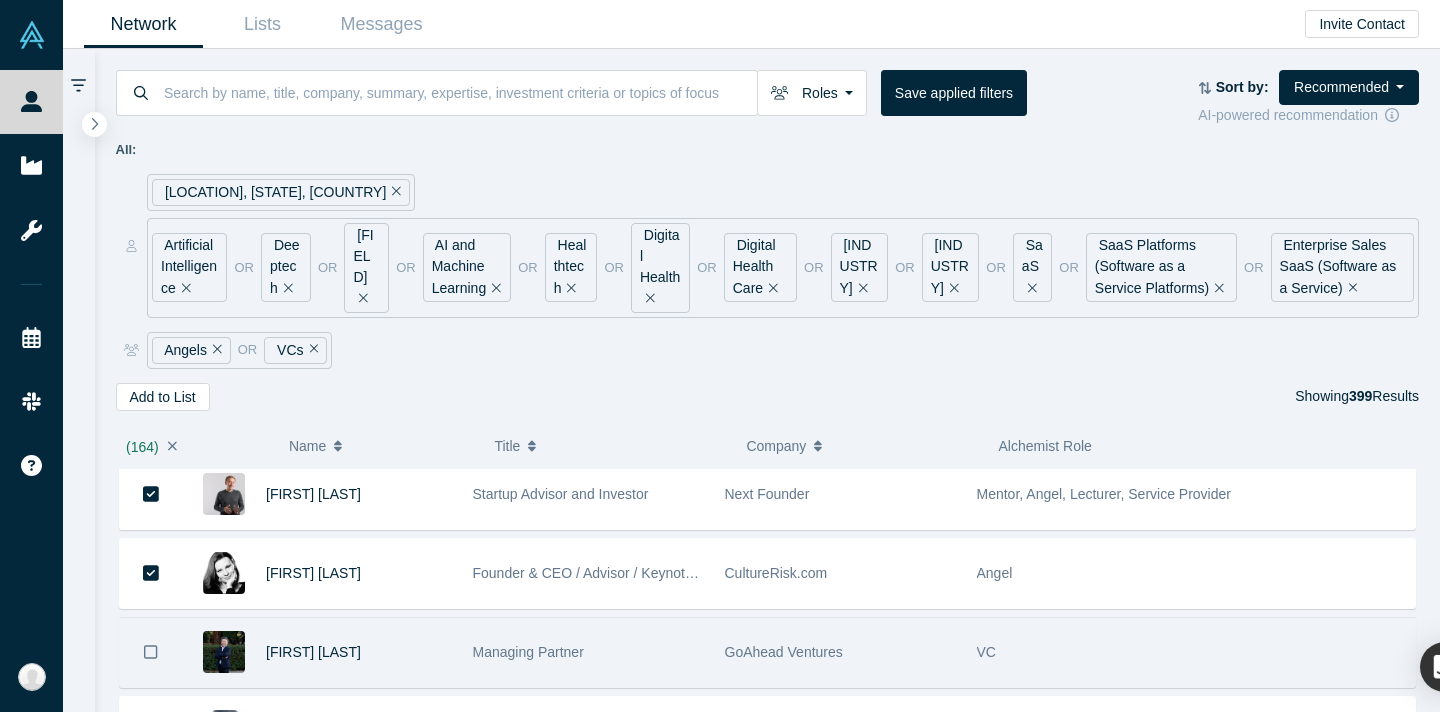 click at bounding box center [151, 652] 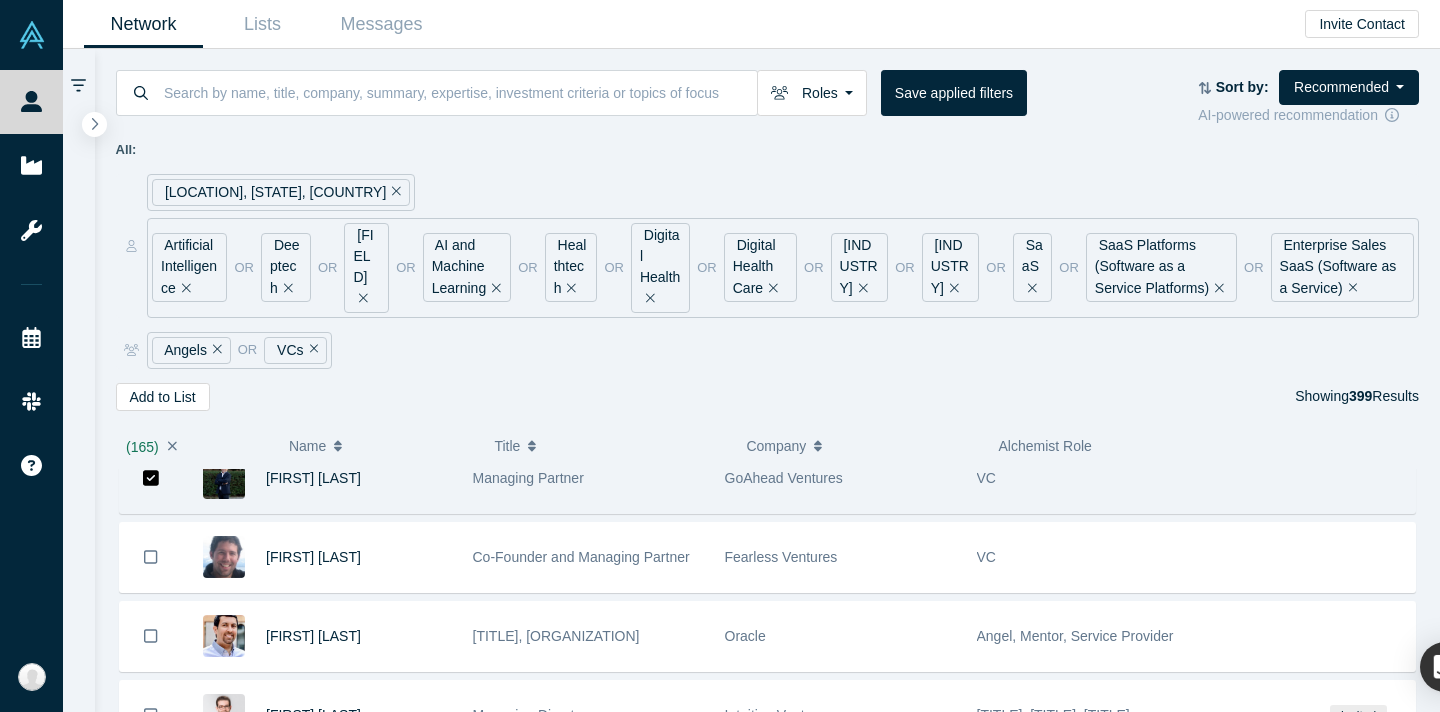 scroll, scrollTop: 13062, scrollLeft: 0, axis: vertical 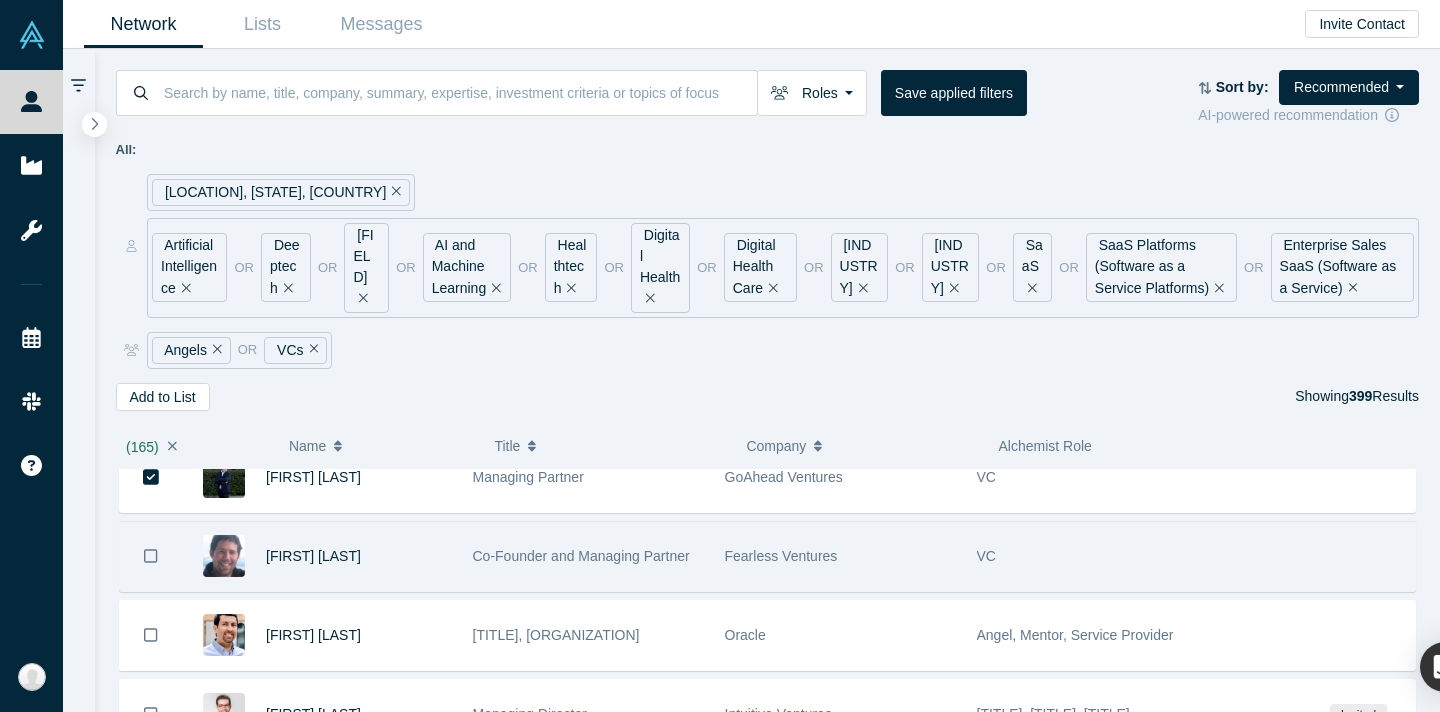 click 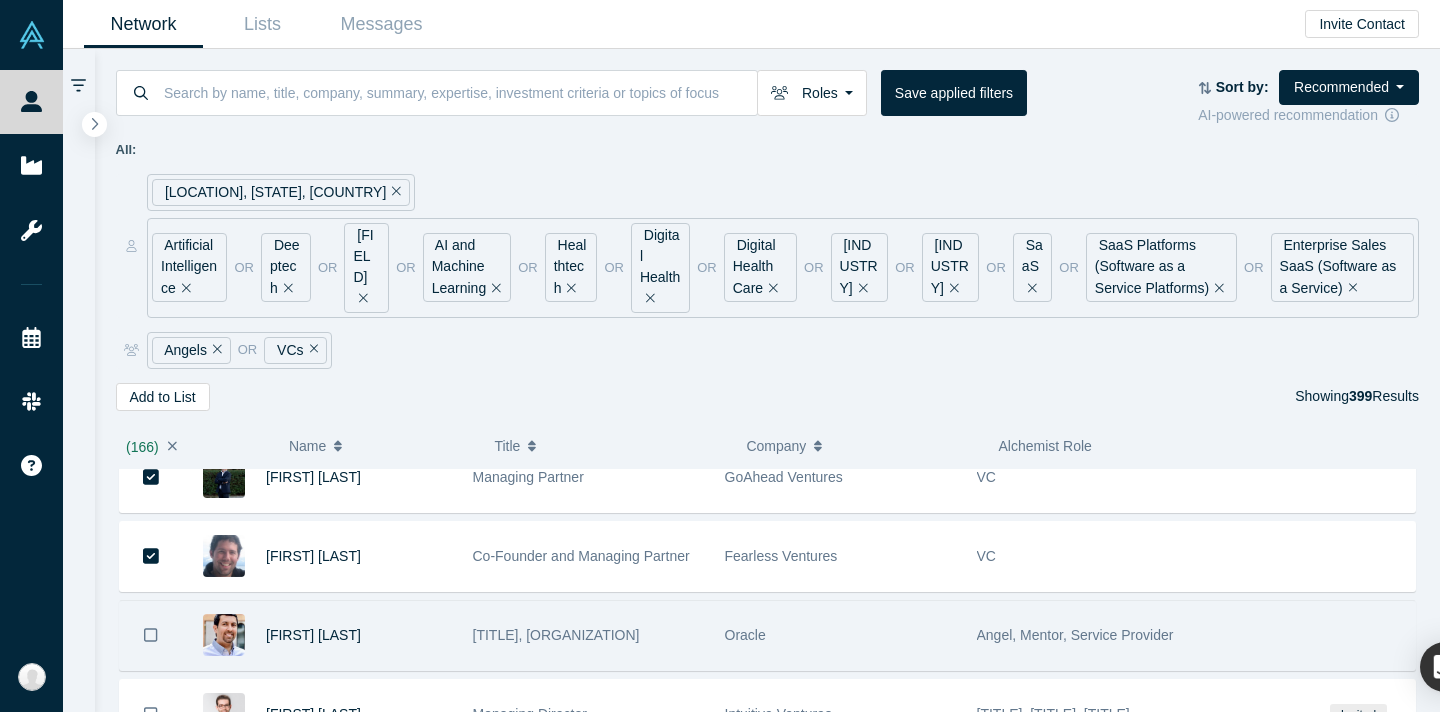 click 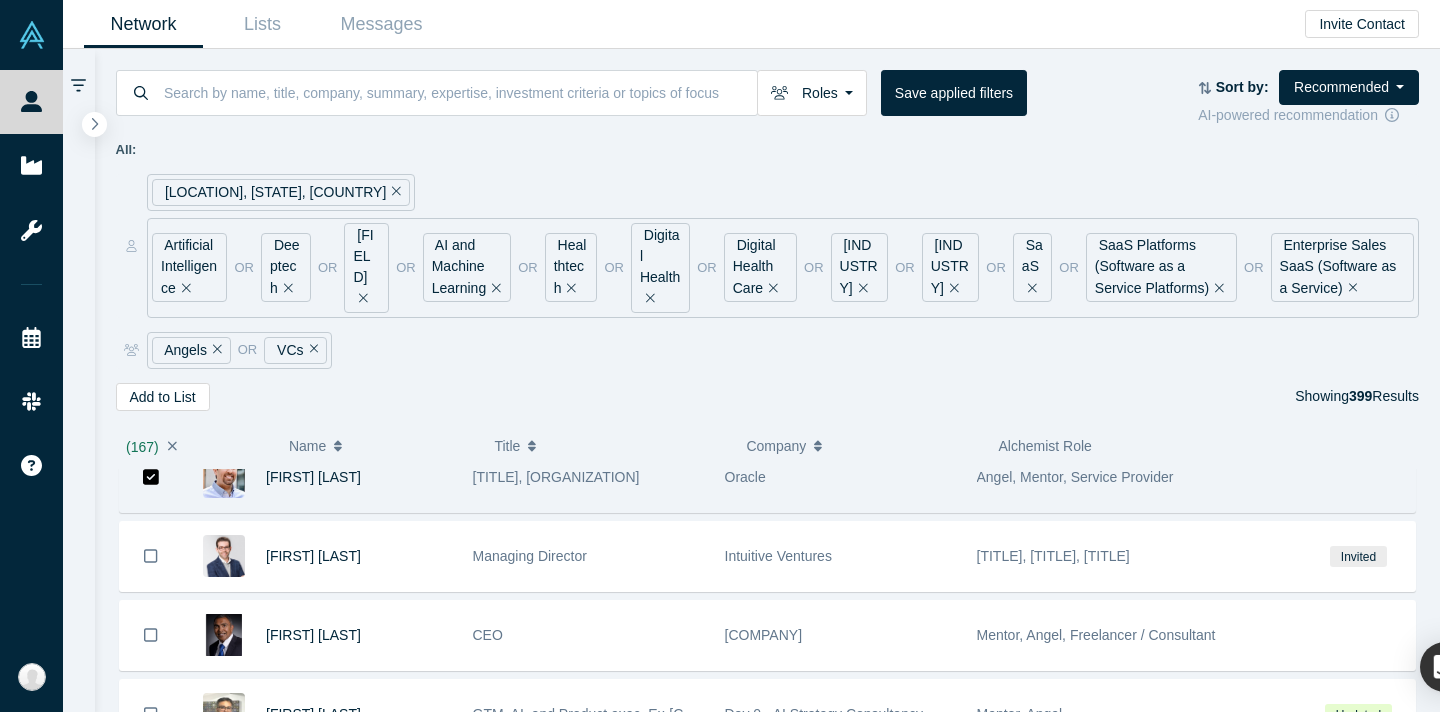 scroll, scrollTop: 13223, scrollLeft: 0, axis: vertical 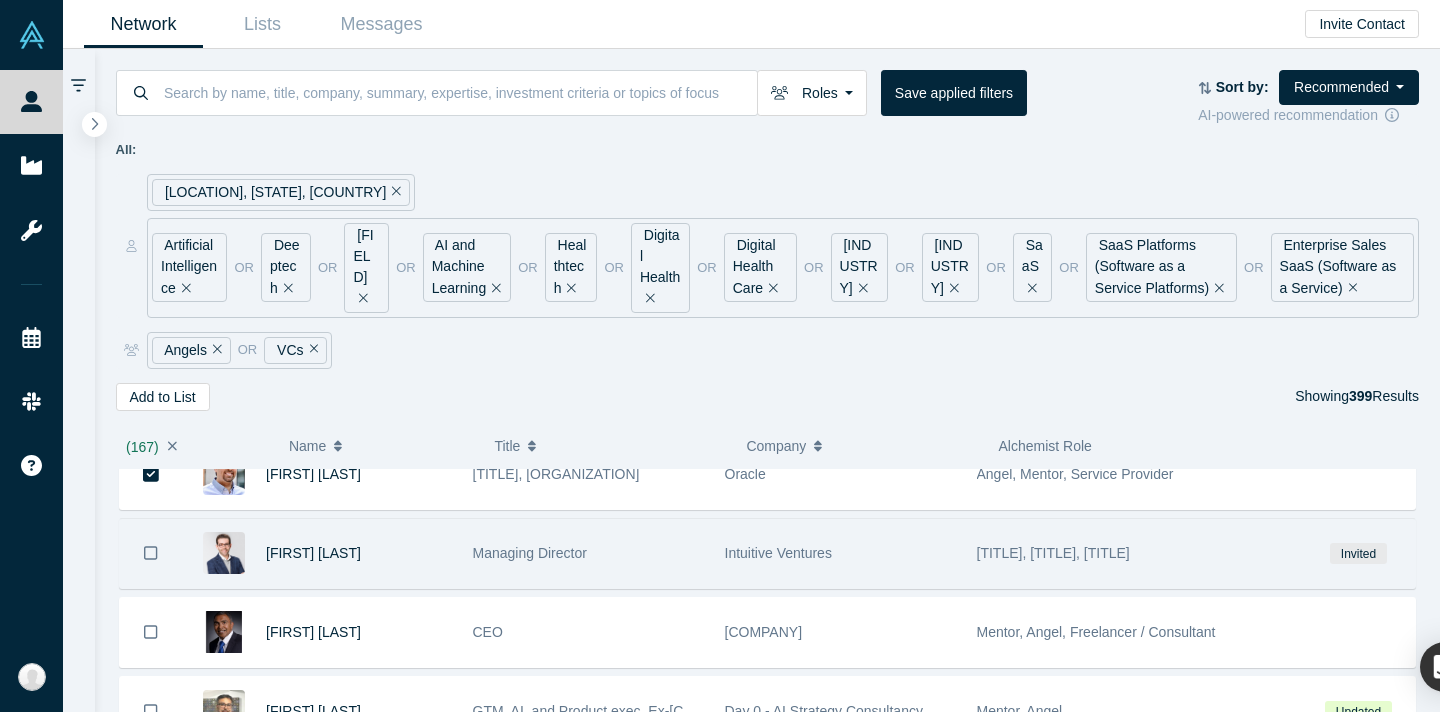 click 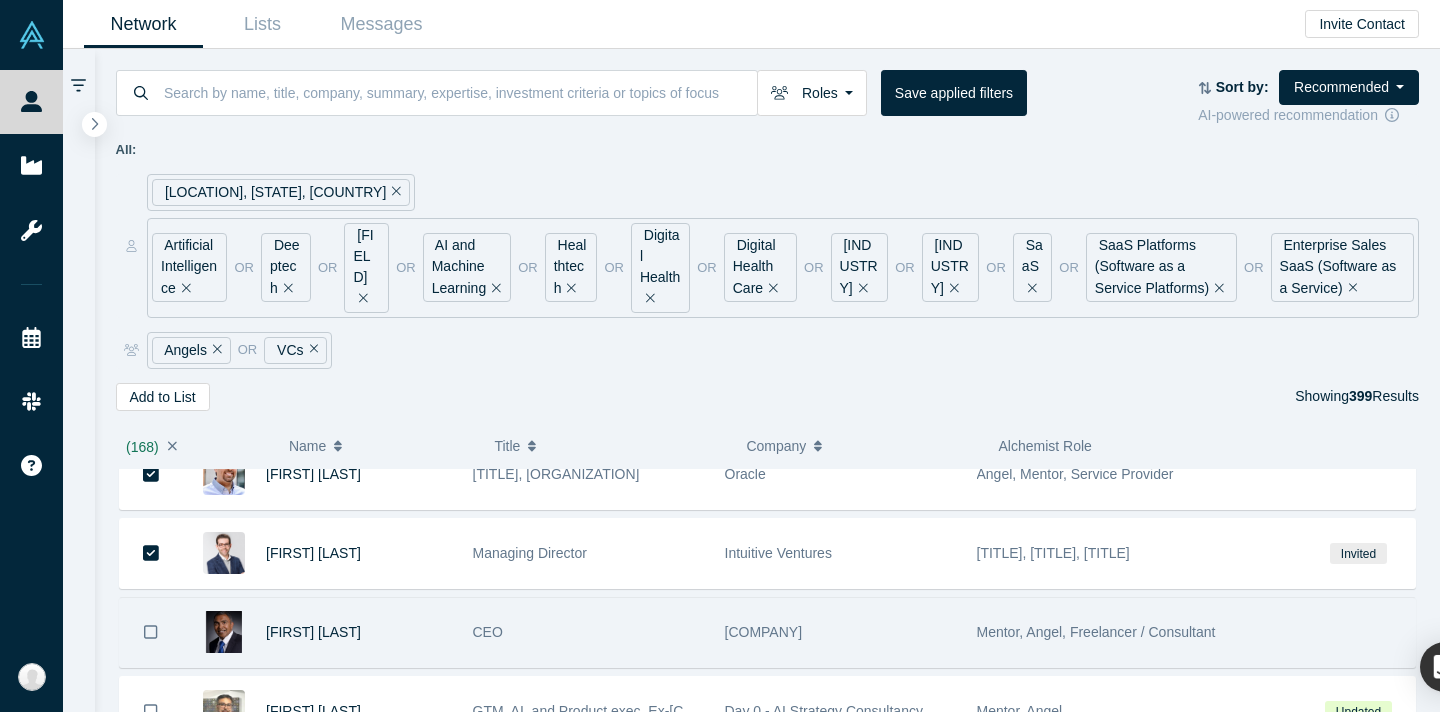 click 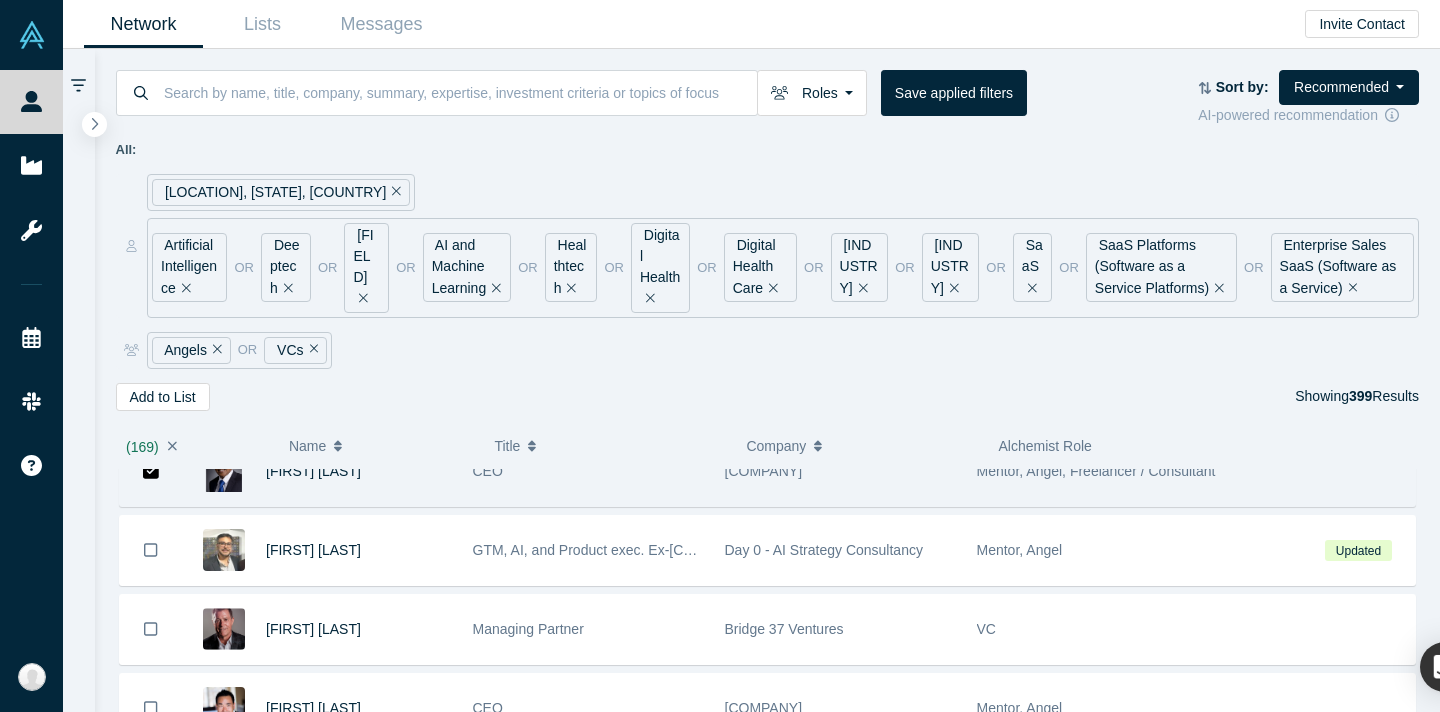 scroll, scrollTop: 13386, scrollLeft: 0, axis: vertical 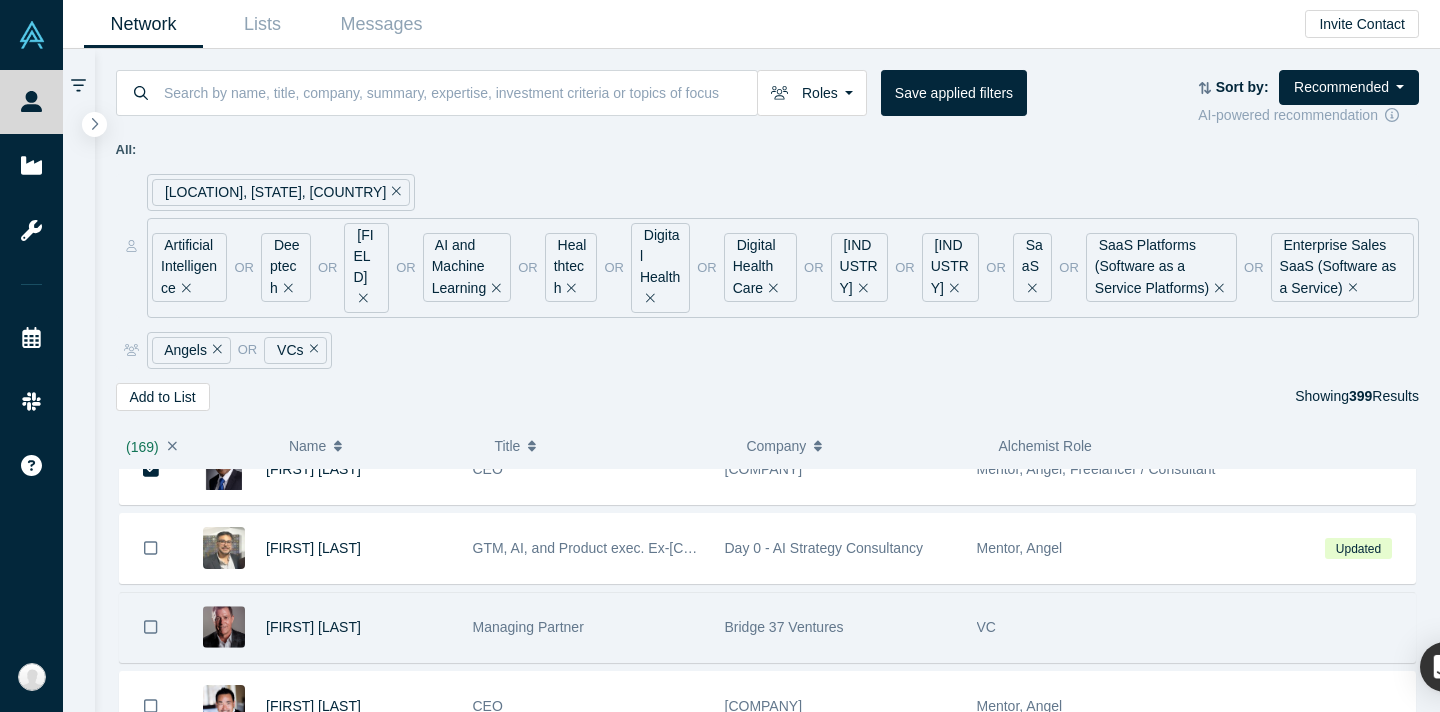 click 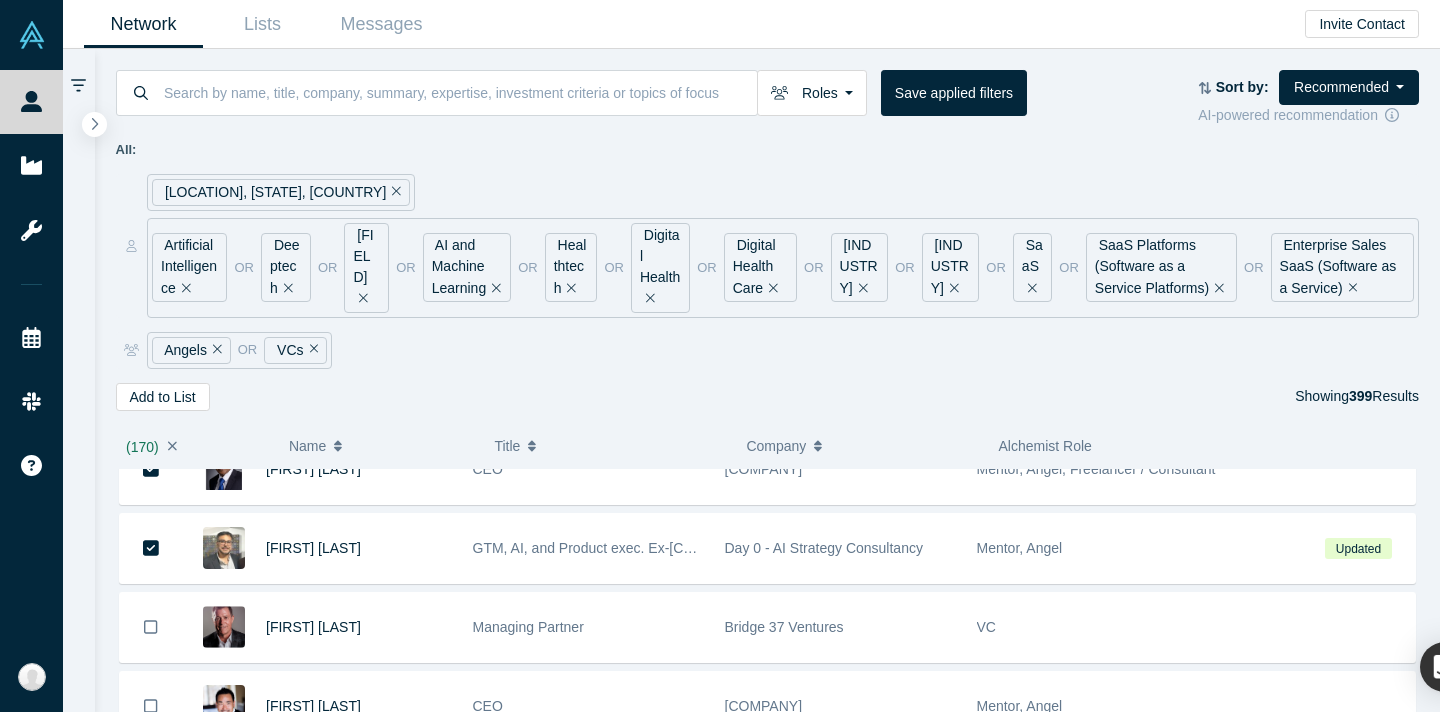 click on "[FIRST] [LAST] Partner @ [COMPANY] [COMPANY] Management VC [FIRST] [LAST] Friends and Family/Pre-seed/Seed Angel and VC Investor [NUMBER]Flourish Capital Mentor, Angel, VC [FIRST] [LAST] Corporate Entrepreneur - Startup CEO Mentor [COMPANY] (WellPoint) Mentor, Angel, Corporate Innovator, Customer [FIRST] [LAST] Founder & Managing Partner [COMPANY] Mentor, Angel, Admin, Service Provider [FIRST] [LAST] Partner [COMPANY] VC [FIRST] [LAST] Pre-Seed to Late-Stage Investor. [NUMBER] exits ($[NUMBER]M, $[NUMBER]M, $[NUMBER]M, $[NUMBER]M, $[NUMBER]B) as ex-operator in sales, solutions & engineering. [UNIVERSITY]. Own a rescue Jack Russell Terrier 🐶 that completed a half-marathon 🐾 [COMPANY] Mentor, Angel [FIRST] [LAST] Senior Investment Director [COMPANY] Angel, VC, Corporate Innovator, Strategic Investor, Limited Partner [FIRST] [LAST] Managing Partner [COMPANY] Mentor, Angel, Corporate Innovator, Service Provider [FIRST] [LAST] physician, entrepreneur, disruptive innovation expert [COMPANY] [FIRST] [LAST] Partner [NUMBER] Ventures Angel VC" at bounding box center [768, -5811] 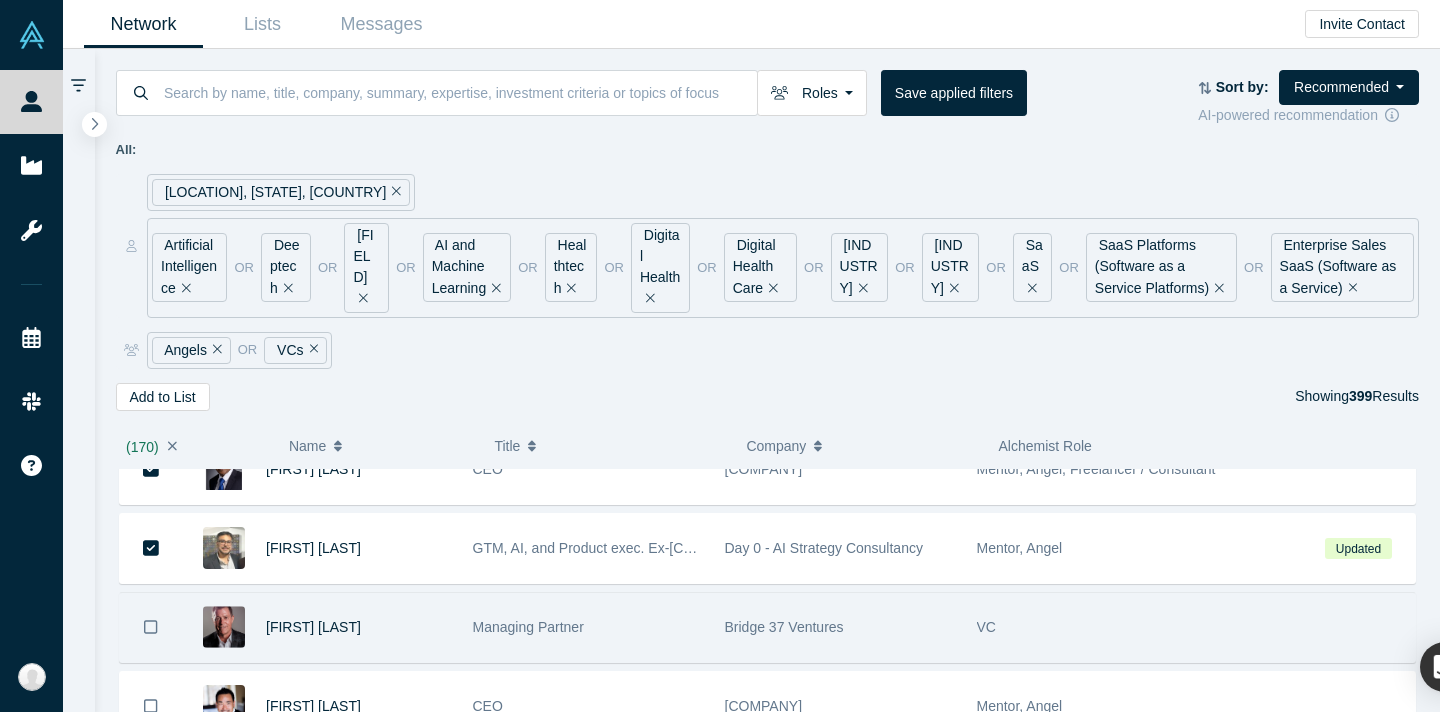 click at bounding box center [151, 627] 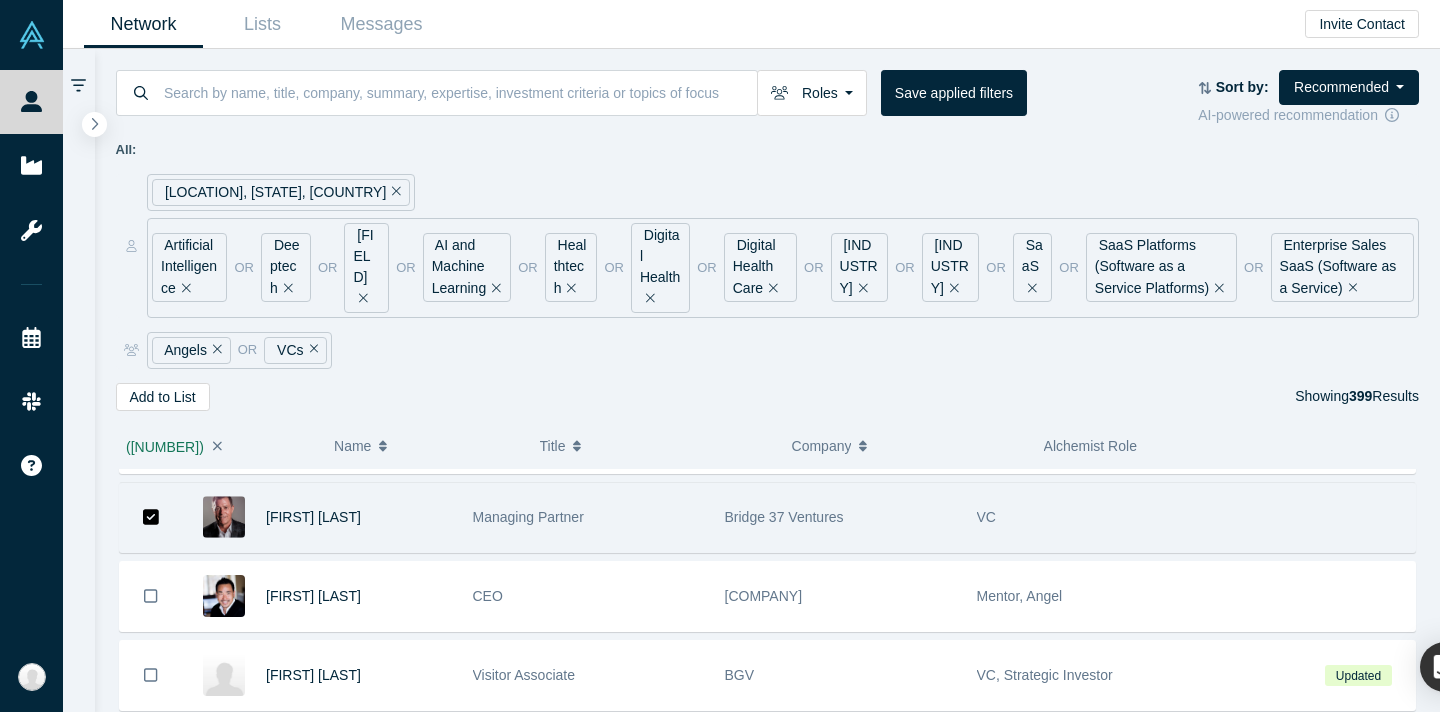 scroll, scrollTop: 13500, scrollLeft: 0, axis: vertical 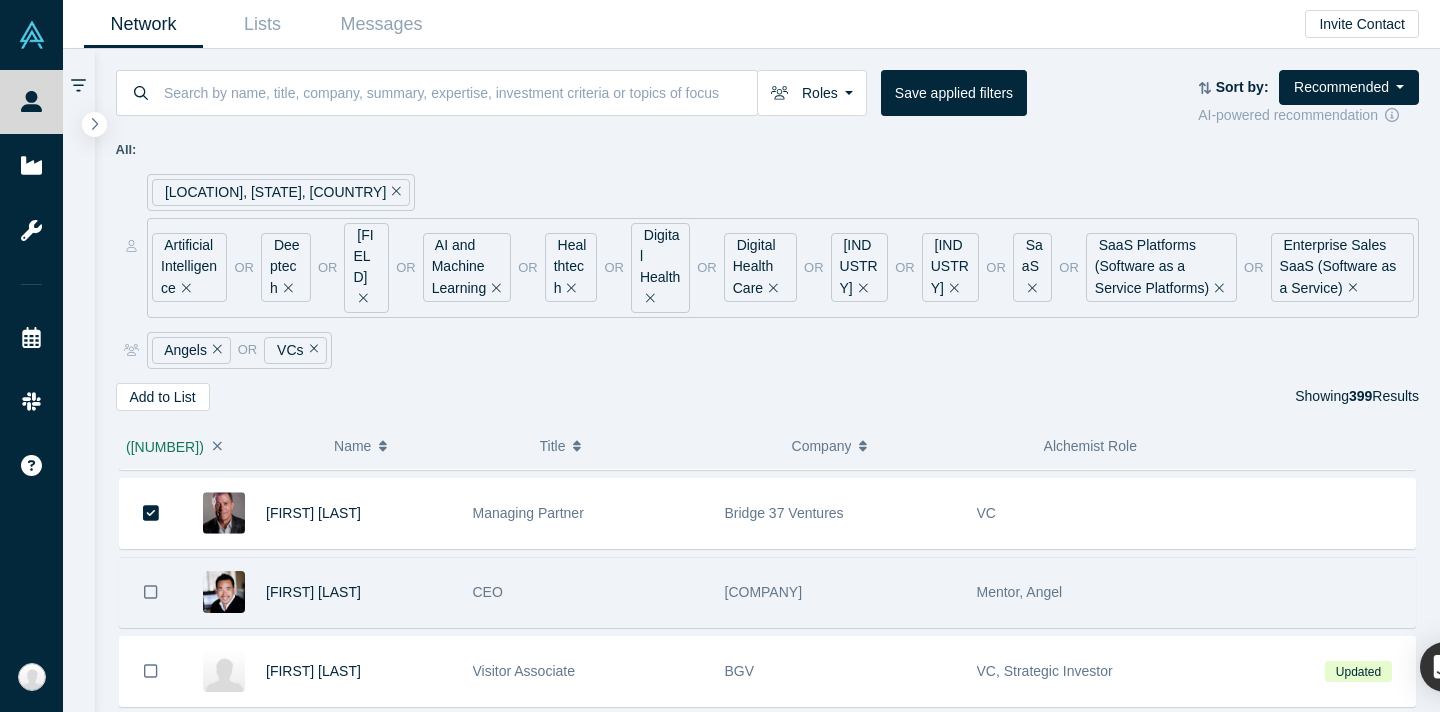 click 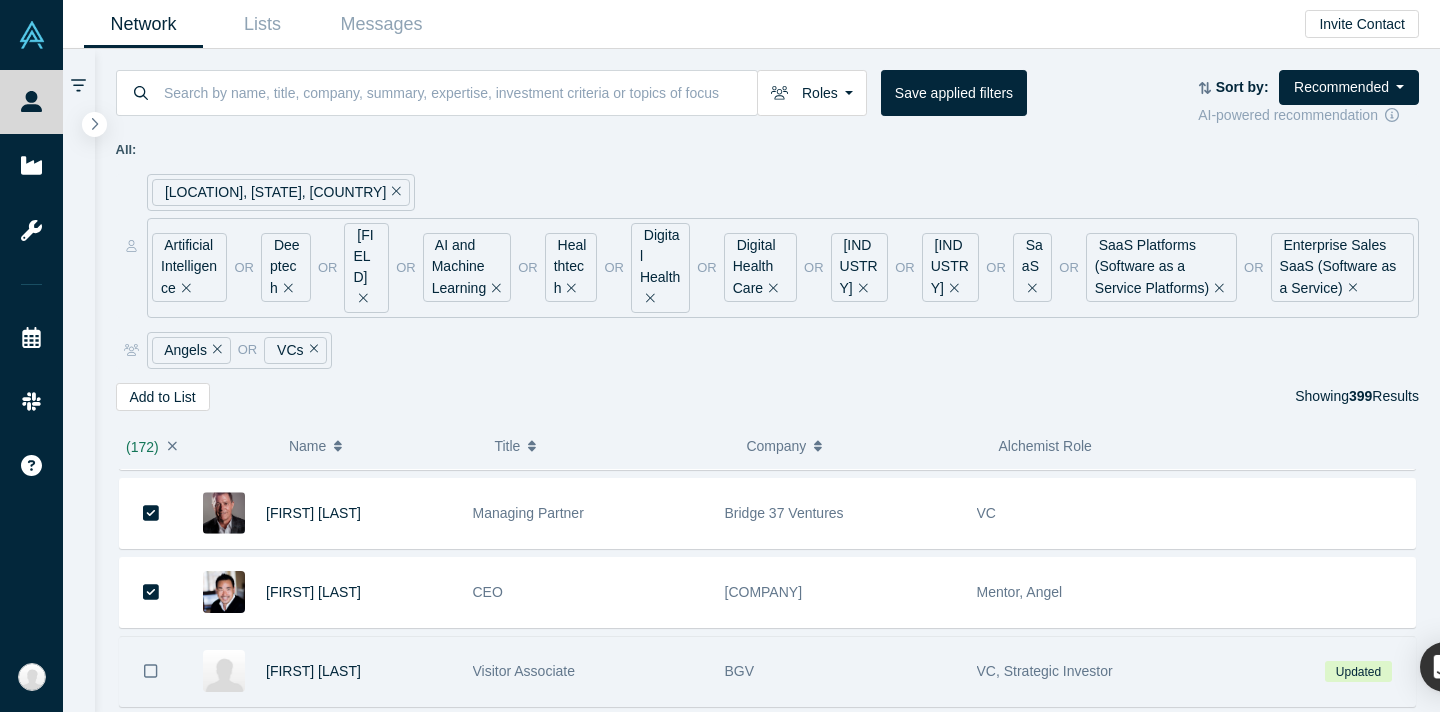 click at bounding box center (151, 671) 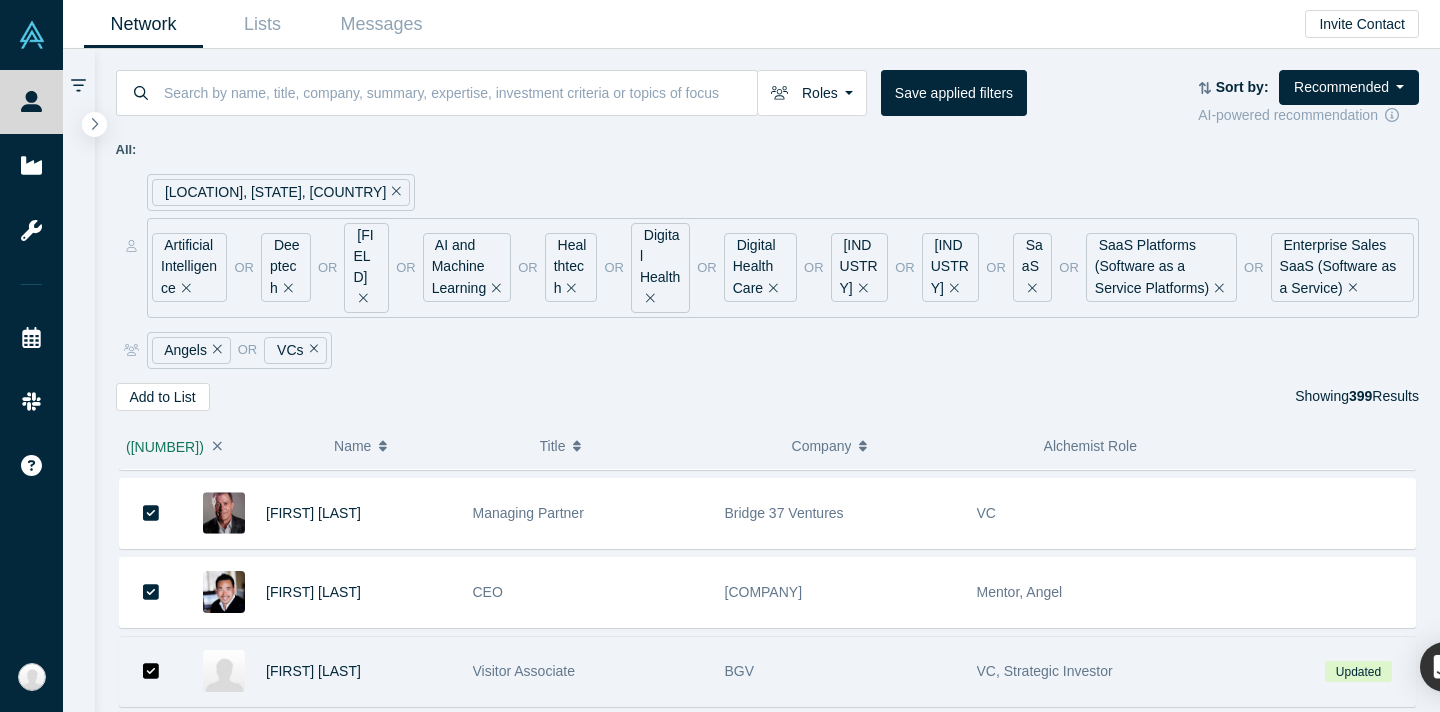 scroll, scrollTop: 13716, scrollLeft: 0, axis: vertical 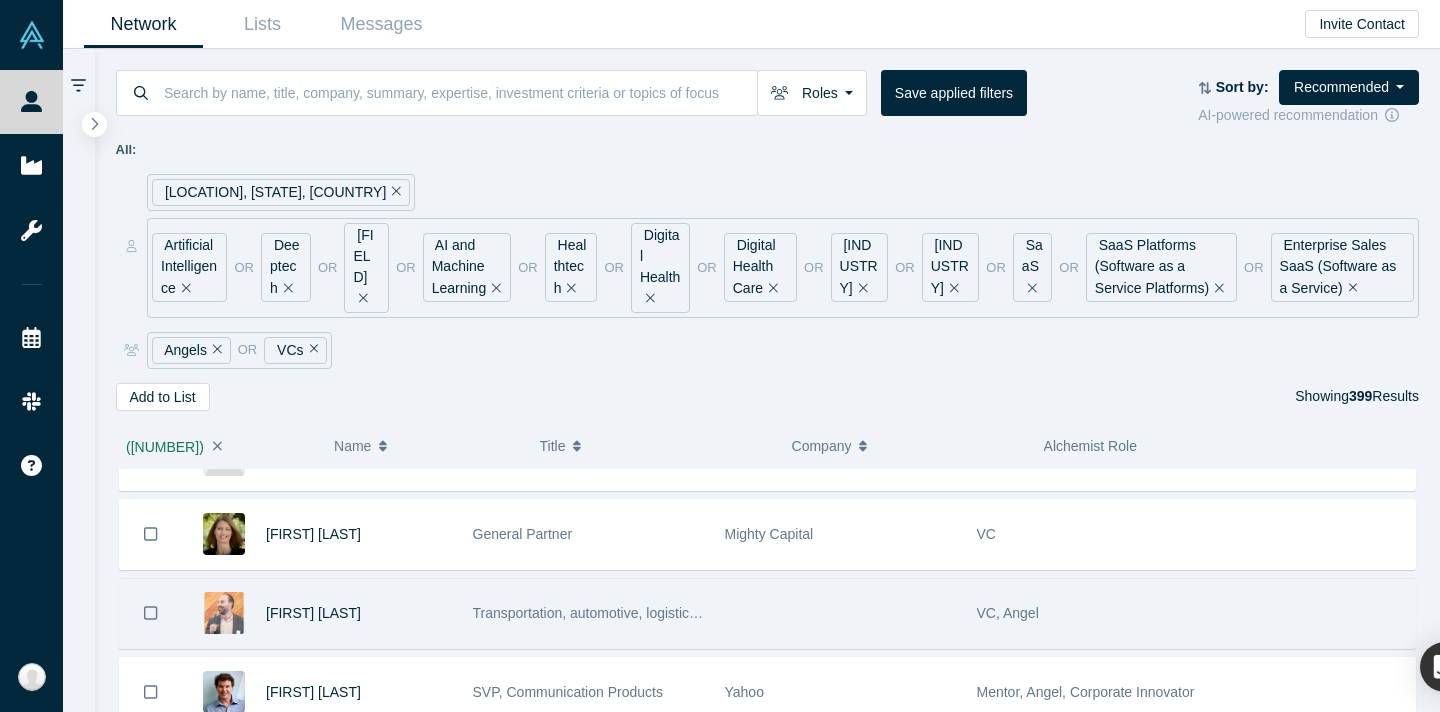 click 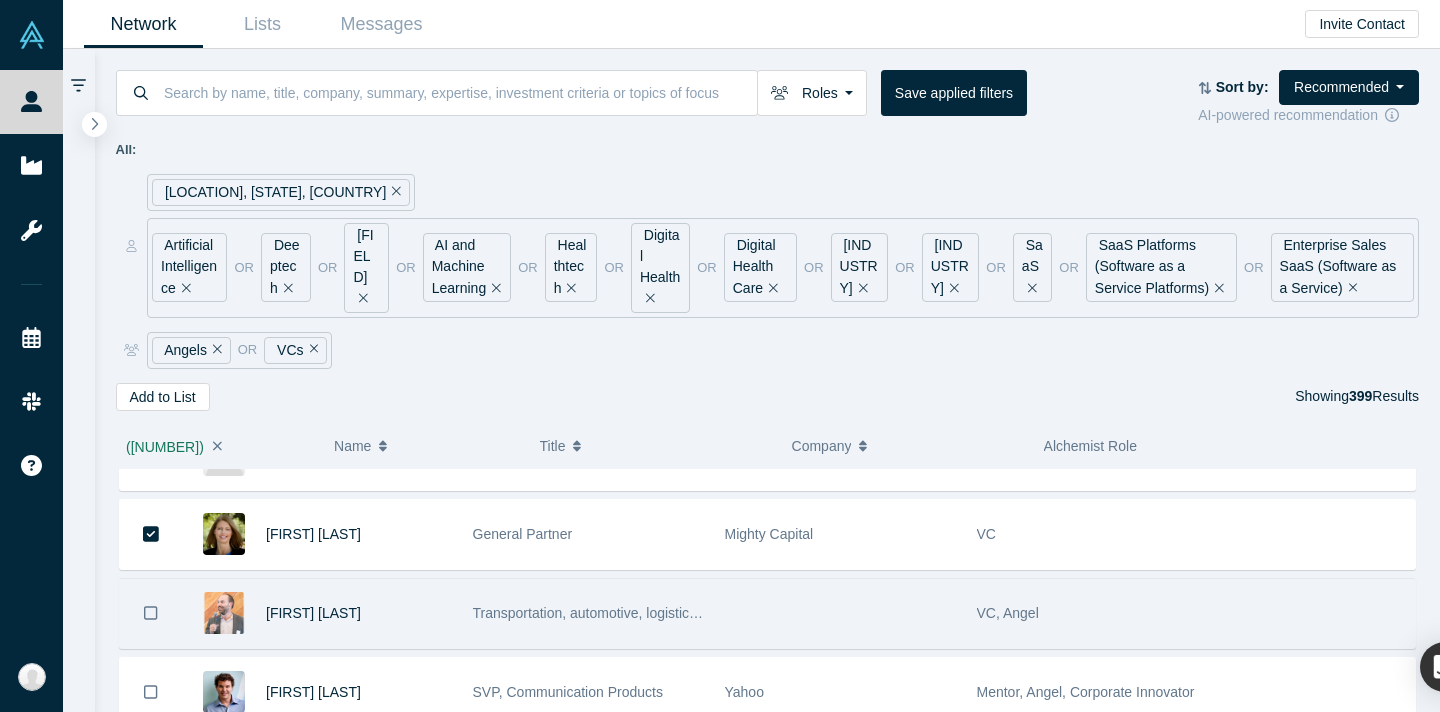 click at bounding box center (151, 613) 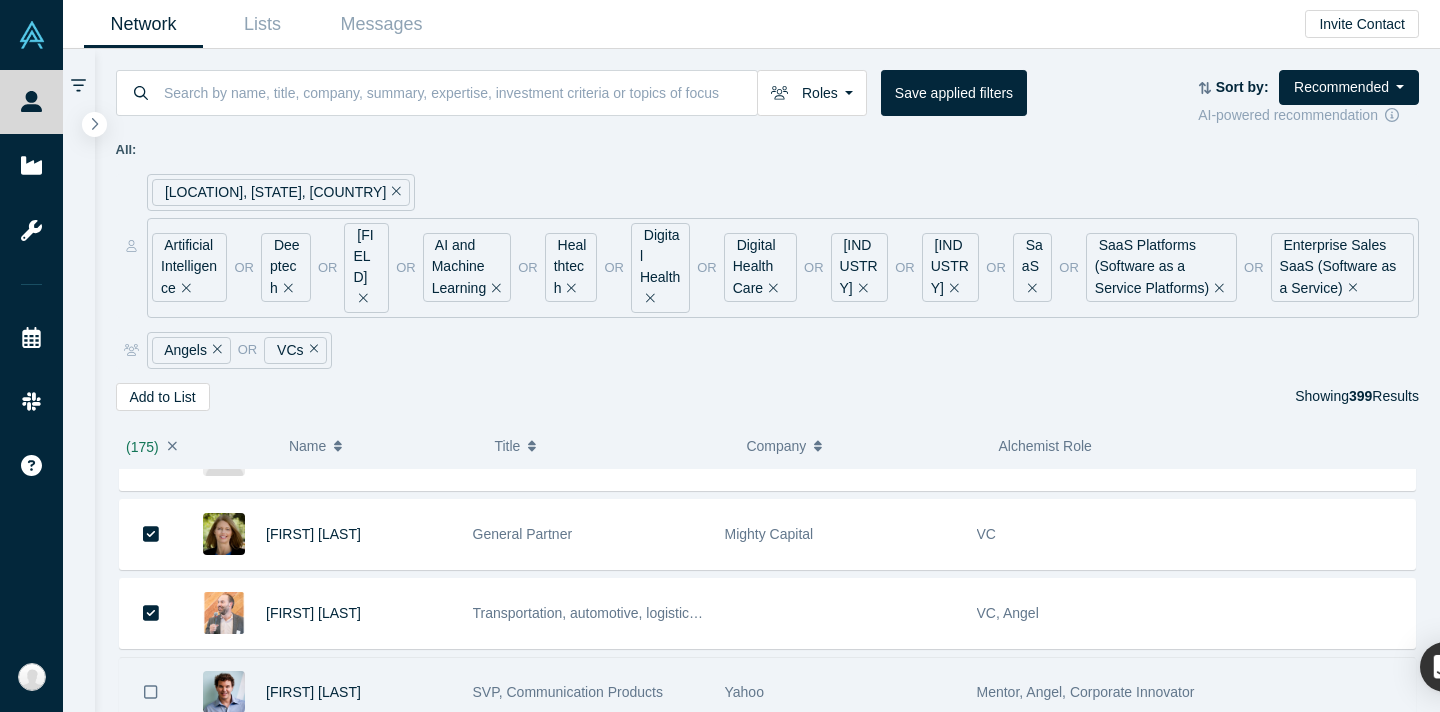 click 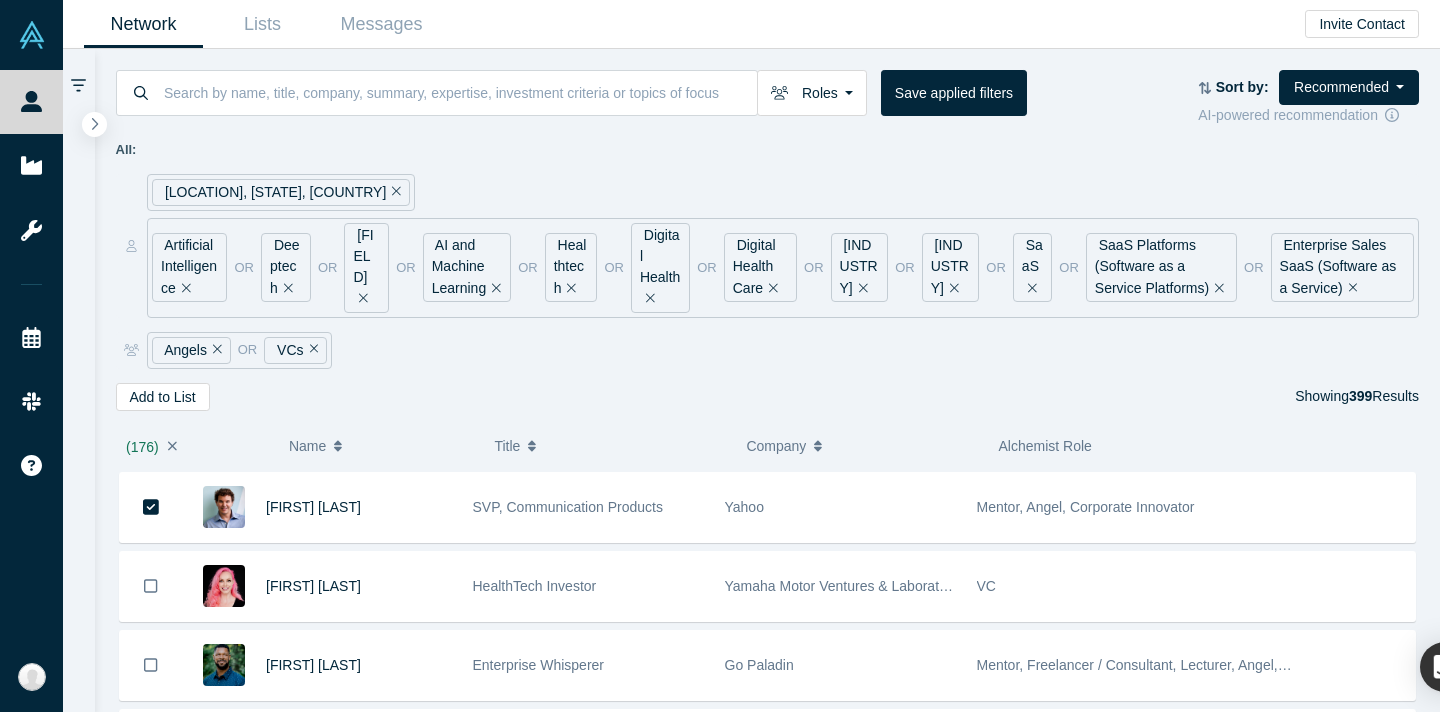 scroll, scrollTop: 13926, scrollLeft: 0, axis: vertical 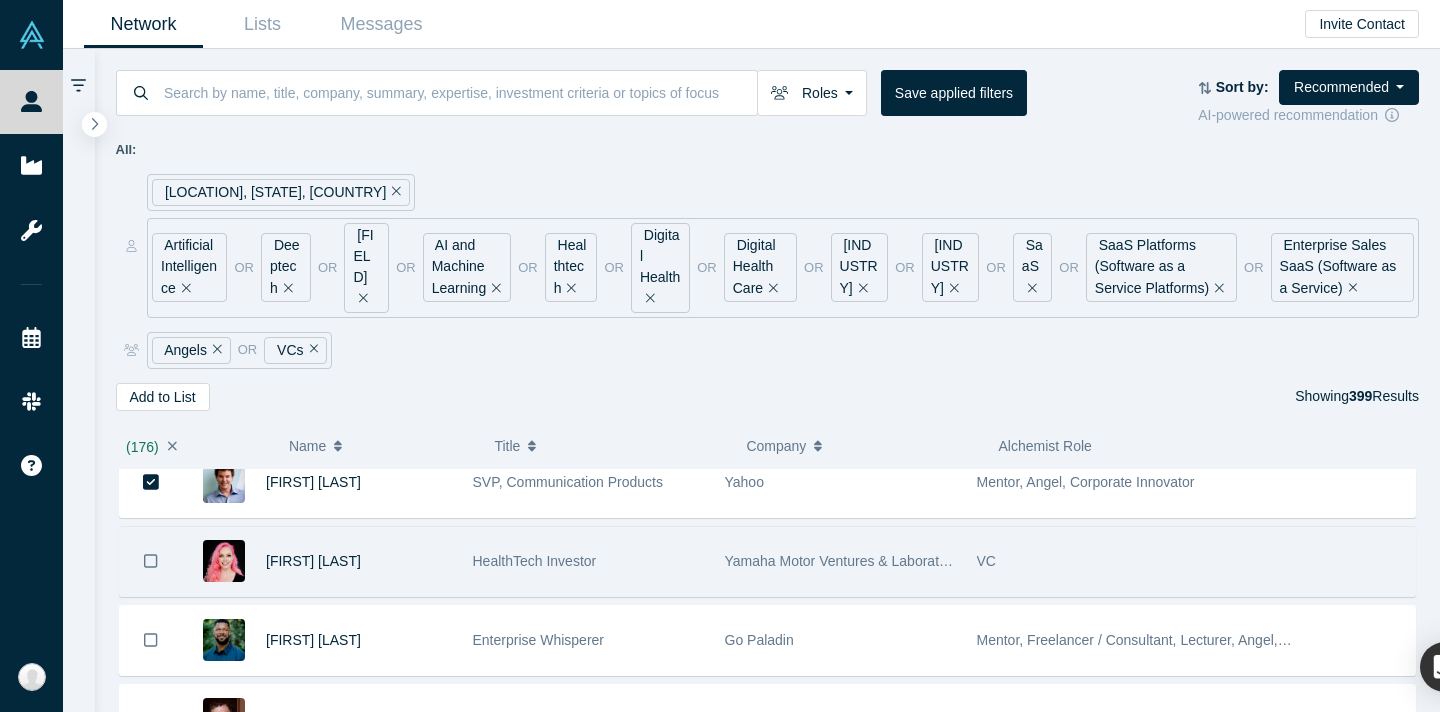 click at bounding box center [151, 561] 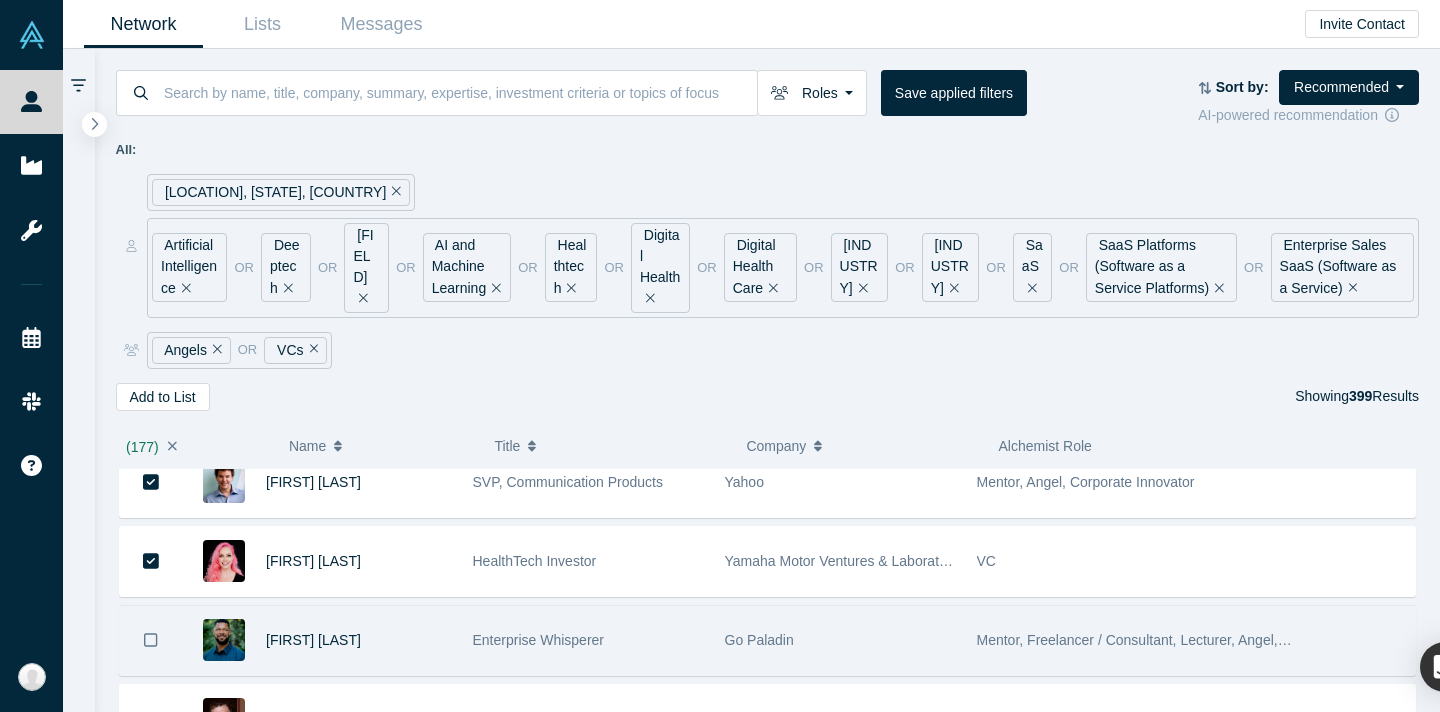 click at bounding box center (151, 640) 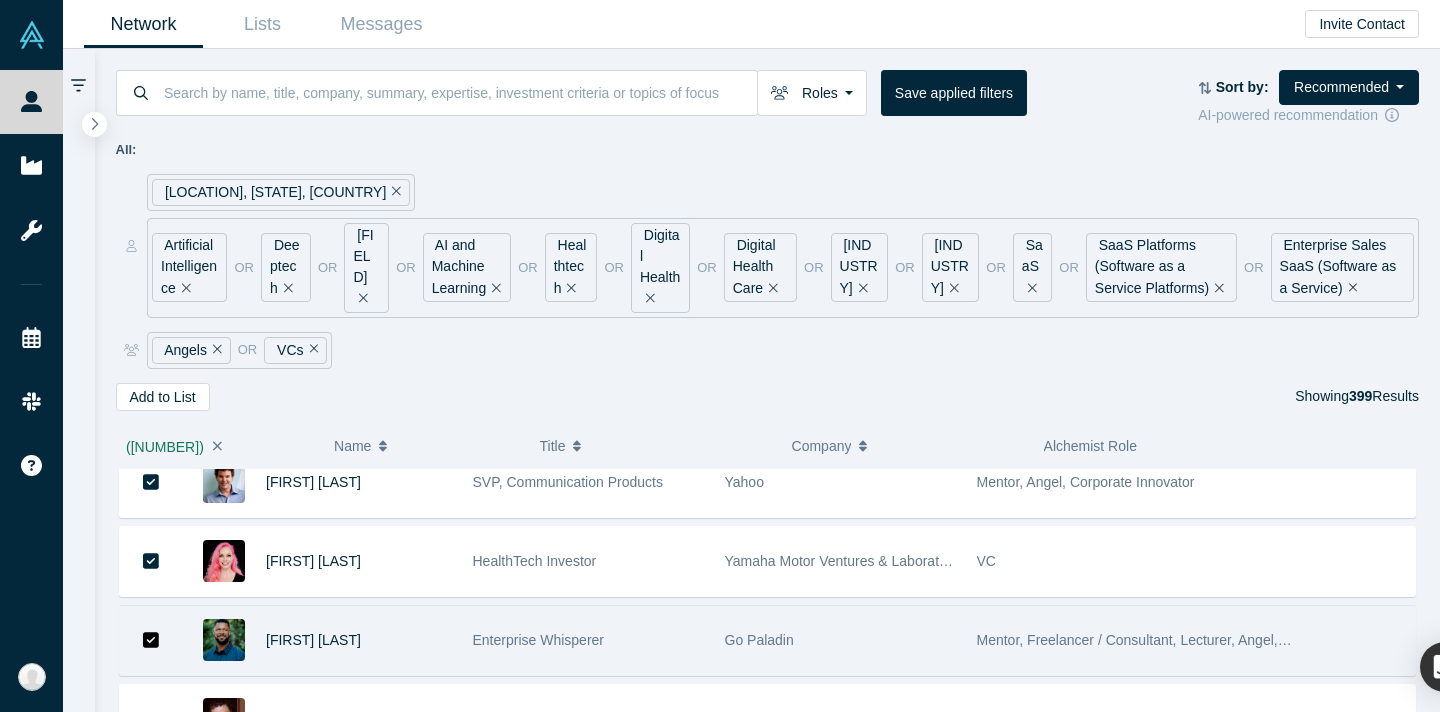 scroll, scrollTop: 14010, scrollLeft: 0, axis: vertical 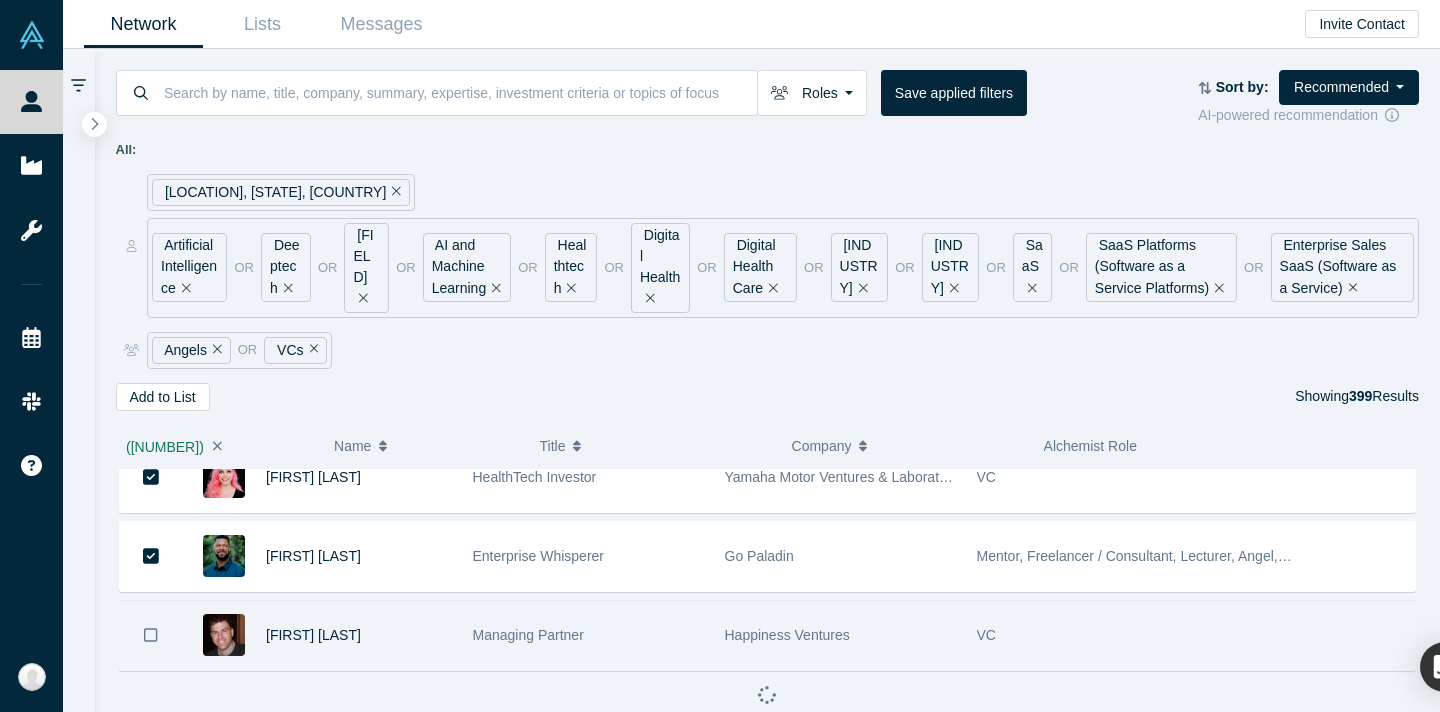 click at bounding box center (151, 635) 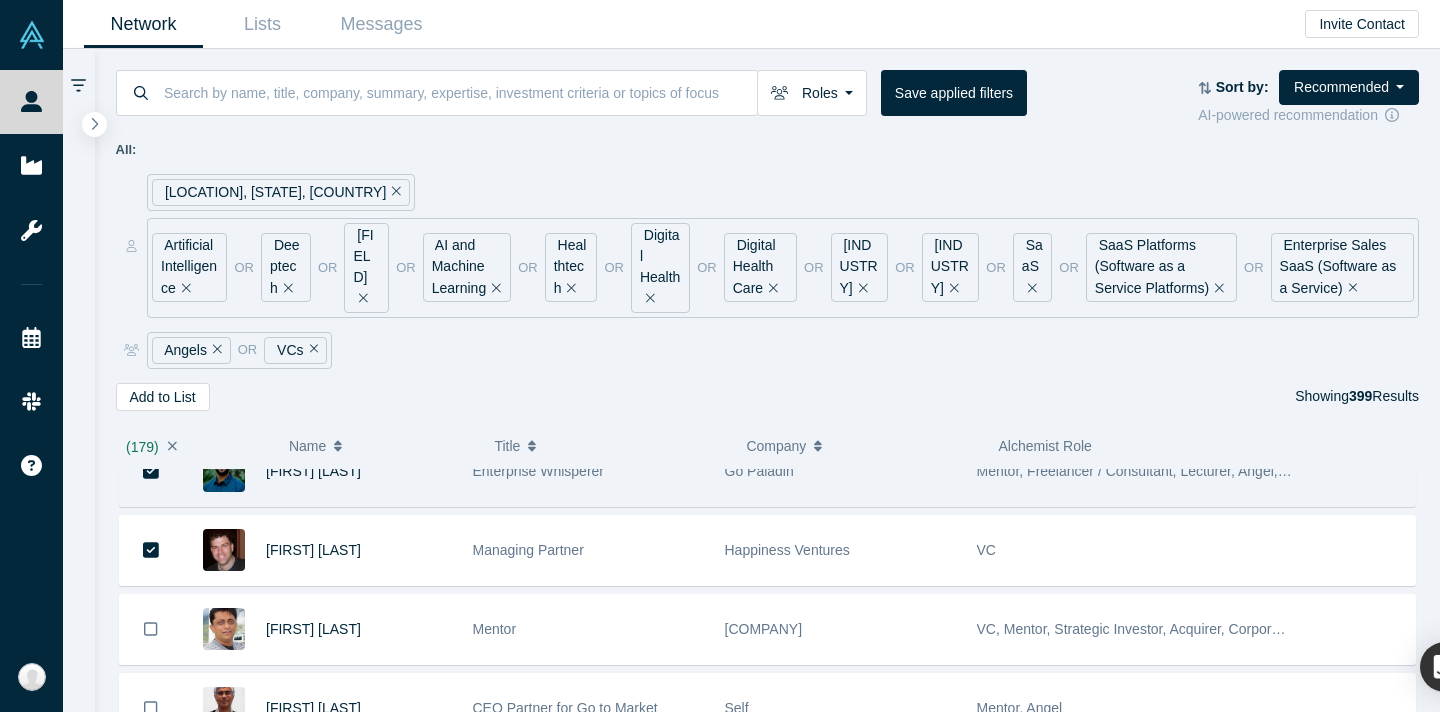scroll, scrollTop: 14135, scrollLeft: 0, axis: vertical 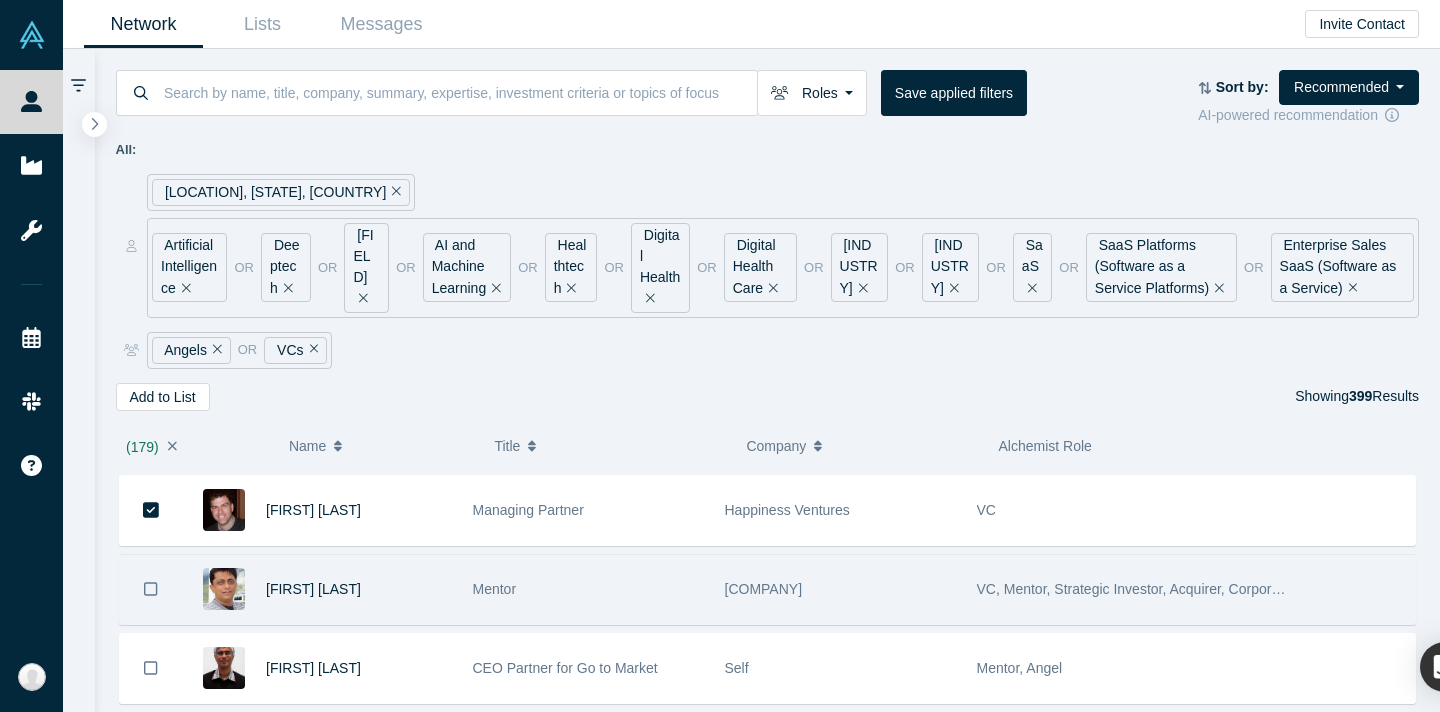 click at bounding box center [151, 589] 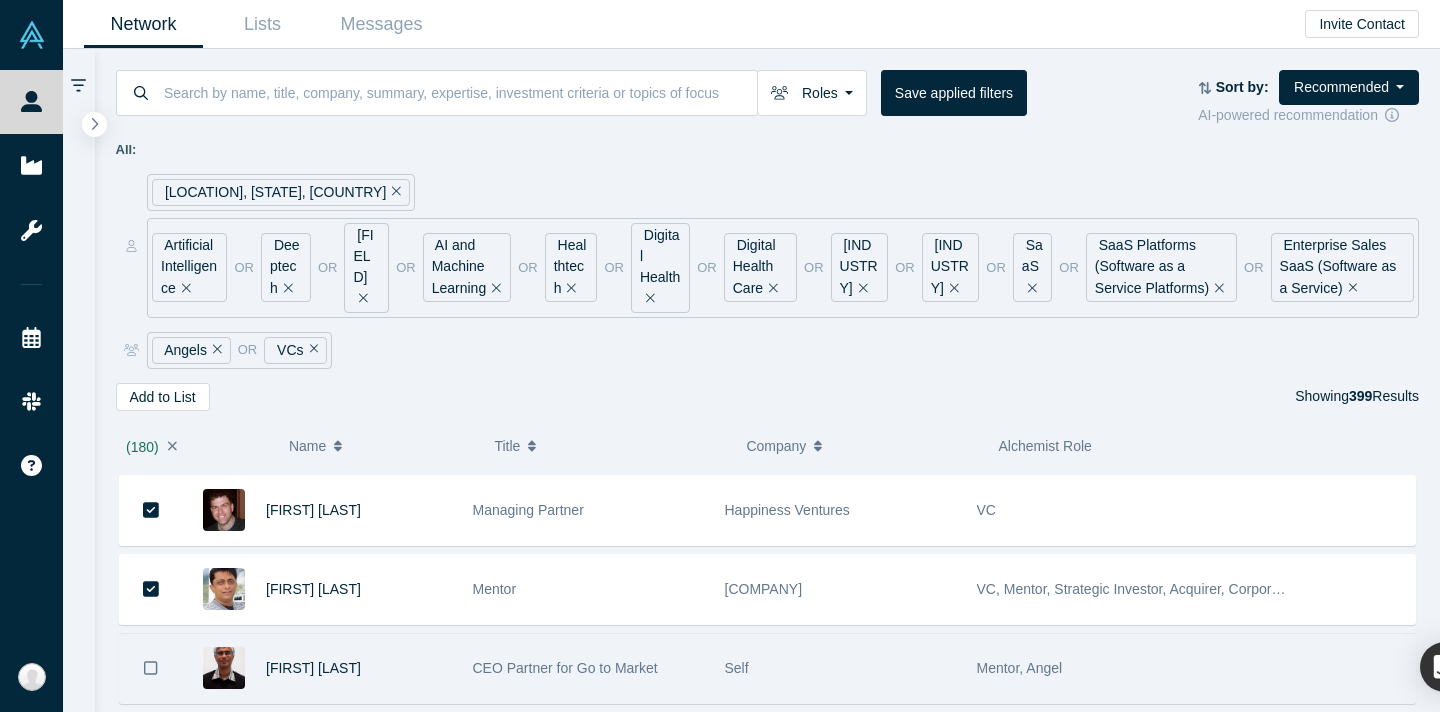 click at bounding box center [151, 668] 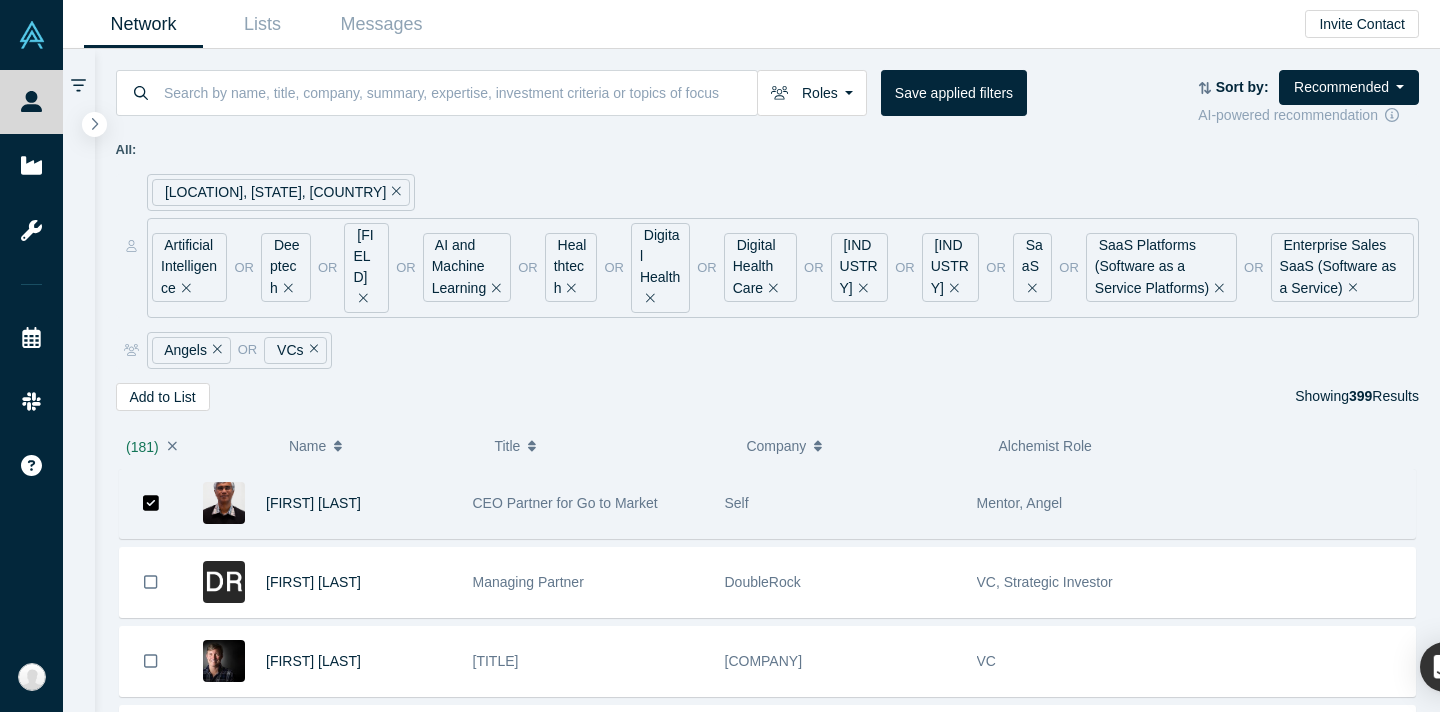 scroll, scrollTop: 14302, scrollLeft: 0, axis: vertical 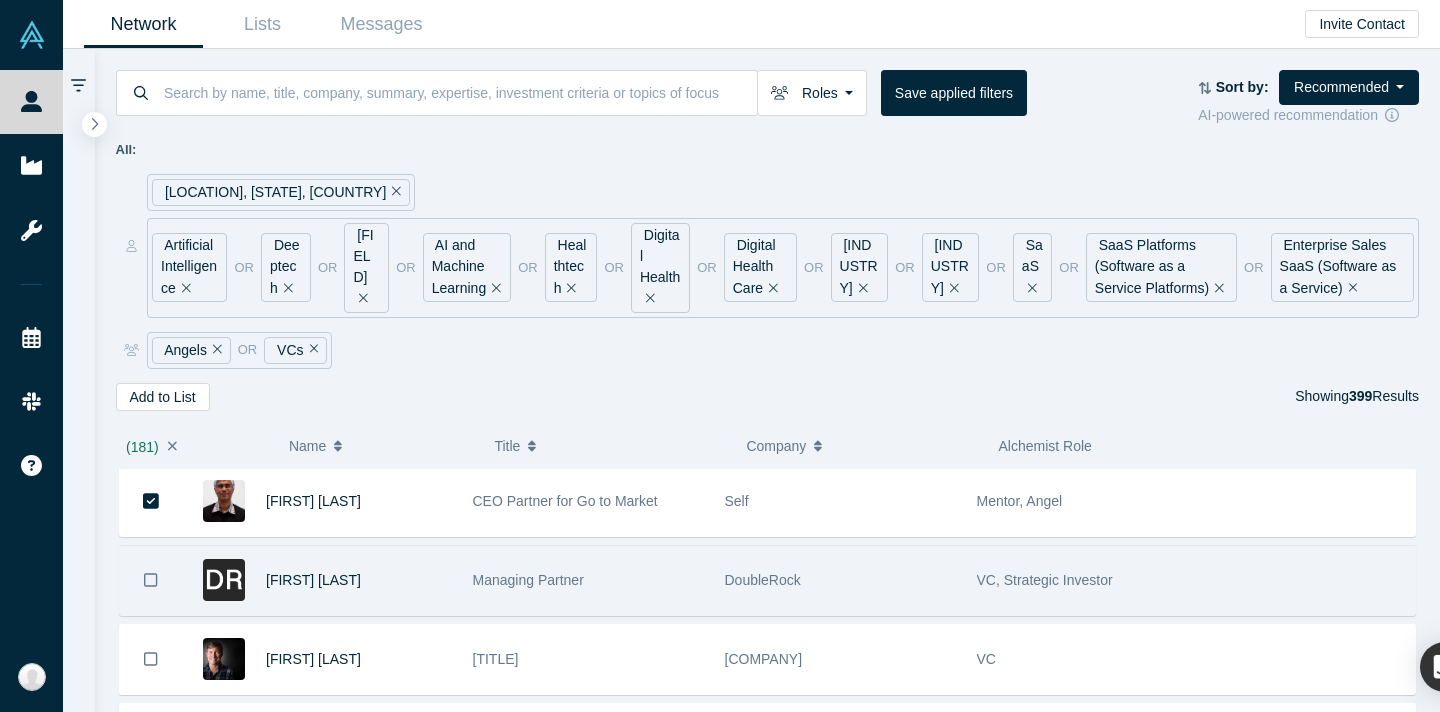 click 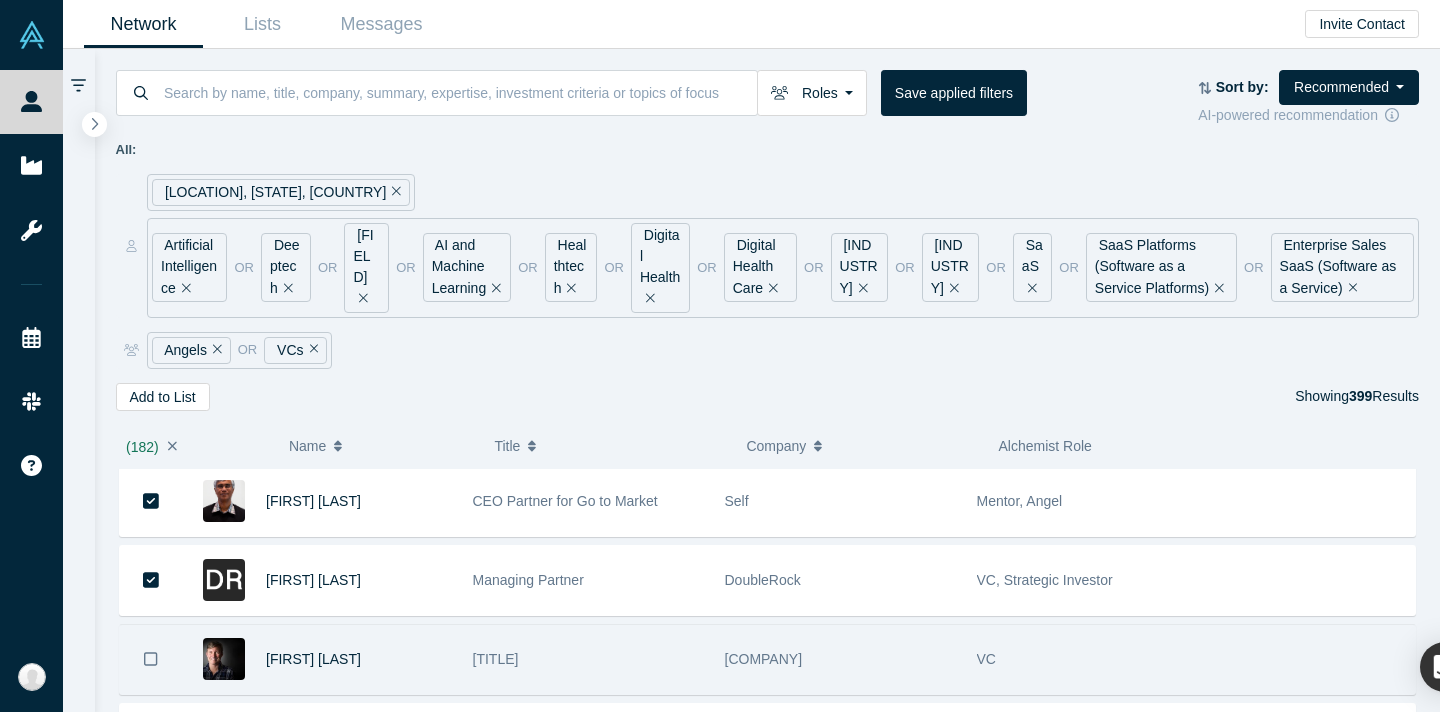 click at bounding box center (151, 659) 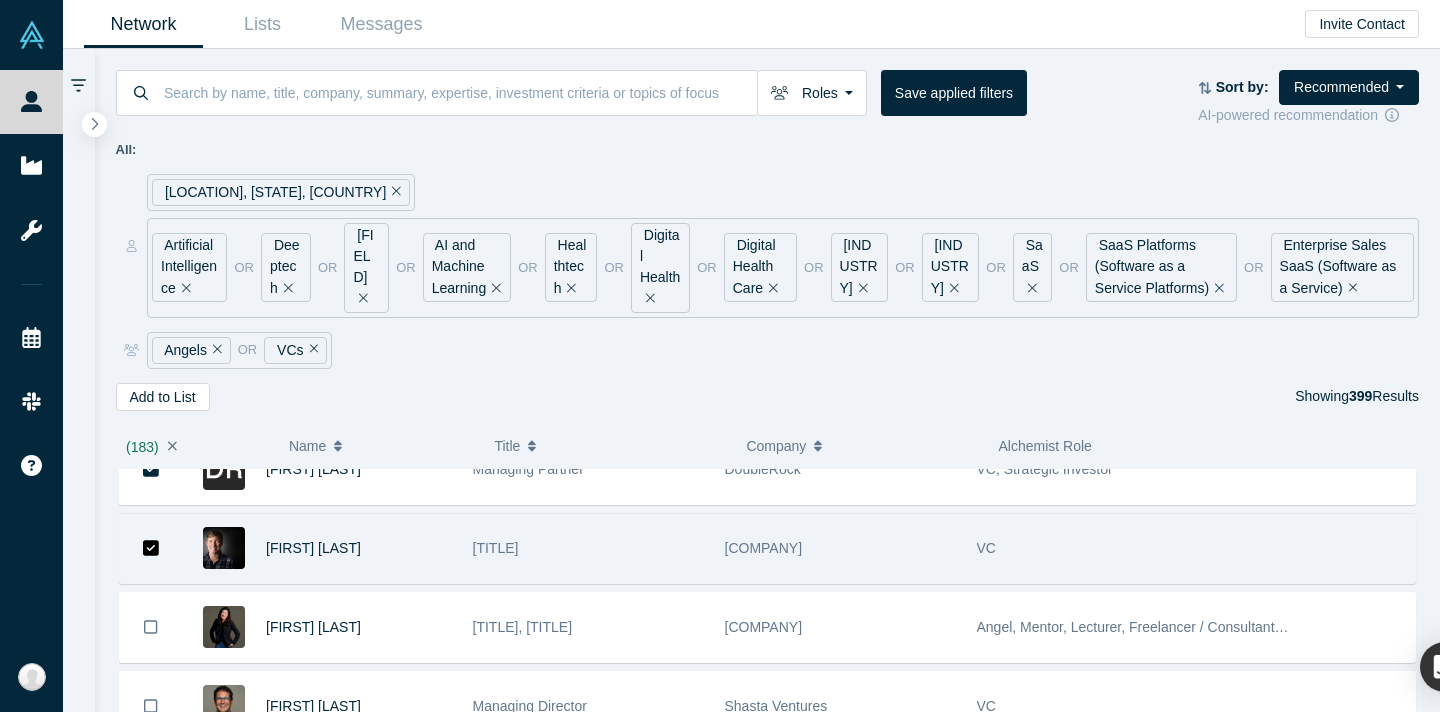 scroll, scrollTop: 14485, scrollLeft: 0, axis: vertical 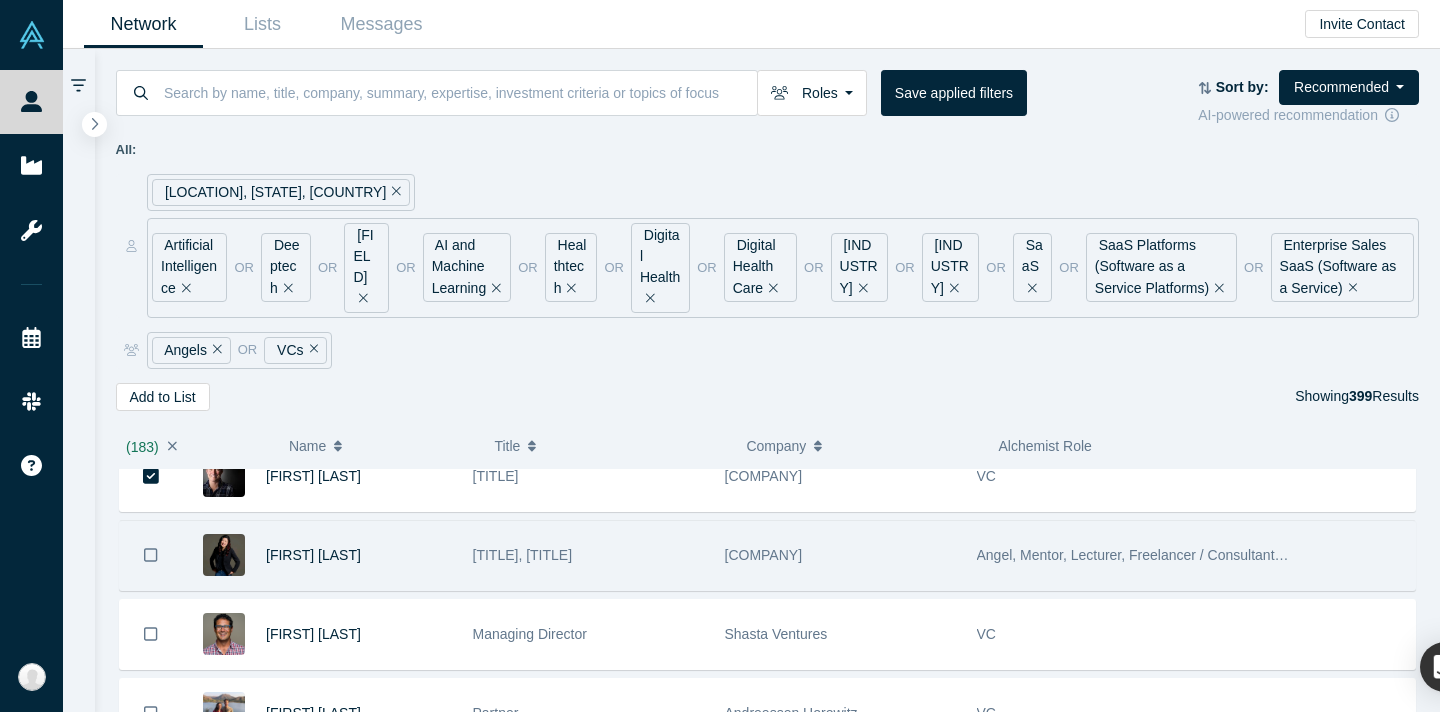 click at bounding box center (151, 555) 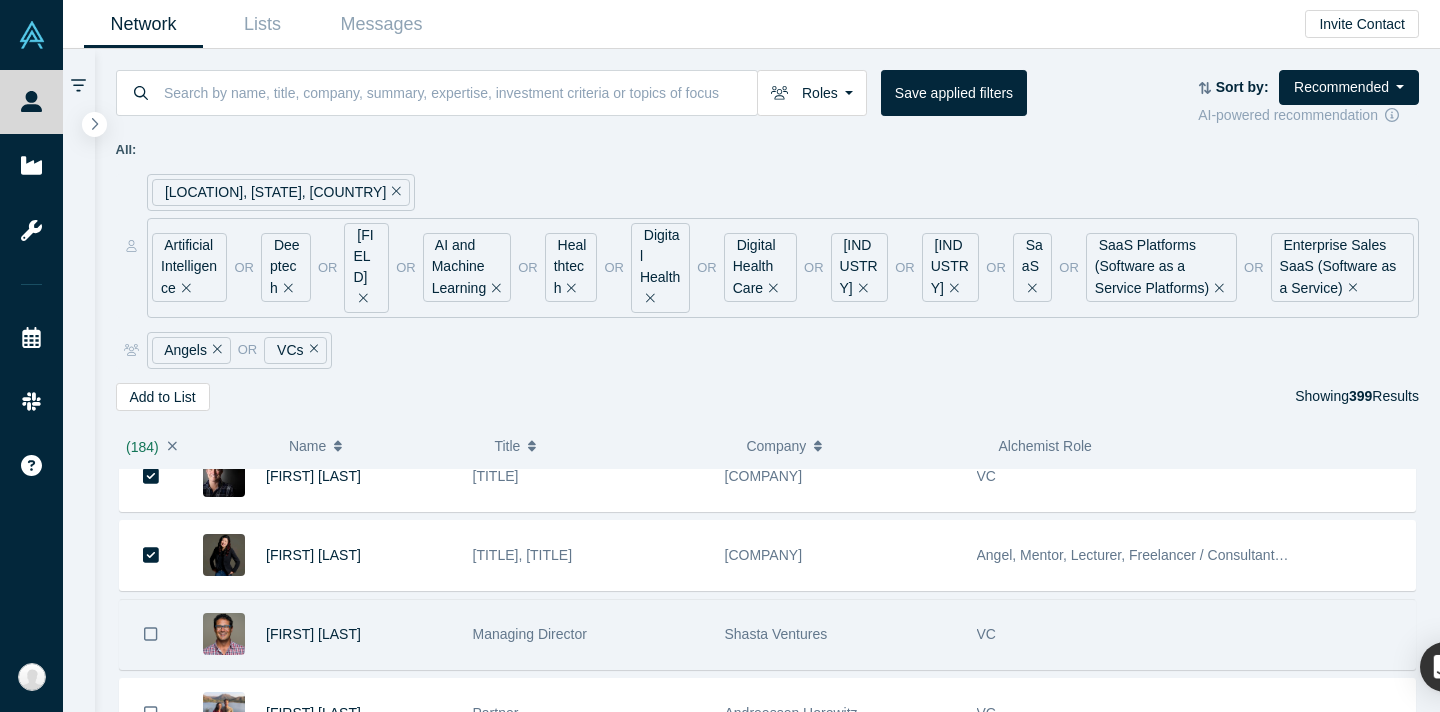 click 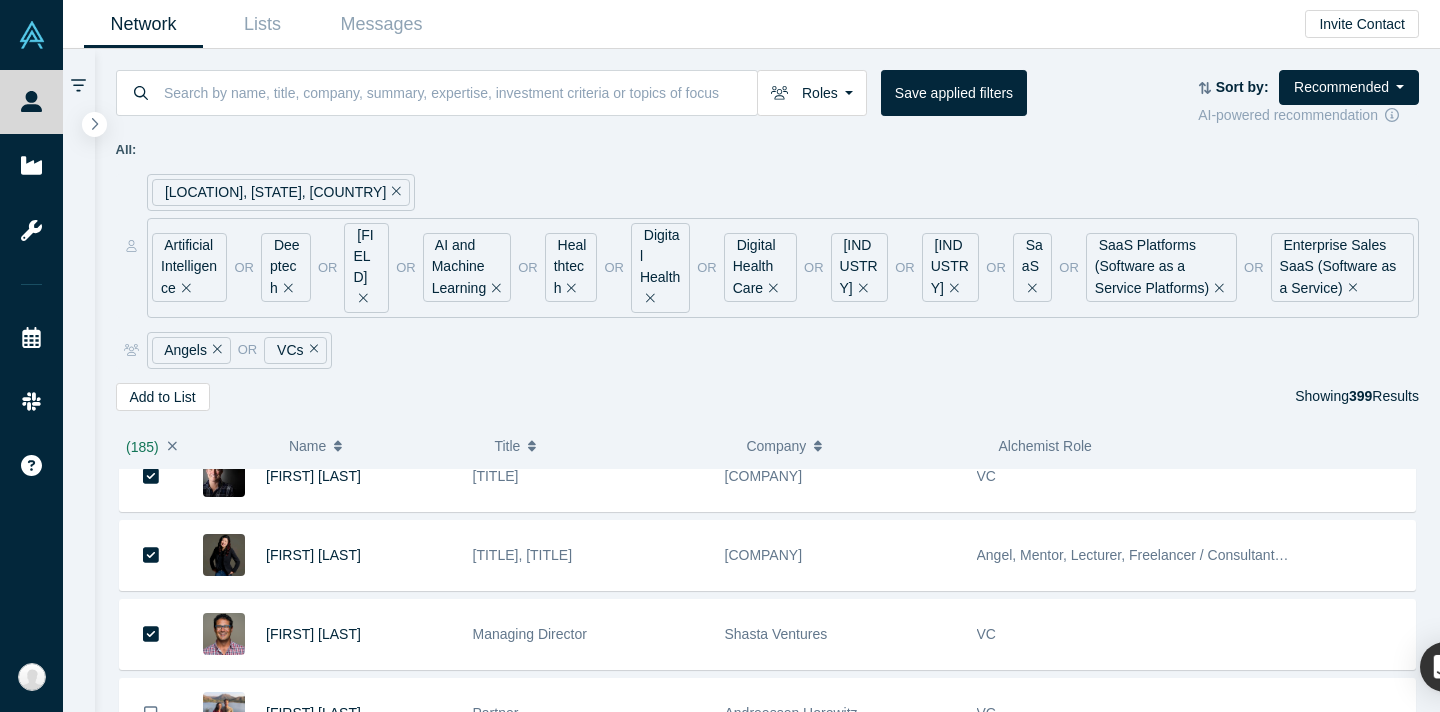 click on "[FIRST] [LAST] Partner @ [COMPANY] [COMPANY] Management VC [FIRST] [LAST] Friends and Family/Pre-seed/Seed Angel and VC Investor [NUMBER]Flourish Capital Mentor, Angel, VC [FIRST] [LAST] Corporate Entrepreneur - Startup CEO Mentor [COMPANY] (WellPoint) Mentor, Angel, Corporate Innovator, Customer [FIRST] [LAST] Founder & Managing Partner [COMPANY] Mentor, Angel, Admin, Service Provider [FIRST] [LAST] Partner [COMPANY] VC [FIRST] [LAST] Pre-Seed to Late-Stage Investor. [NUMBER] exits ($[NUMBER]M, $[NUMBER]M, $[NUMBER]M, $[NUMBER]M, $[NUMBER]B) as ex-operator in sales, solutions & engineering. [UNIVERSITY]. Own a rescue Jack Russell Terrier 🐶 that completed a half-marathon 🐾 [COMPANY] Mentor, Angel [FIRST] [LAST] Senior Investment Director [COMPANY] Angel, VC, Corporate Innovator, Strategic Investor, Limited Partner [FIRST] [LAST] Managing Partner [COMPANY] Mentor, Angel, Corporate Innovator, Service Provider [FIRST] [LAST] physician, entrepreneur, disruptive innovation expert [COMPANY] [FIRST] [LAST] Partner [NUMBER] Ventures Angel VC" at bounding box center [768, -6120] 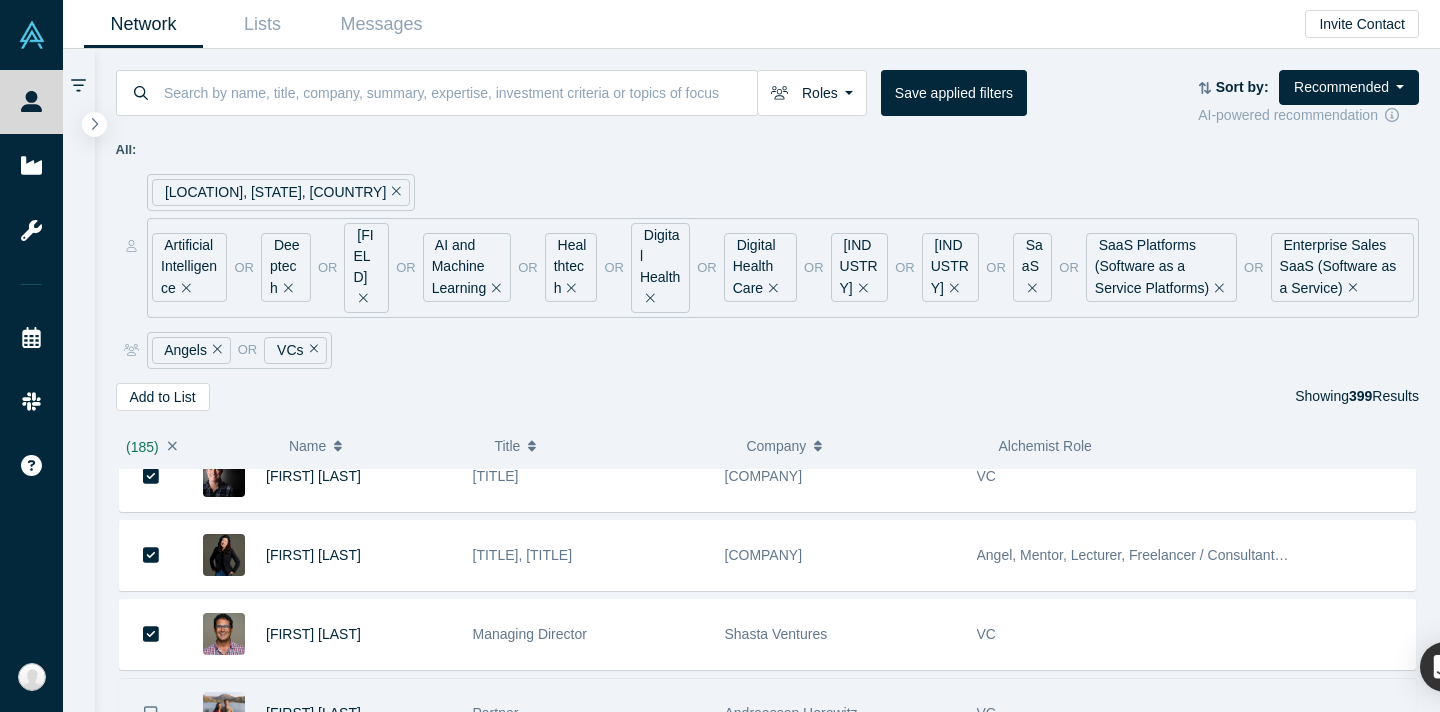 click at bounding box center [151, 713] 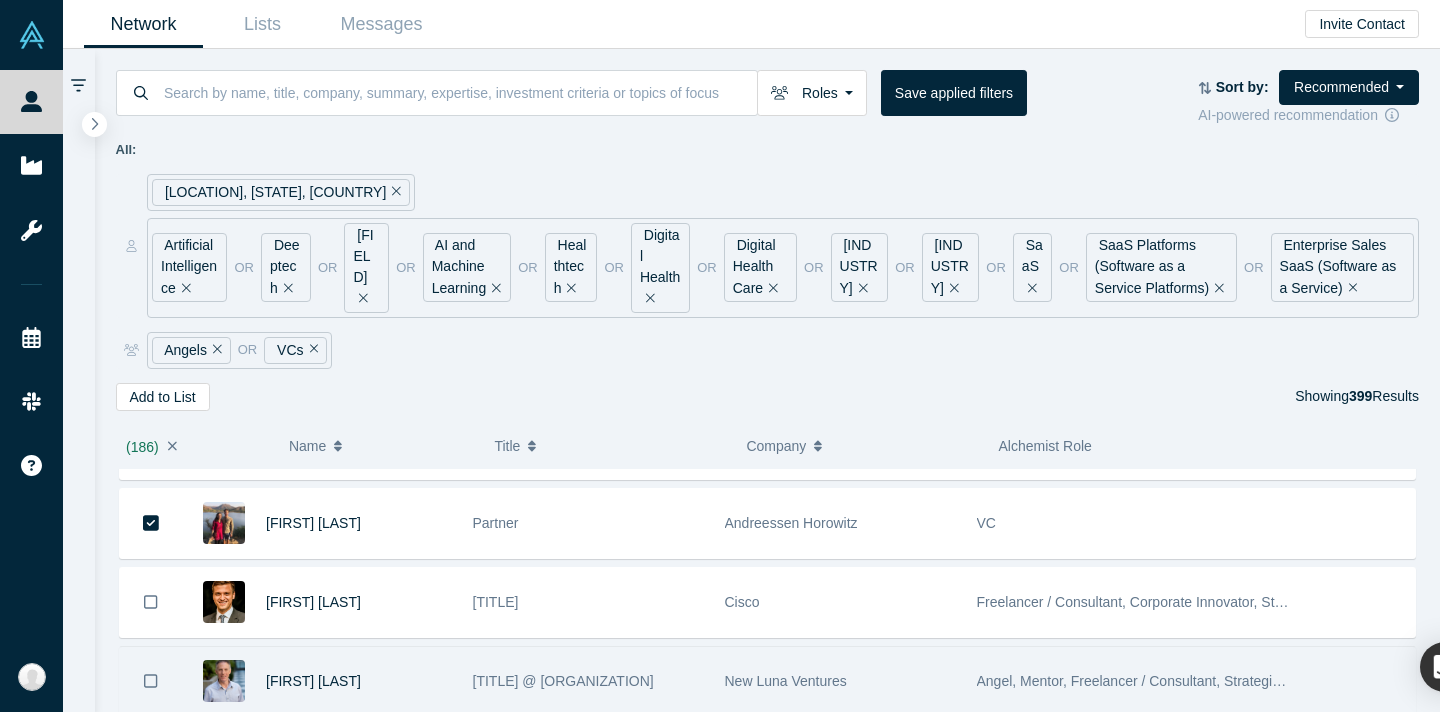 scroll, scrollTop: 14694, scrollLeft: 0, axis: vertical 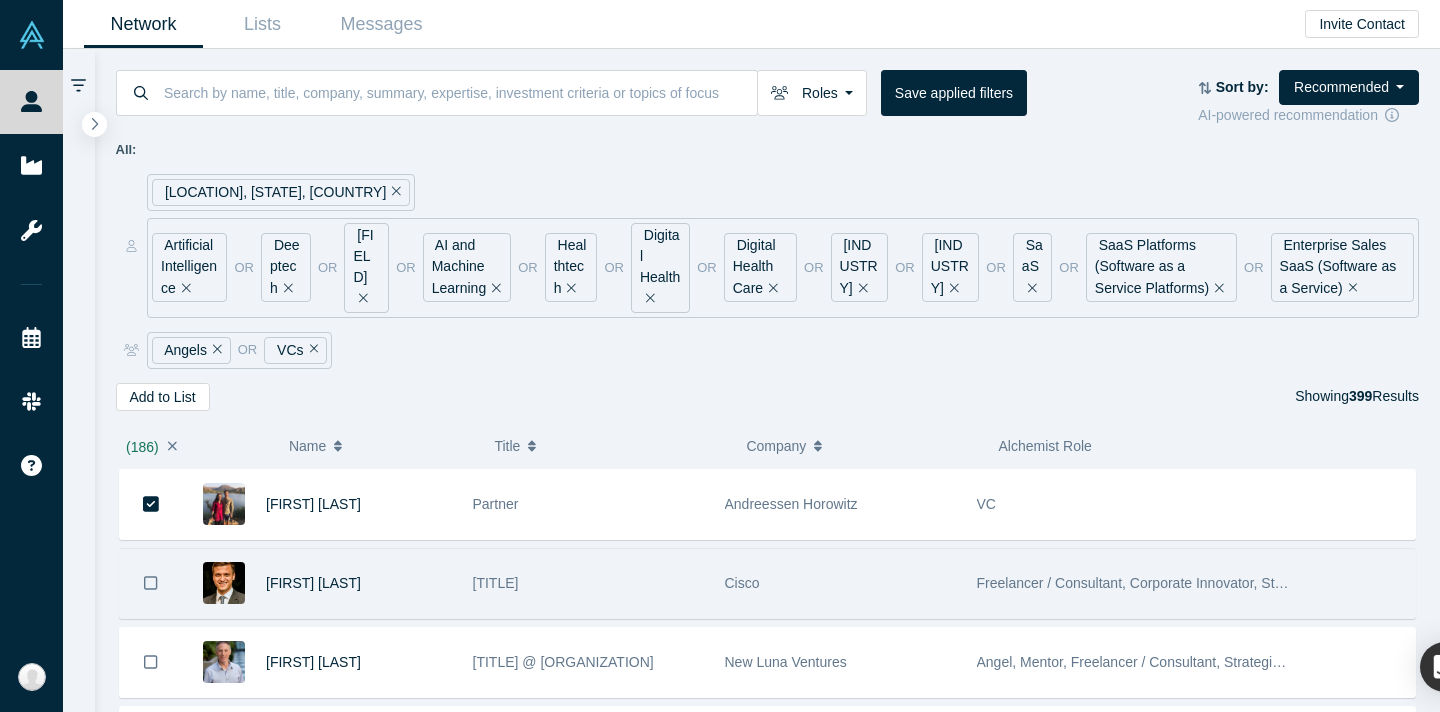 click at bounding box center (151, 583) 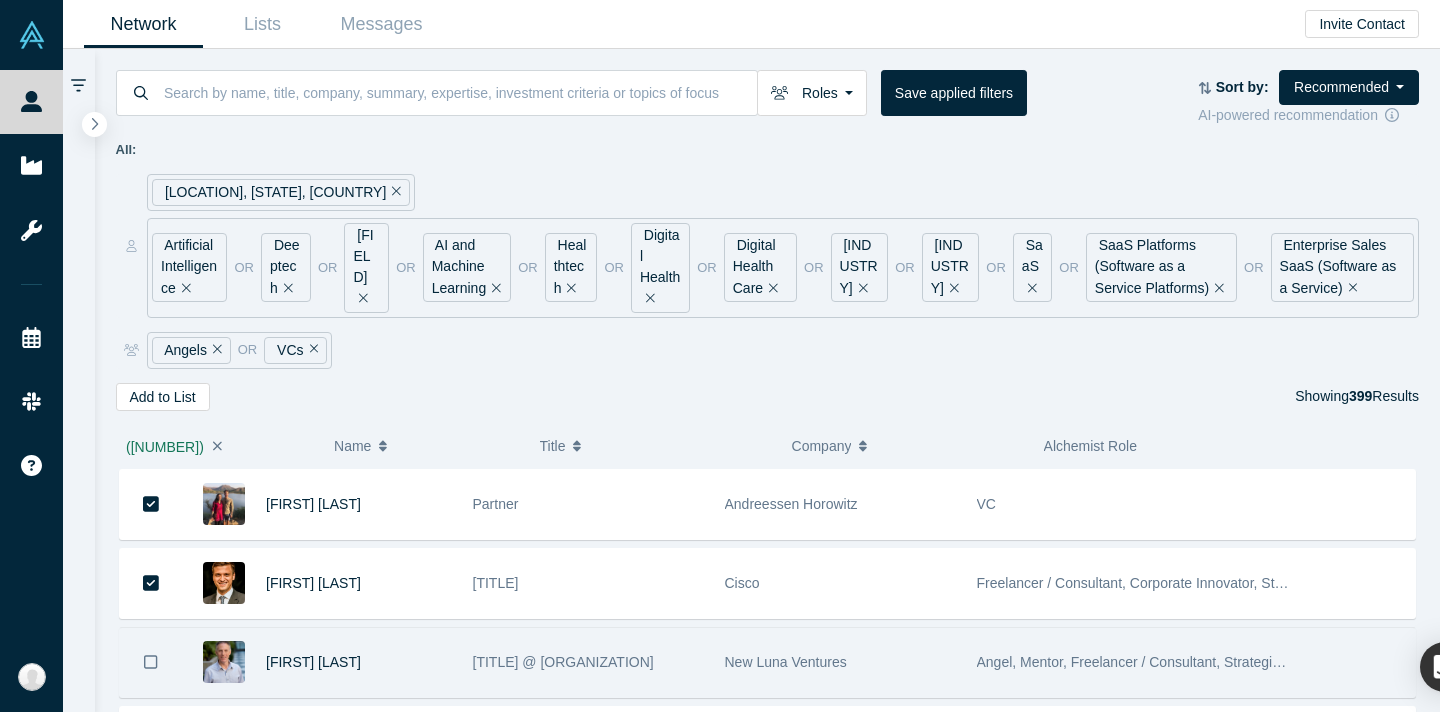 click 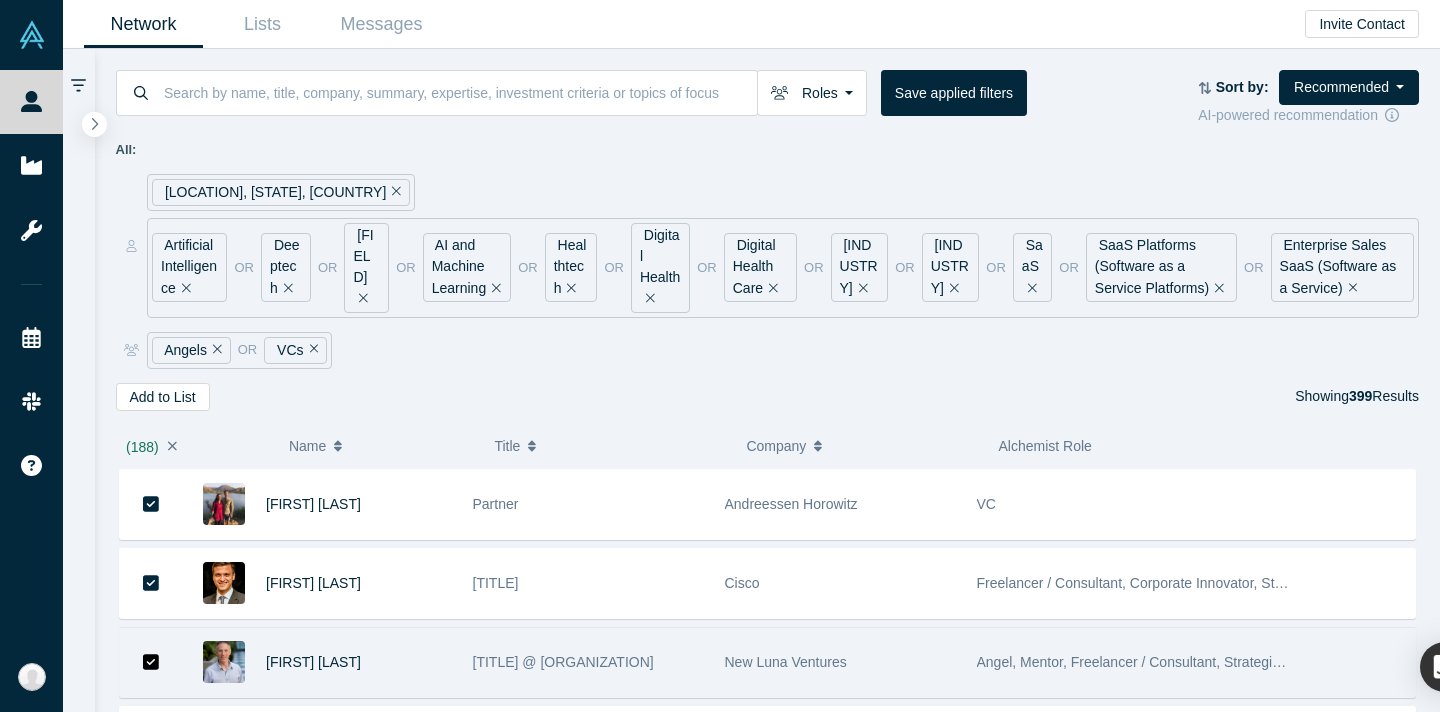 scroll, scrollTop: 14877, scrollLeft: 0, axis: vertical 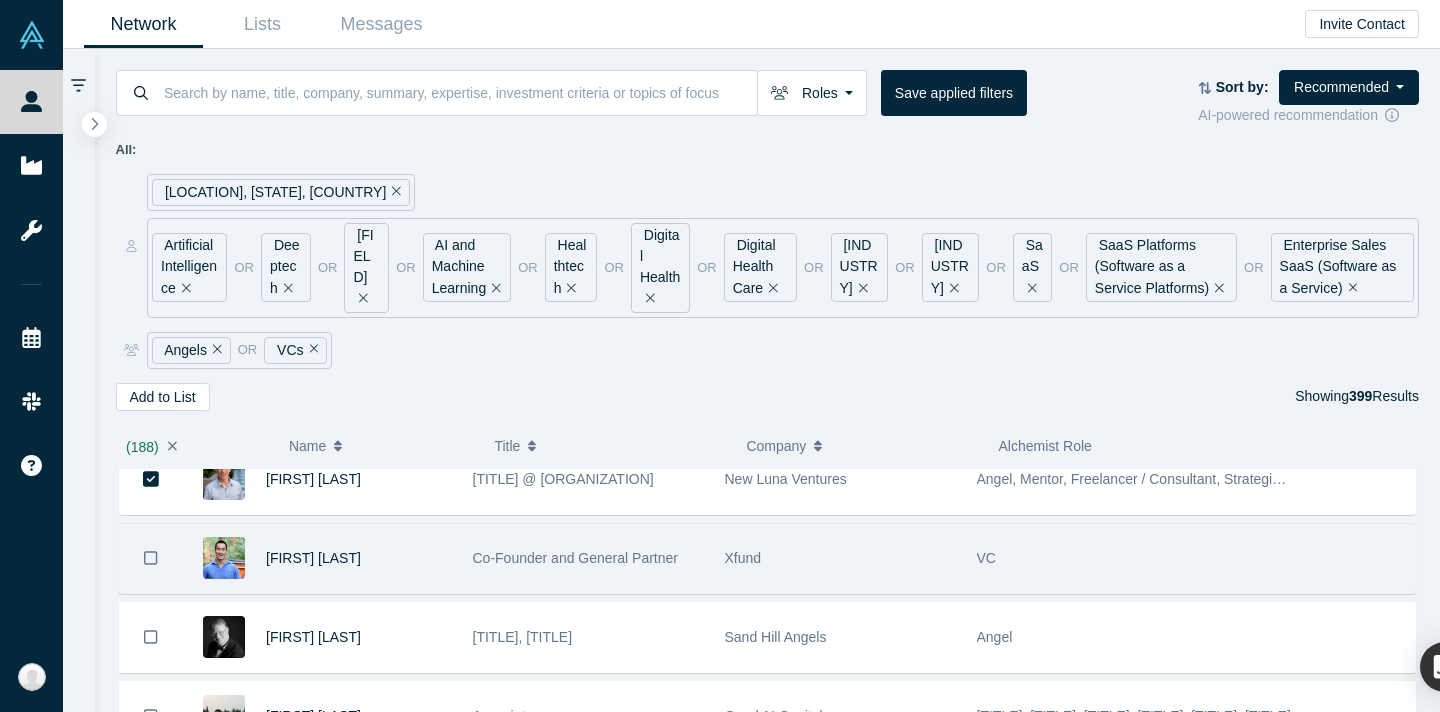 click at bounding box center [151, 558] 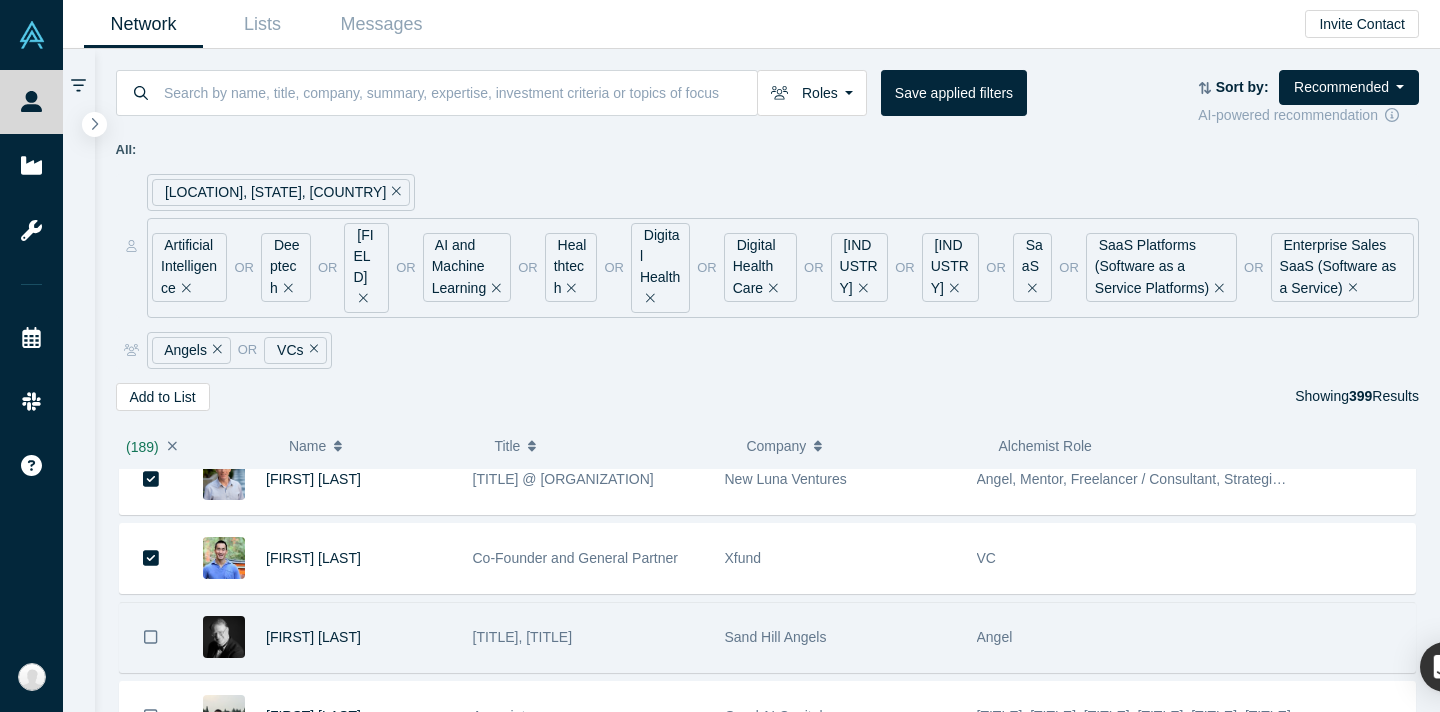 click at bounding box center [151, 637] 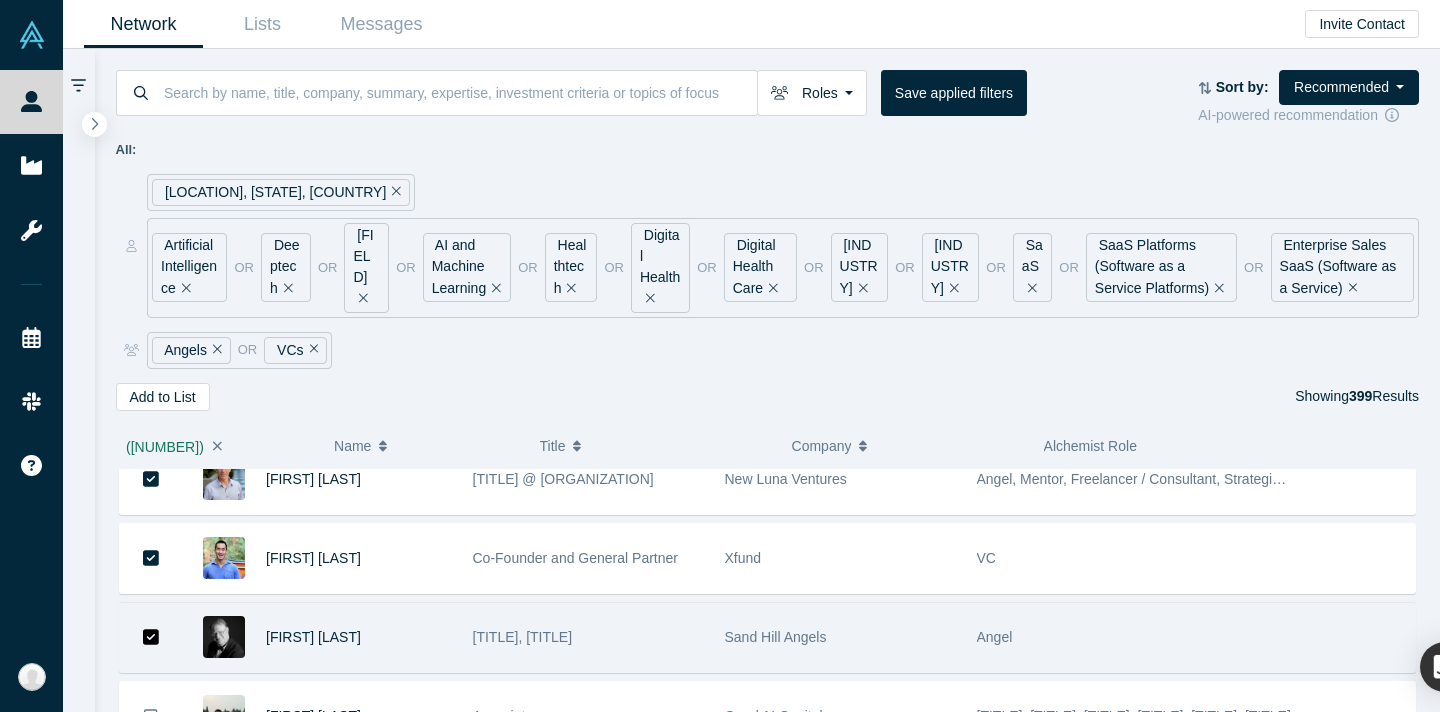 scroll, scrollTop: 15045, scrollLeft: 0, axis: vertical 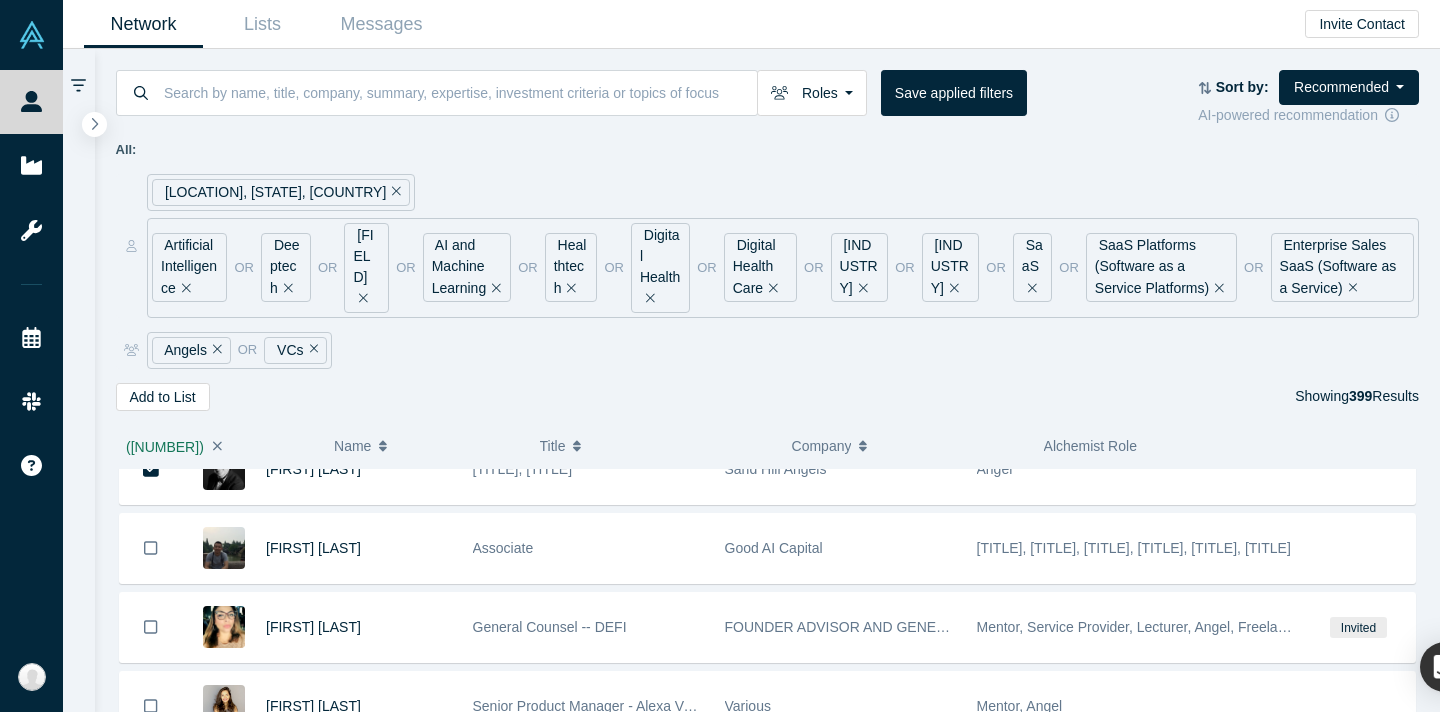 click on "[FIRST] [LAST] Partner @ [COMPANY] [COMPANY] Management VC [FIRST] [LAST] Friends and Family/Pre-seed/Seed Angel and VC Investor [NUMBER]Flourish Capital Mentor, Angel, VC [FIRST] [LAST] Corporate Entrepreneur - Startup CEO Mentor [COMPANY] (WellPoint) Mentor, Angel, Corporate Innovator, Customer [FIRST] [LAST] Founder & Managing Partner [COMPANY] Mentor, Angel, Admin, Service Provider [FIRST] [LAST] Partner [COMPANY] VC [FIRST] [LAST] Pre-Seed to Late-Stage Investor. [NUMBER] exits ($[NUMBER]M, $[NUMBER]M, $[NUMBER]M, $[NUMBER]M, $[NUMBER]B) as ex-operator in sales, solutions & engineering. [UNIVERSITY]. Own a rescue Jack Russell Terrier 🐶 that completed a half-marathon 🐾 [COMPANY] Mentor, Angel [FIRST] [LAST] Senior Investment Director [COMPANY] Angel, VC, Corporate Innovator, Strategic Investor, Limited Partner [FIRST] [LAST] Managing Partner [COMPANY] Mentor, Angel, Corporate Innovator, Service Provider [FIRST] [LAST] physician, entrepreneur, disruptive innovation expert [COMPANY] [FIRST] [LAST] Partner [NUMBER] Ventures Angel VC" at bounding box center (768, -6680) 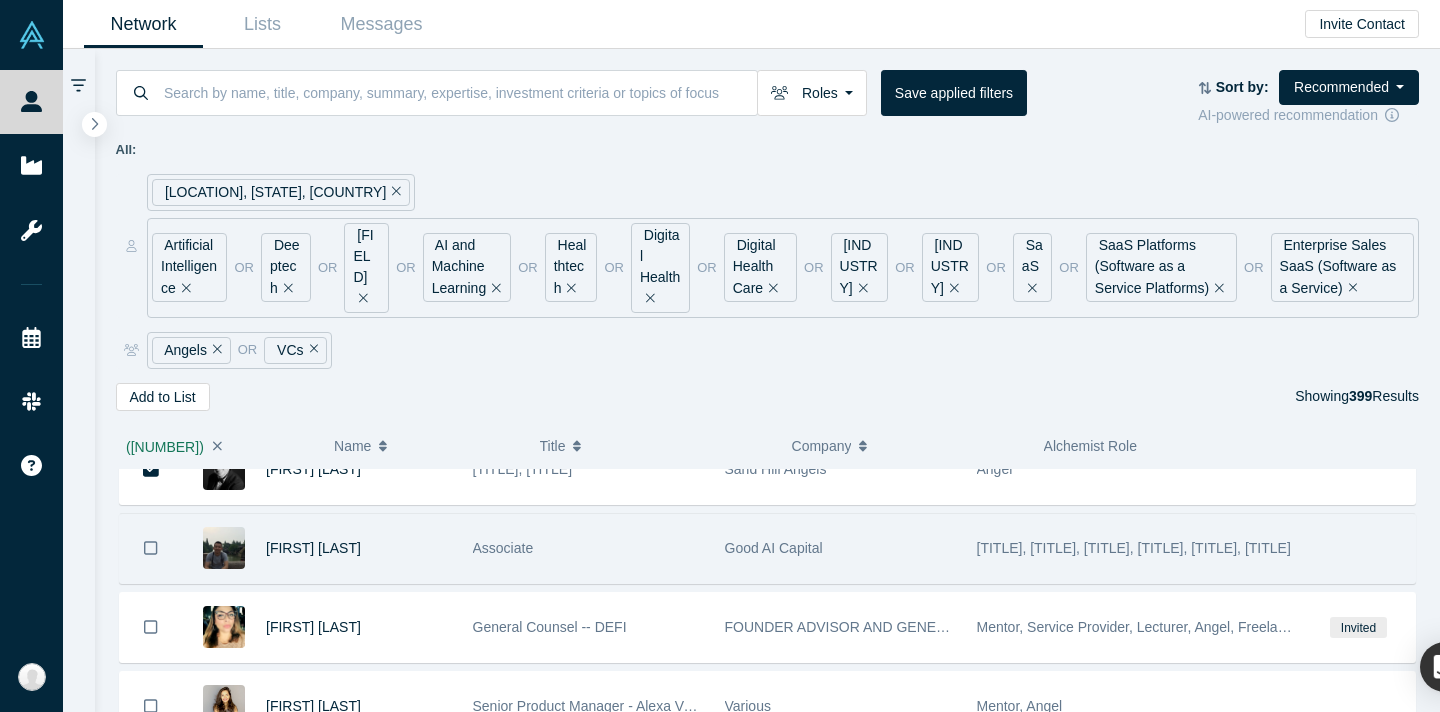 drag, startPoint x: 159, startPoint y: 537, endPoint x: 154, endPoint y: 582, distance: 45.276924 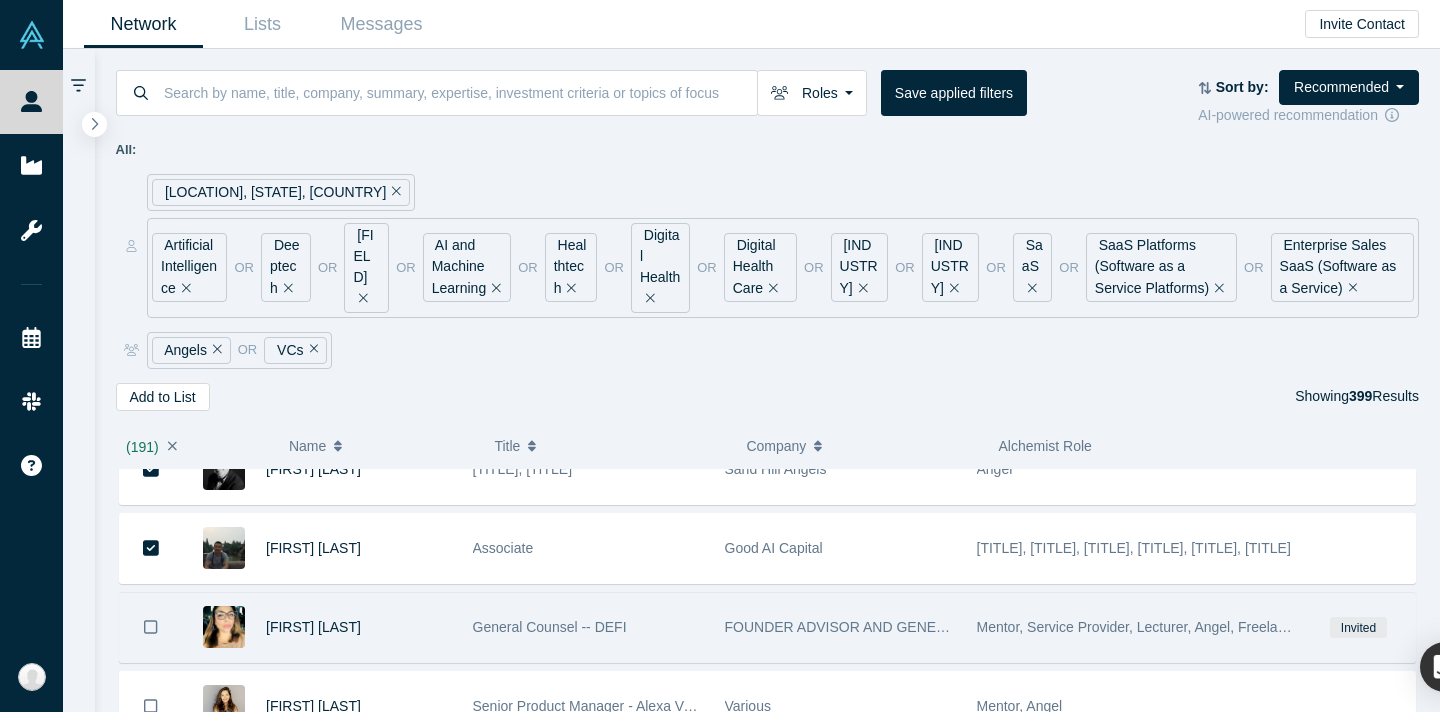 click at bounding box center (151, 627) 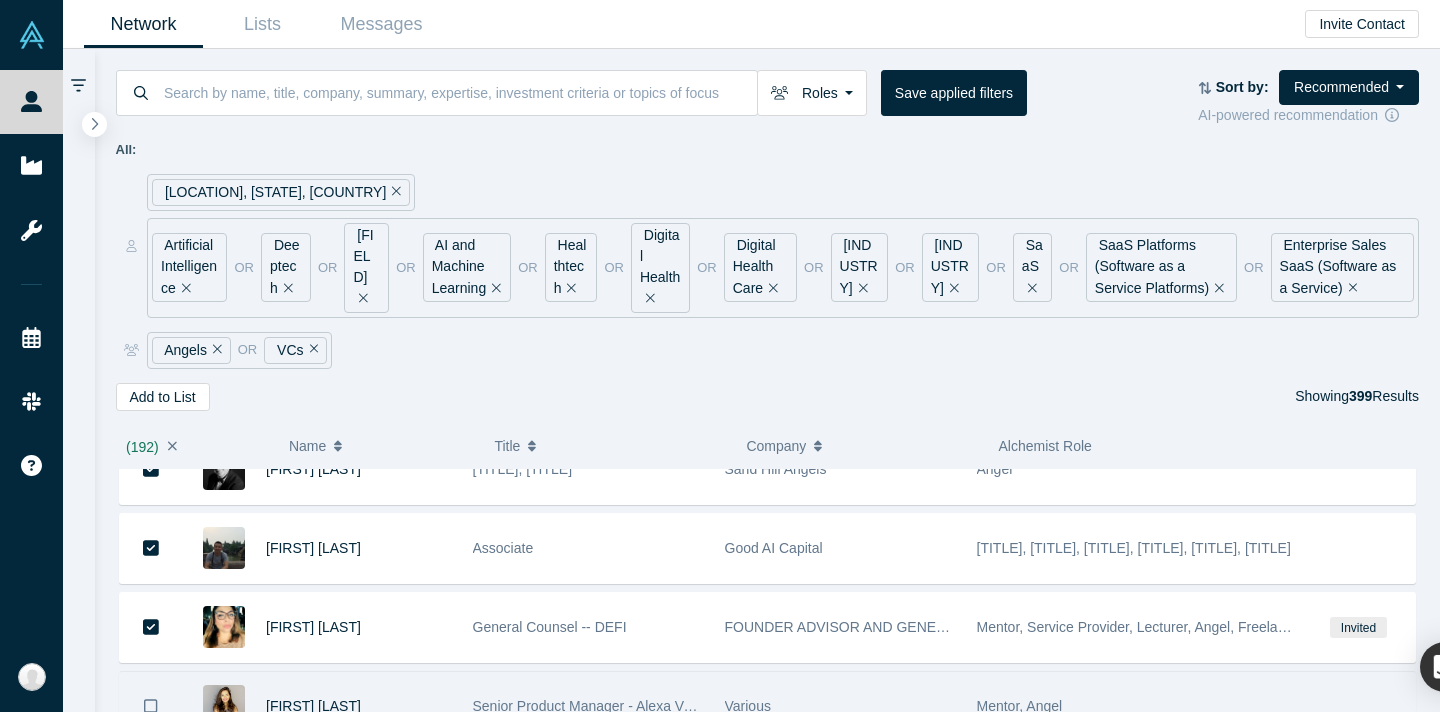 click at bounding box center [151, 706] 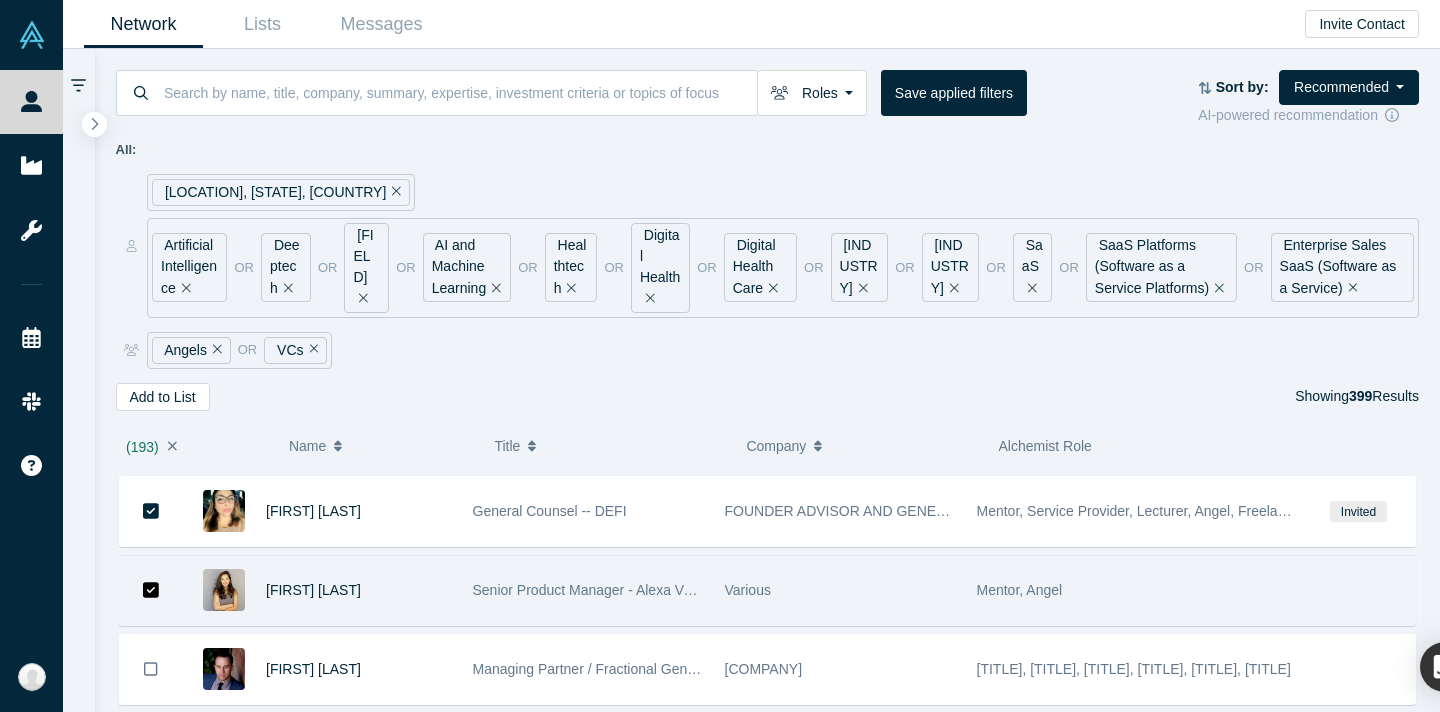 scroll, scrollTop: 15221, scrollLeft: 0, axis: vertical 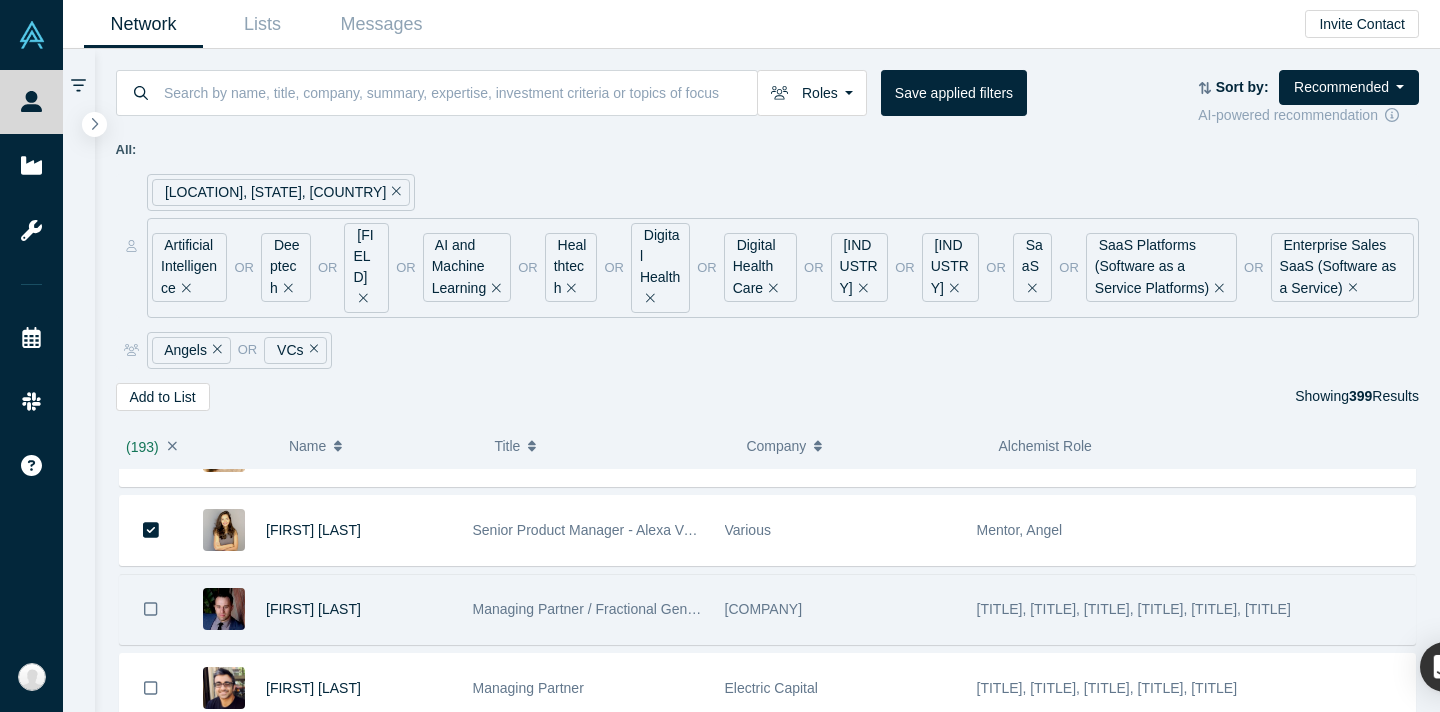 click 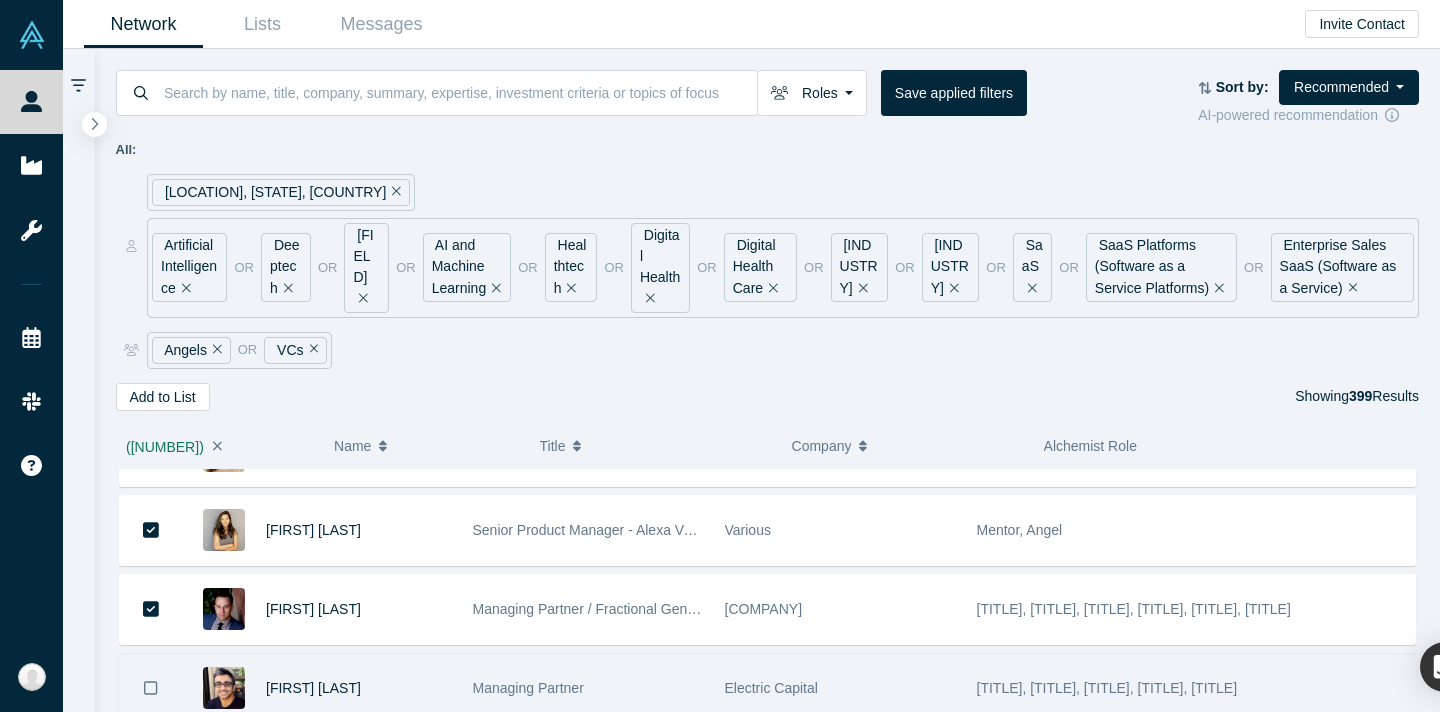click at bounding box center (151, 688) 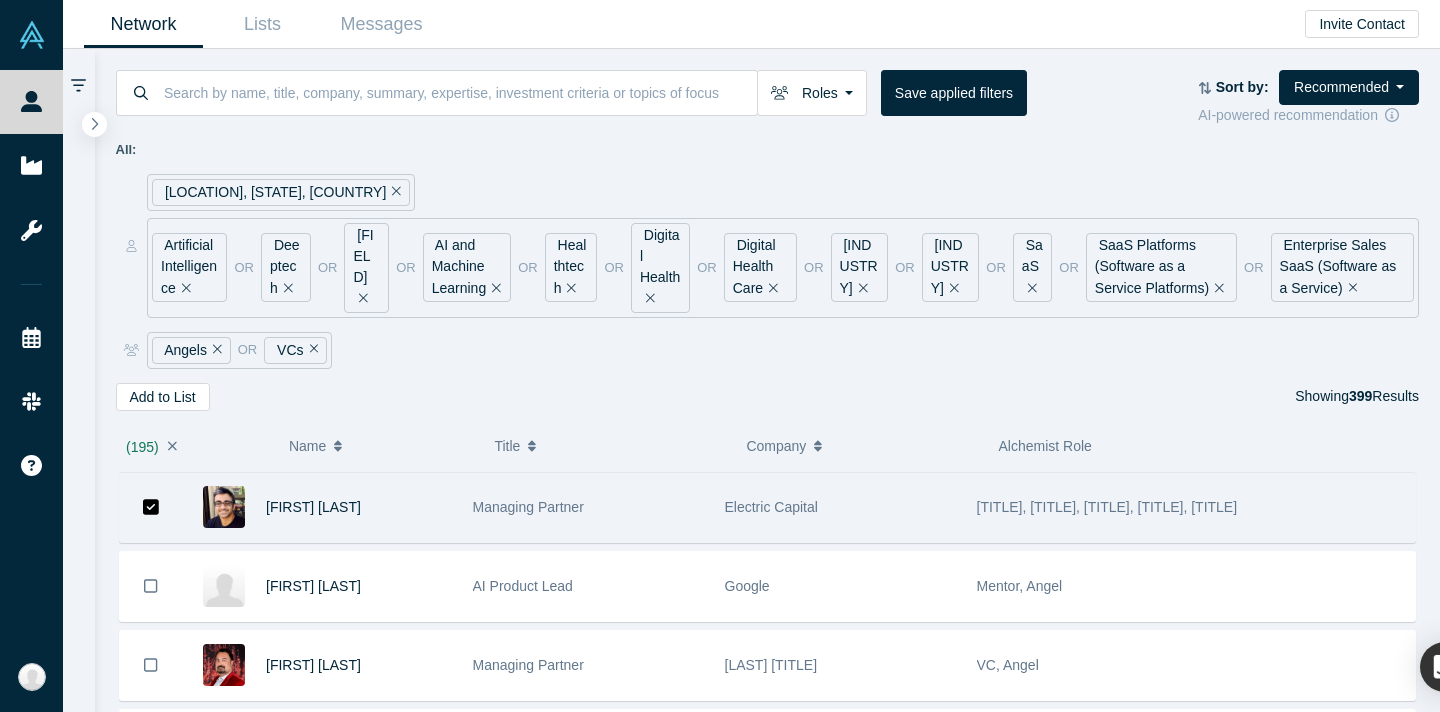scroll, scrollTop: 15474, scrollLeft: 0, axis: vertical 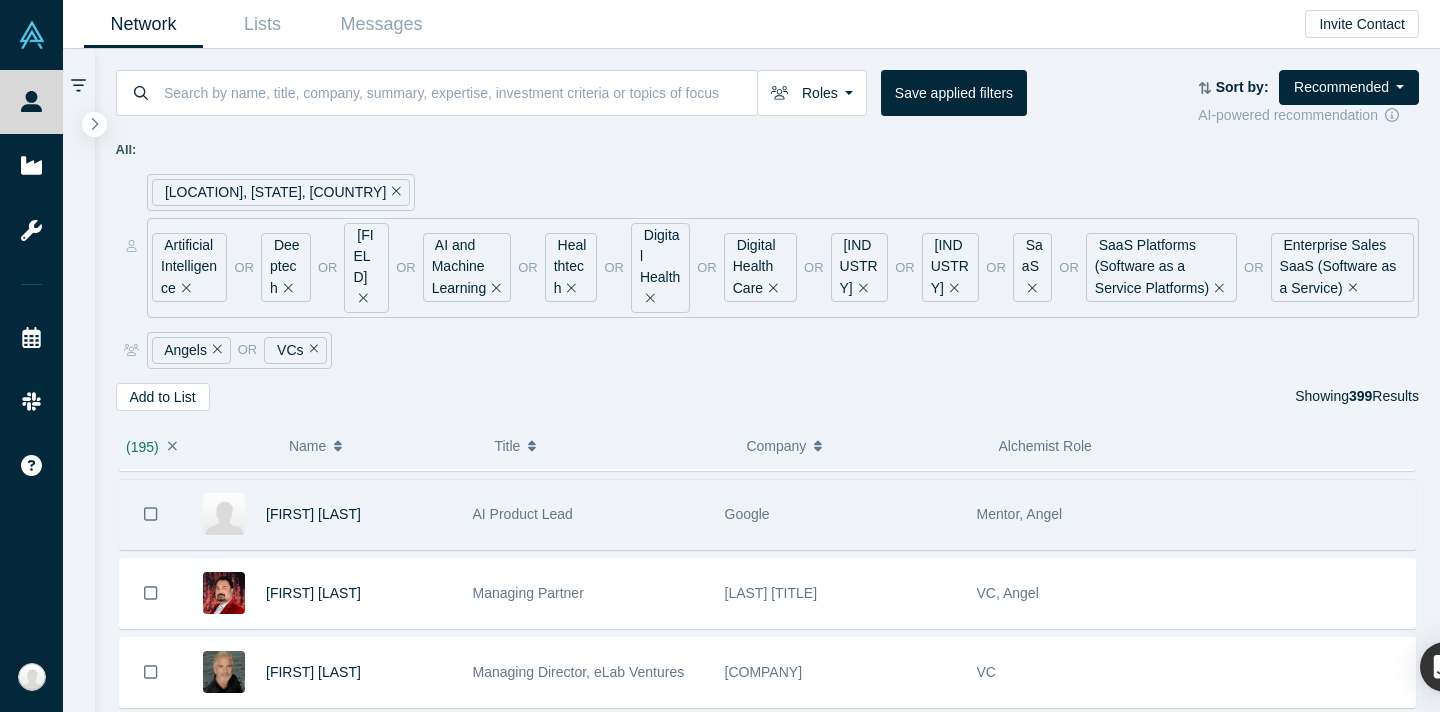 click at bounding box center (151, 514) 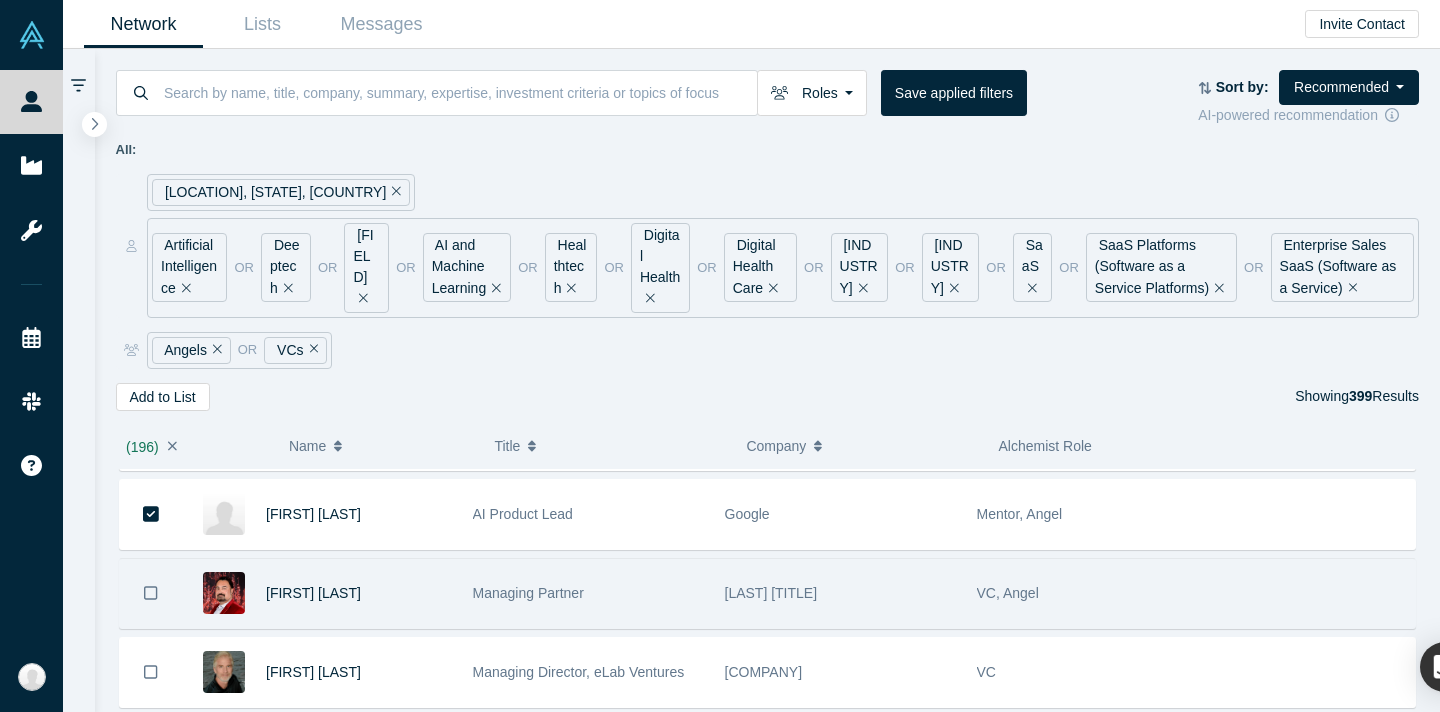 click at bounding box center (151, 593) 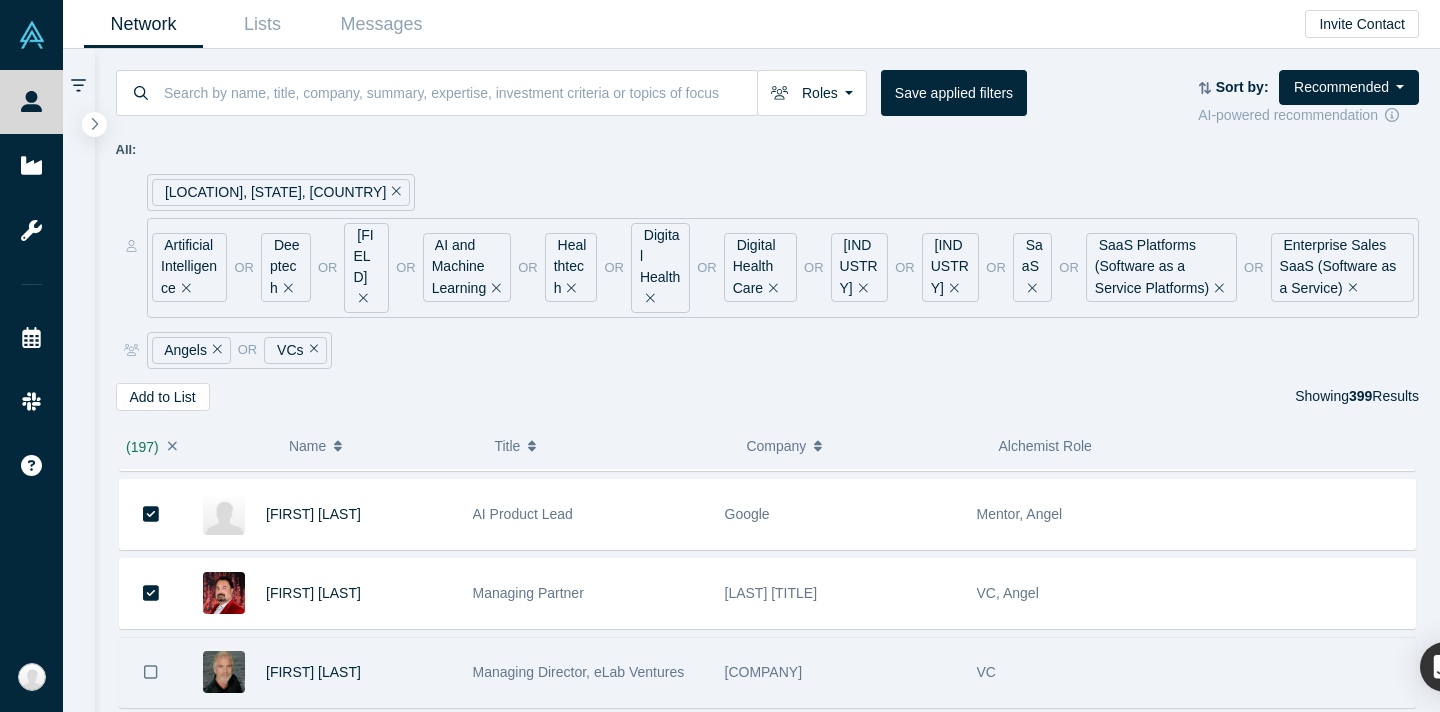 click at bounding box center (151, 672) 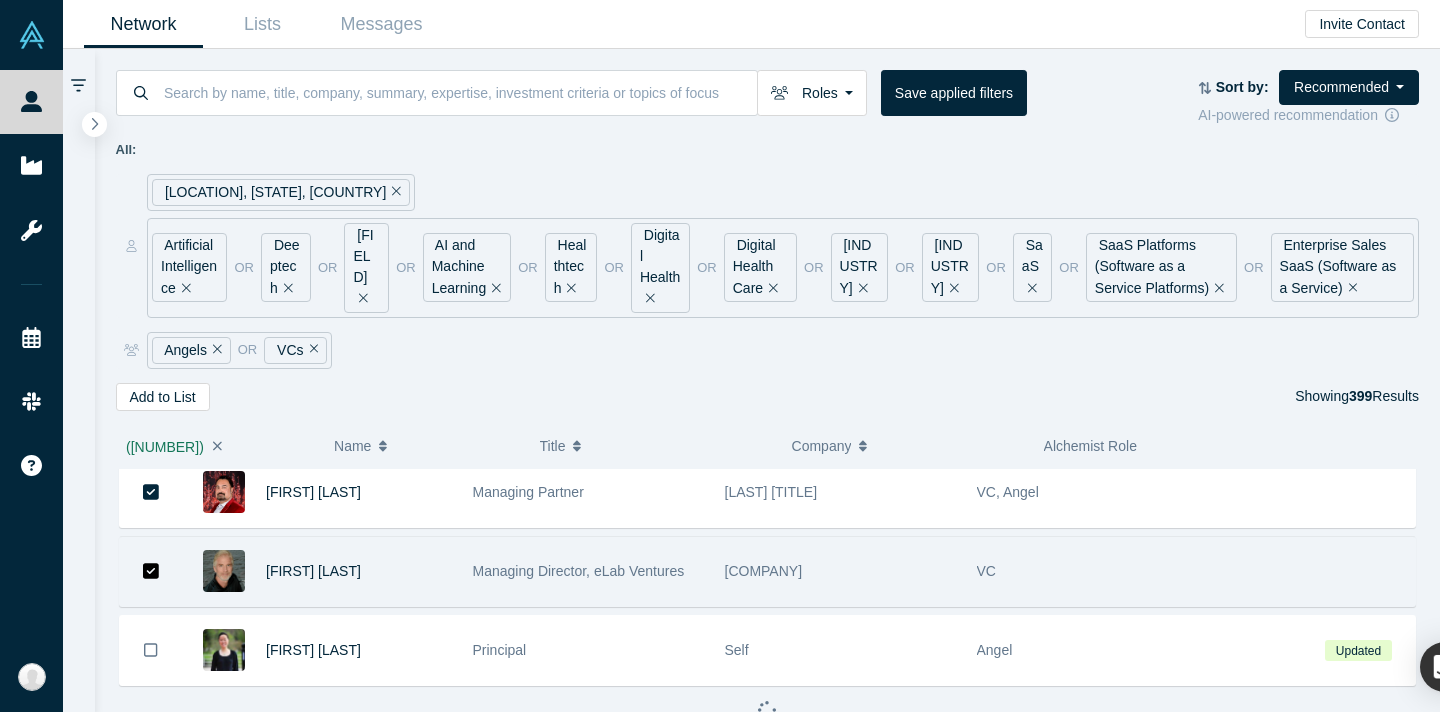 scroll, scrollTop: 15590, scrollLeft: 0, axis: vertical 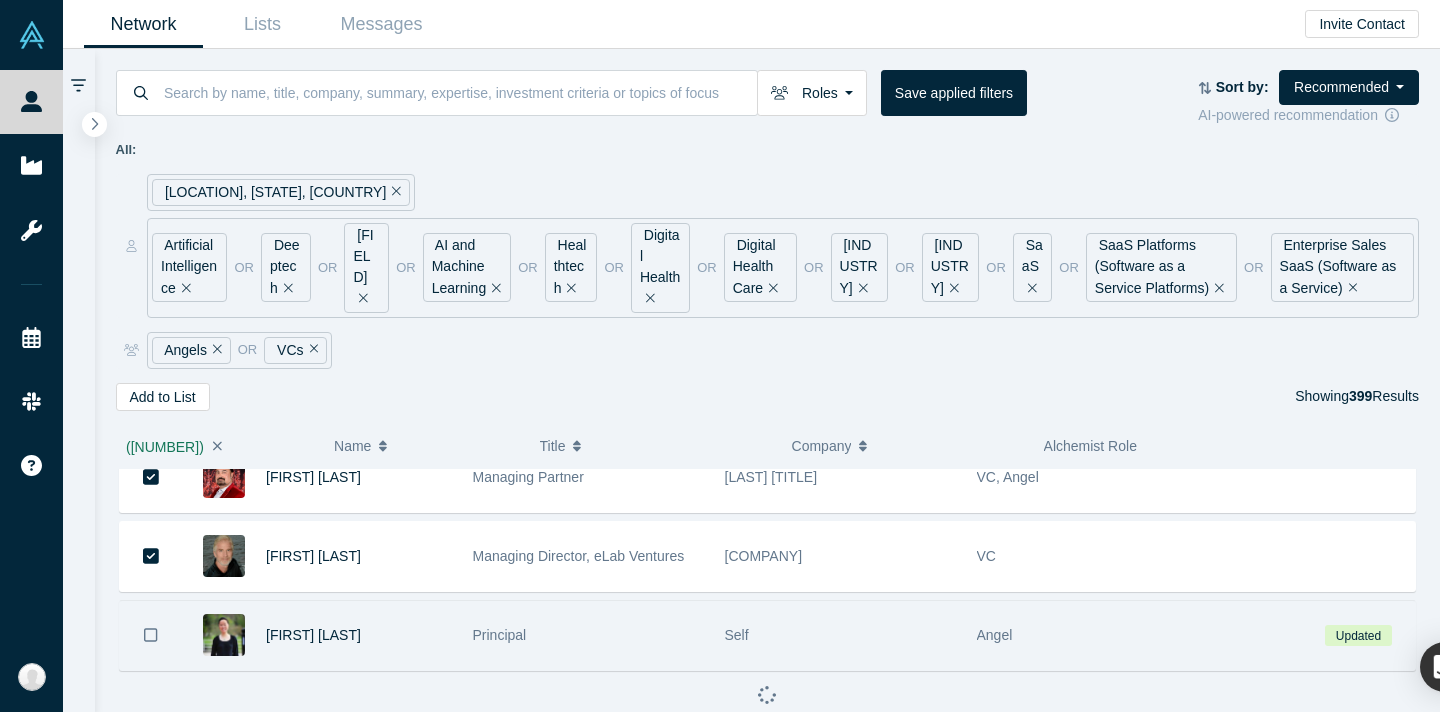 click 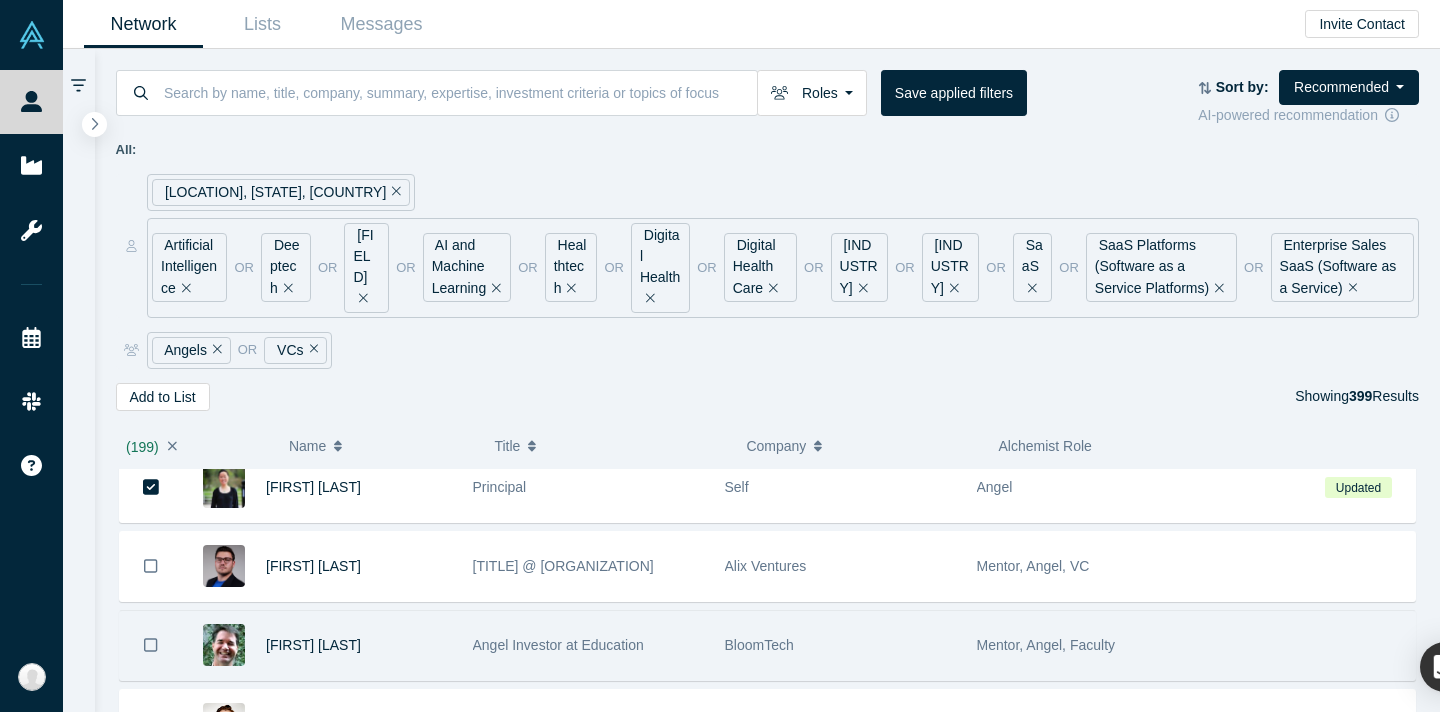 scroll, scrollTop: 15719, scrollLeft: 0, axis: vertical 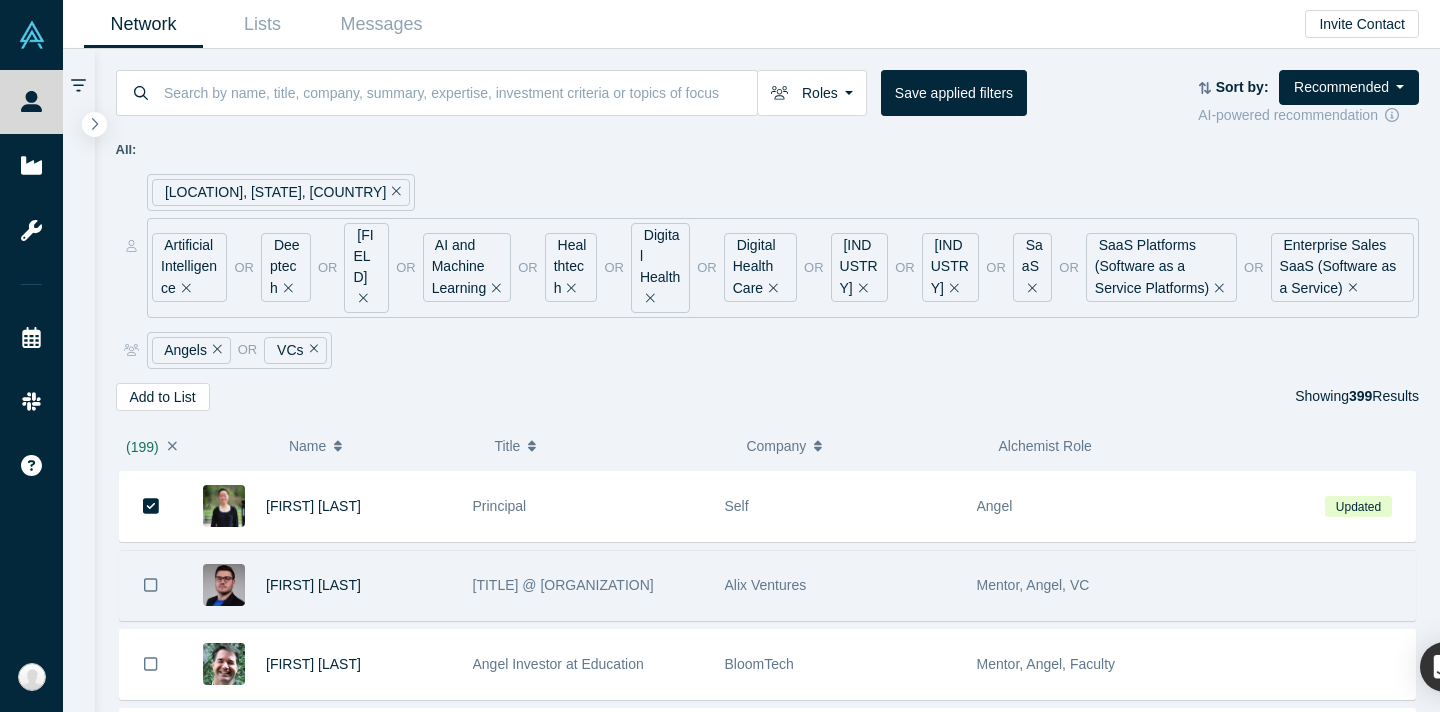 click at bounding box center (151, 585) 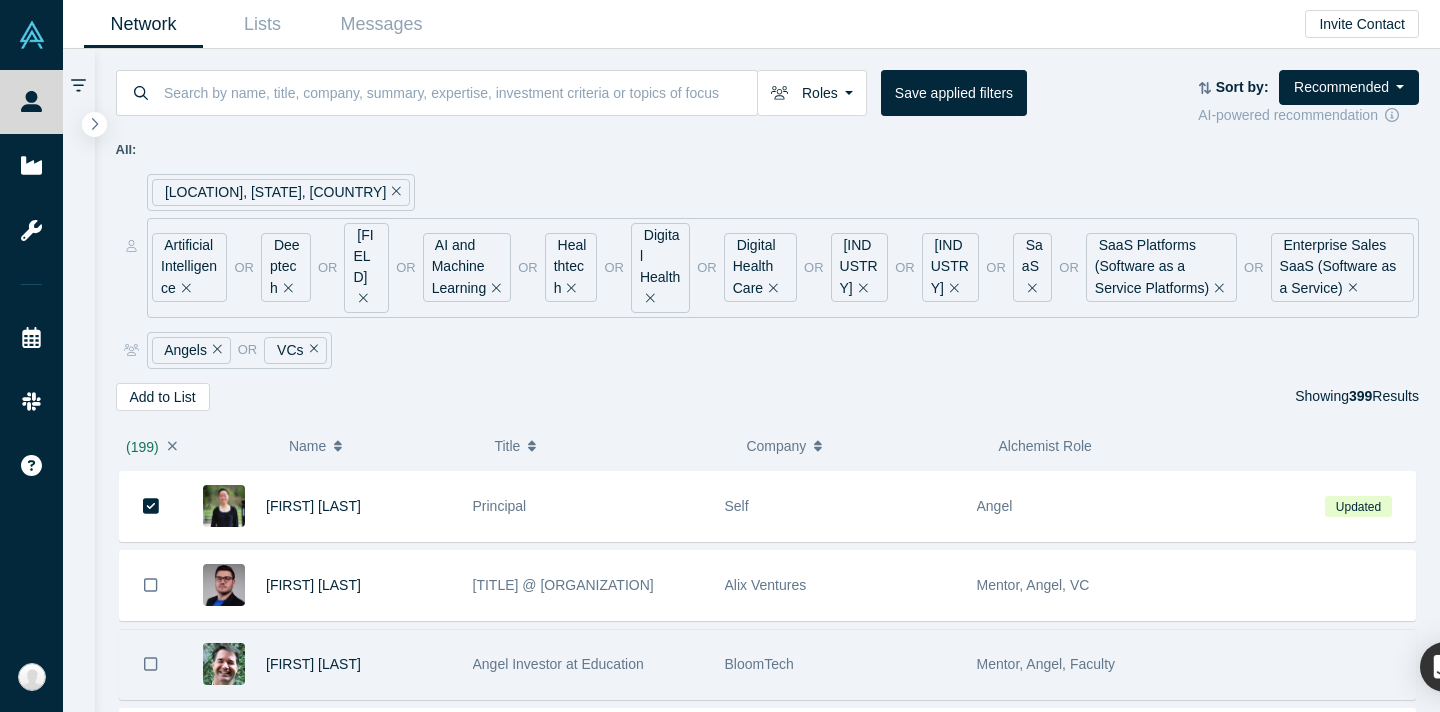 click at bounding box center (151, 664) 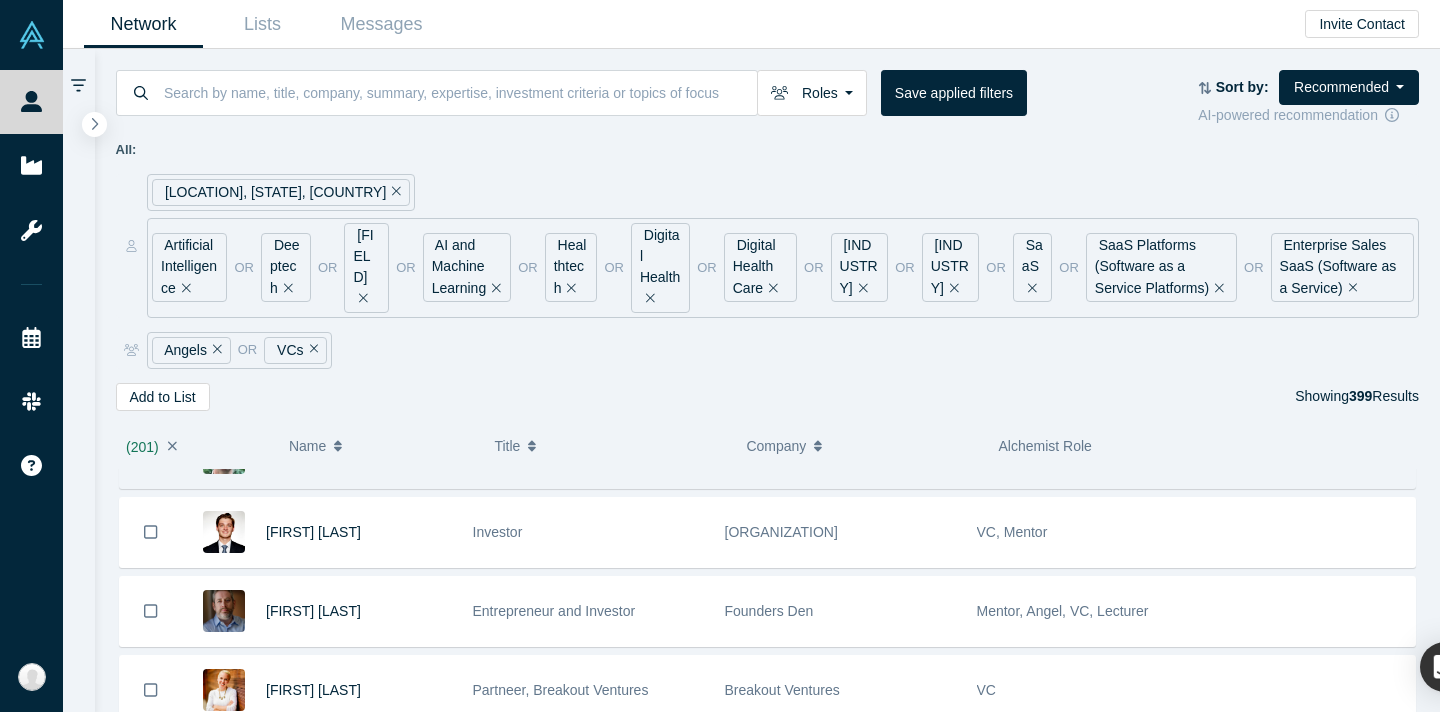 scroll, scrollTop: 15931, scrollLeft: 0, axis: vertical 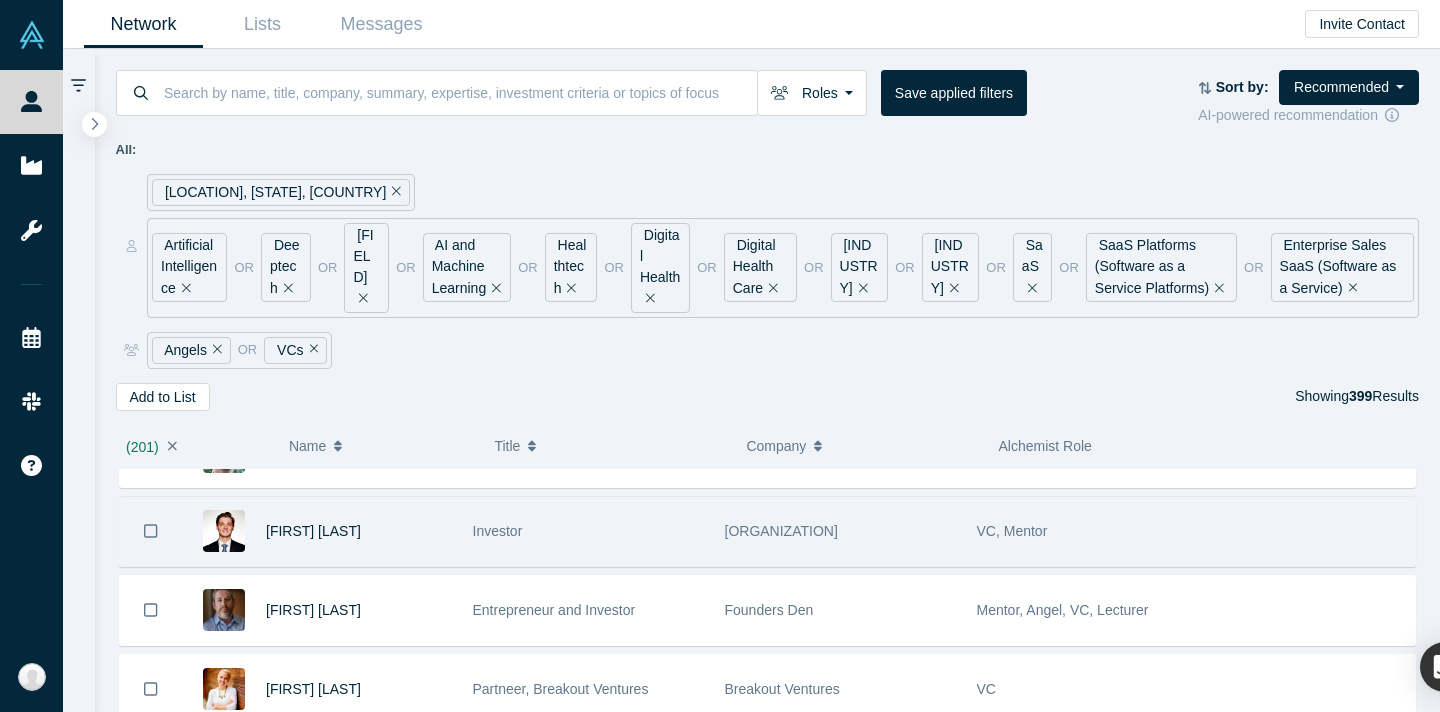 click at bounding box center (151, 531) 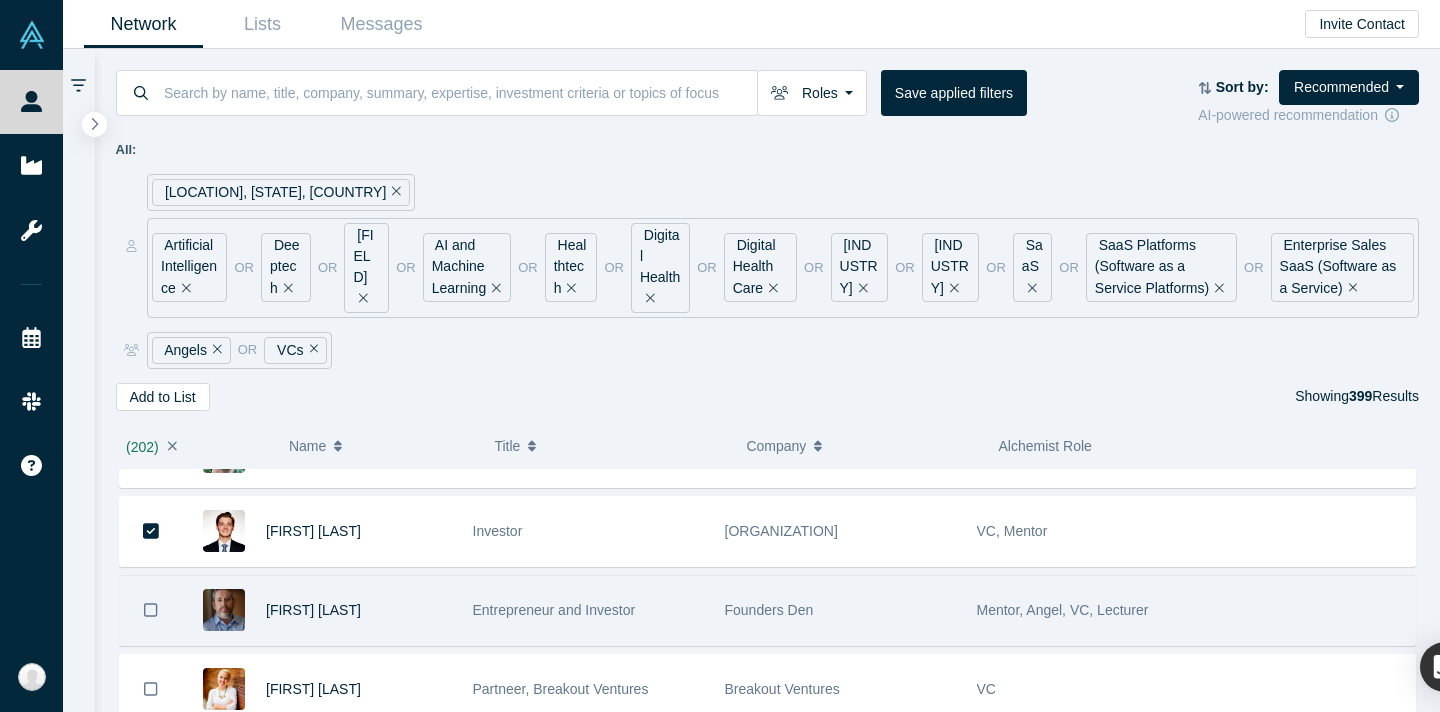 click at bounding box center (151, 610) 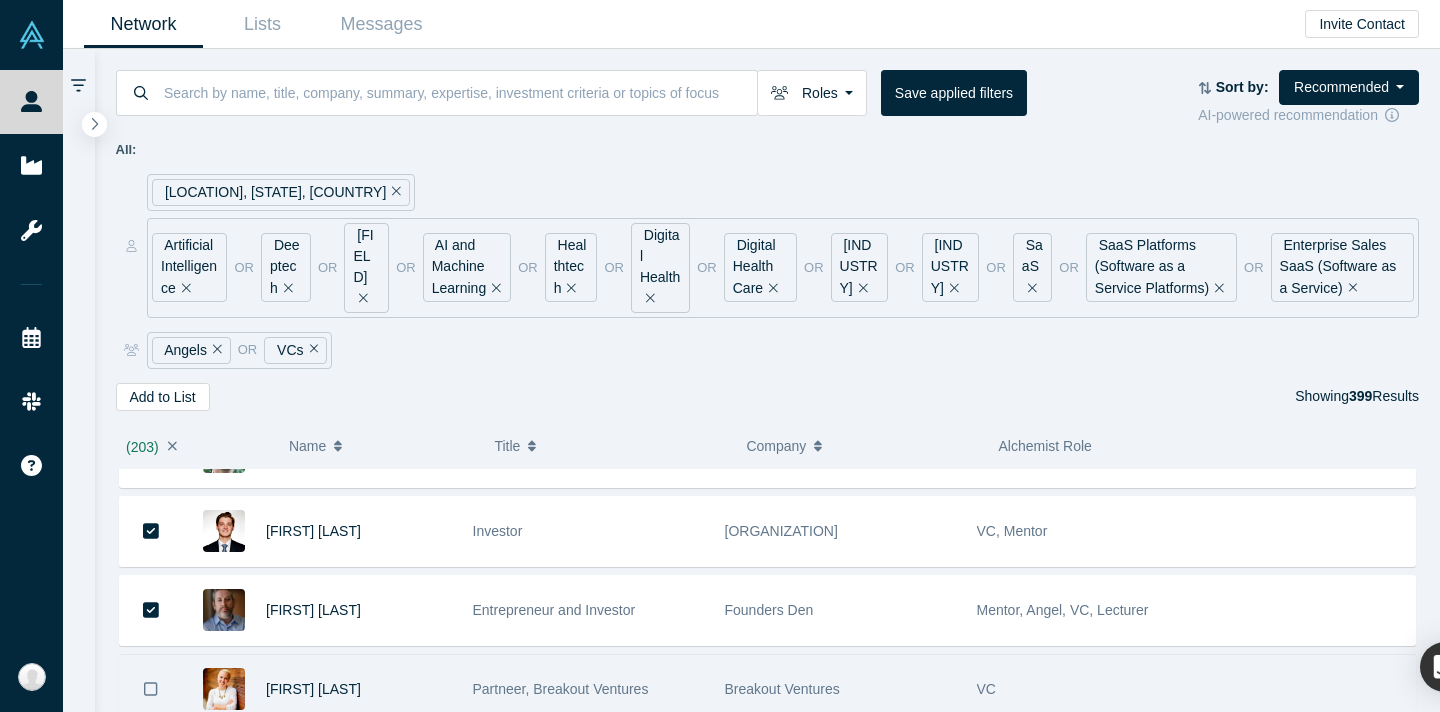 click 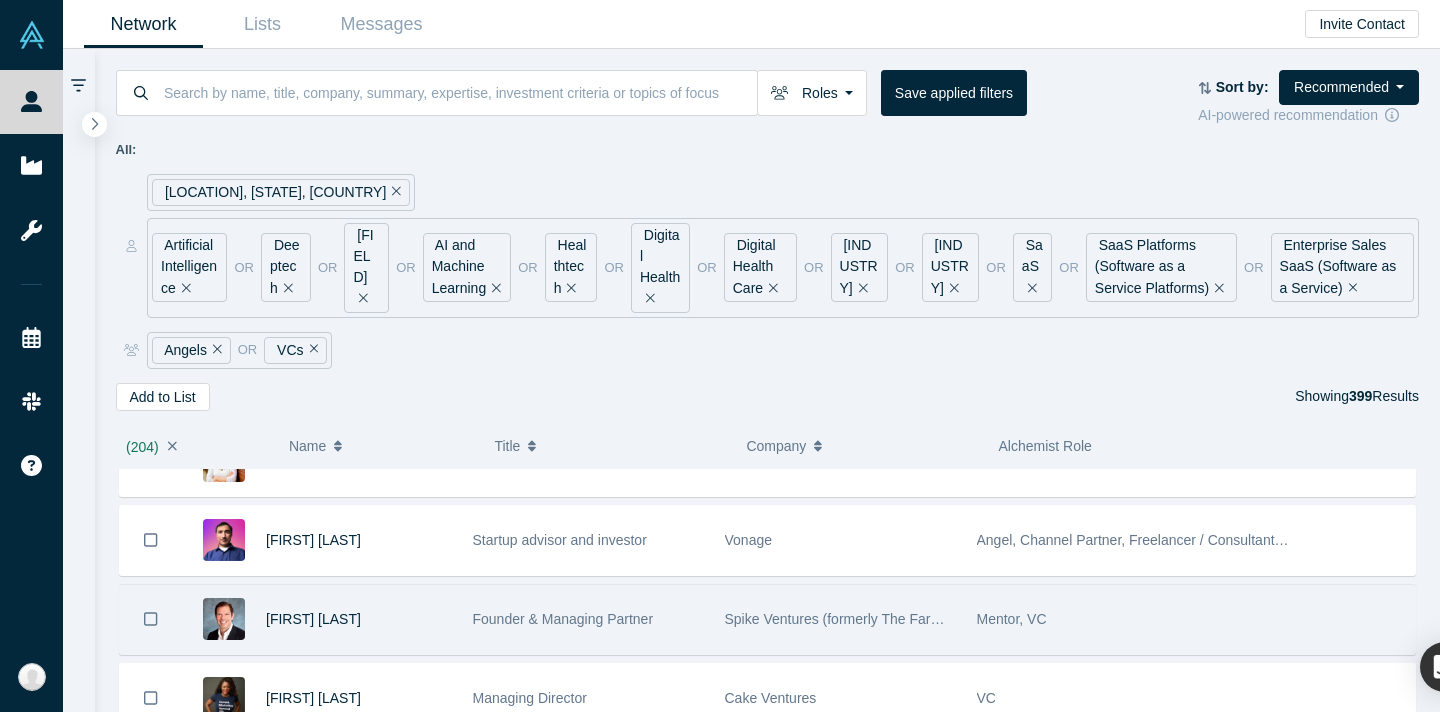 scroll, scrollTop: 16155, scrollLeft: 0, axis: vertical 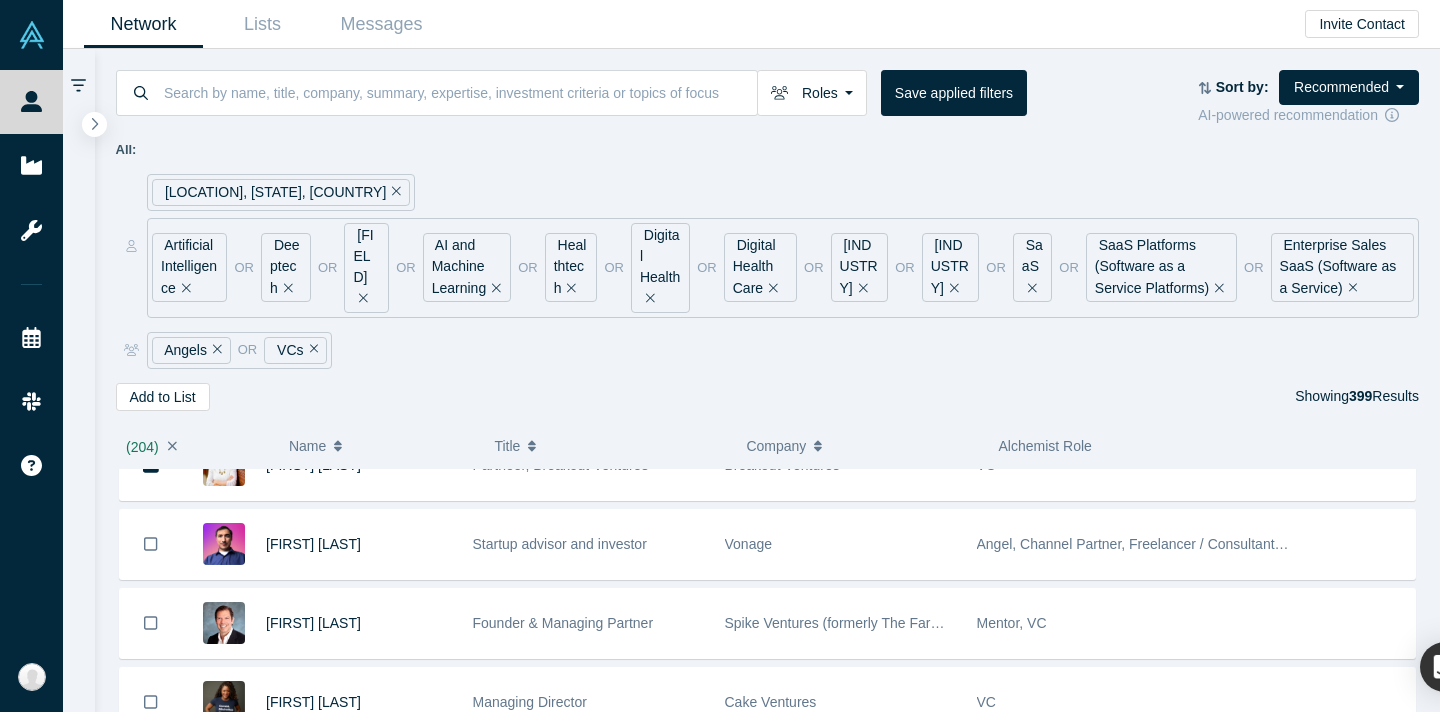click at bounding box center [151, 544] 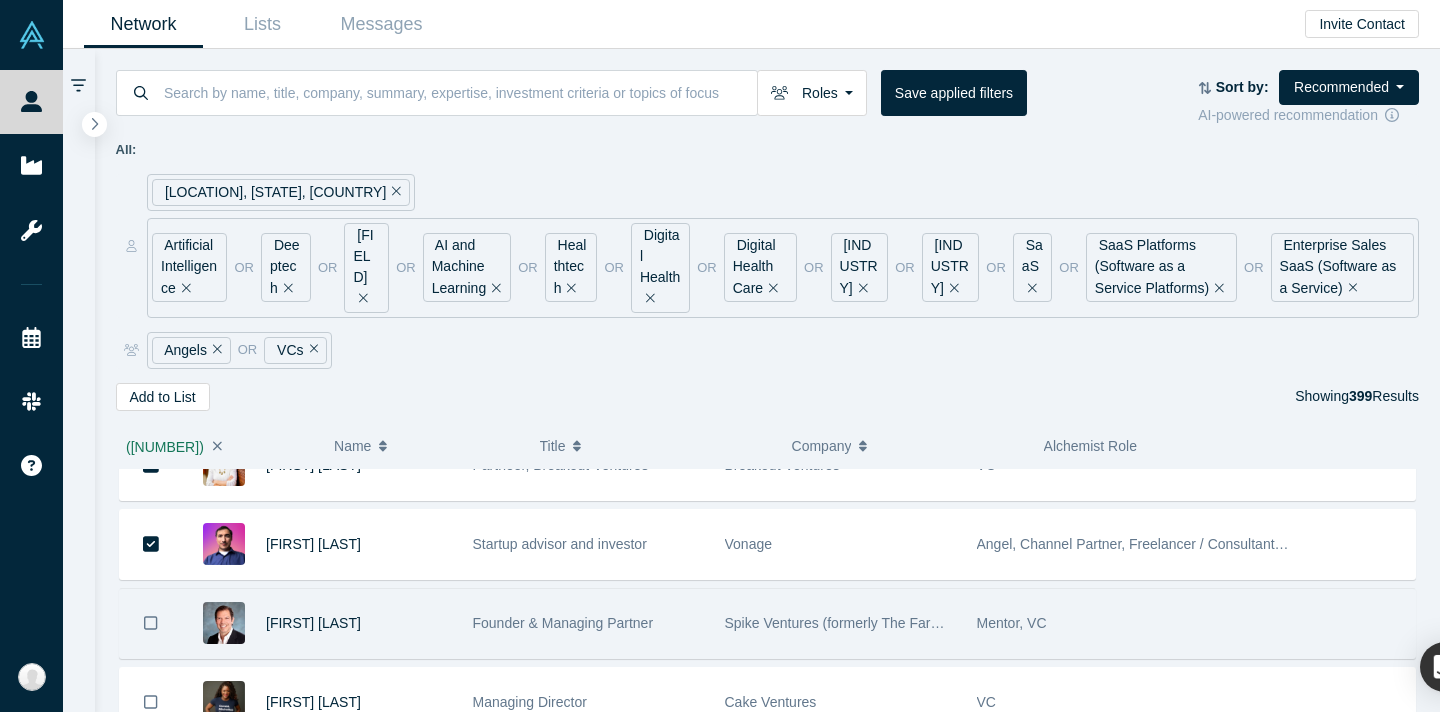click 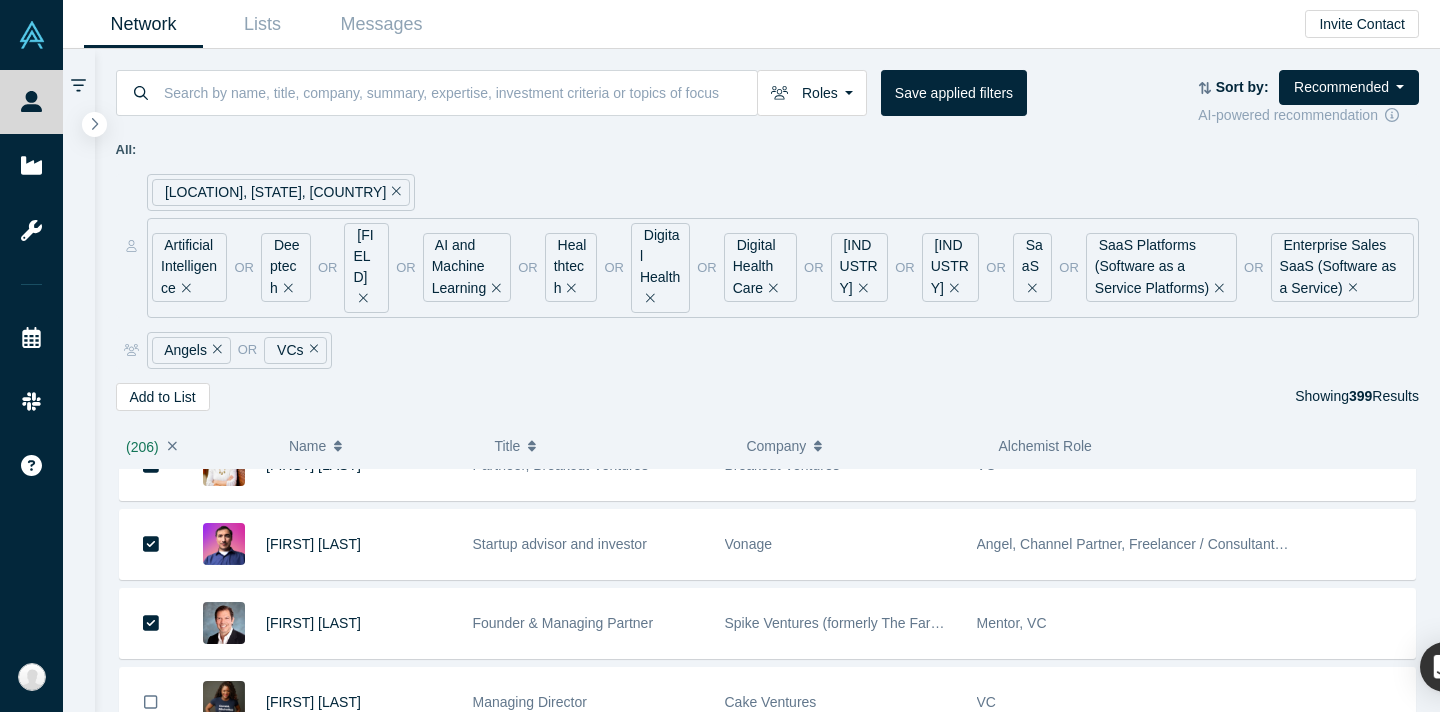 click 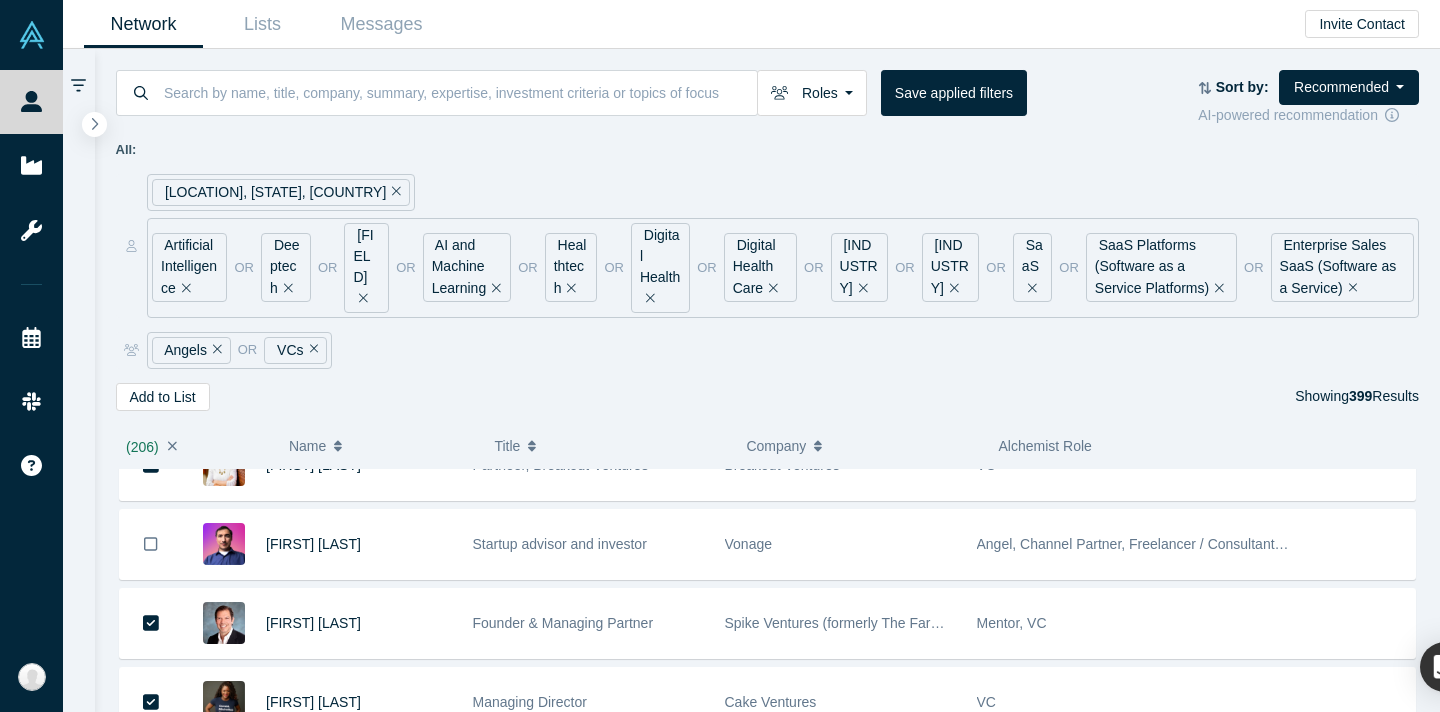 scroll, scrollTop: 16345, scrollLeft: 0, axis: vertical 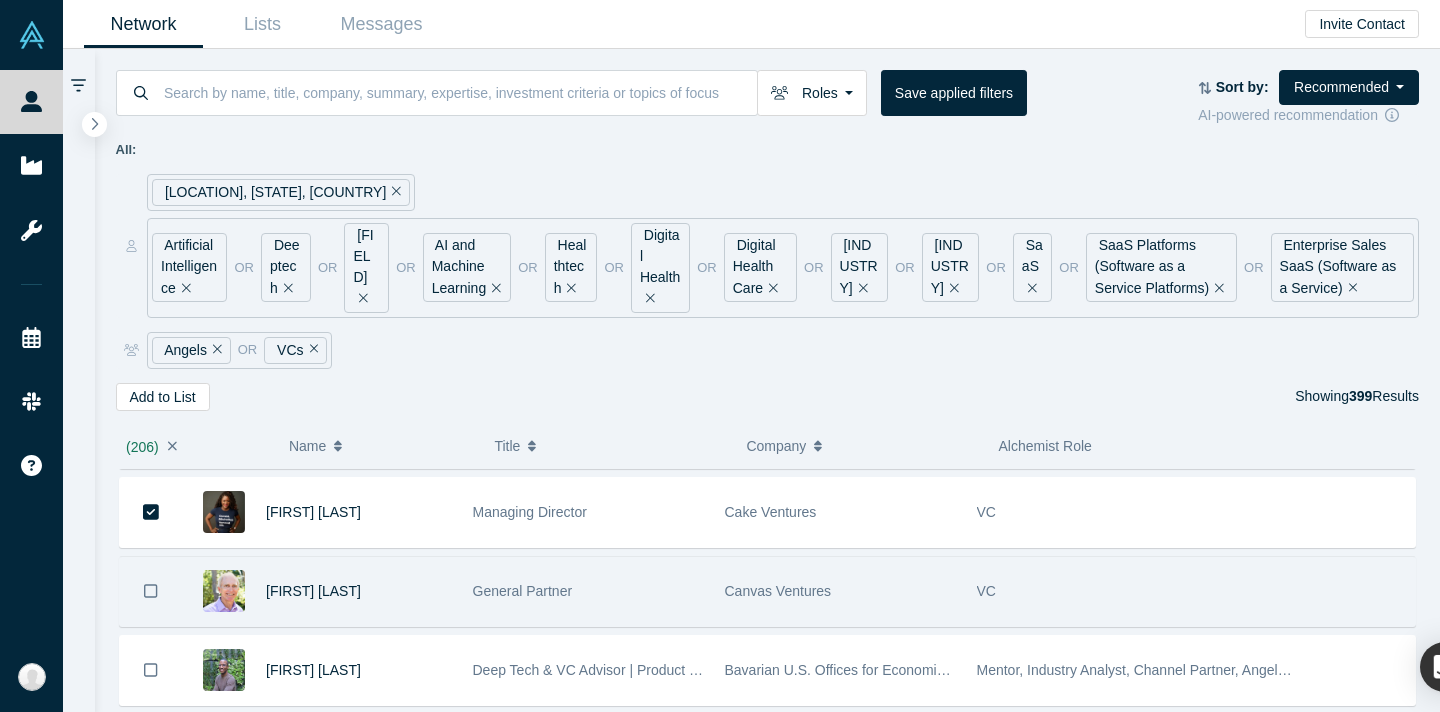 drag, startPoint x: 154, startPoint y: 589, endPoint x: 153, endPoint y: 616, distance: 27.018513 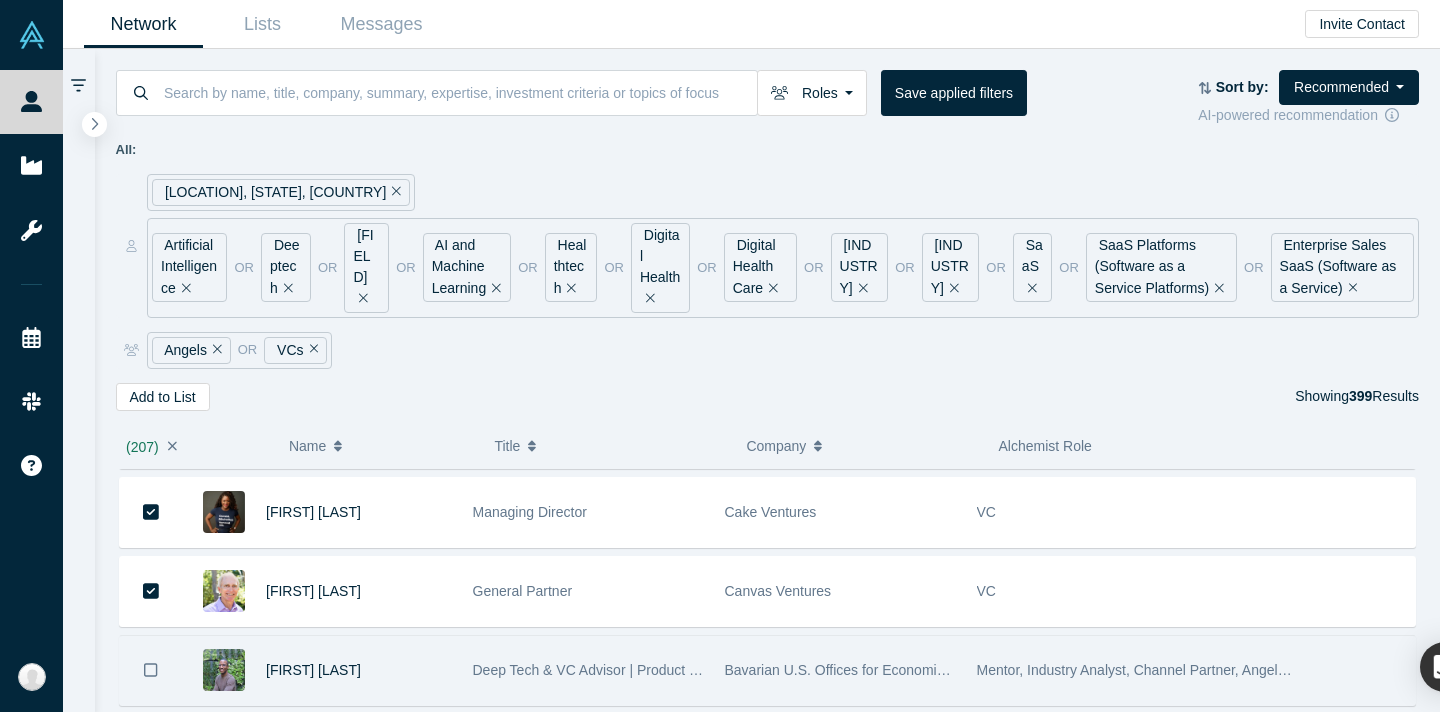 click at bounding box center [151, 670] 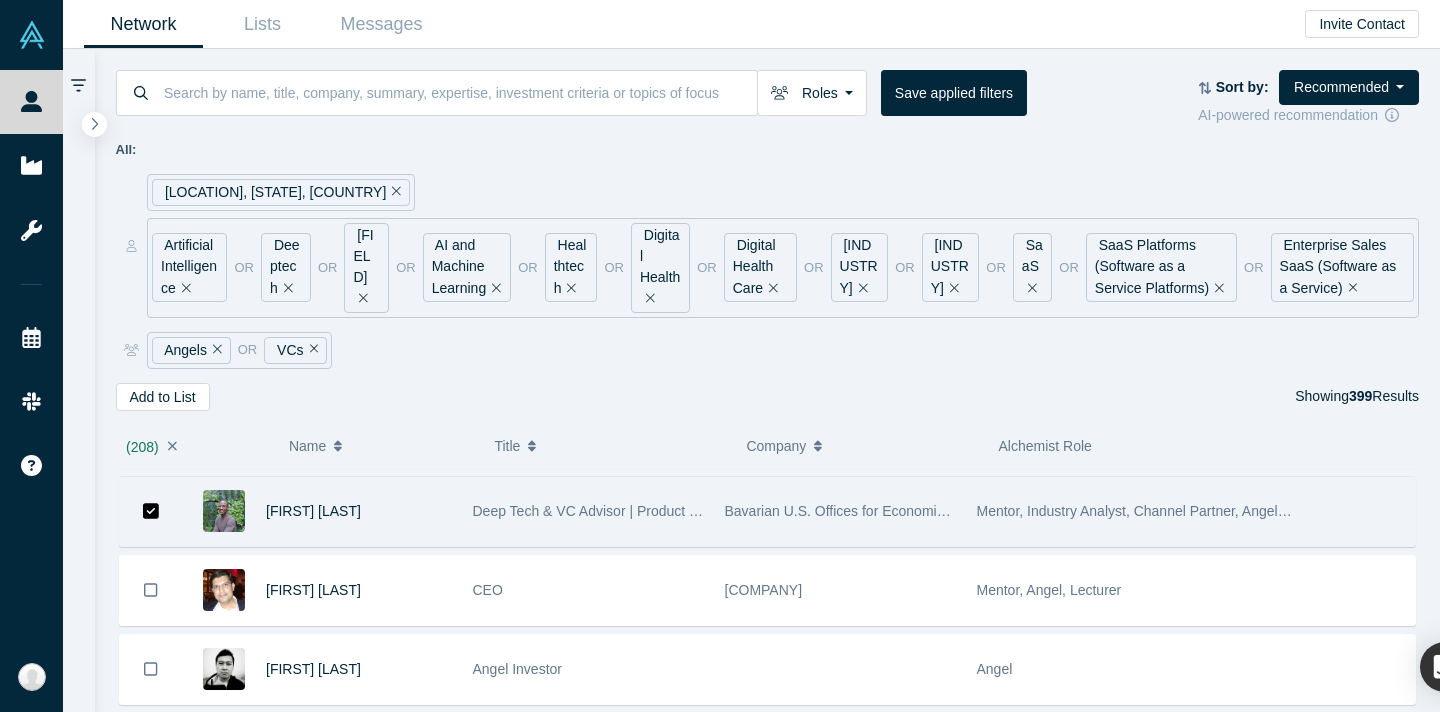scroll, scrollTop: 16508, scrollLeft: 0, axis: vertical 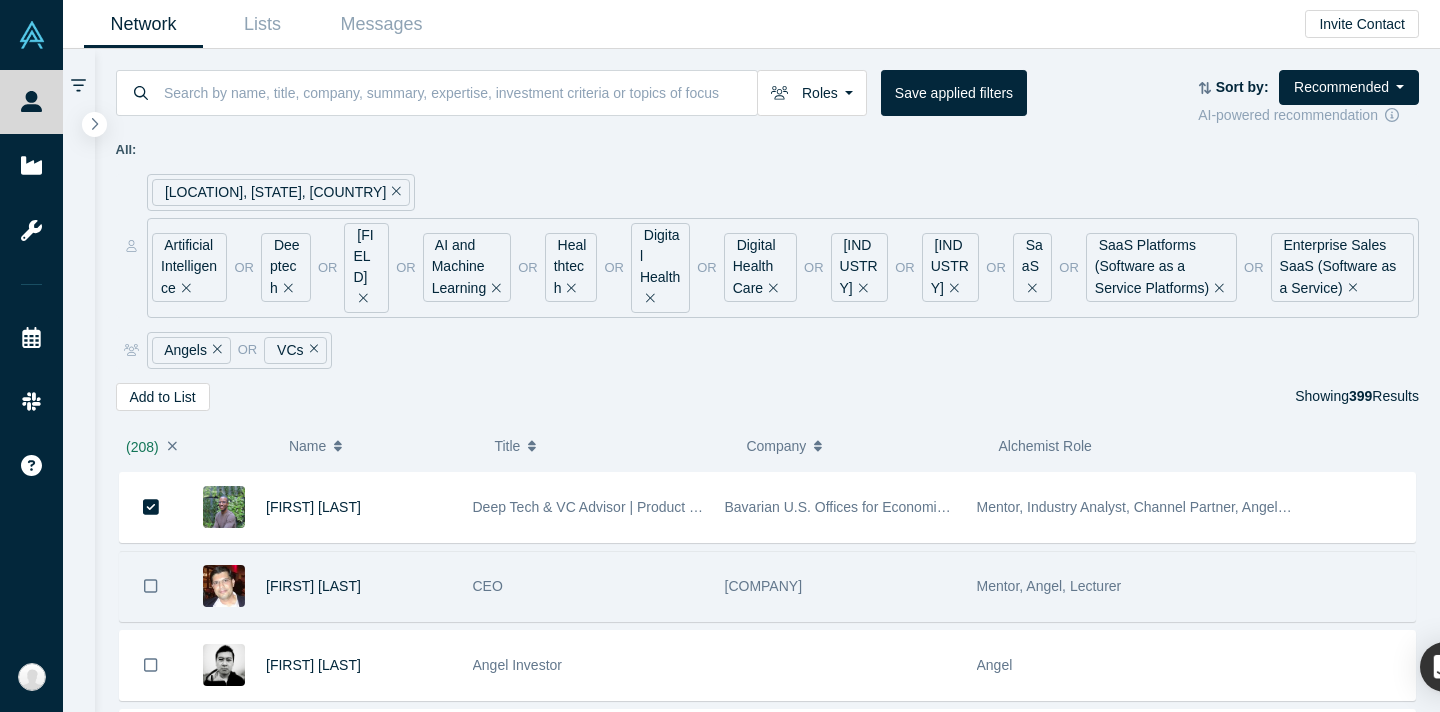 click 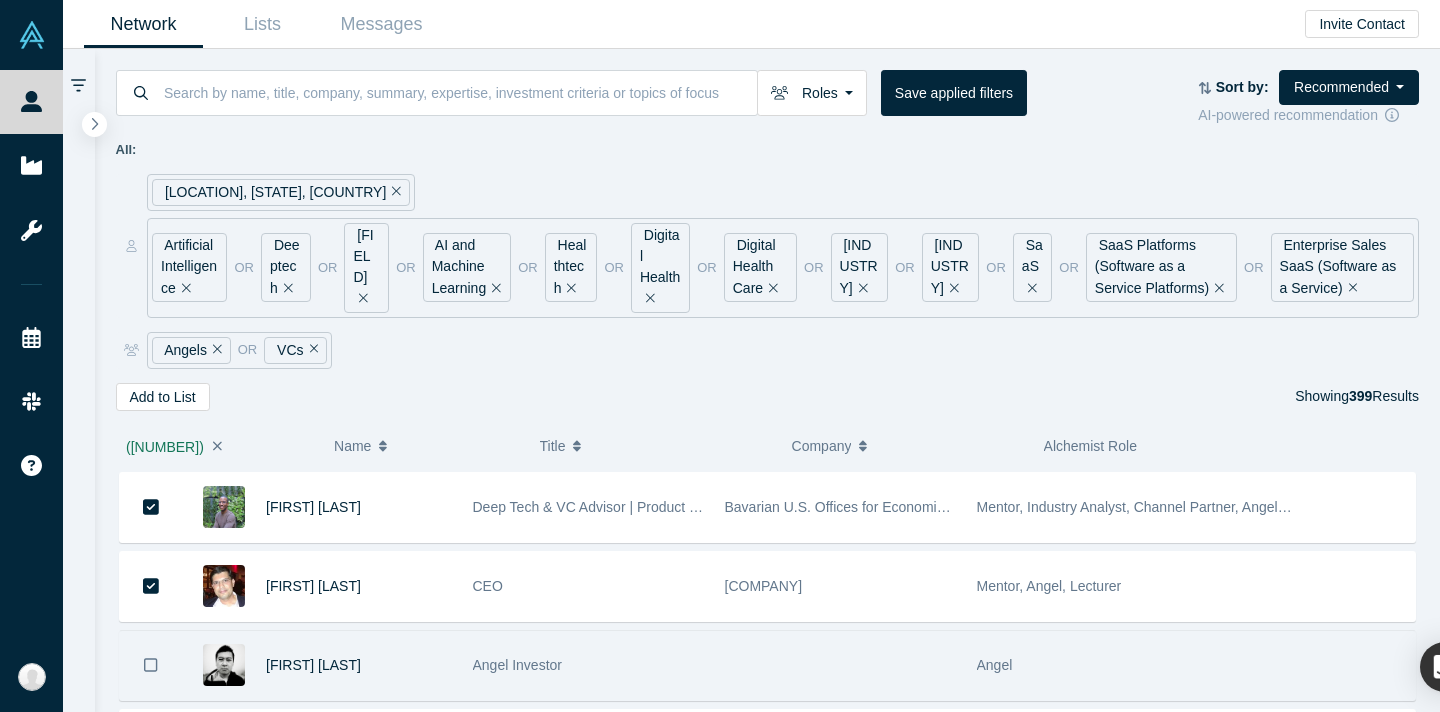 click 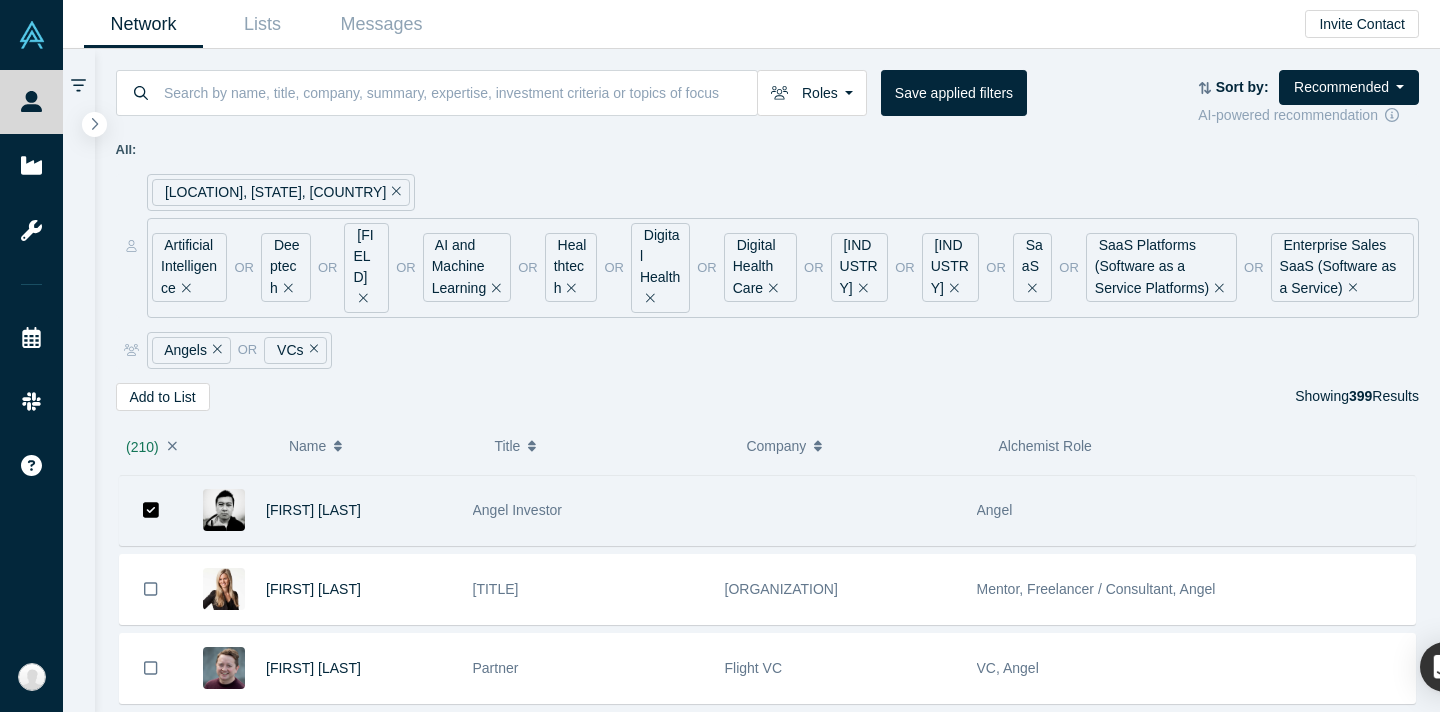 scroll, scrollTop: 16665, scrollLeft: 0, axis: vertical 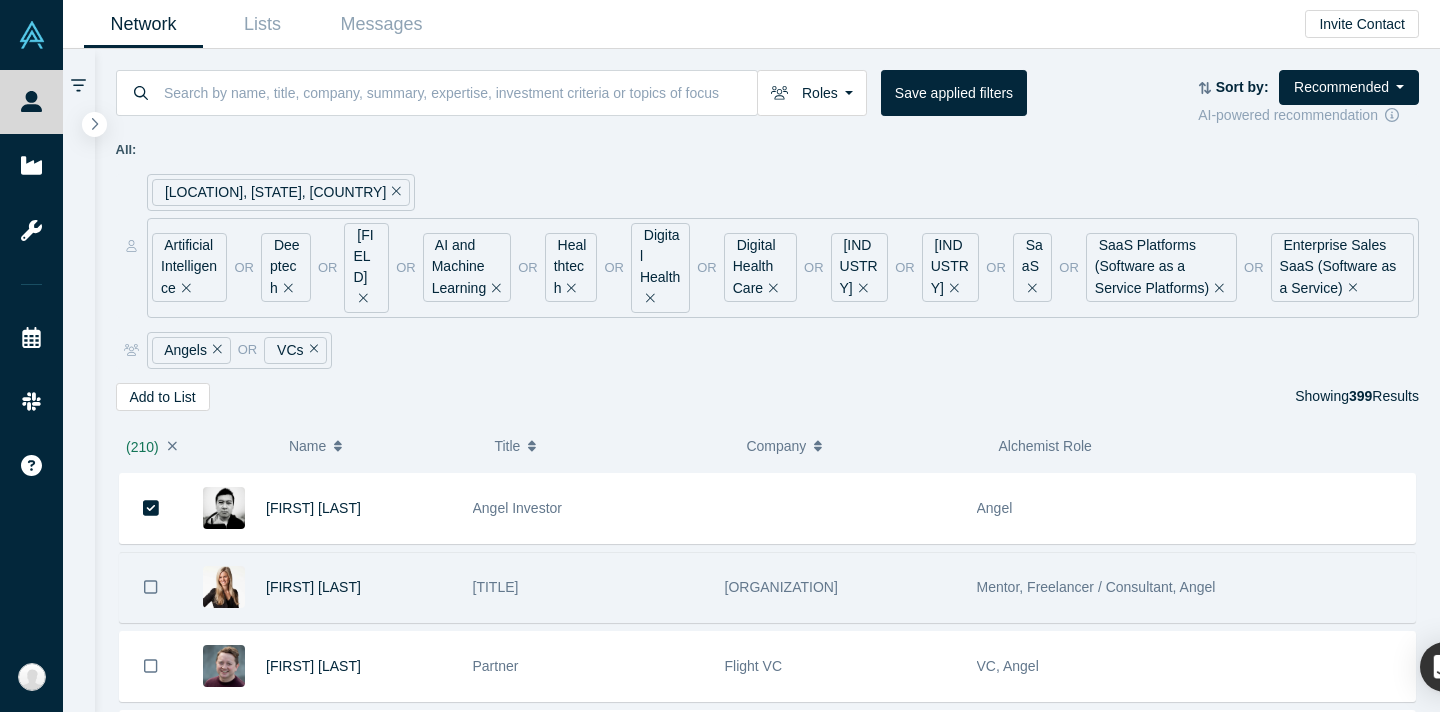 click at bounding box center (151, 587) 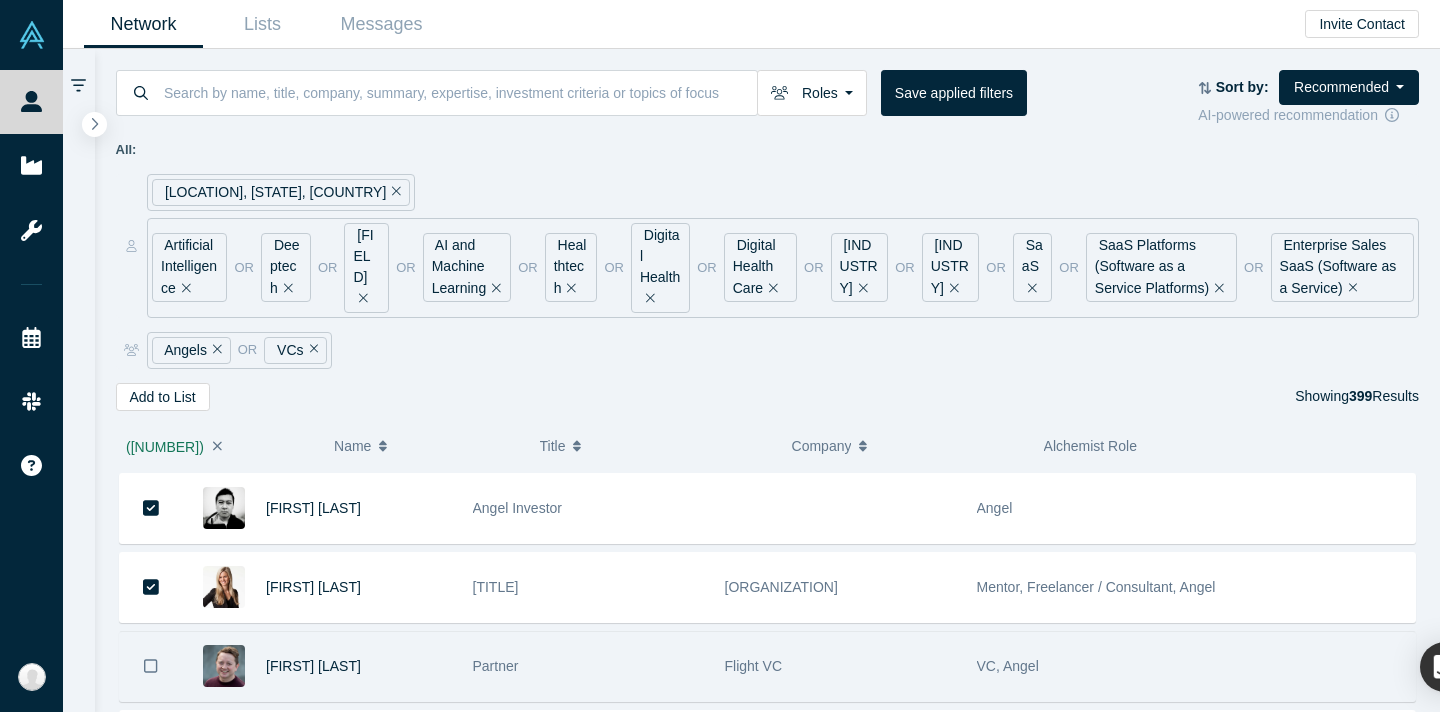 click 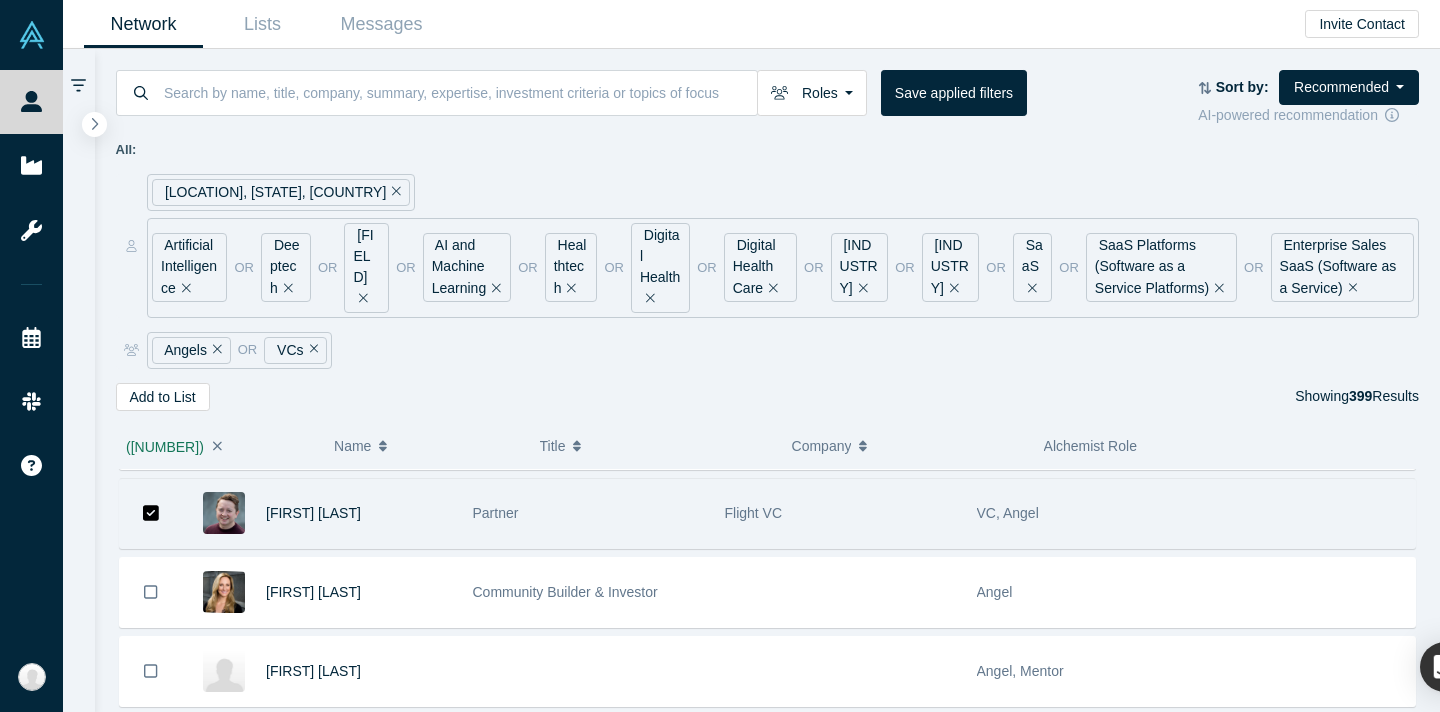scroll, scrollTop: 16822, scrollLeft: 0, axis: vertical 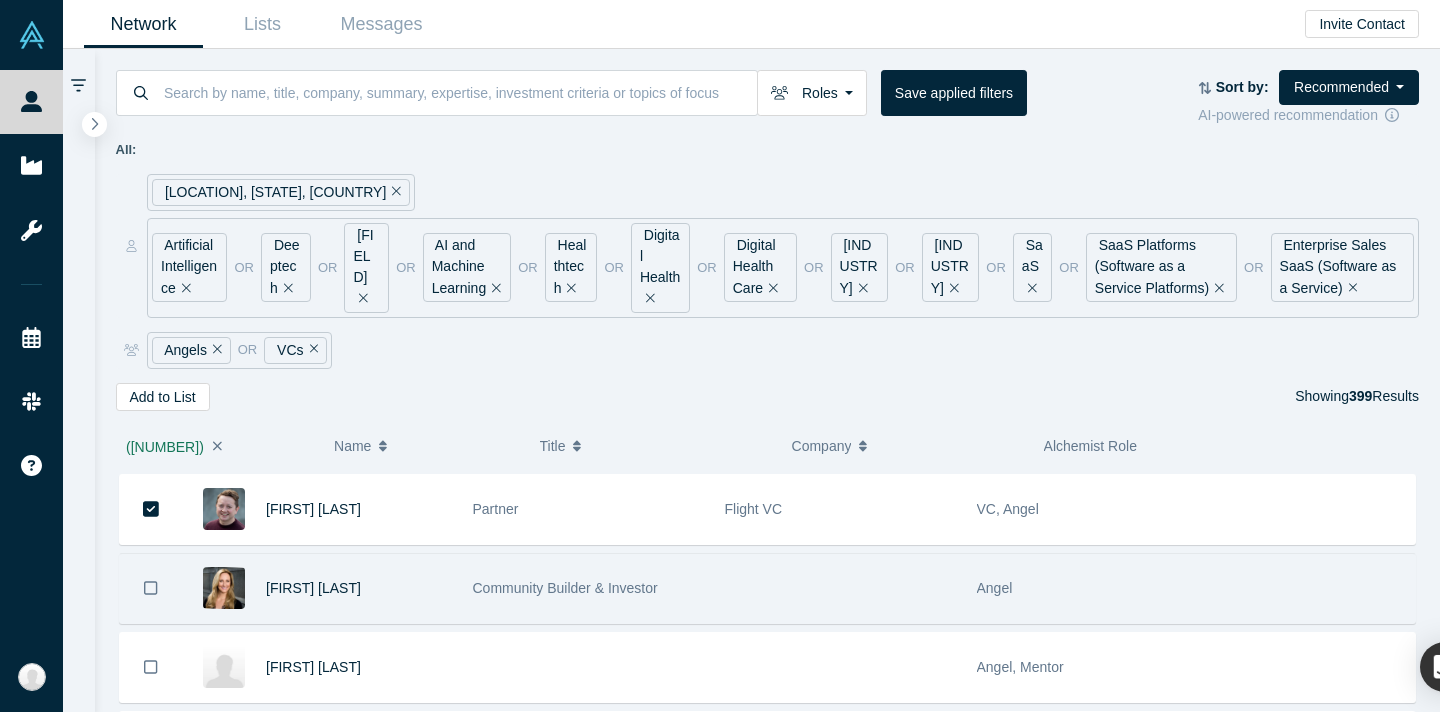 click at bounding box center (151, 588) 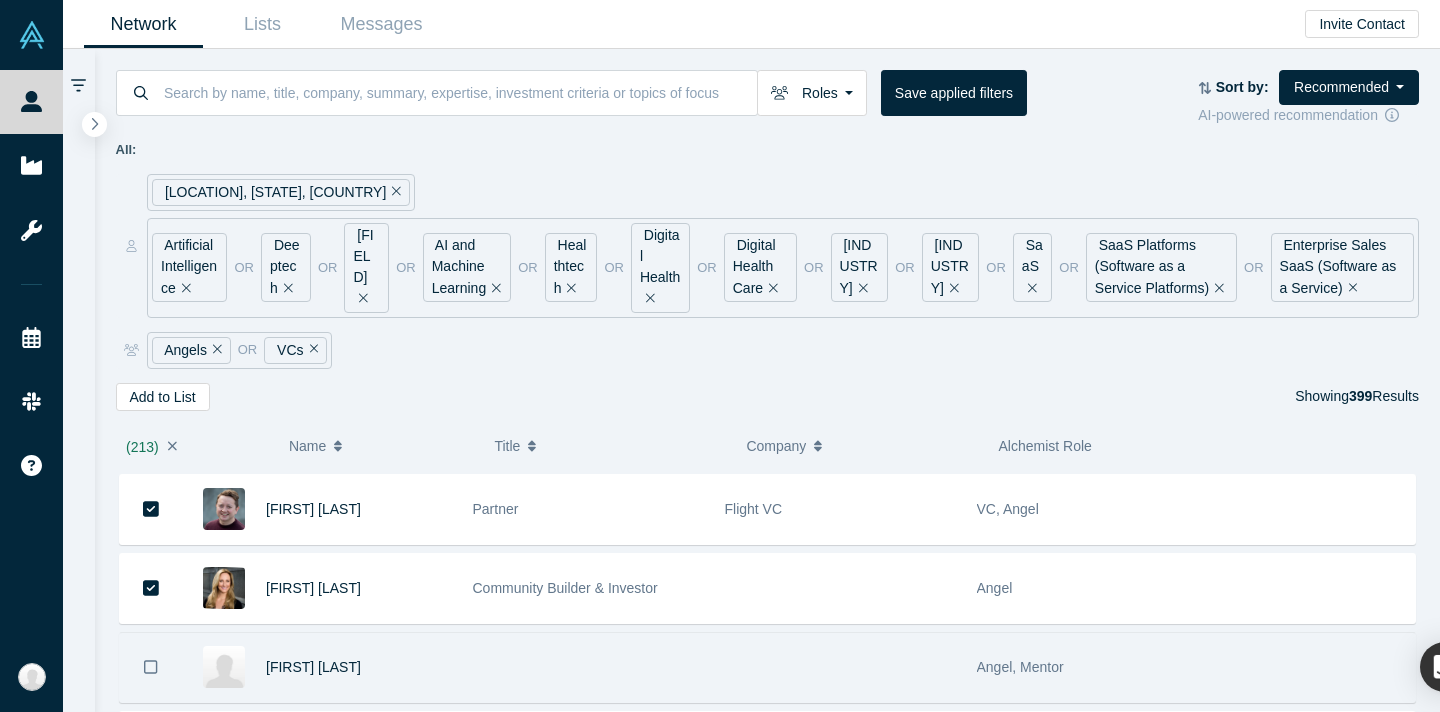 click 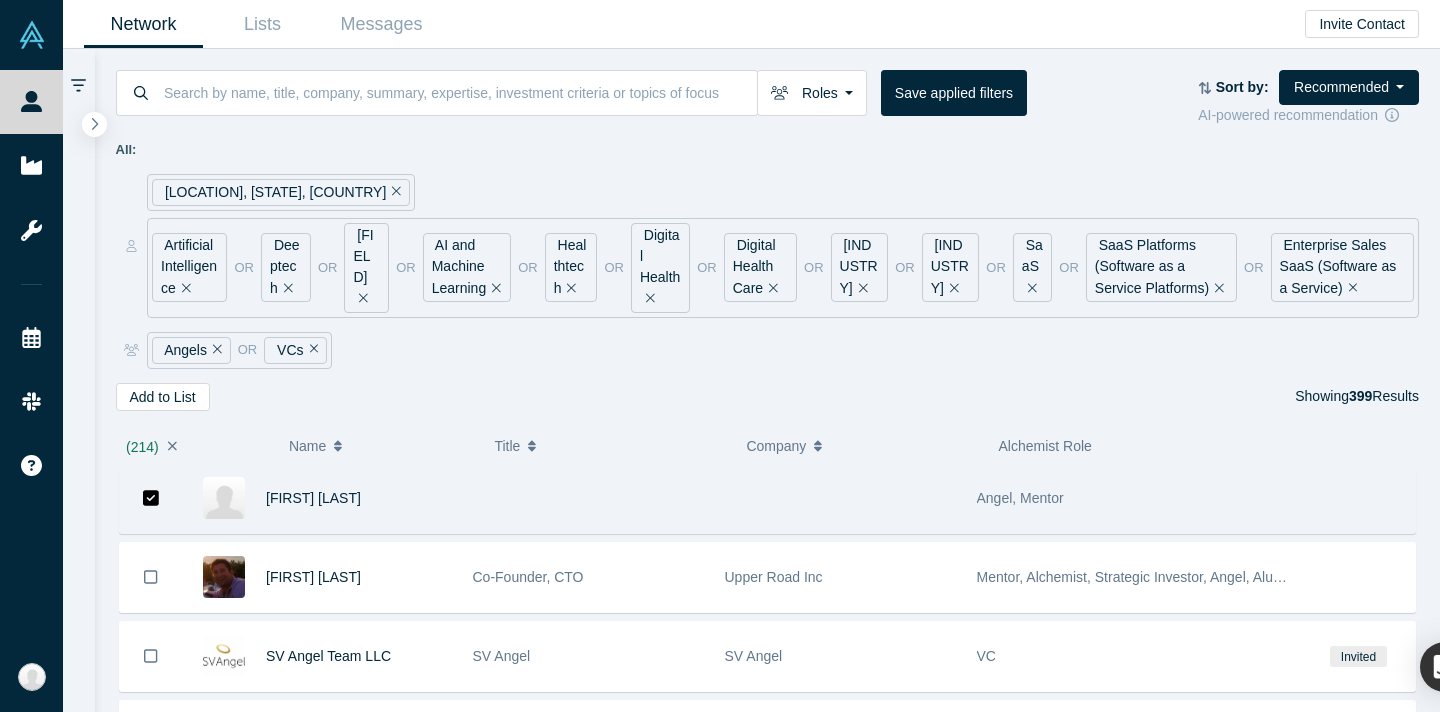 scroll, scrollTop: 16995, scrollLeft: 0, axis: vertical 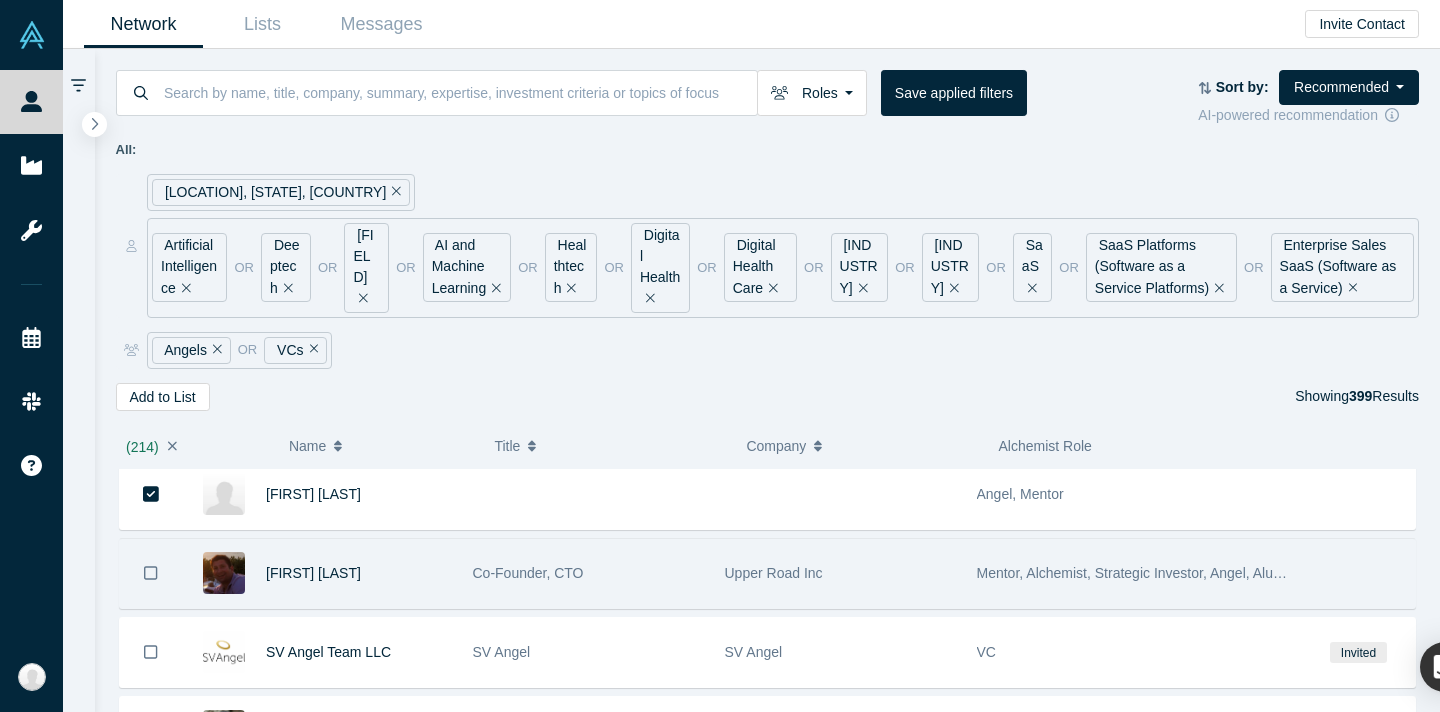 click 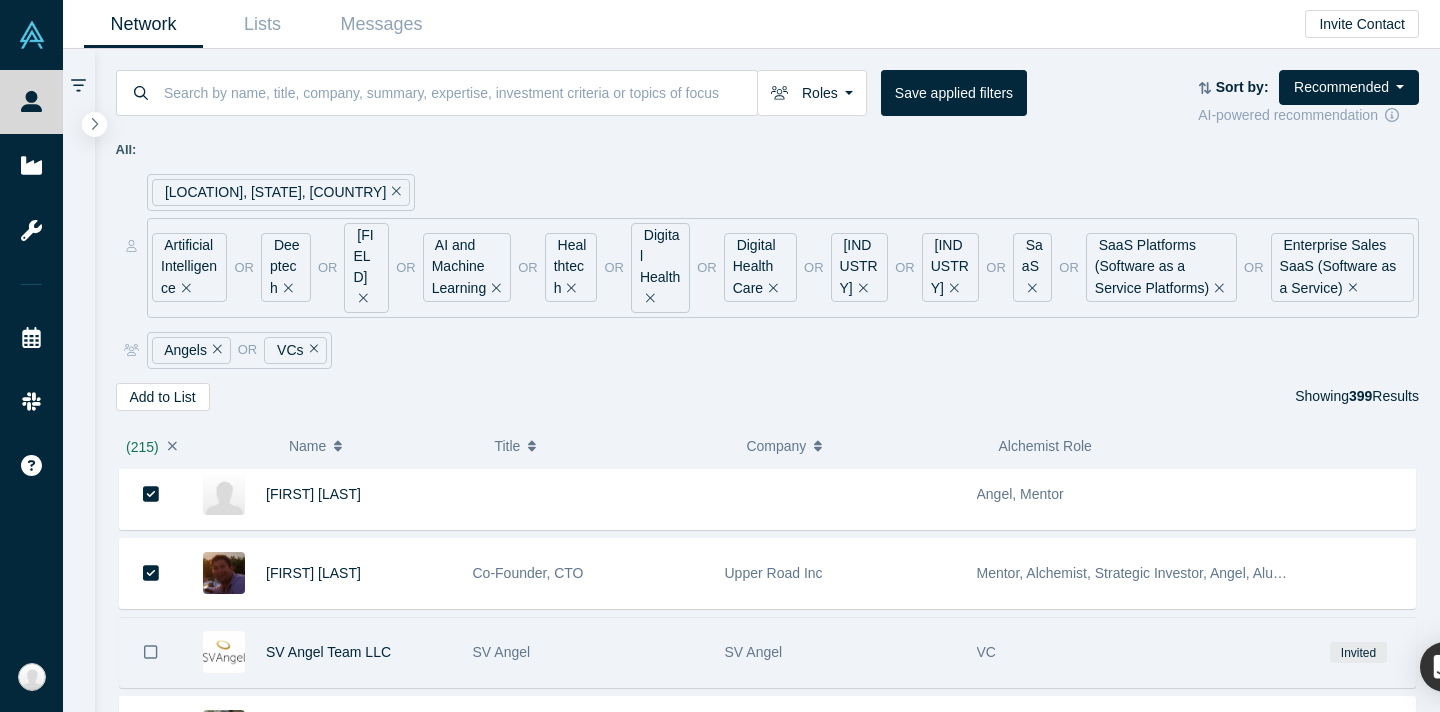 click 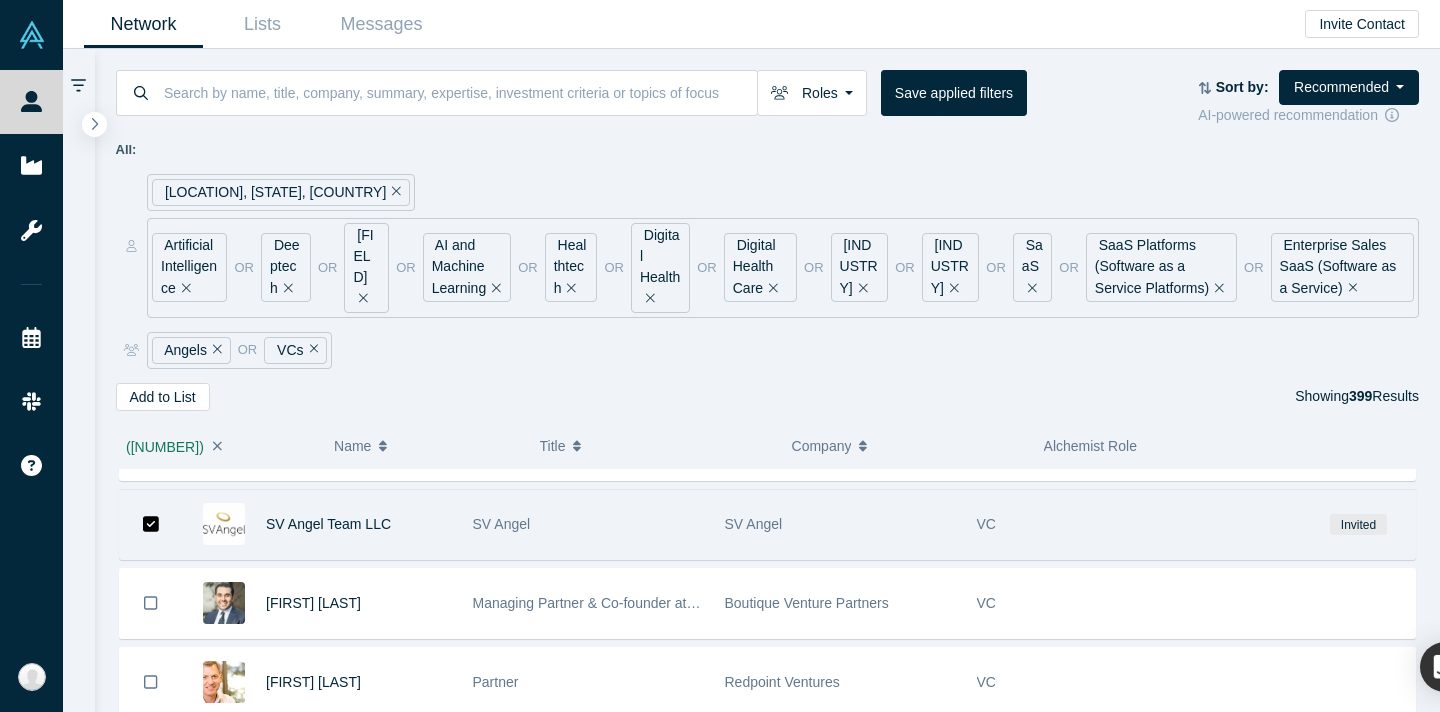 scroll, scrollTop: 17145, scrollLeft: 0, axis: vertical 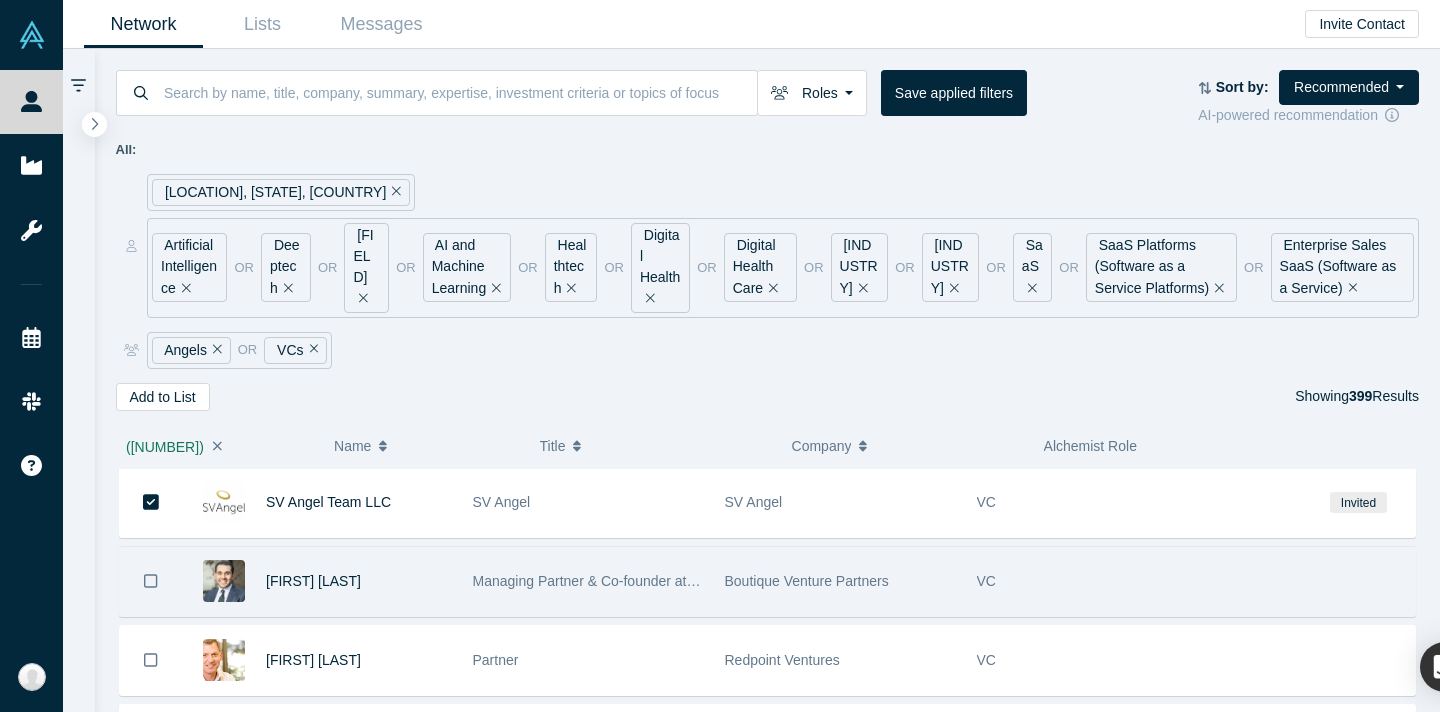 click 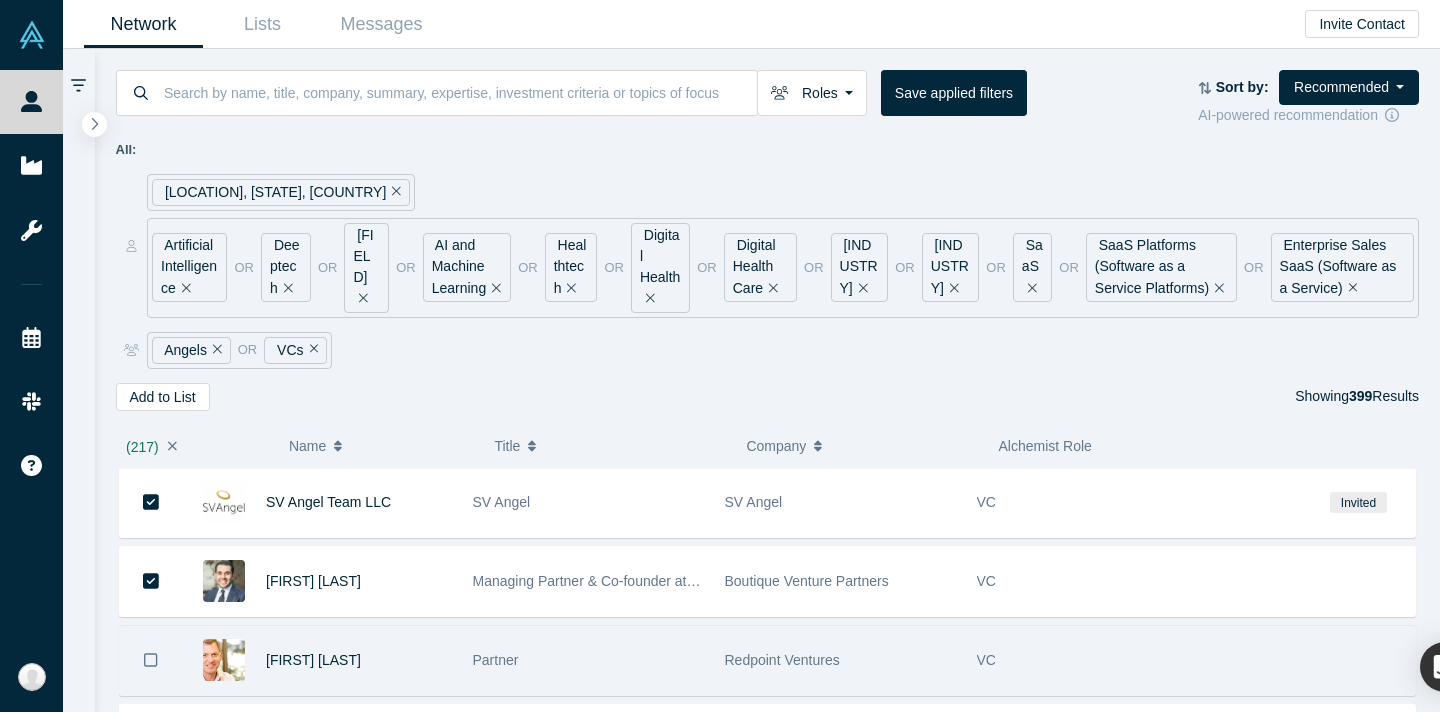 click 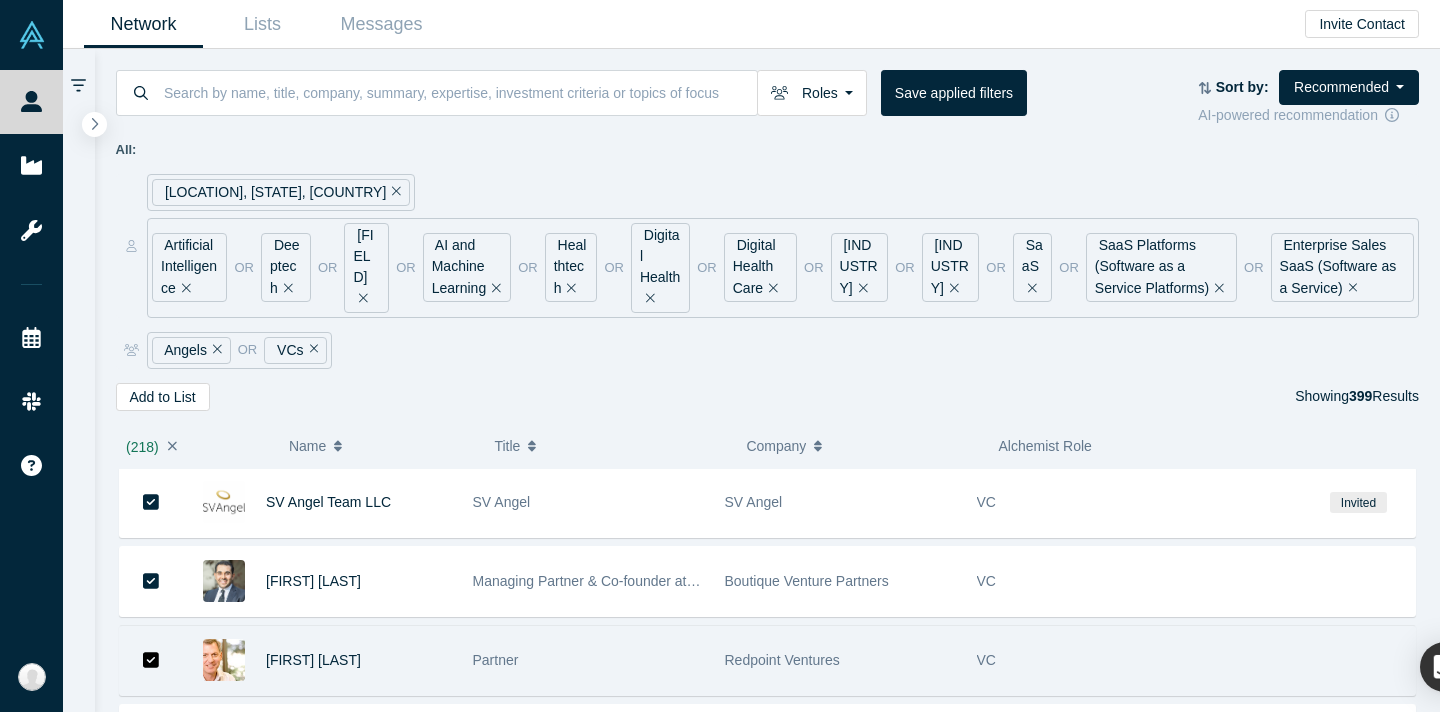 scroll, scrollTop: 17285, scrollLeft: 0, axis: vertical 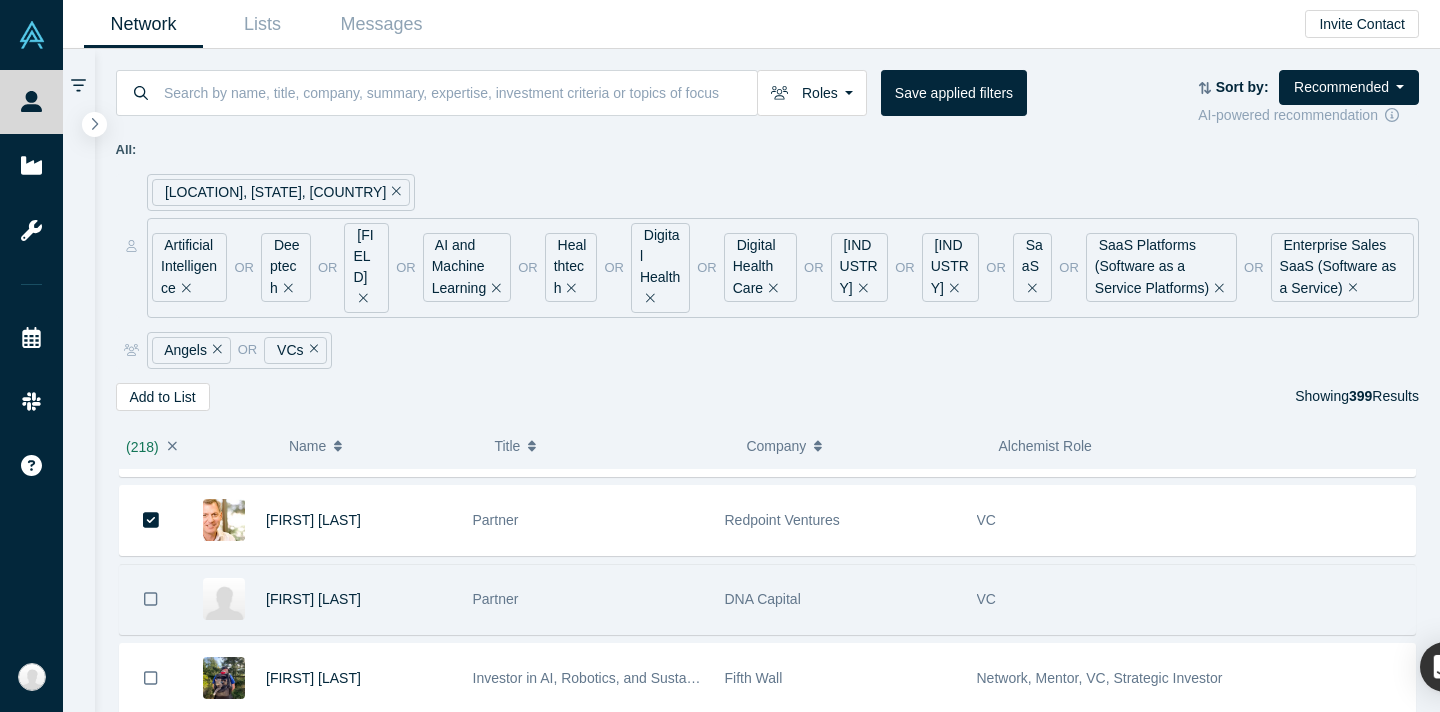 click 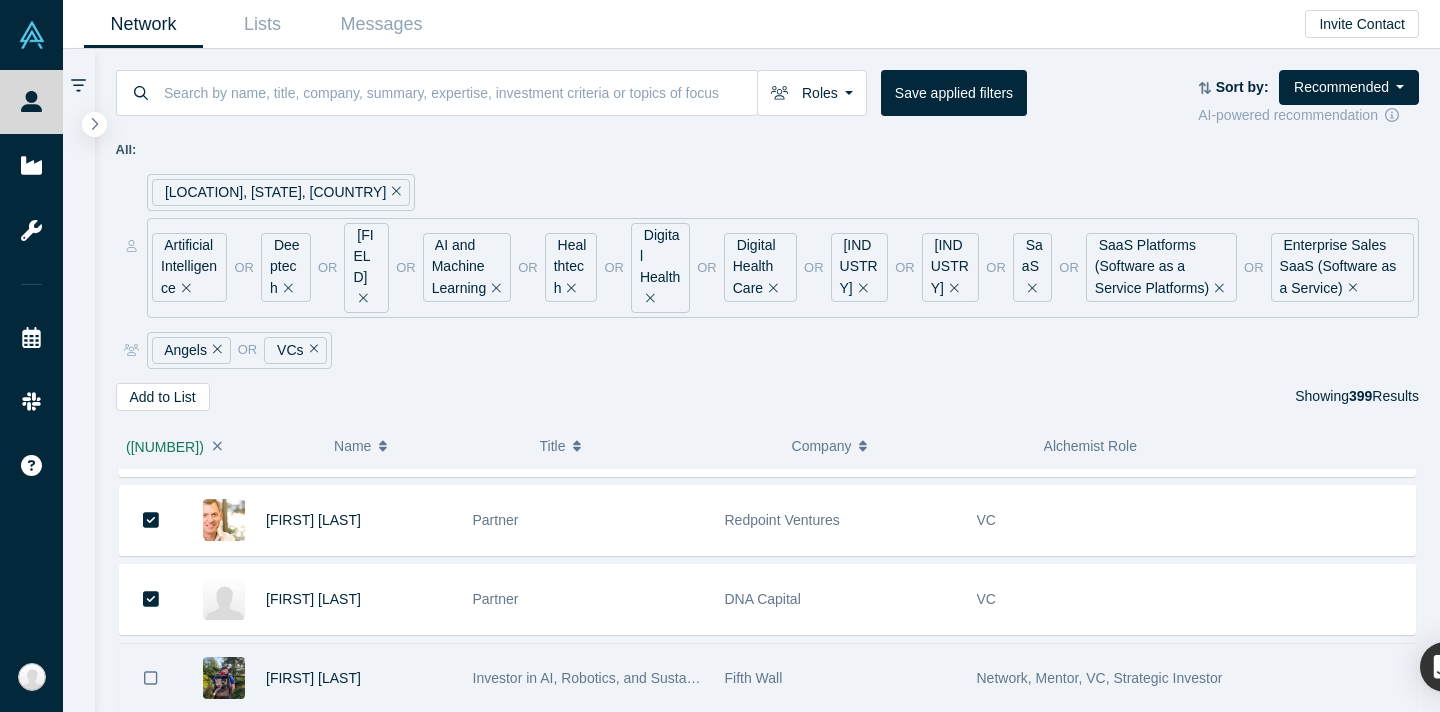 click at bounding box center (151, 678) 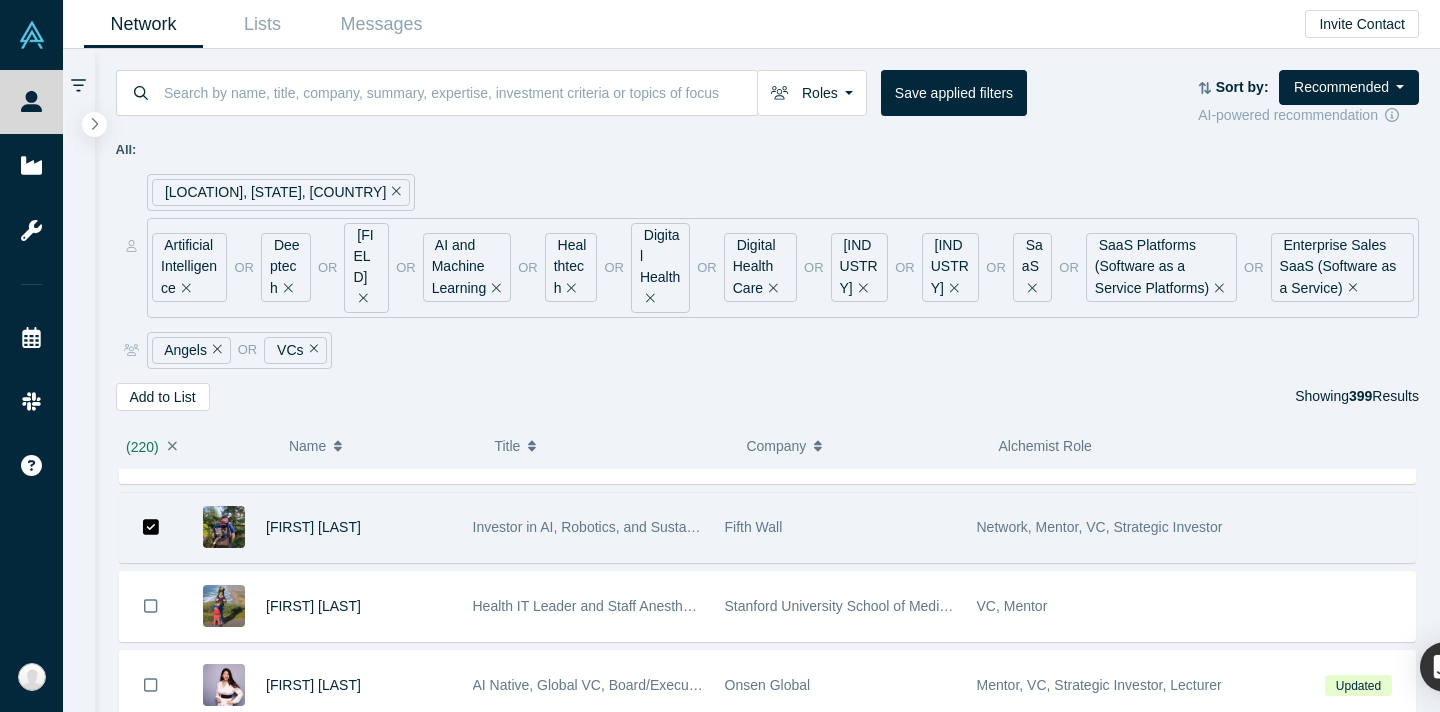 scroll, scrollTop: 17440, scrollLeft: 0, axis: vertical 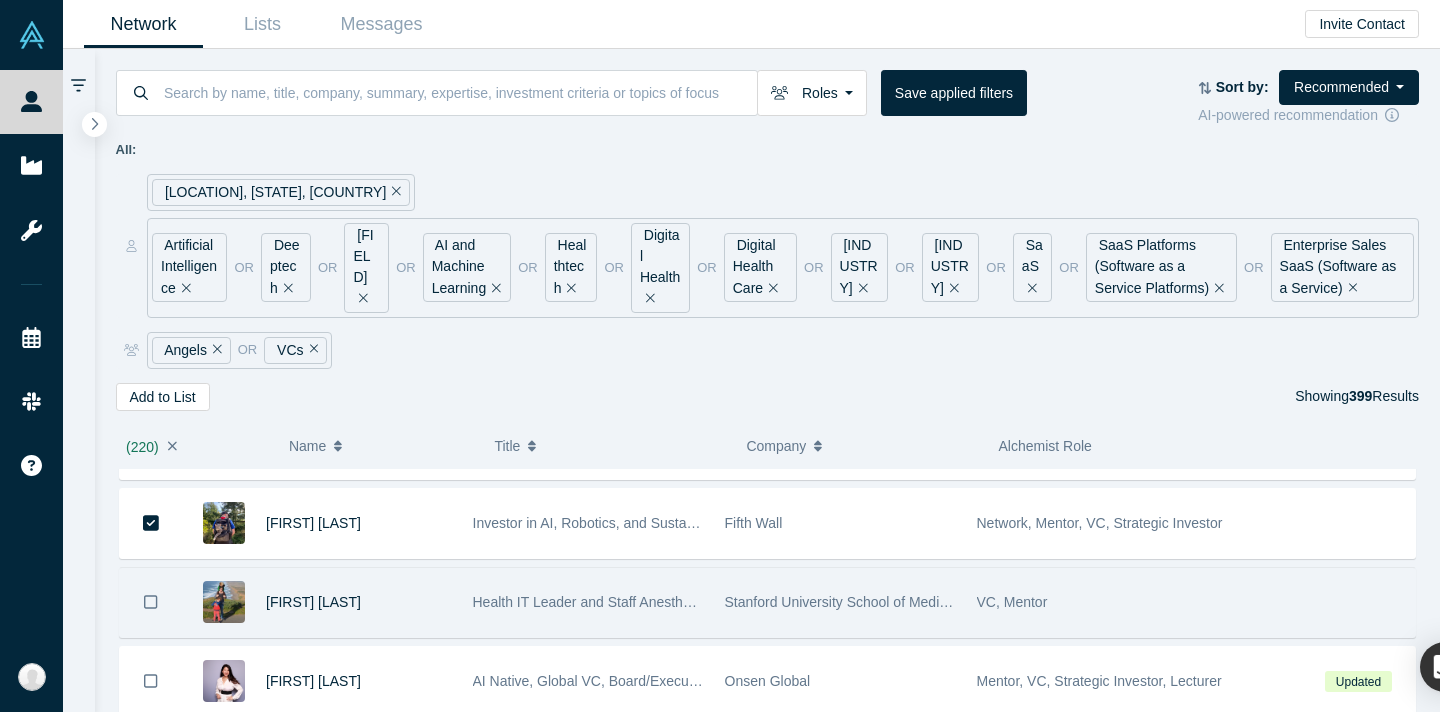 click 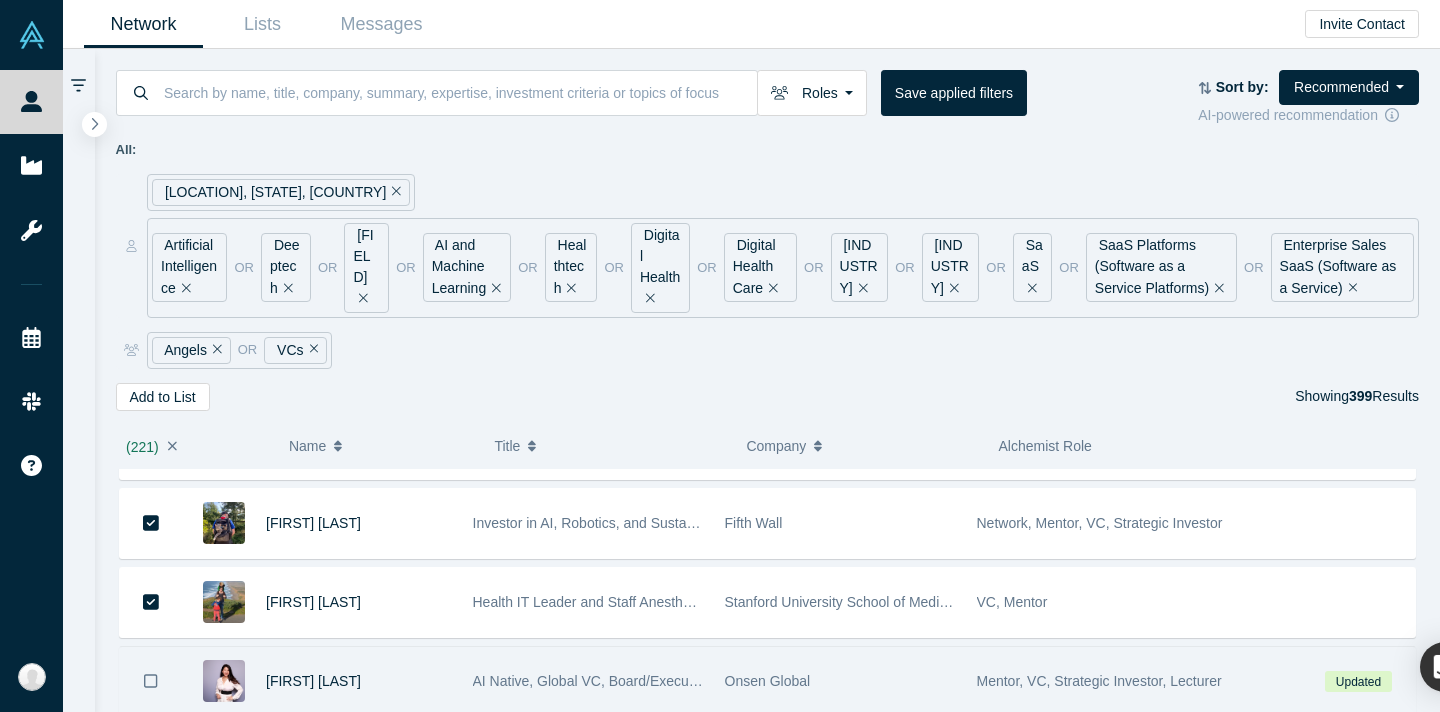 click at bounding box center (151, 681) 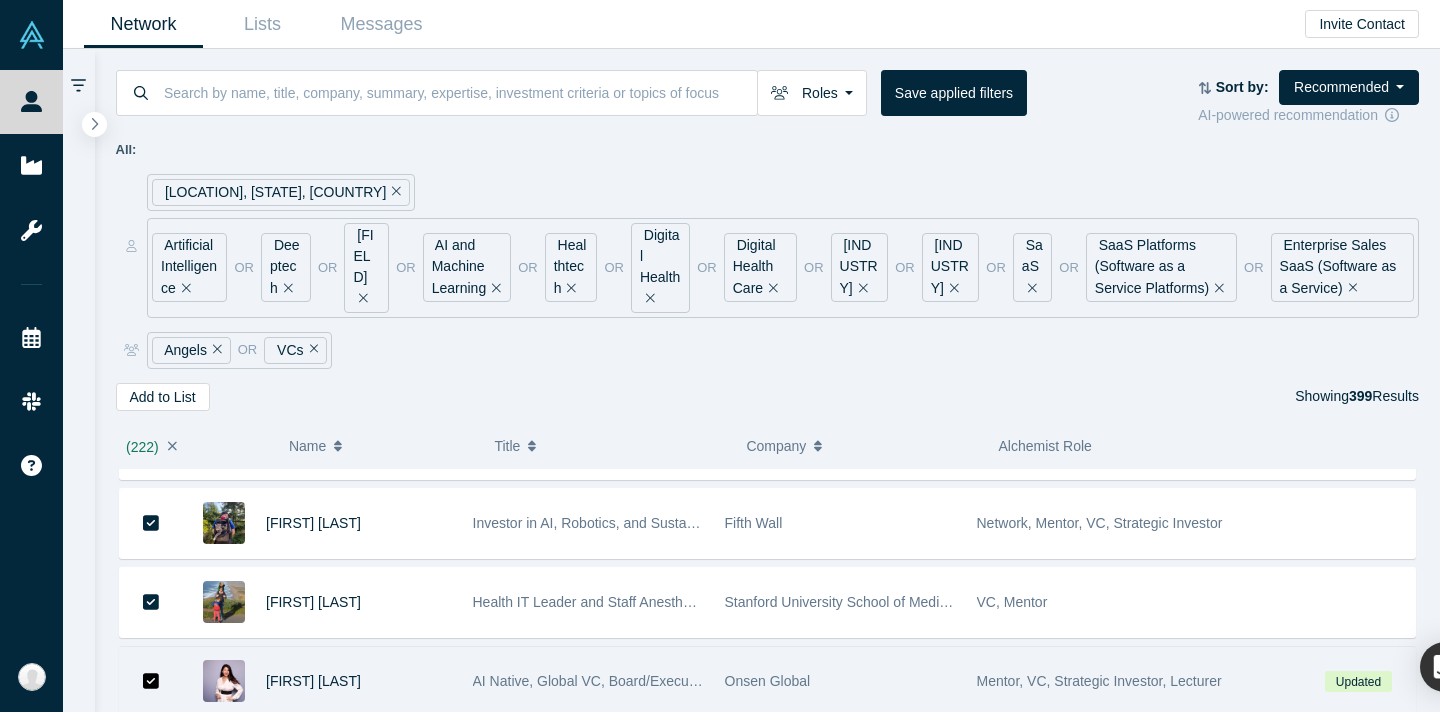 scroll, scrollTop: 17635, scrollLeft: 0, axis: vertical 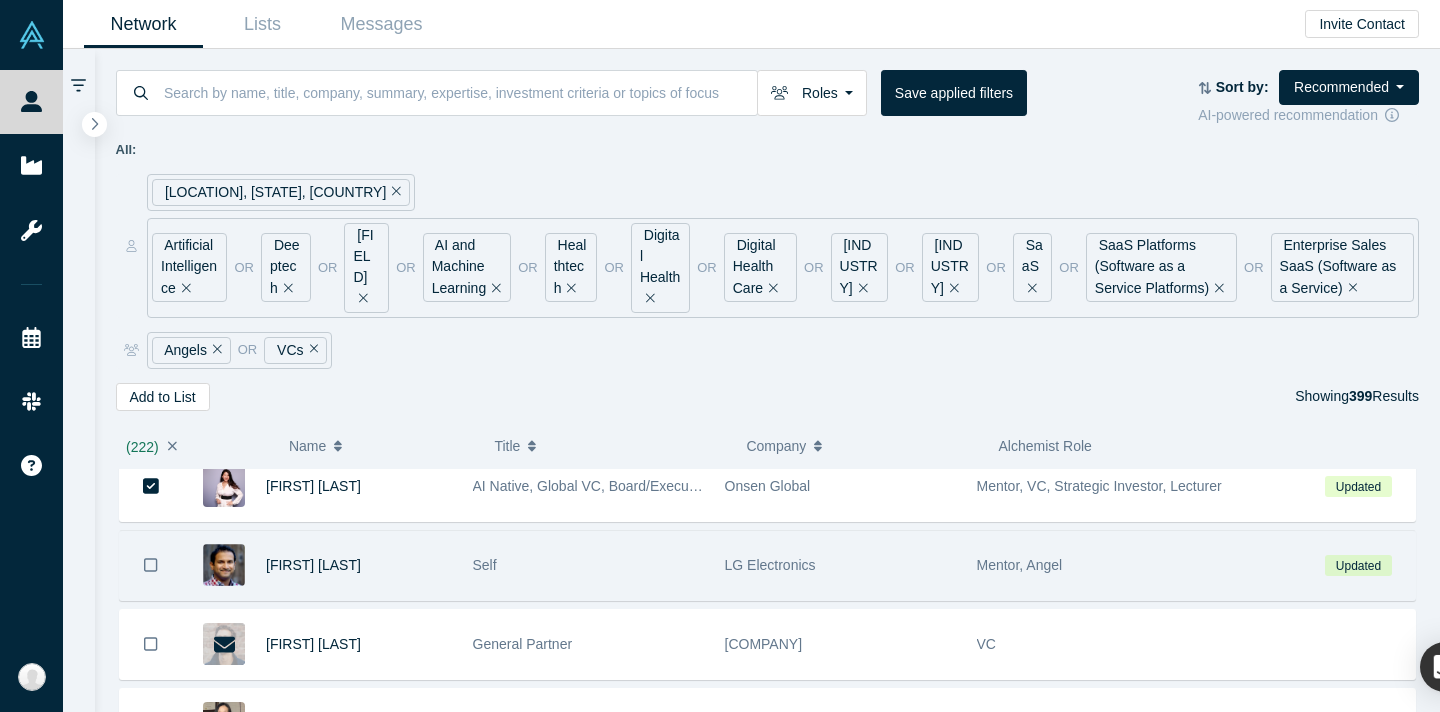 click 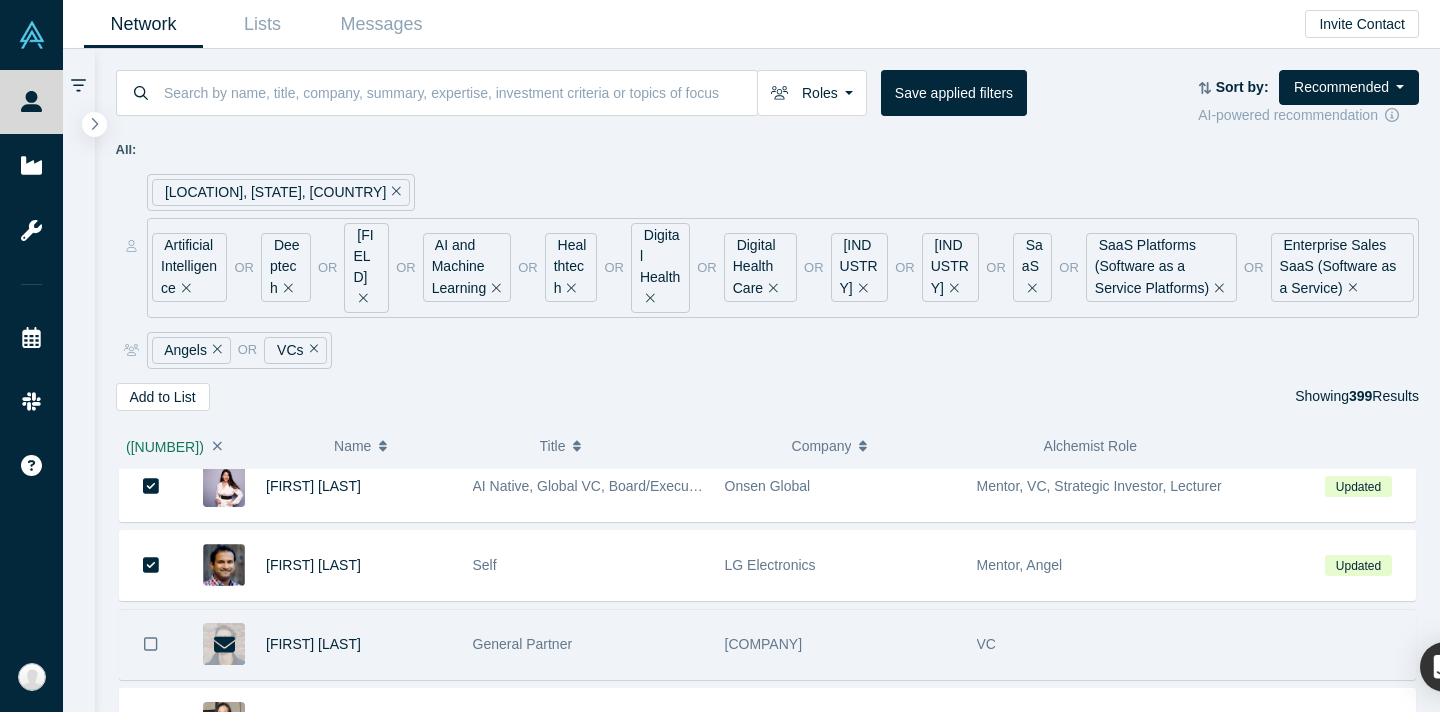 click 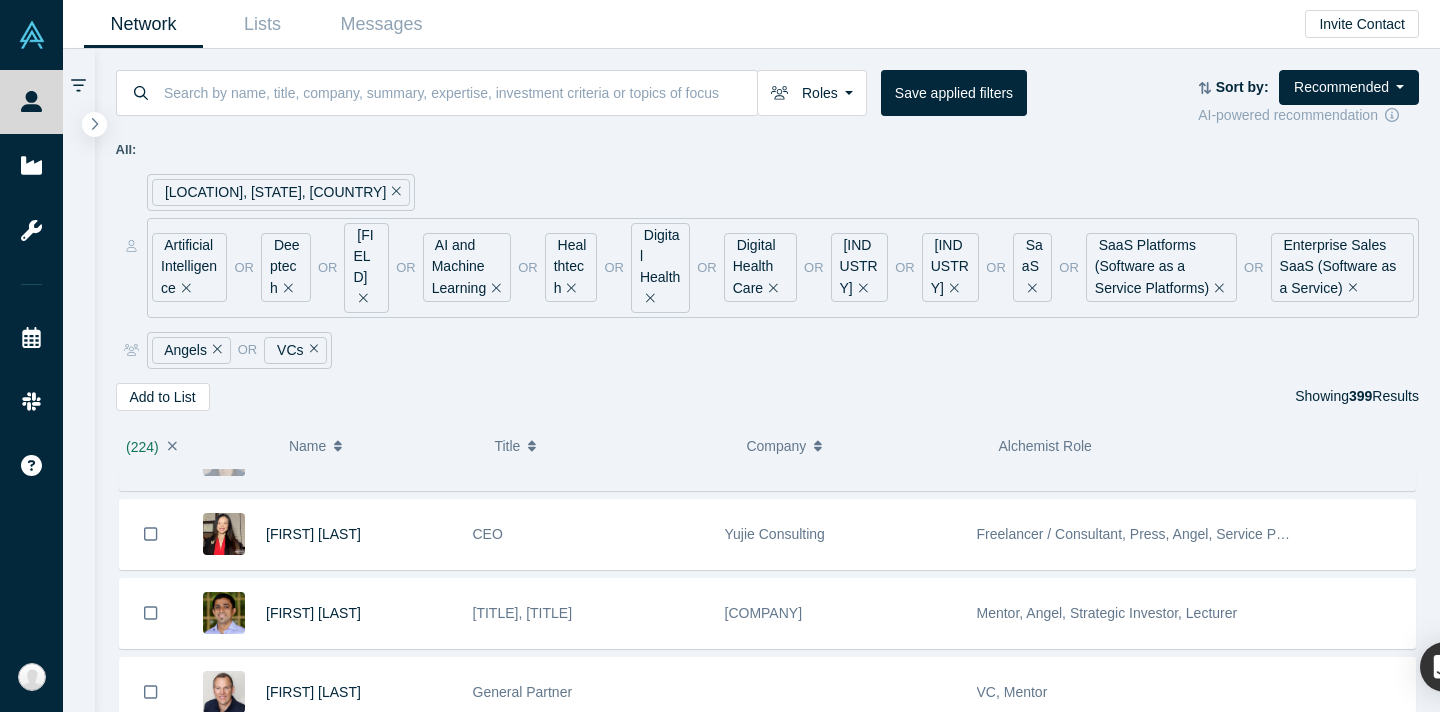scroll, scrollTop: 17833, scrollLeft: 0, axis: vertical 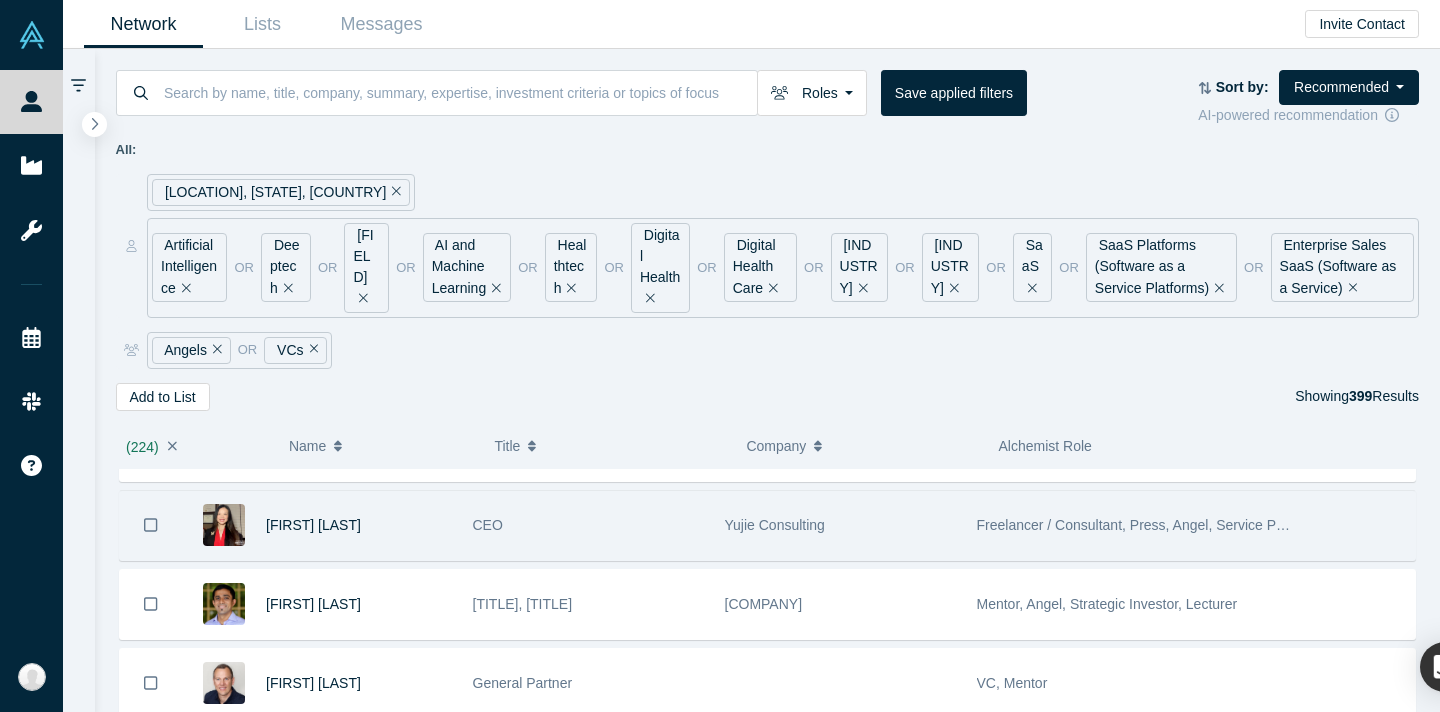 click 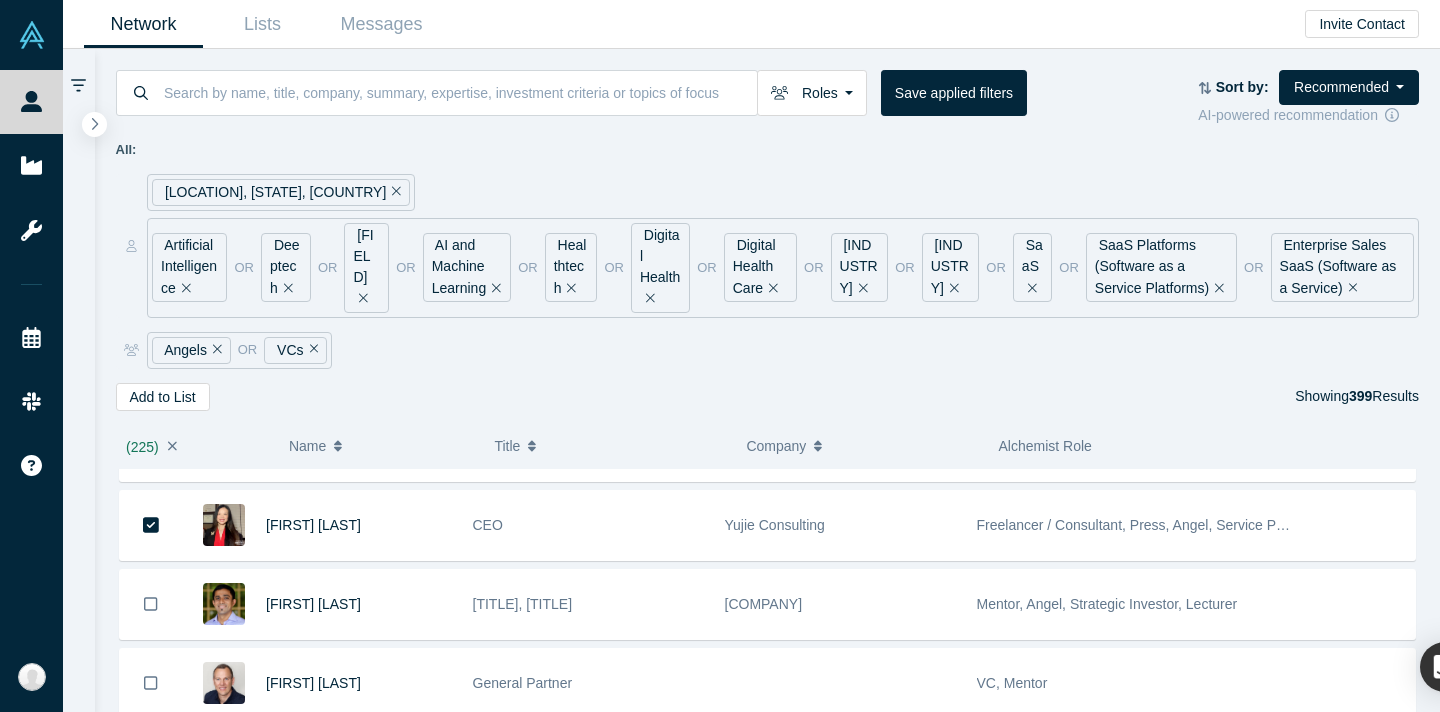 click on "[FIRST] [LAST] Partner @ [COMPANY] [COMPANY] Management VC [FIRST] [LAST] Friends and Family/Pre-seed/Seed Angel and VC Investor [NUMBER]Flourish Capital Mentor, Angel, VC [FIRST] [LAST] Corporate Entrepreneur - Startup CEO Mentor [COMPANY] (WellPoint) Mentor, Angel, Corporate Innovator, Customer [FIRST] [LAST] Founder & Managing Partner [COMPANY] Mentor, Angel, Admin, Service Provider [FIRST] [LAST] Partner [COMPANY] VC [FIRST] [LAST] Pre-Seed to Late-Stage Investor. [NUMBER] exits ($[NUMBER]M, $[NUMBER]M, $[NUMBER]M, $[NUMBER]M, $[NUMBER]B) as ex-operator in sales, solutions & engineering. [UNIVERSITY]. Own a rescue Jack Russell Terrier 🐶 that completed a half-marathon 🐾 [COMPANY] Mentor, Angel [FIRST] [LAST] Senior Investment Director [COMPANY] Angel, VC, Corporate Innovator, Strategic Investor, Limited Partner [FIRST] [LAST] Managing Partner [COMPANY] Mentor, Angel, Corporate Innovator, Service Provider [FIRST] [LAST] physician, entrepreneur, disruptive innovation expert [COMPANY] [FIRST] [LAST] Partner [NUMBER] Ventures Angel VC" at bounding box center (768, -7888) 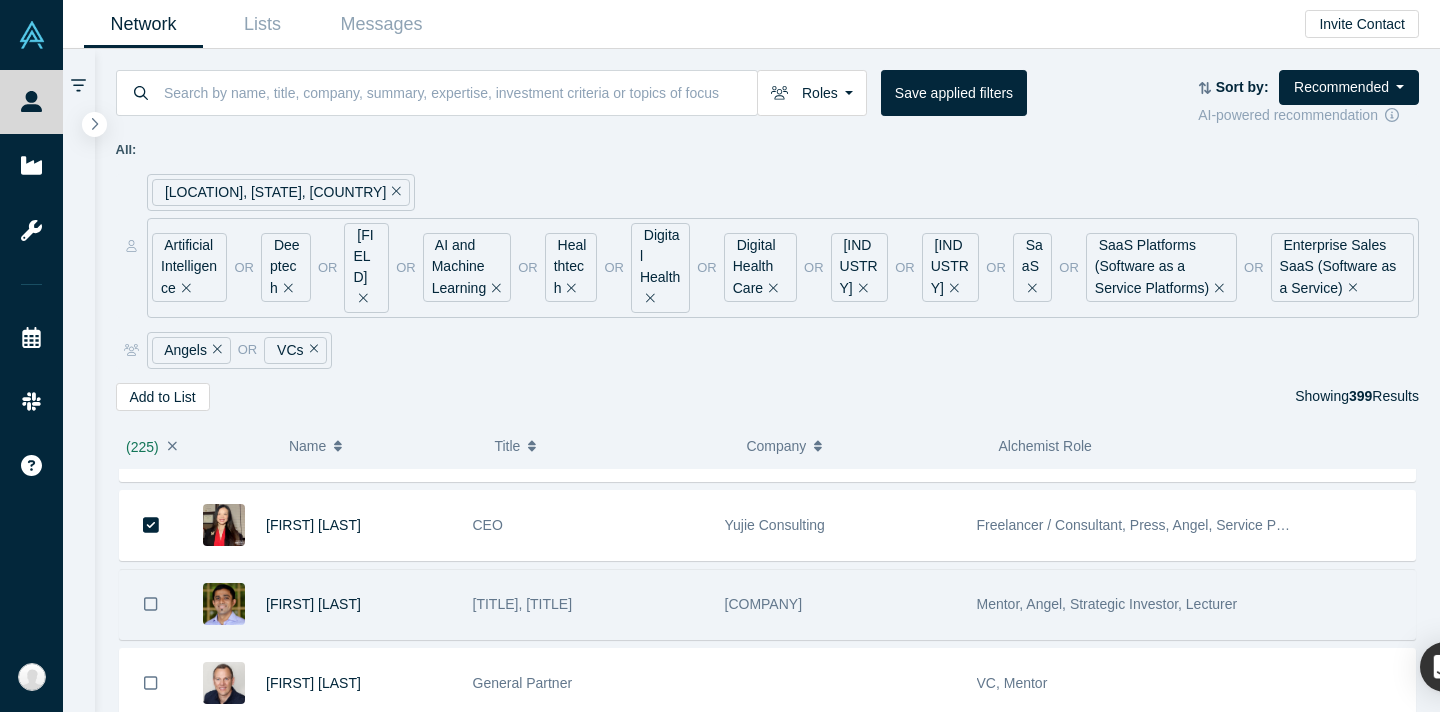 click 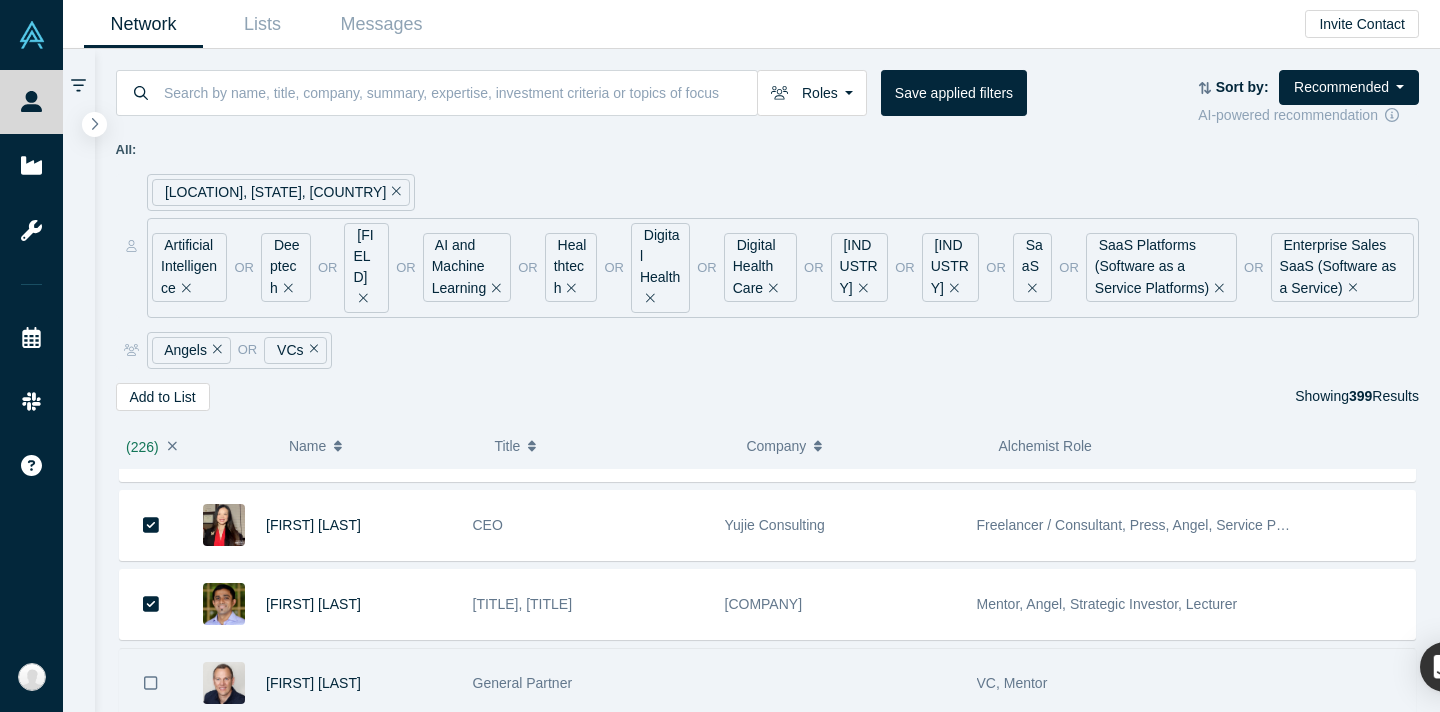 click at bounding box center (151, 683) 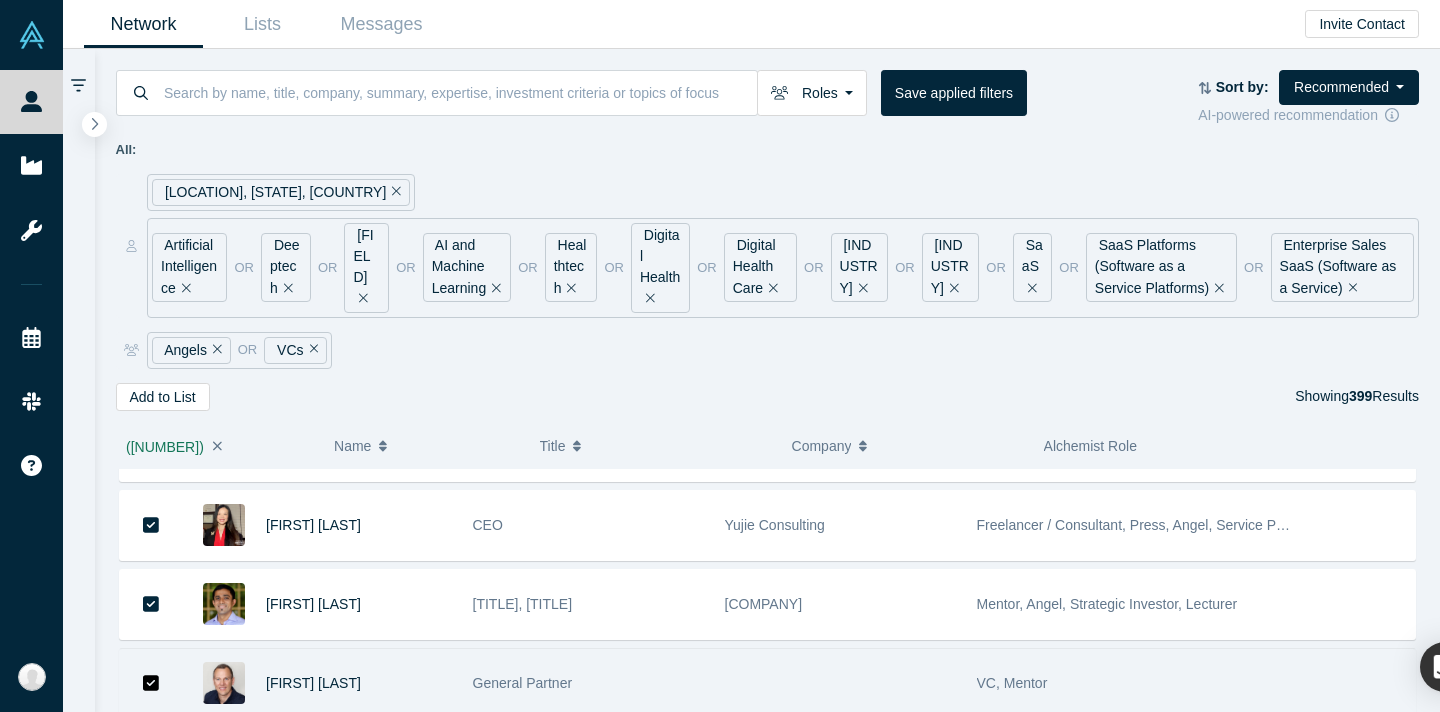 scroll, scrollTop: 18042, scrollLeft: 0, axis: vertical 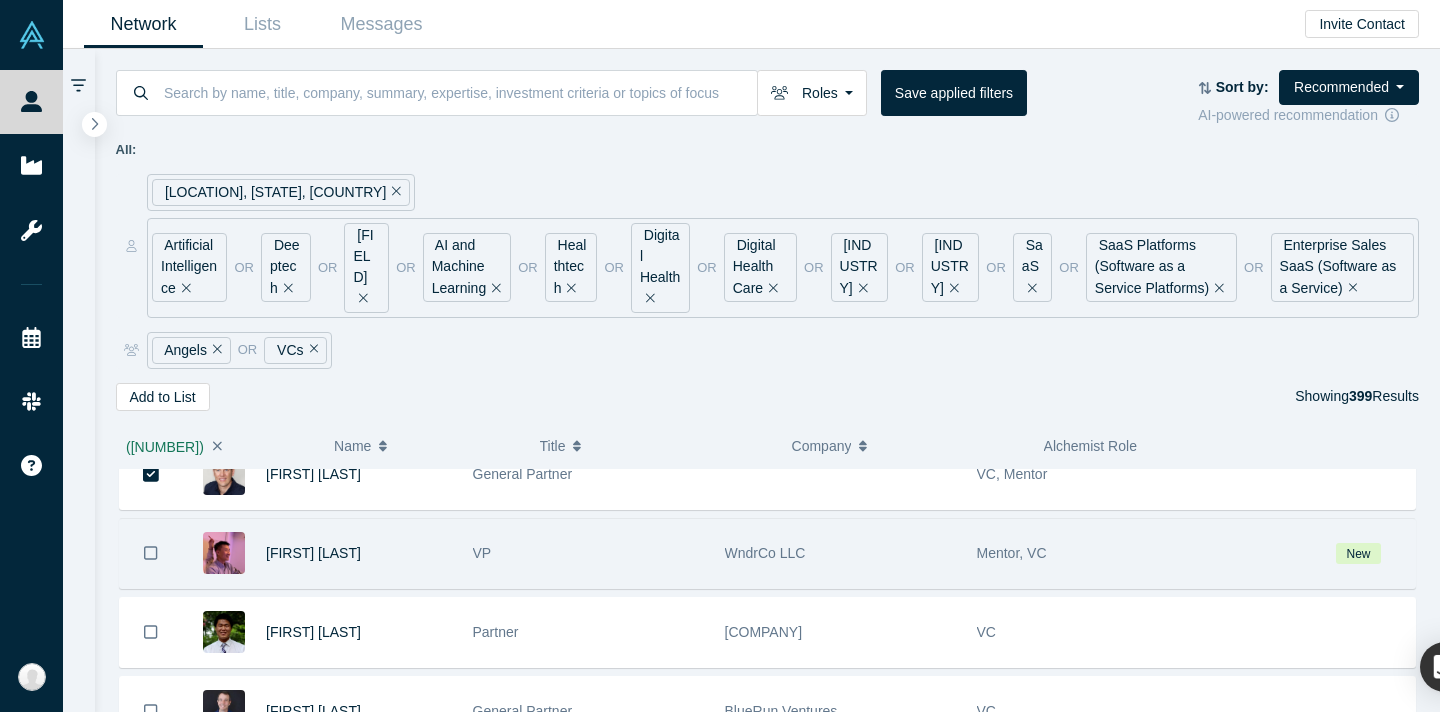 click 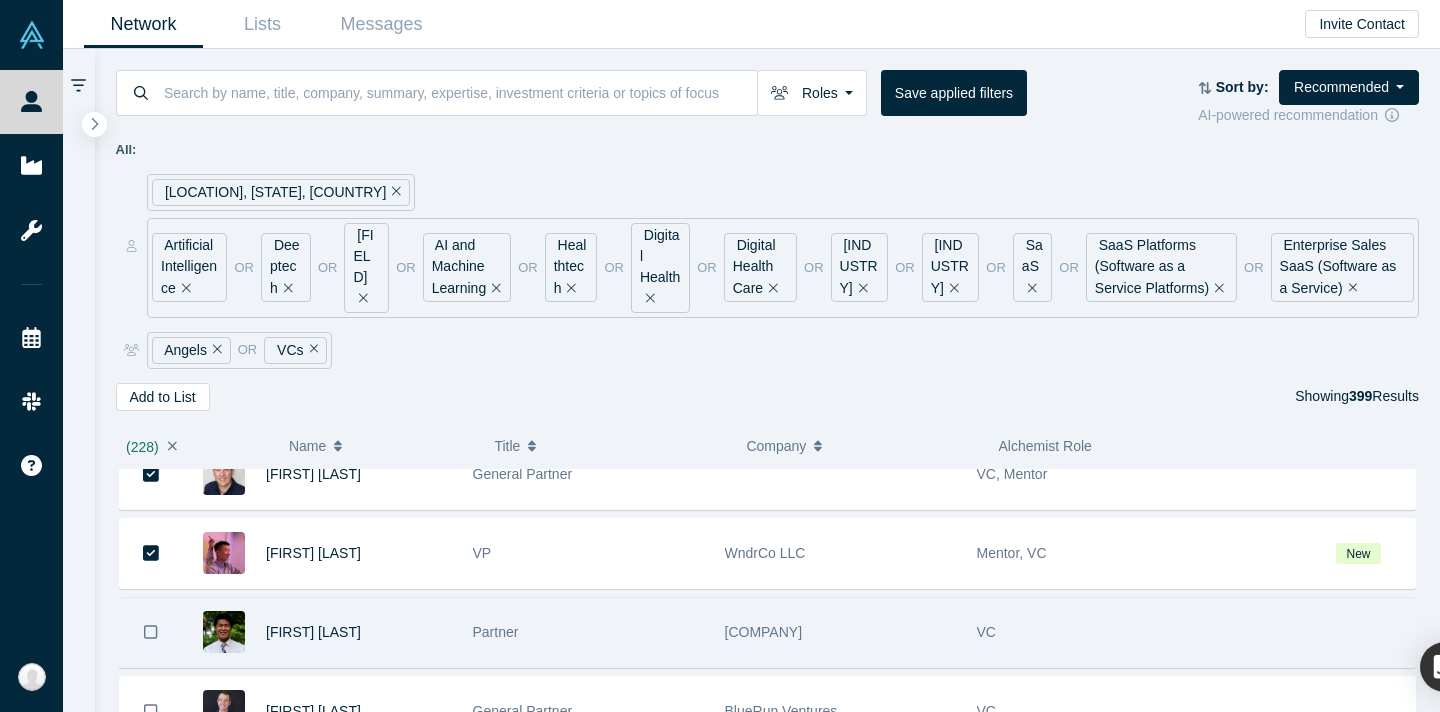 click at bounding box center [151, 632] 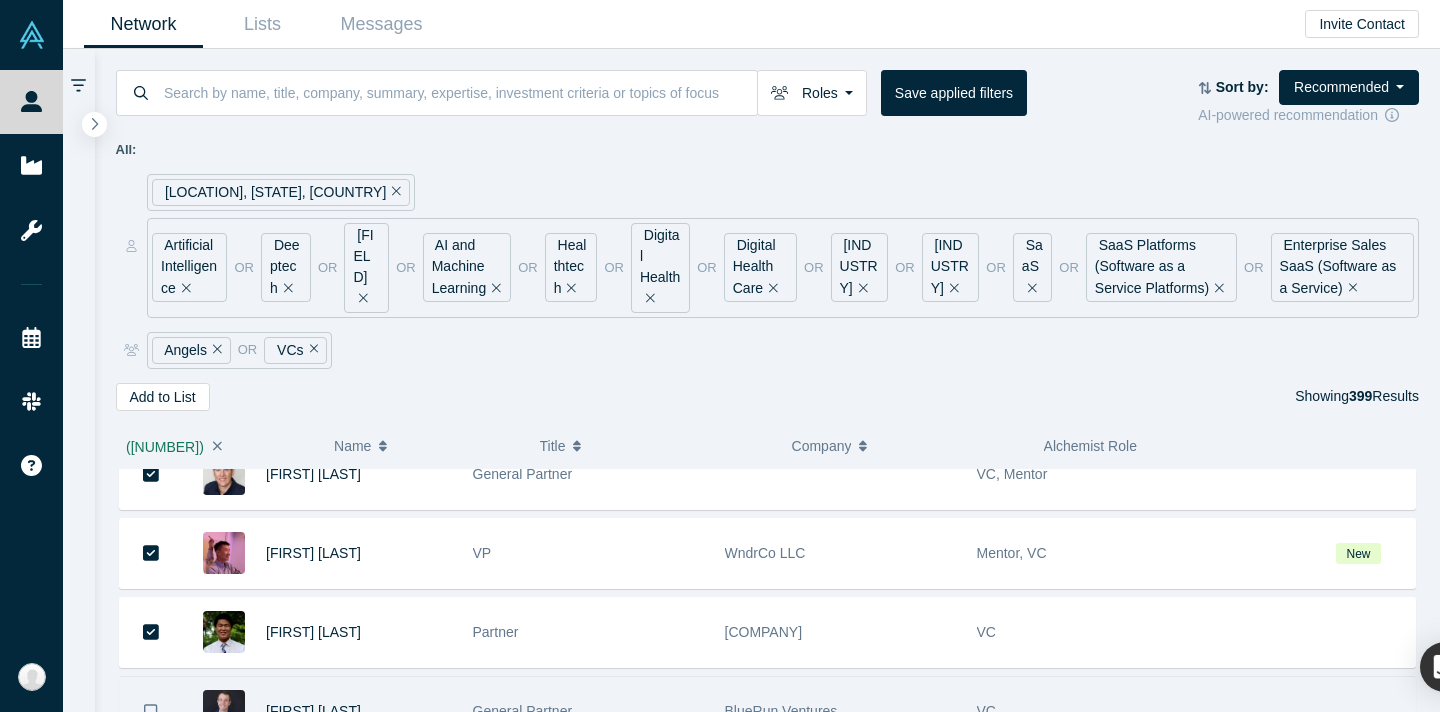 click at bounding box center [151, 711] 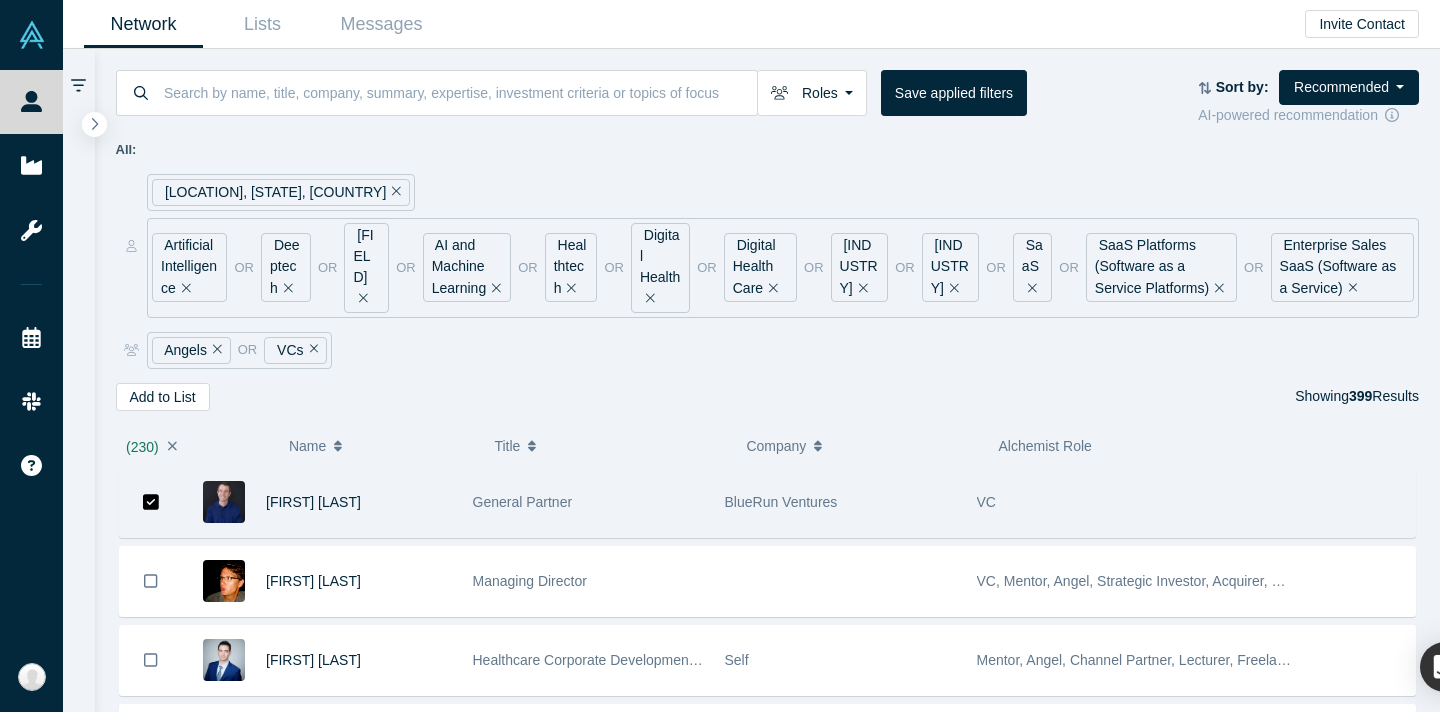 scroll, scrollTop: 18252, scrollLeft: 0, axis: vertical 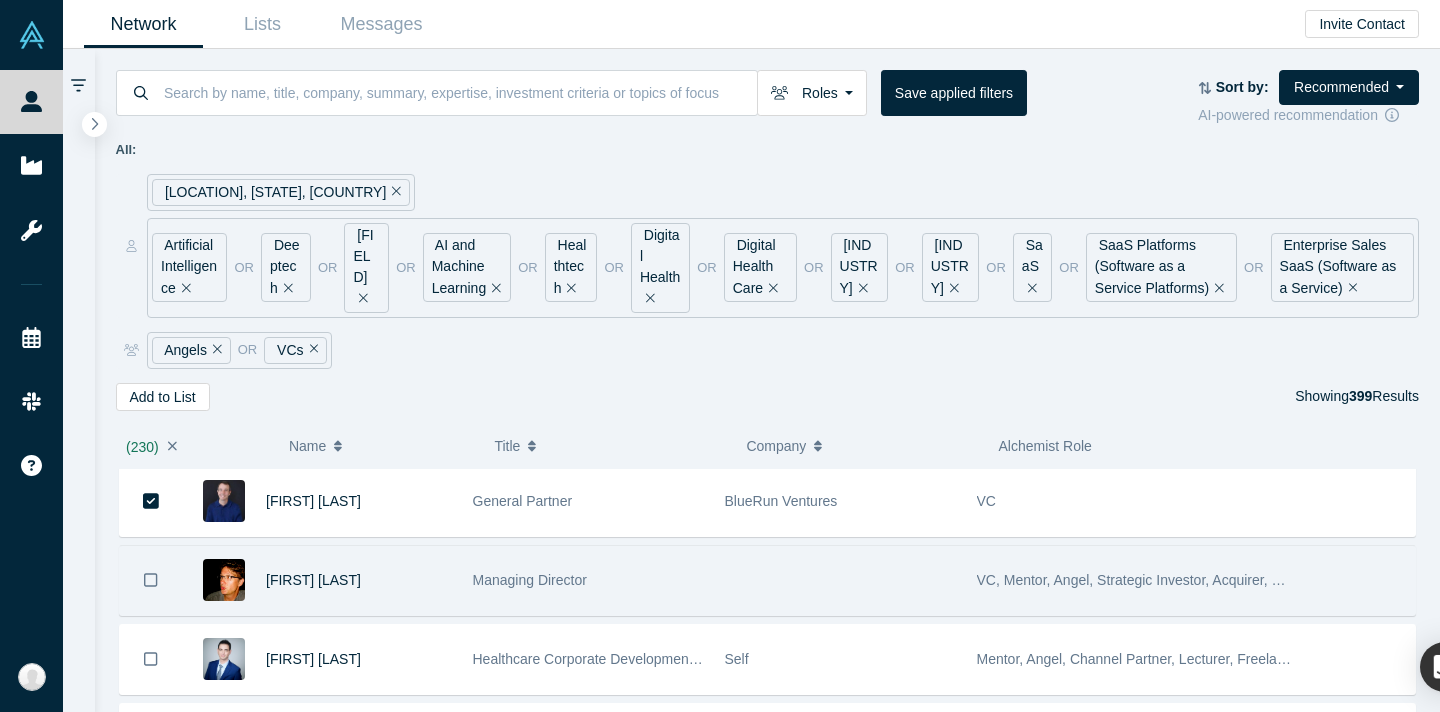 click at bounding box center (151, 580) 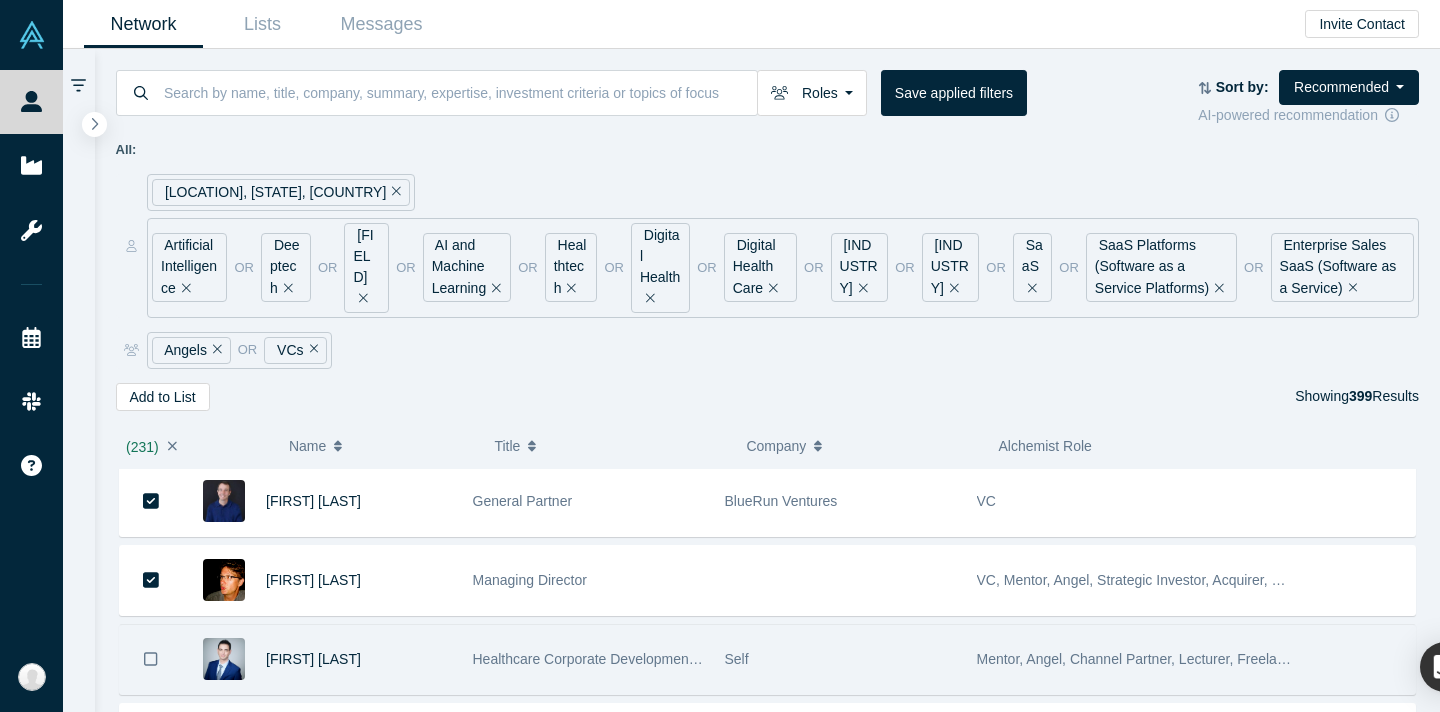 click at bounding box center [151, 659] 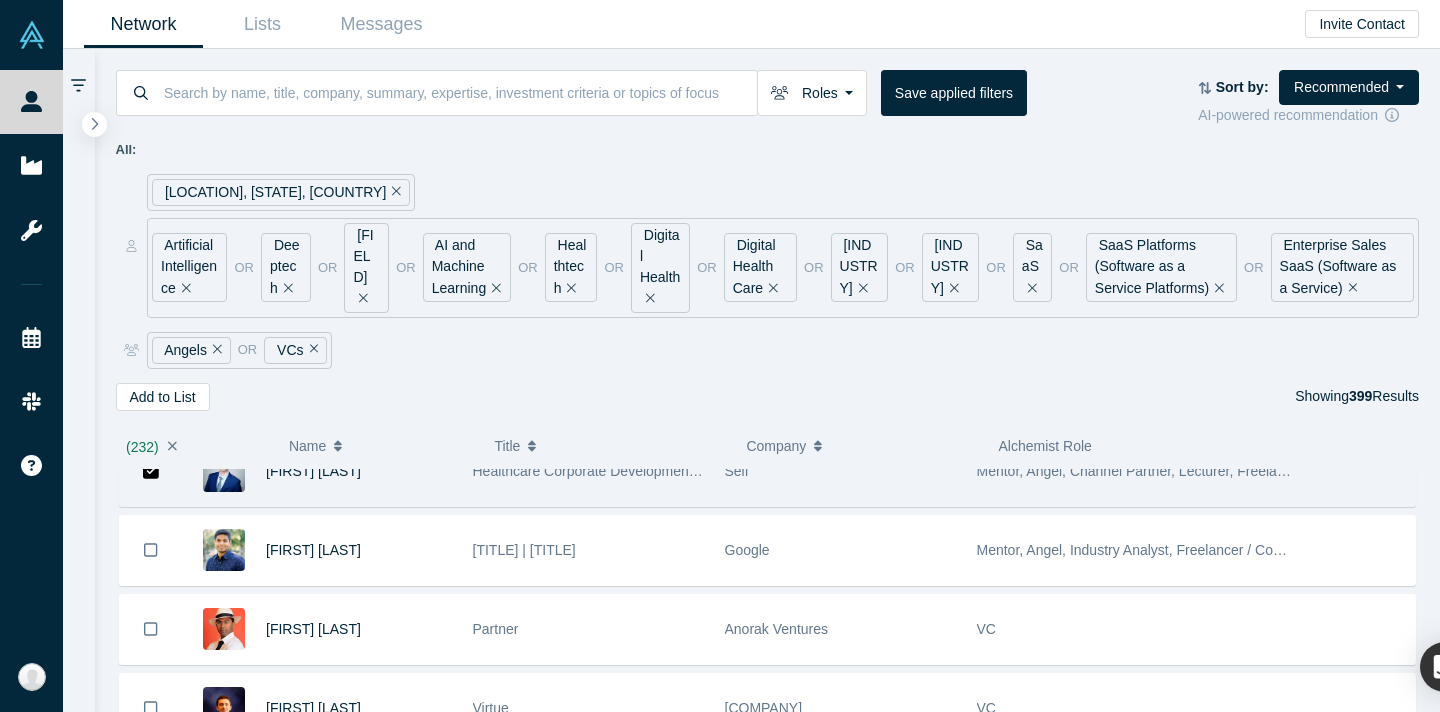 scroll, scrollTop: 18441, scrollLeft: 0, axis: vertical 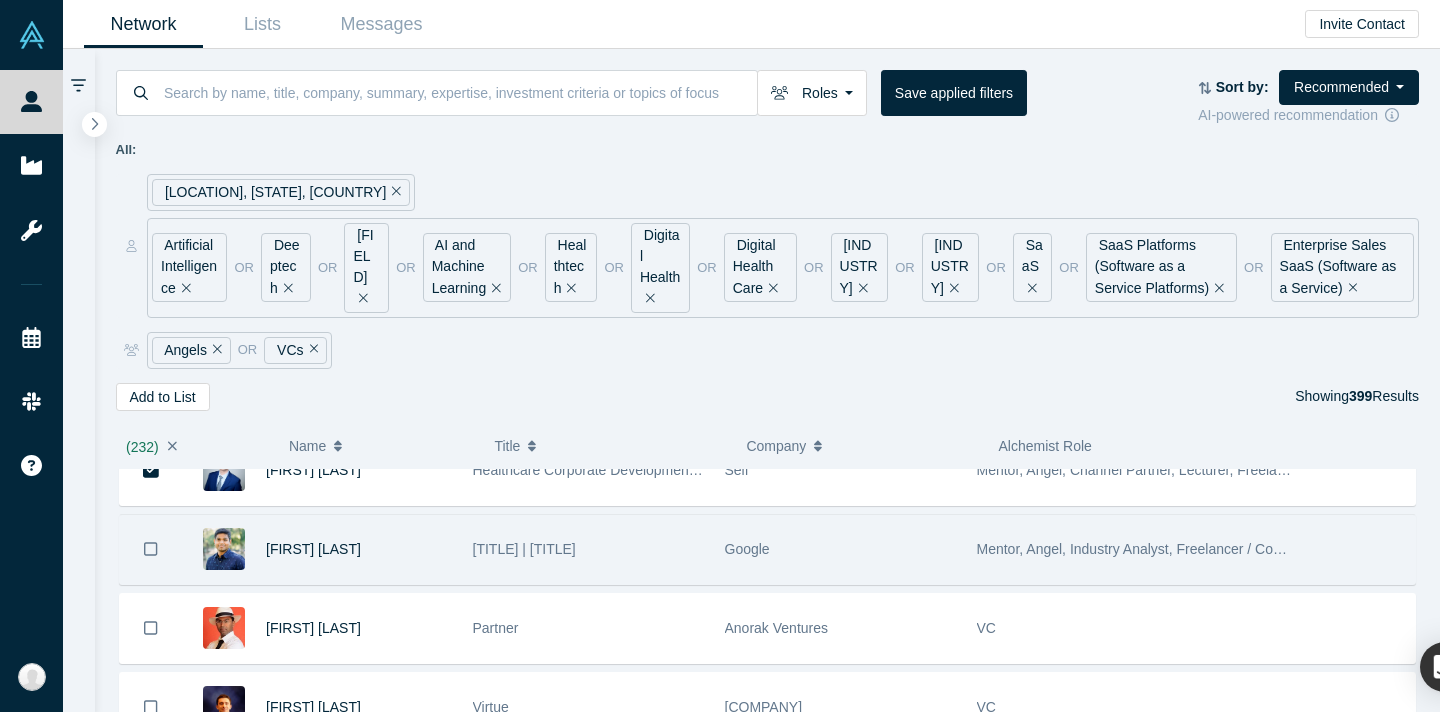 click 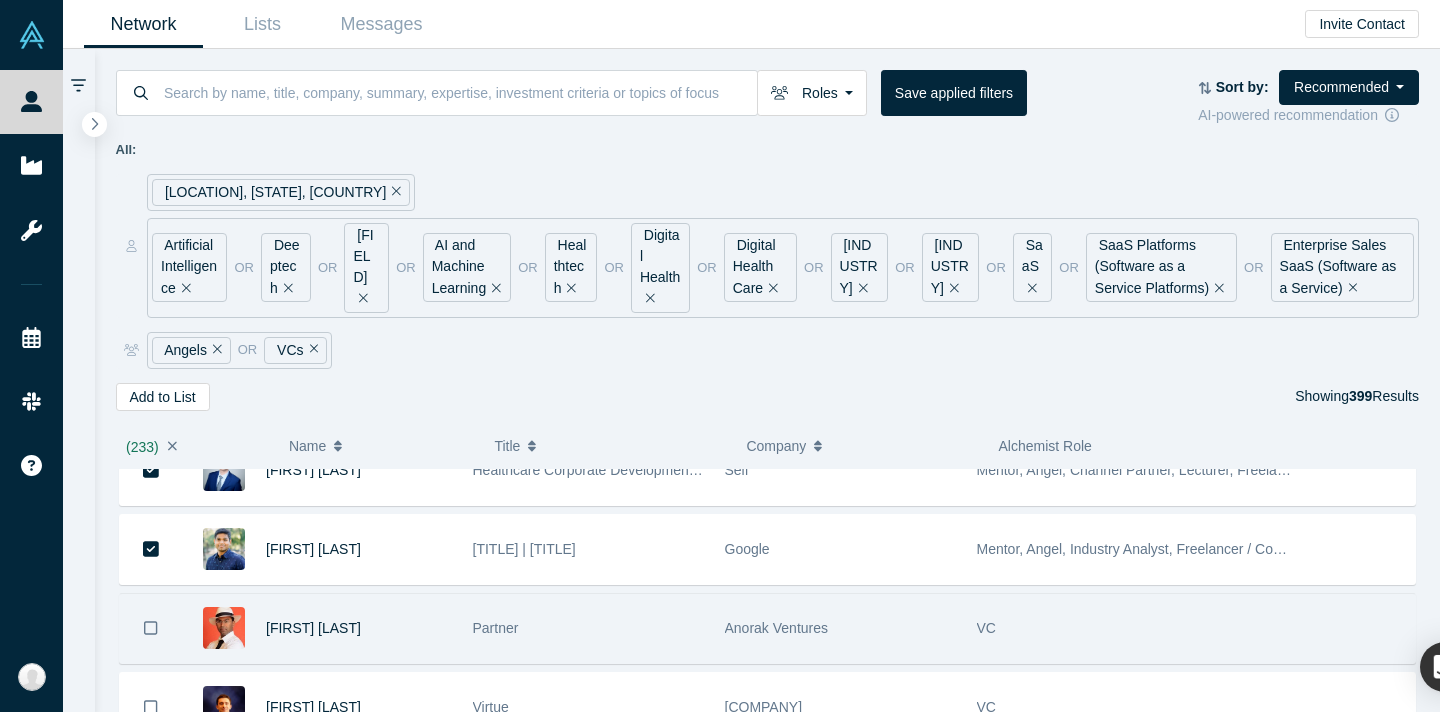click at bounding box center [151, 628] 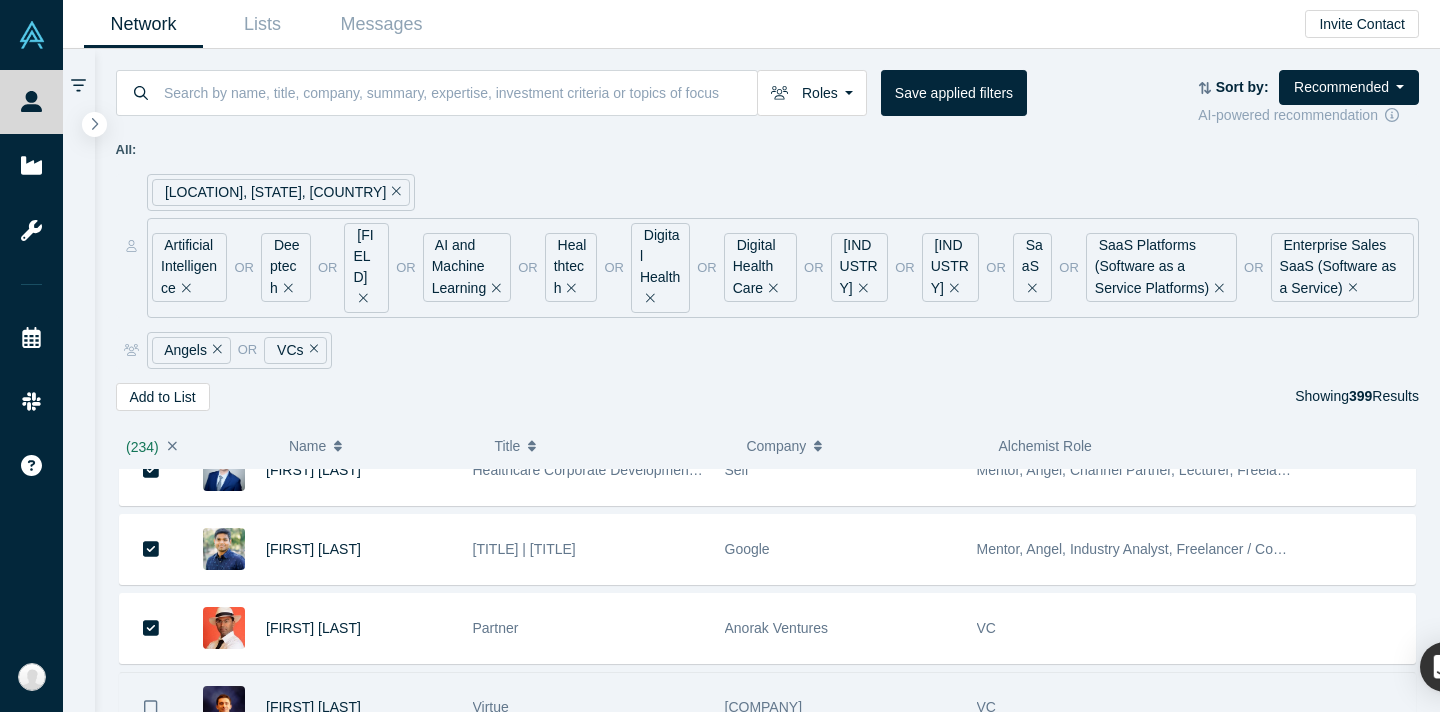 click 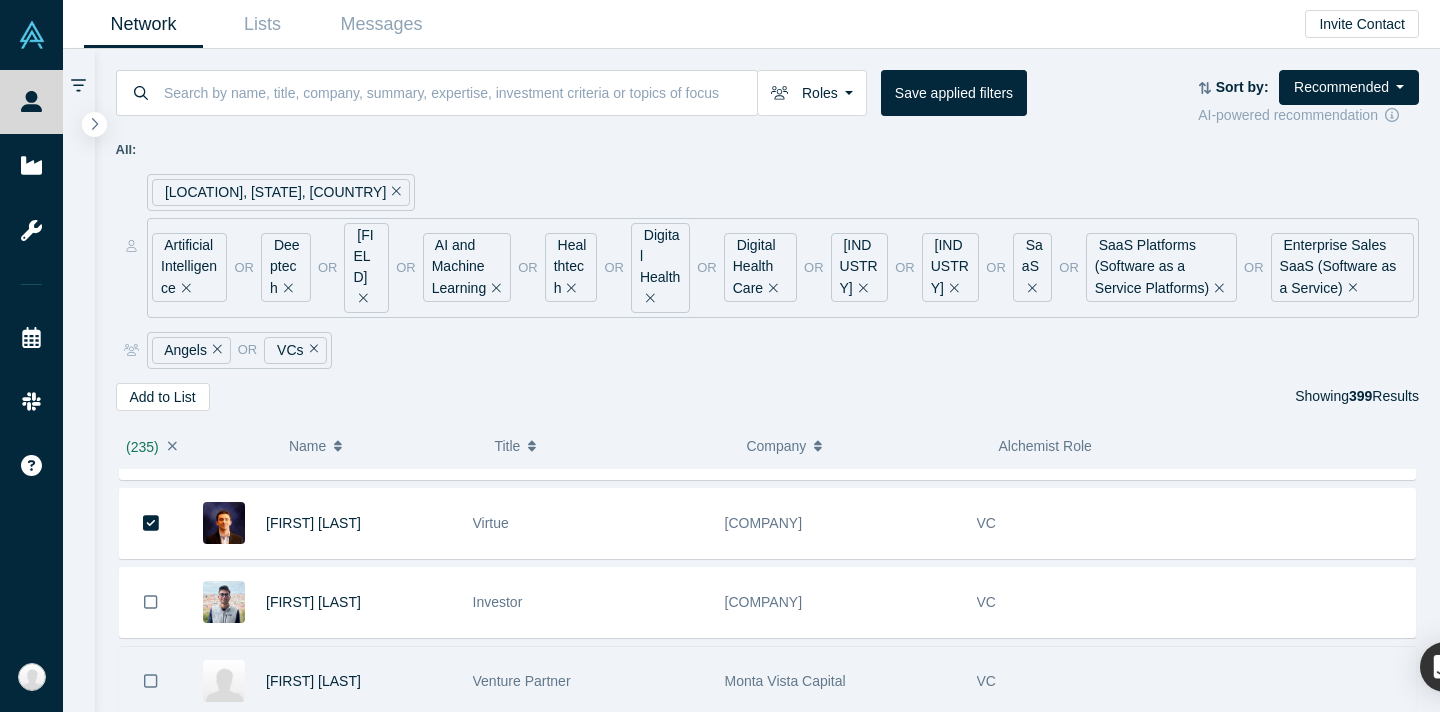scroll, scrollTop: 18688, scrollLeft: 0, axis: vertical 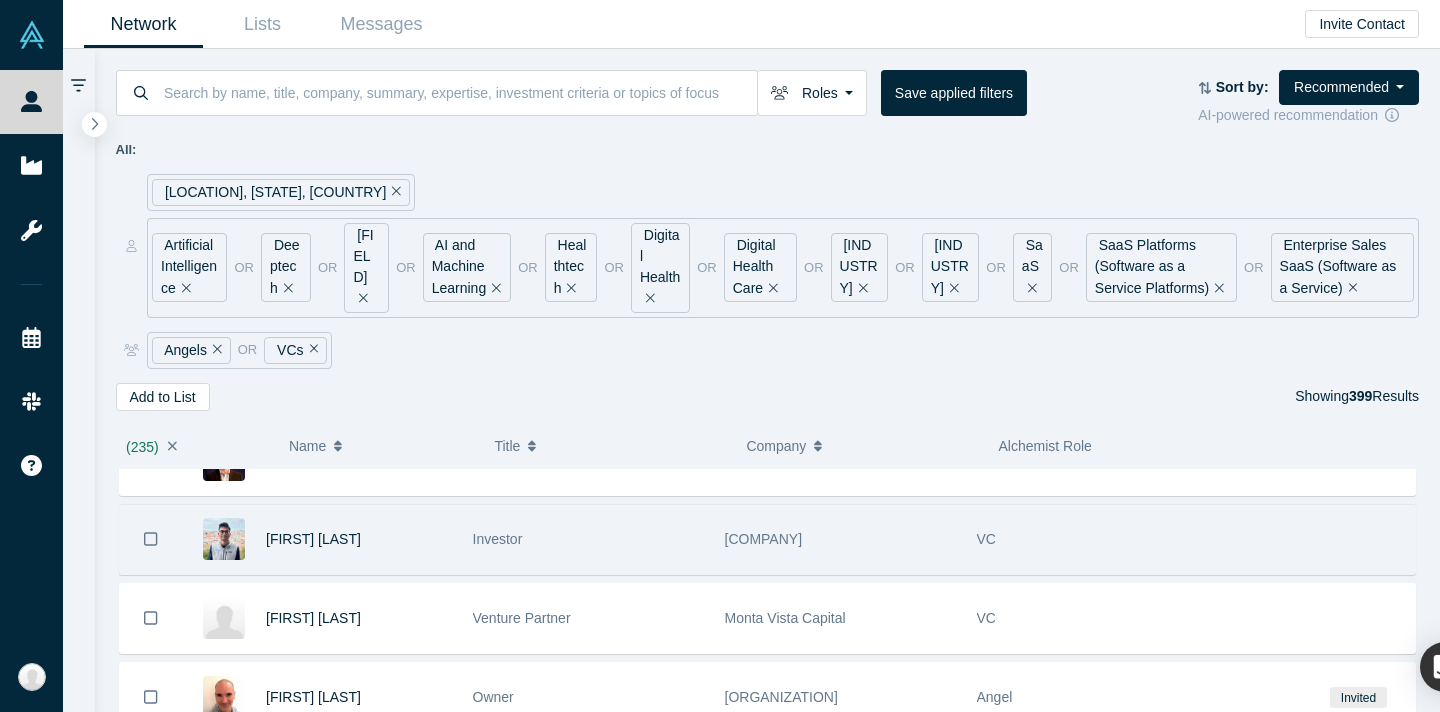 click 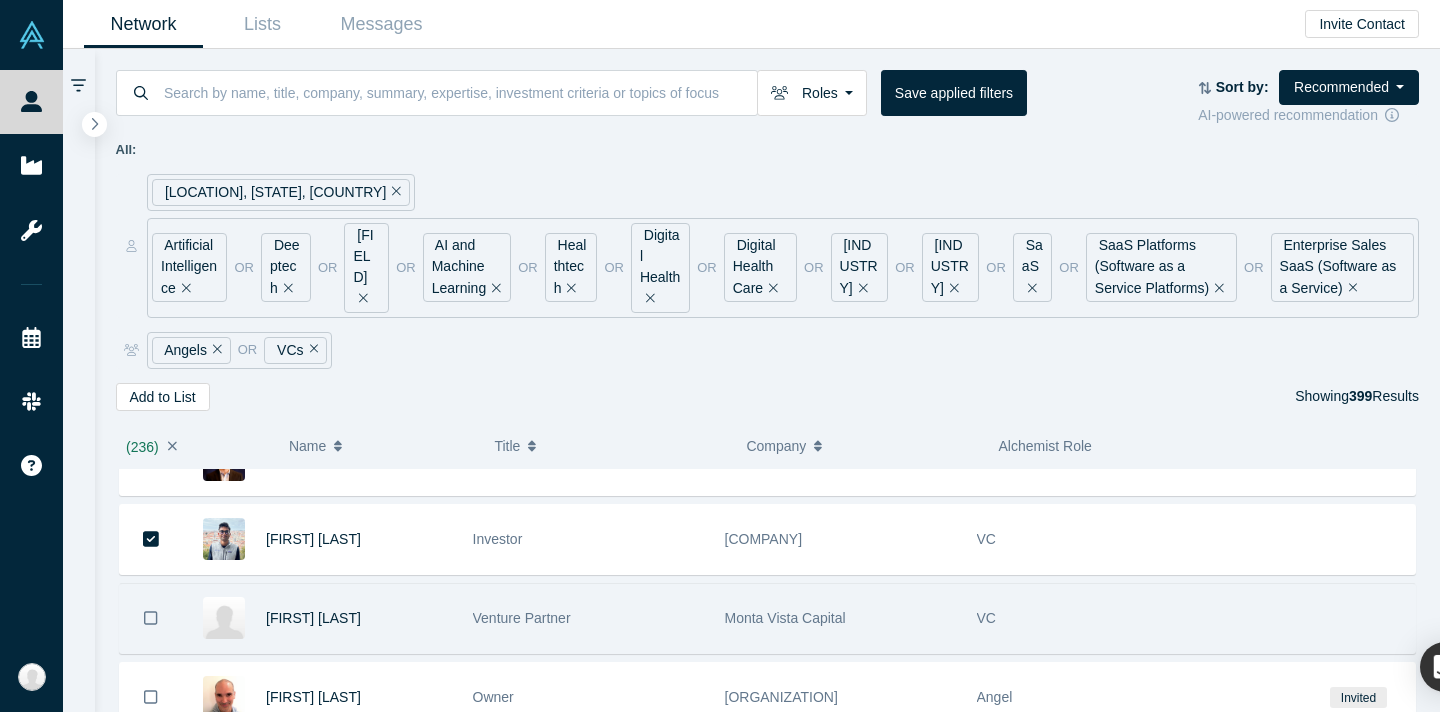 click 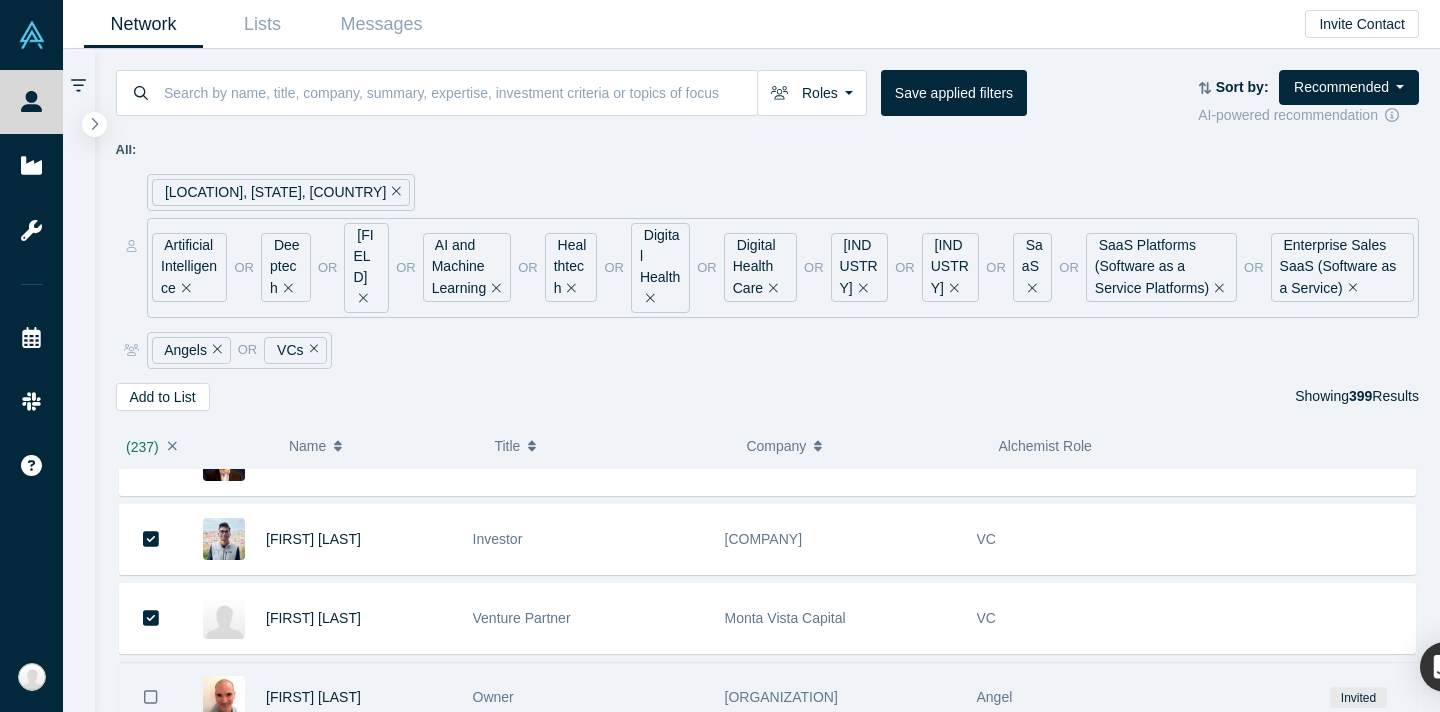click at bounding box center [151, 697] 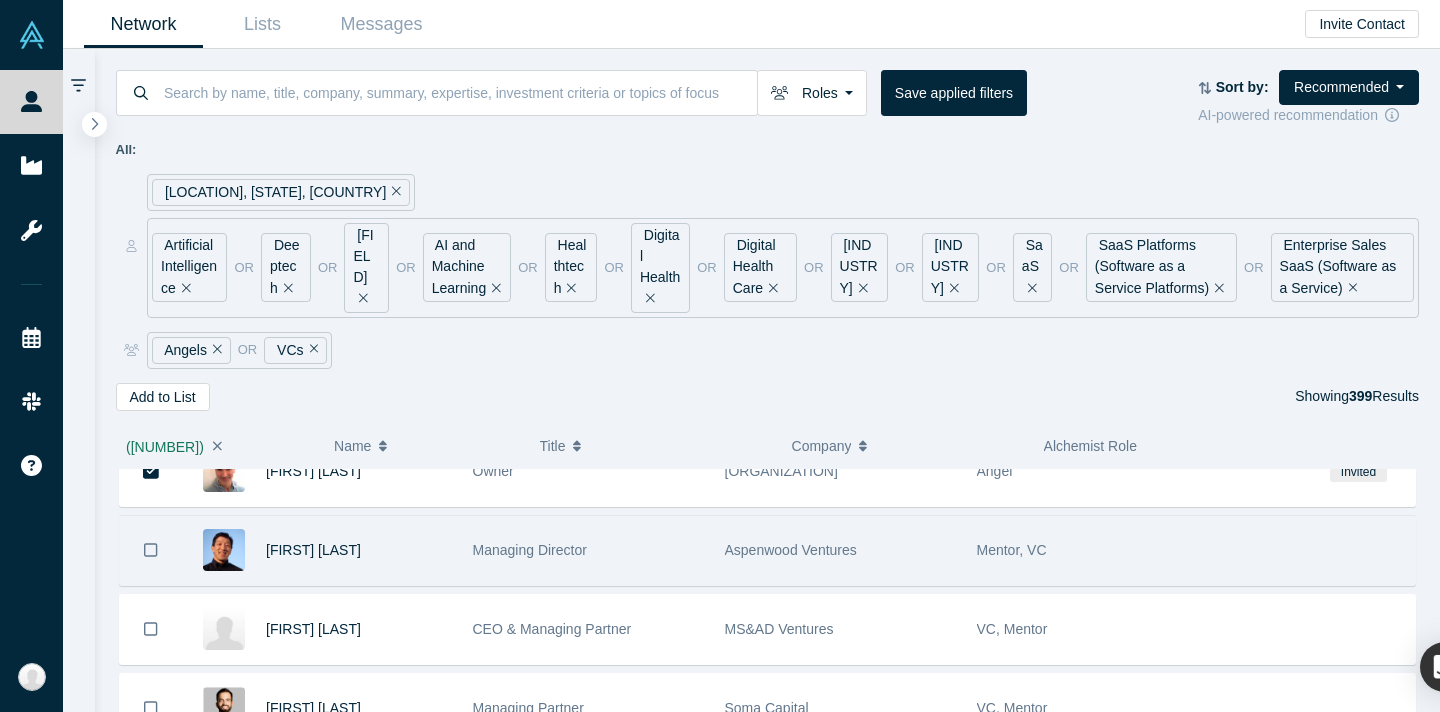 scroll, scrollTop: 18921, scrollLeft: 0, axis: vertical 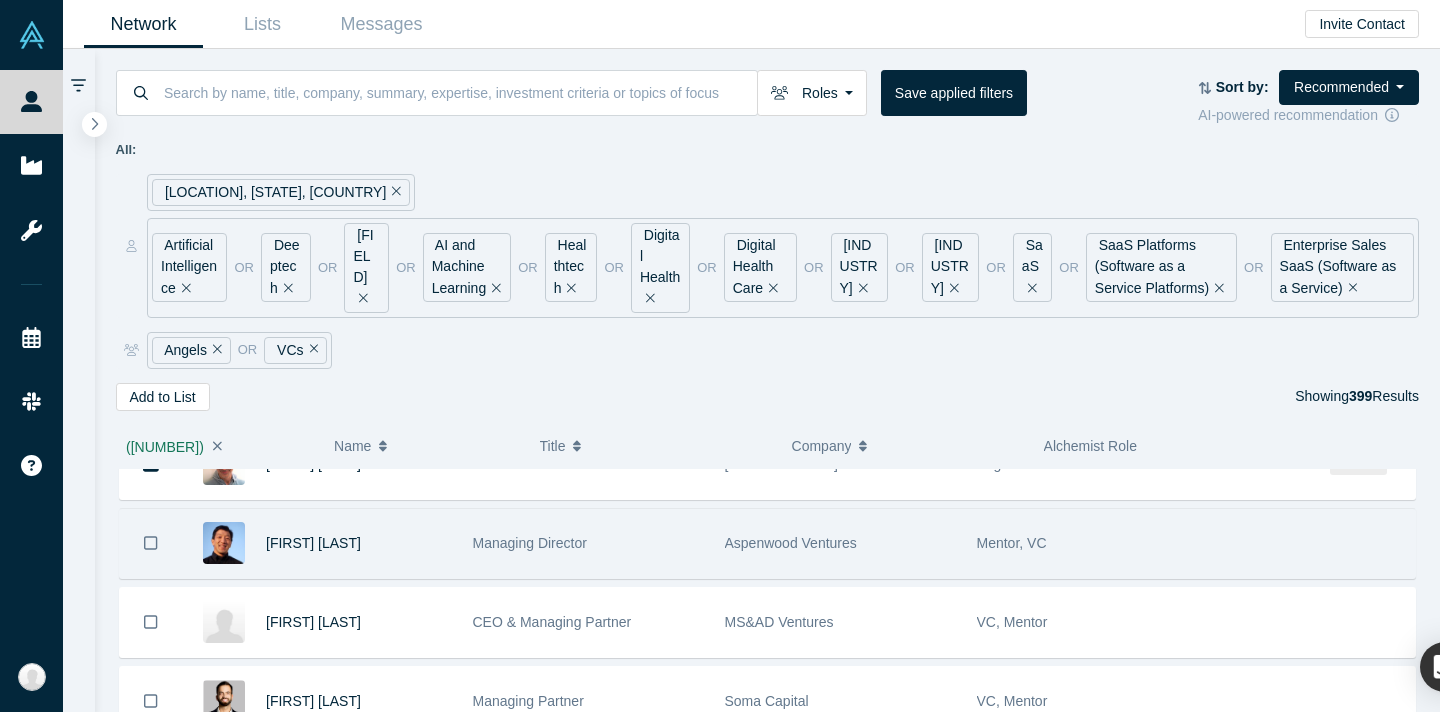 click at bounding box center [151, 543] 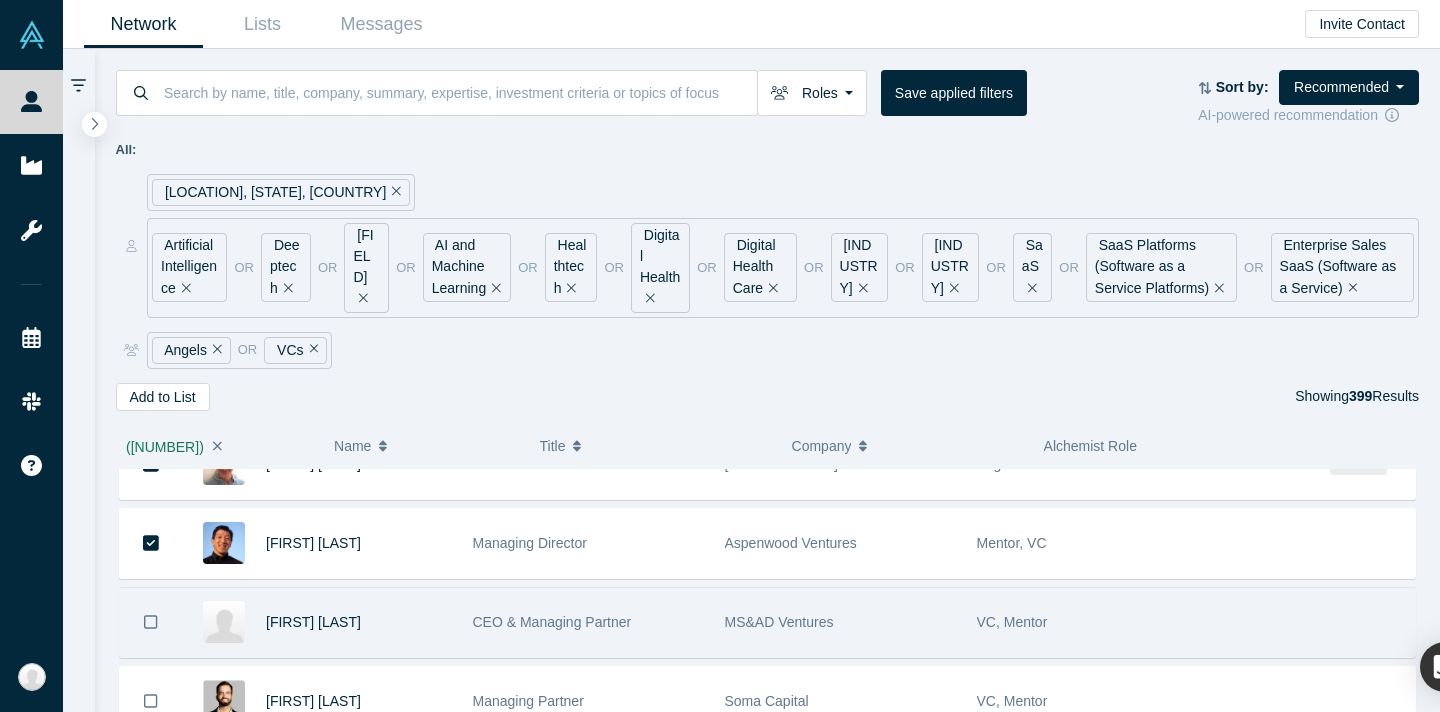 click at bounding box center [151, 622] 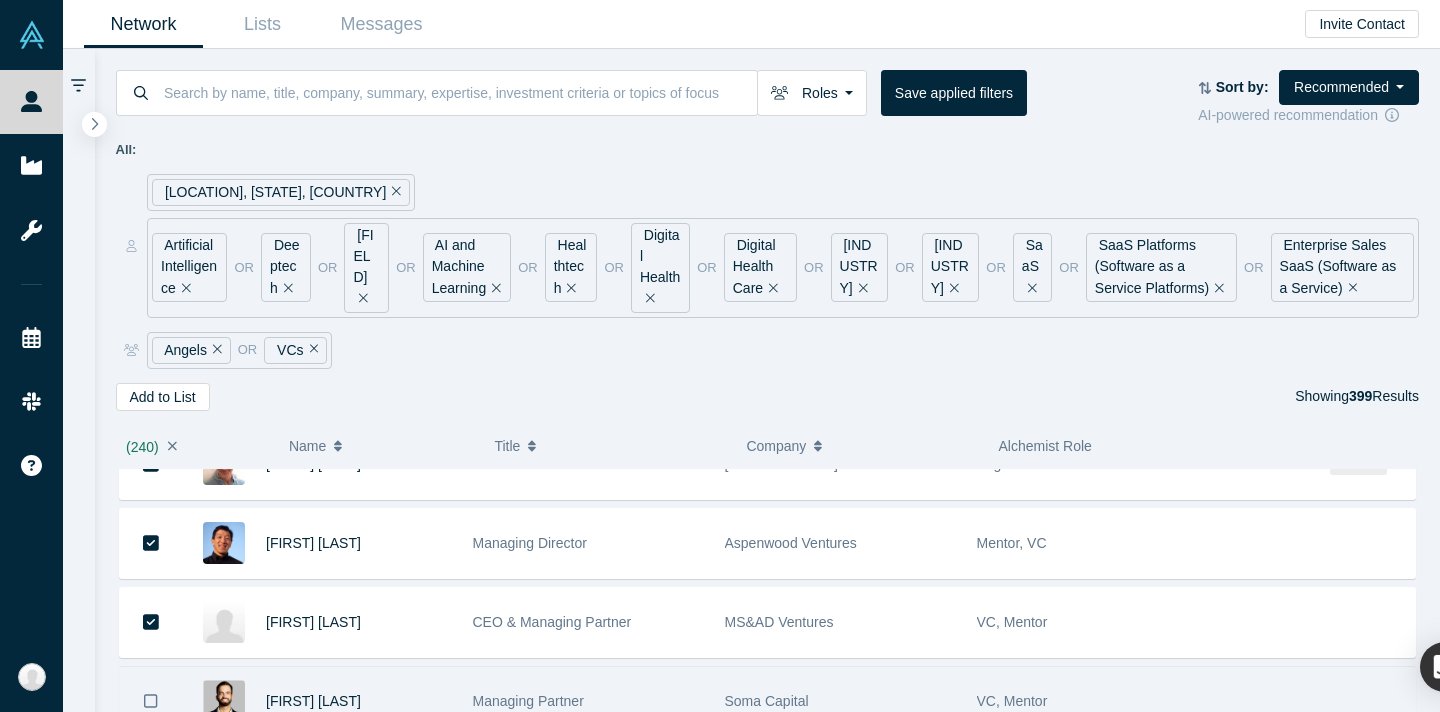 click at bounding box center [151, 701] 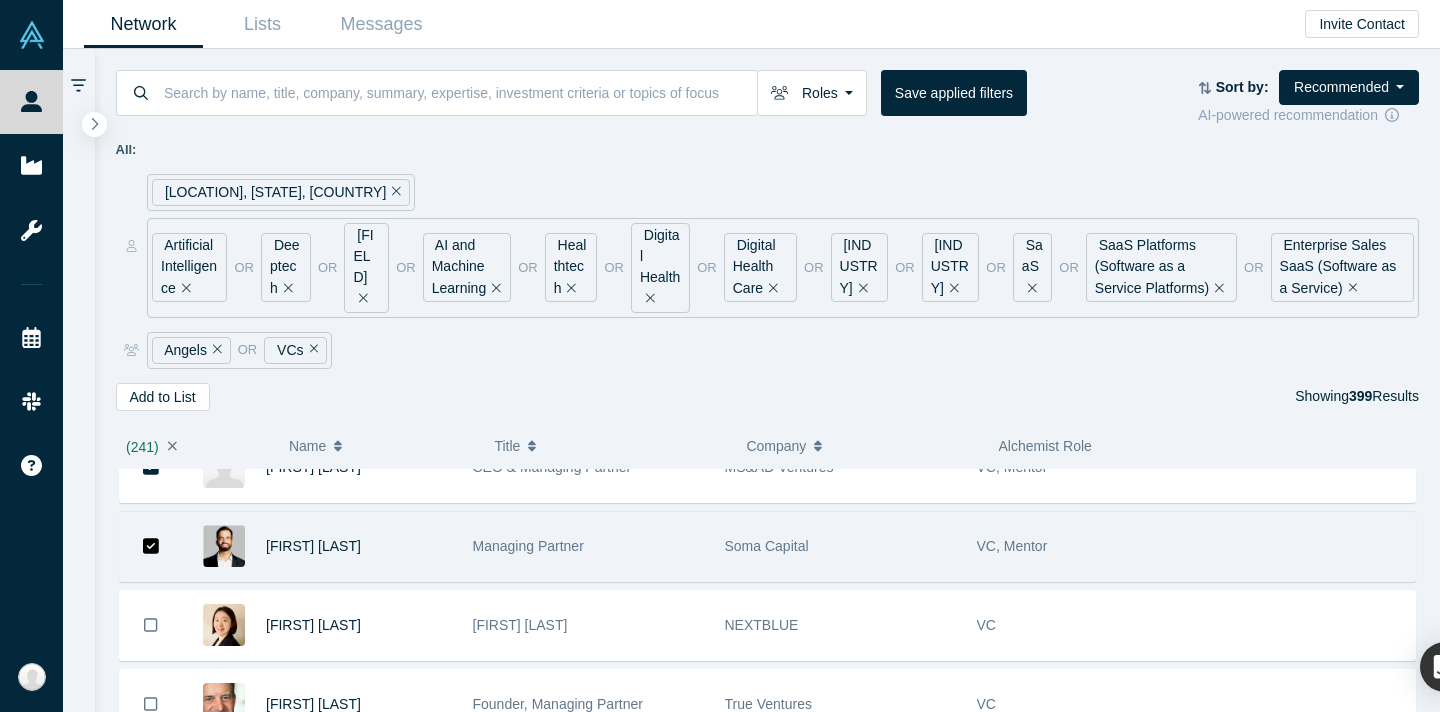 scroll, scrollTop: 19089, scrollLeft: 0, axis: vertical 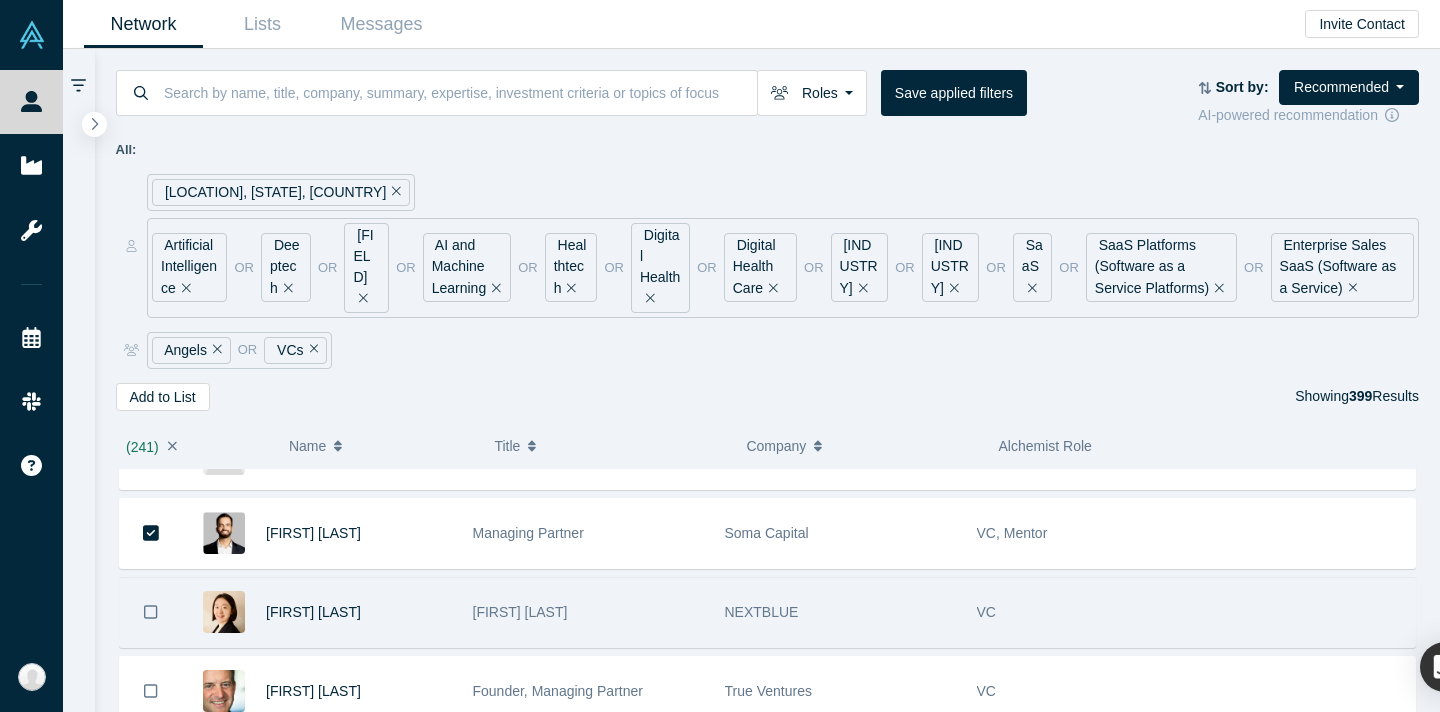 click 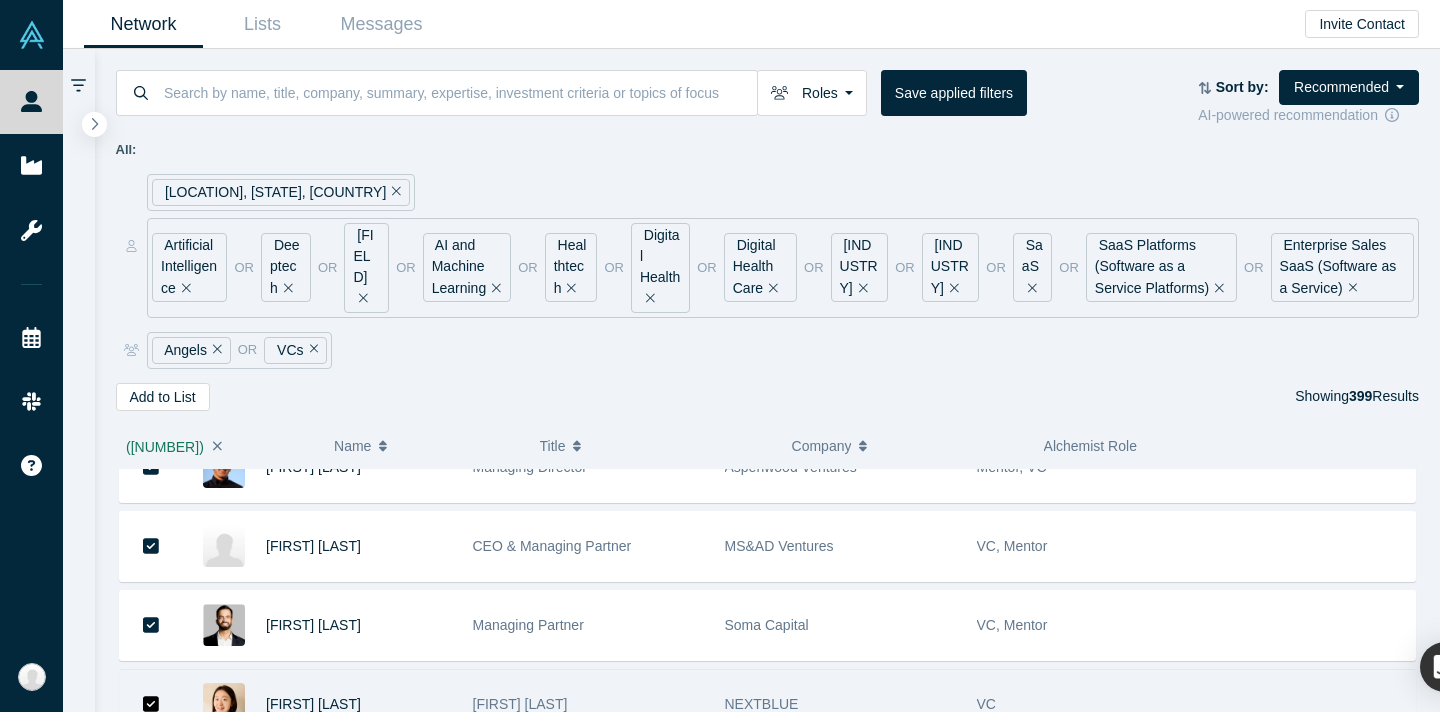 scroll, scrollTop: 19165, scrollLeft: 0, axis: vertical 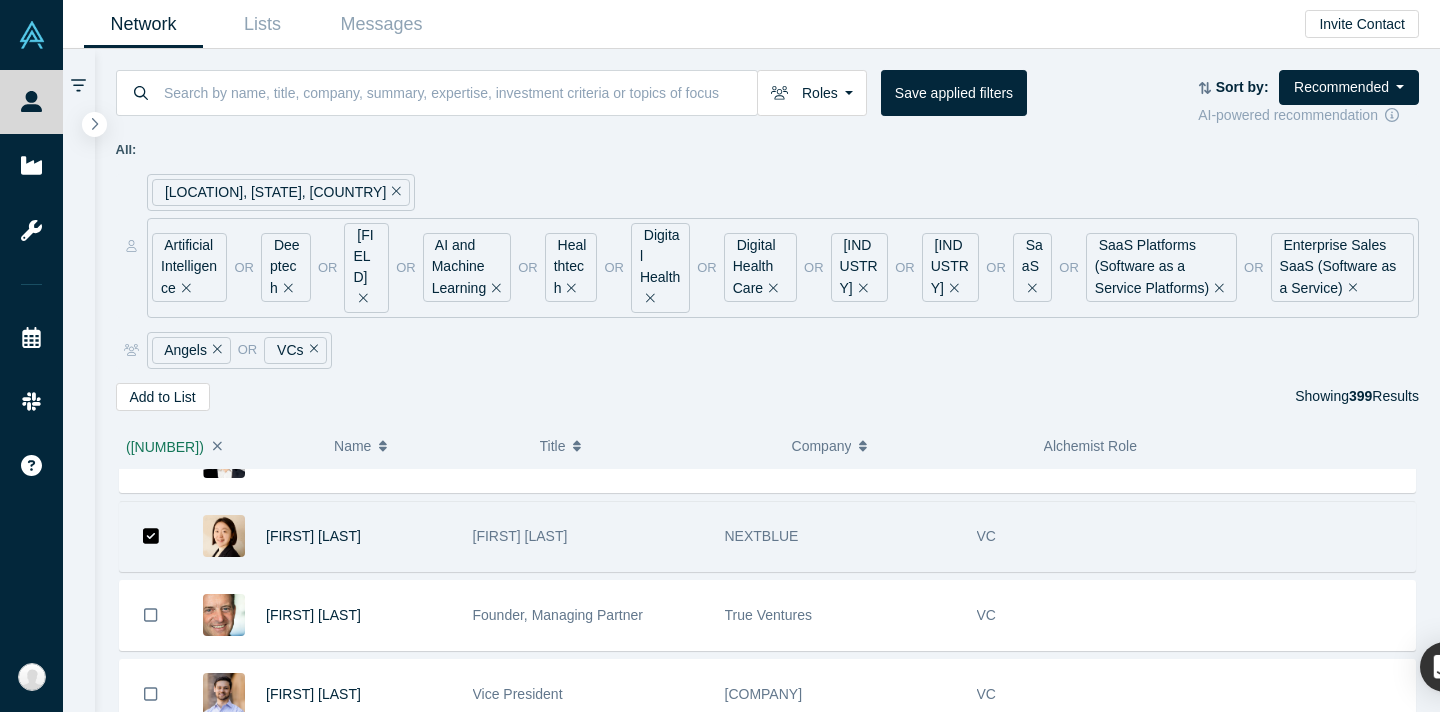 click 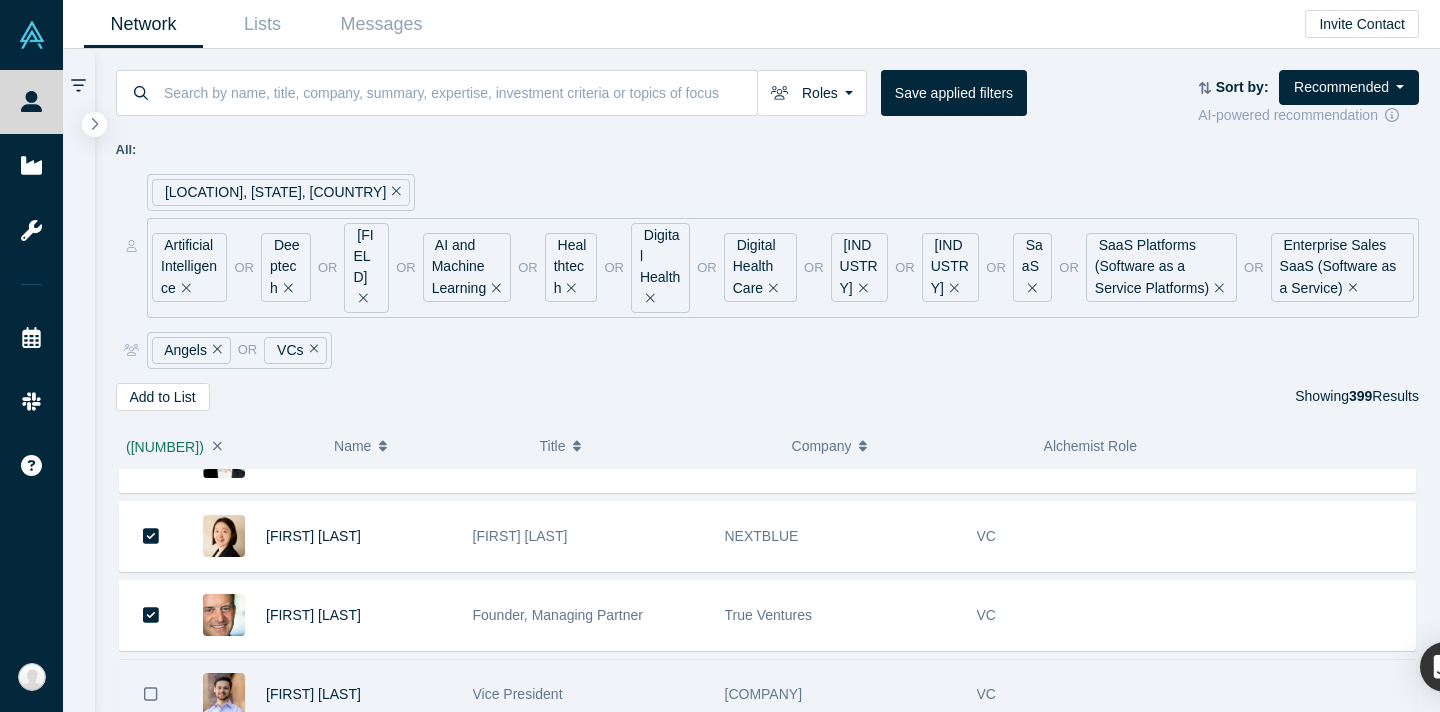 click at bounding box center (151, 694) 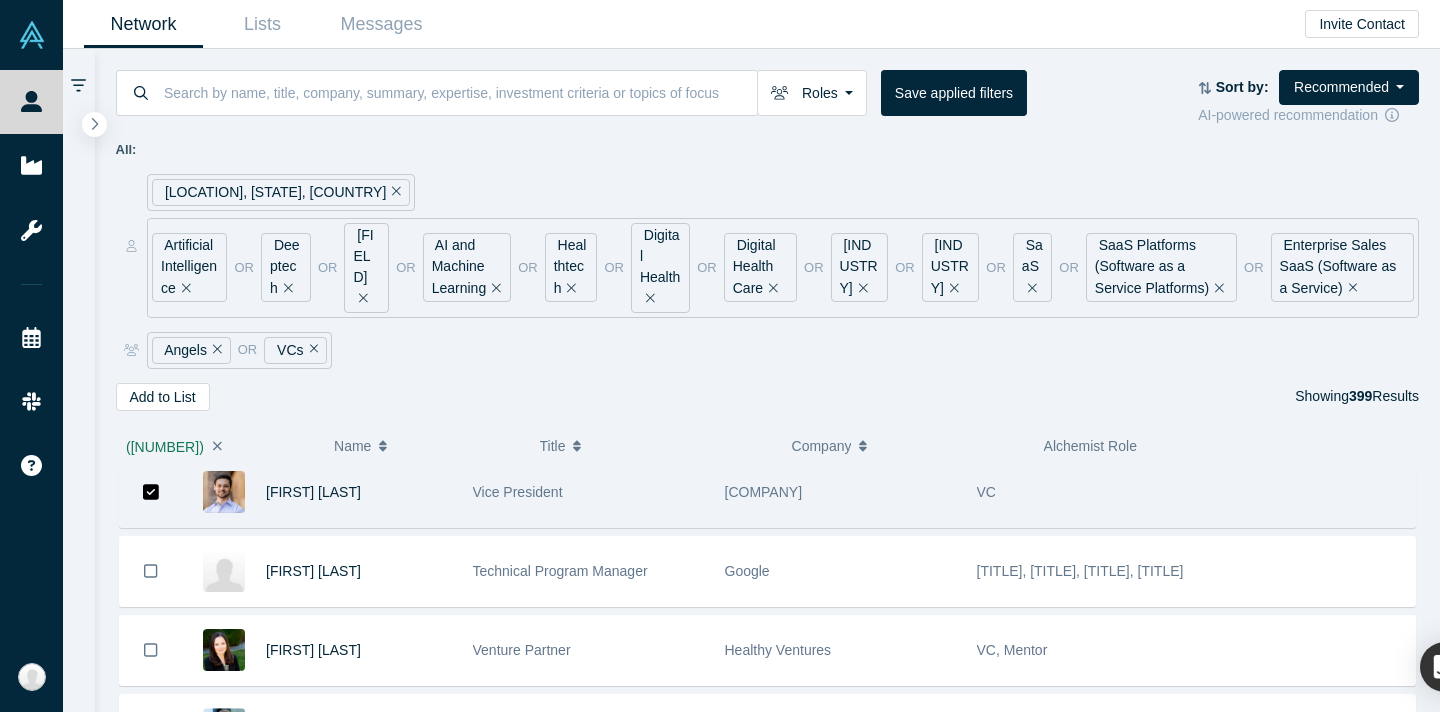 scroll, scrollTop: 19368, scrollLeft: 0, axis: vertical 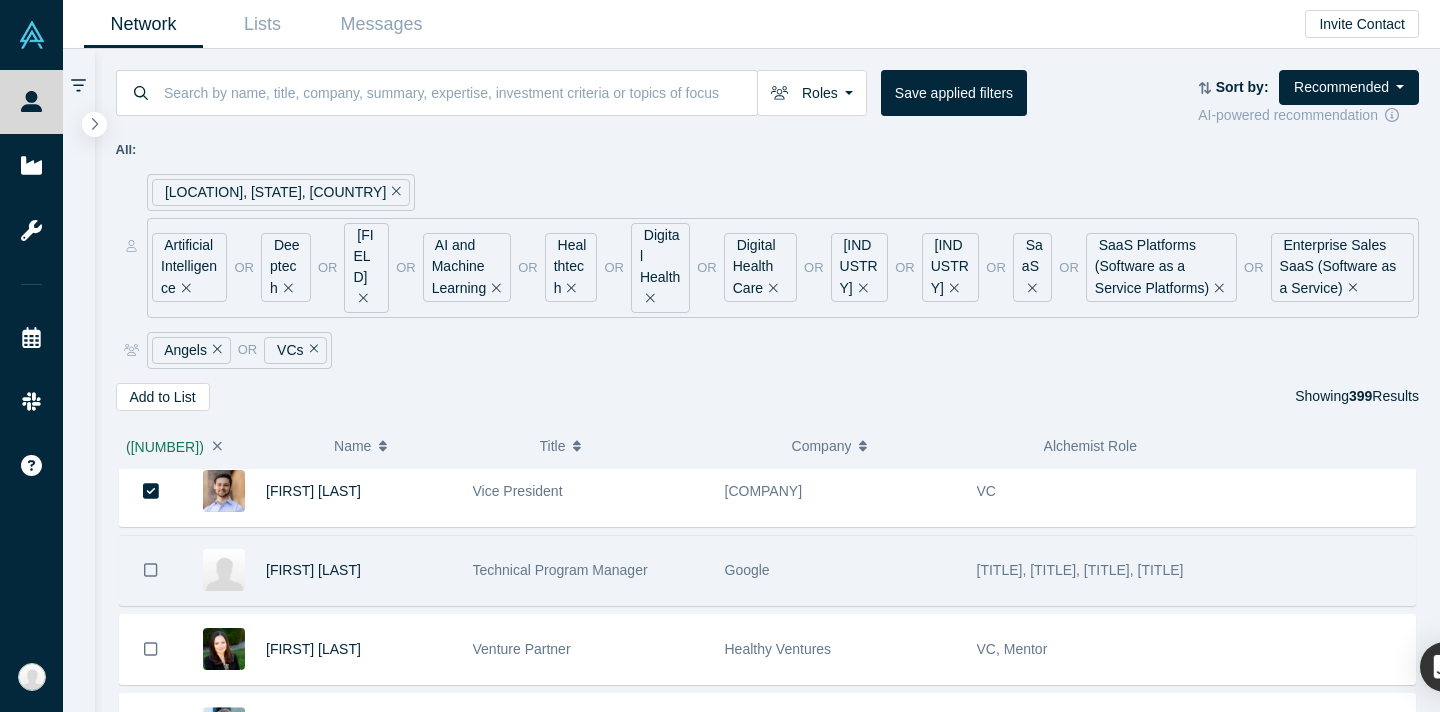 click at bounding box center [151, 570] 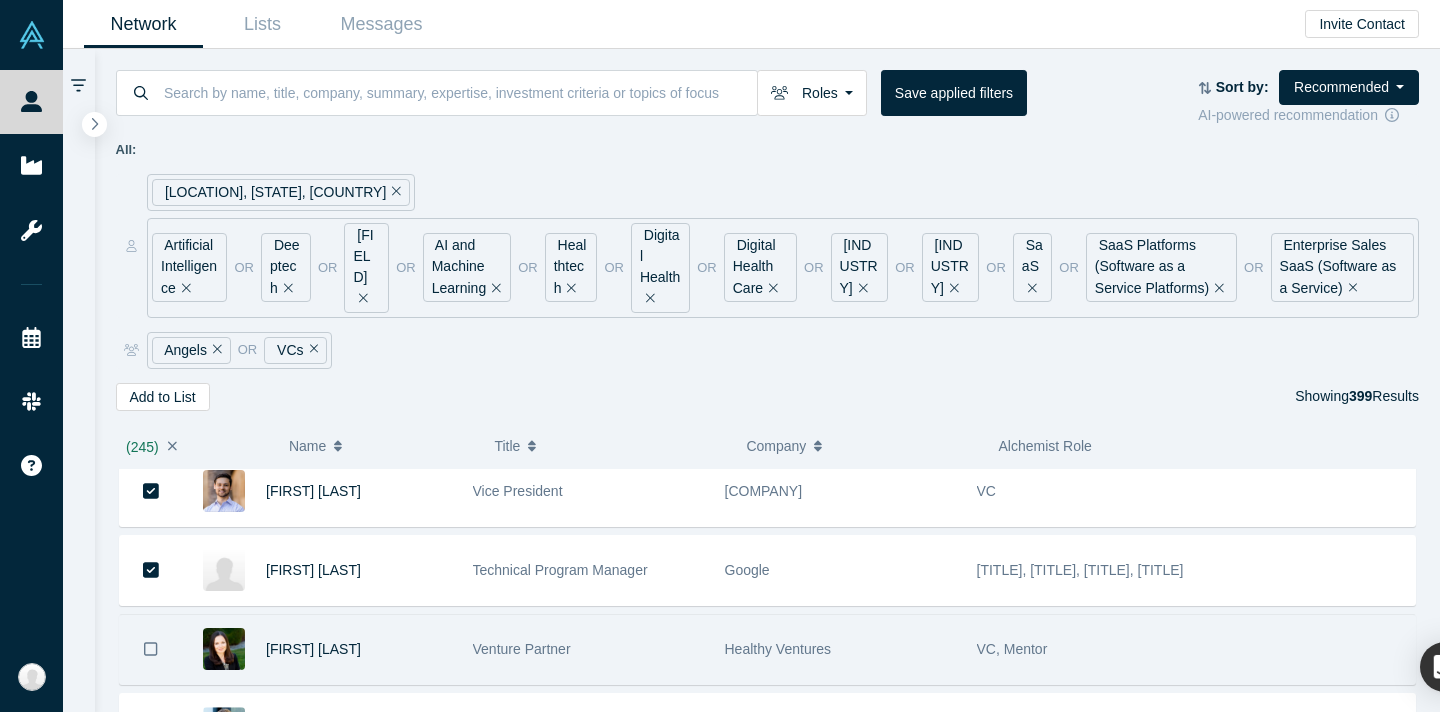 click 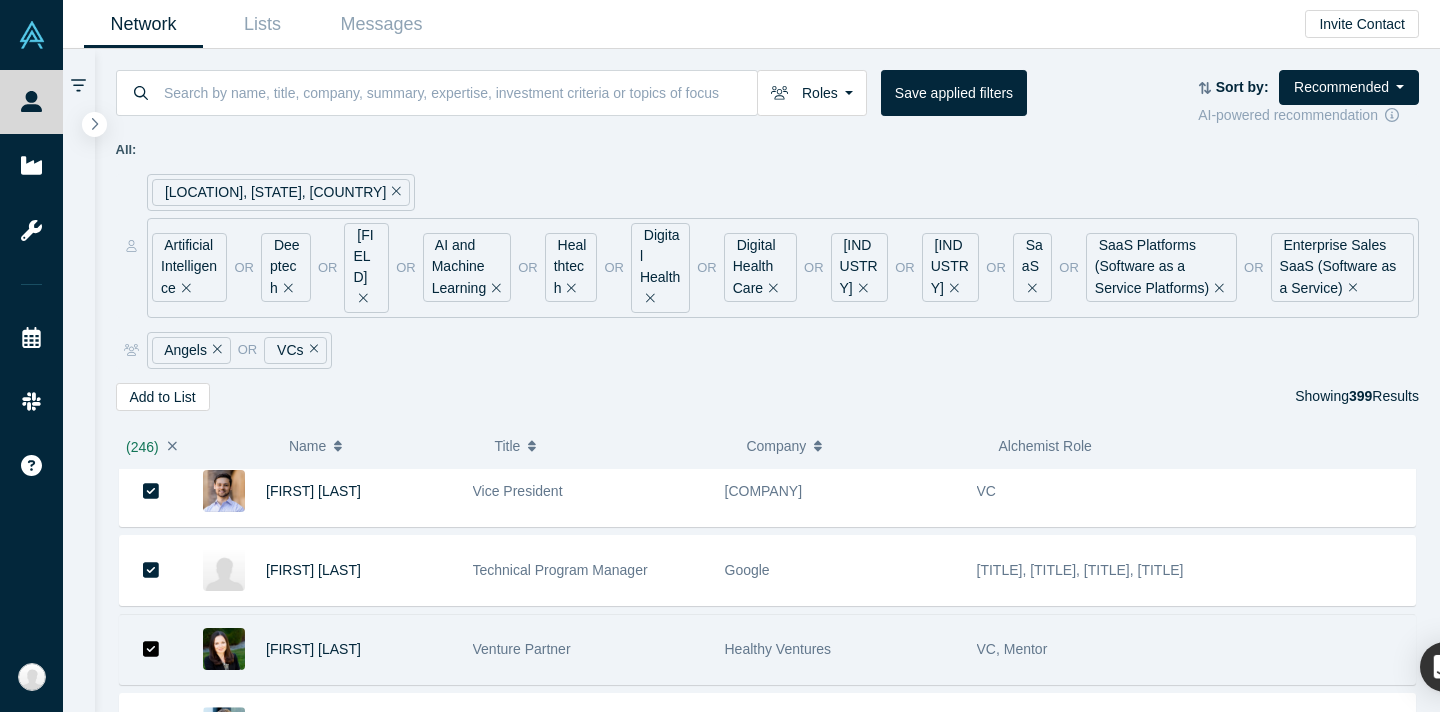 scroll, scrollTop: 19590, scrollLeft: 0, axis: vertical 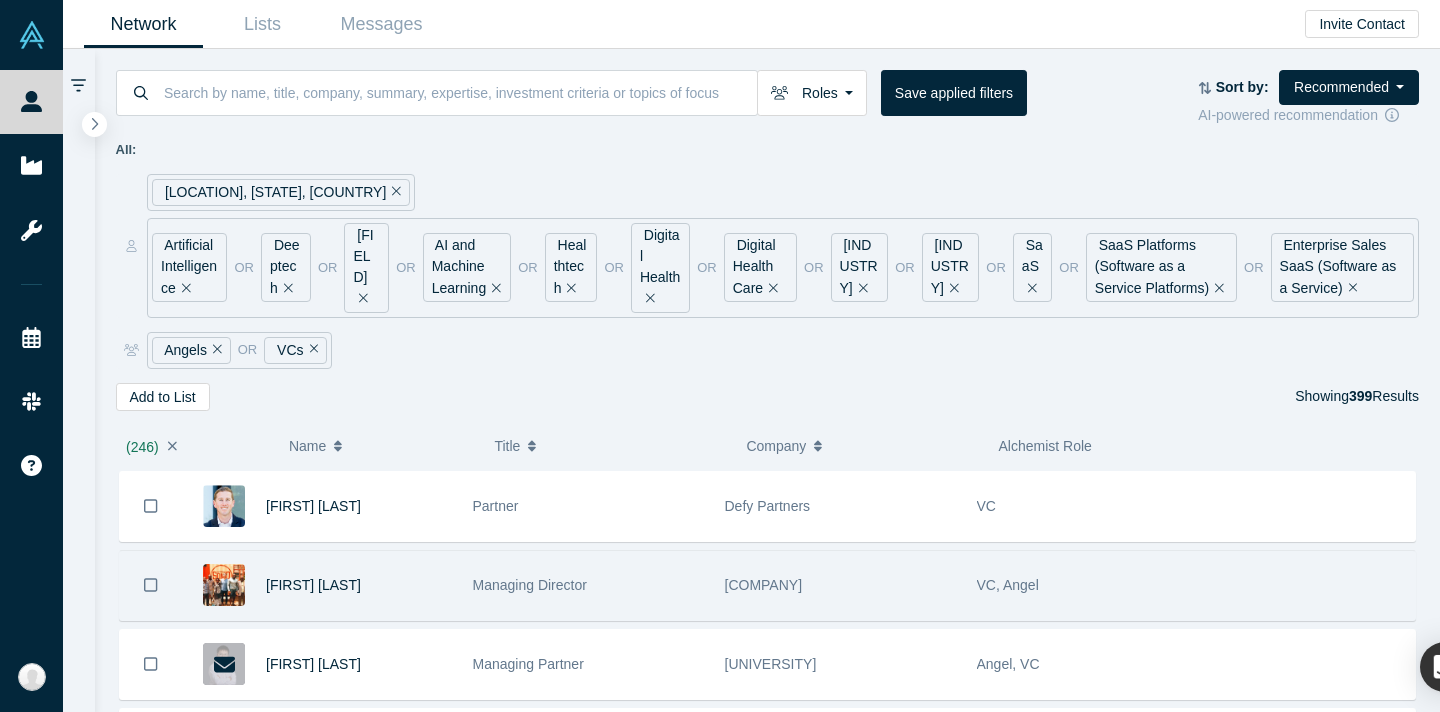 click at bounding box center [151, 506] 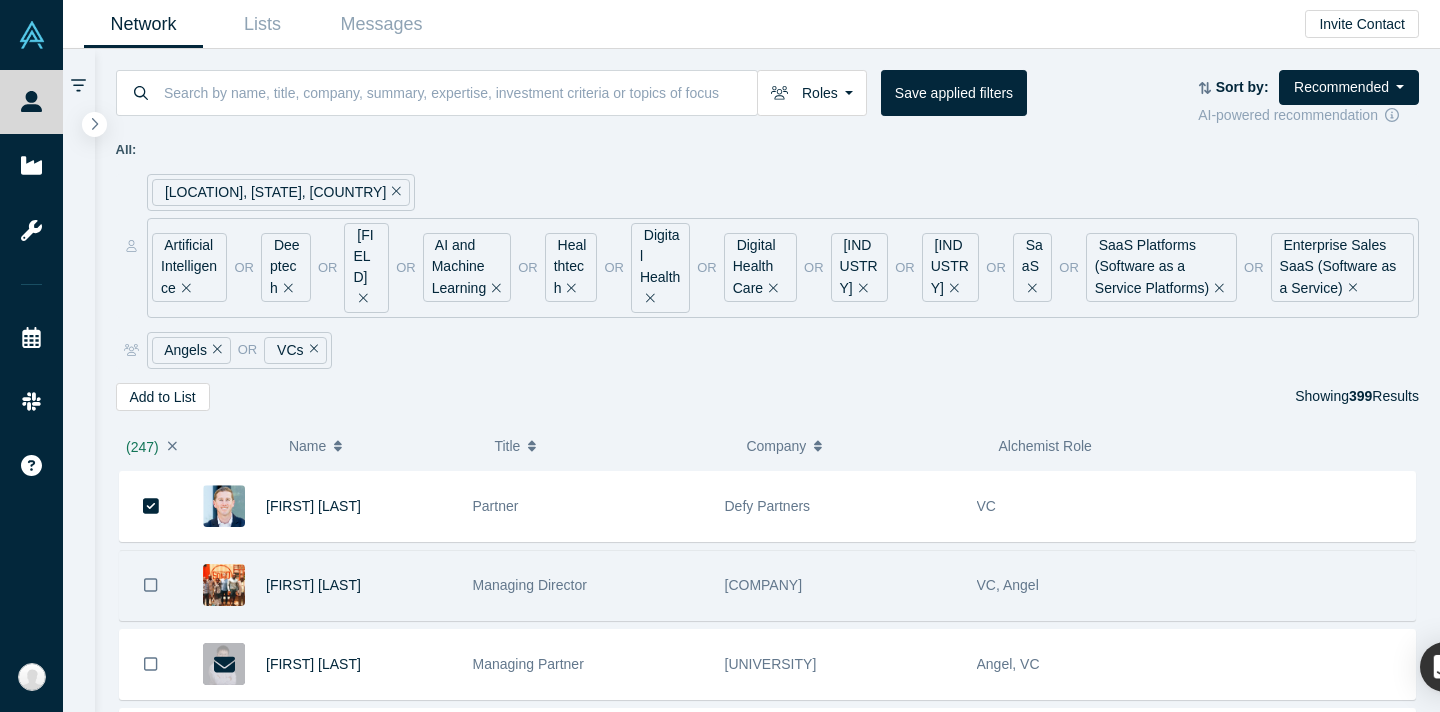 click at bounding box center [151, 585] 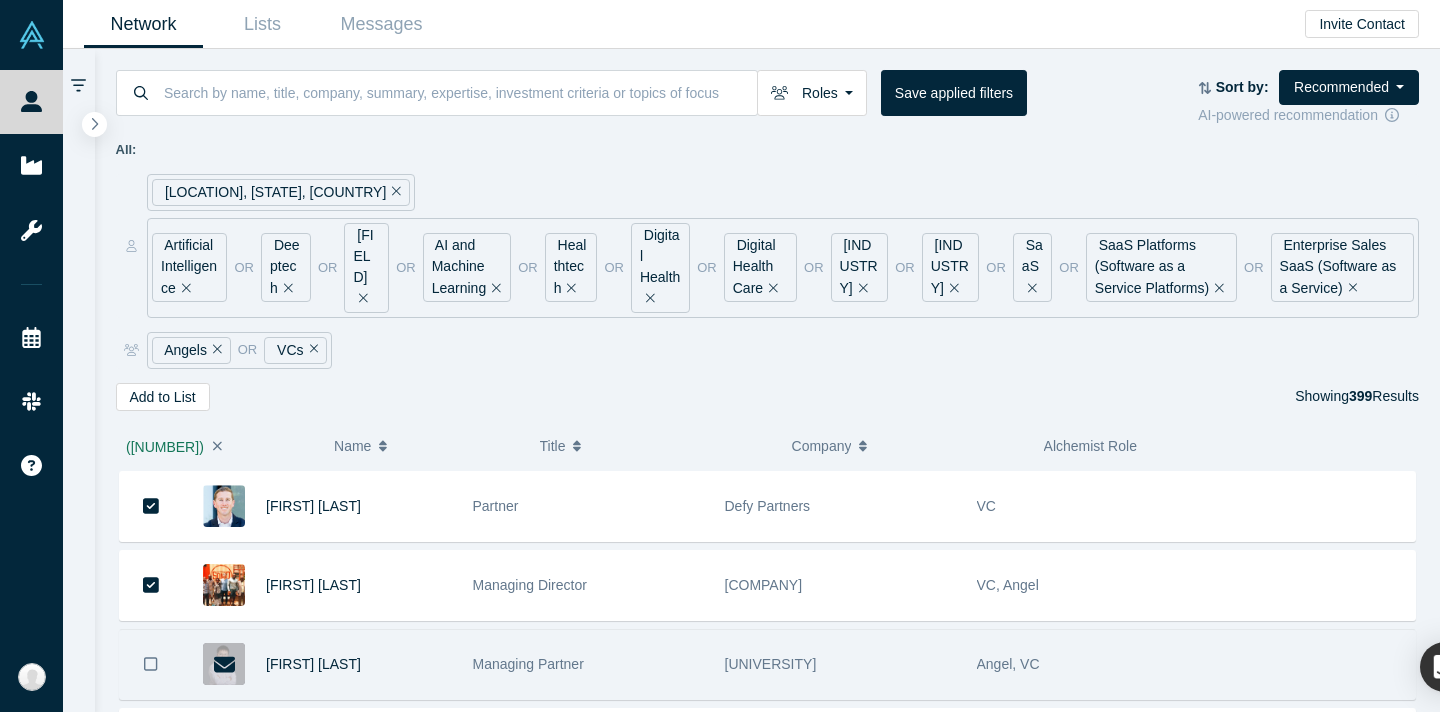 click 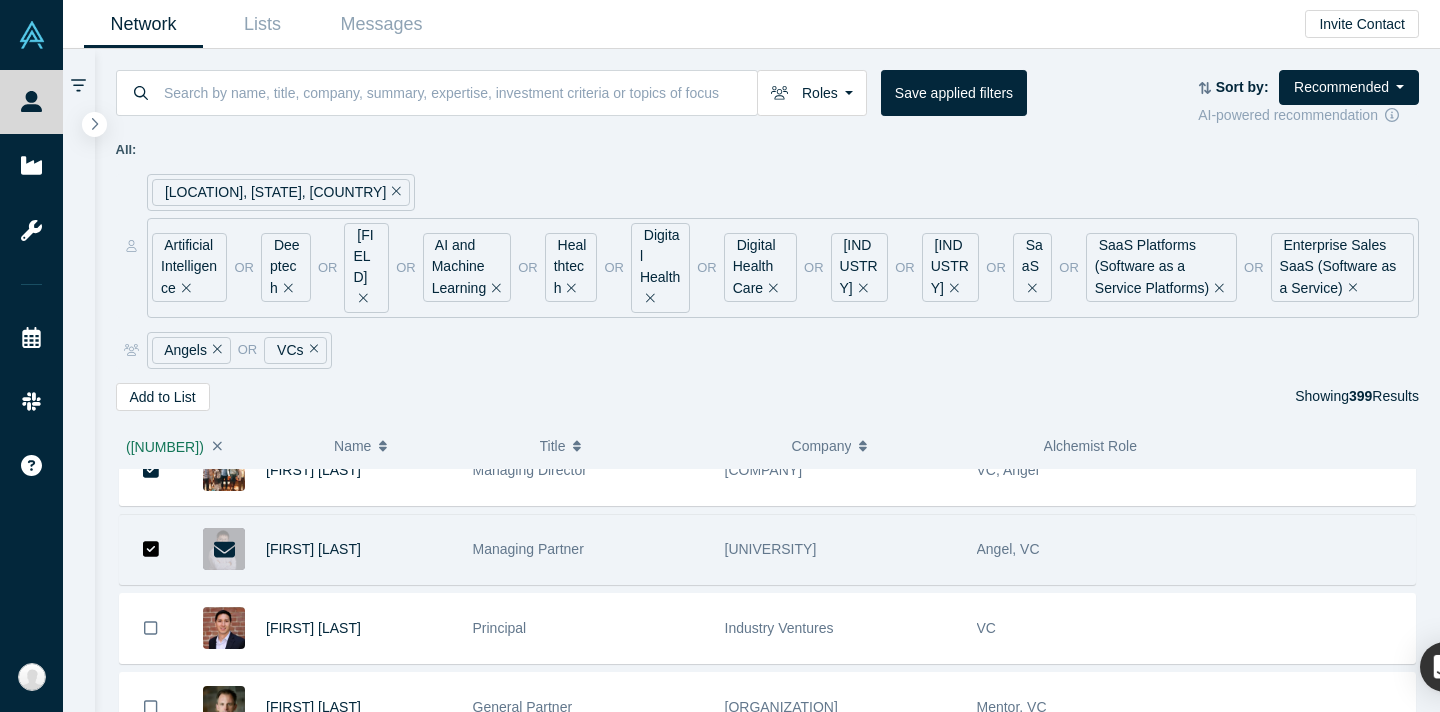 scroll, scrollTop: 19707, scrollLeft: 0, axis: vertical 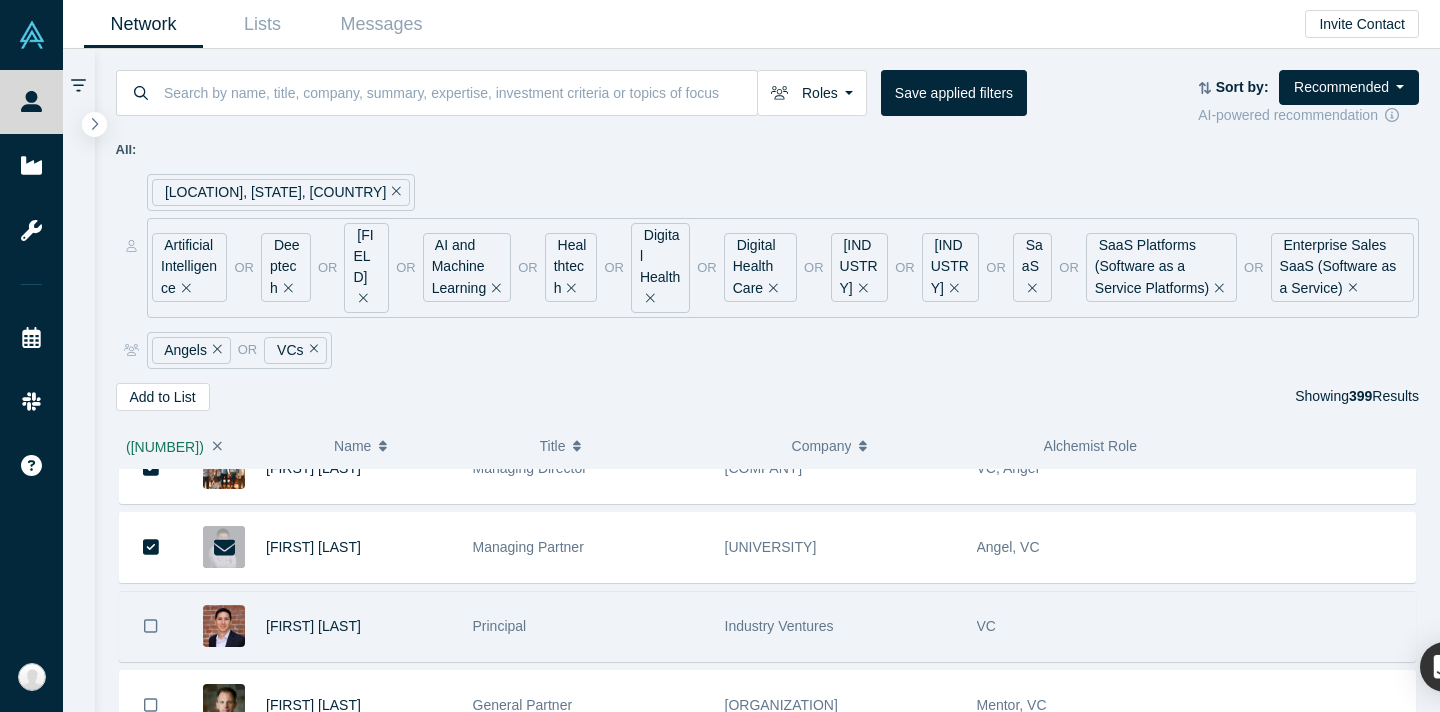 click 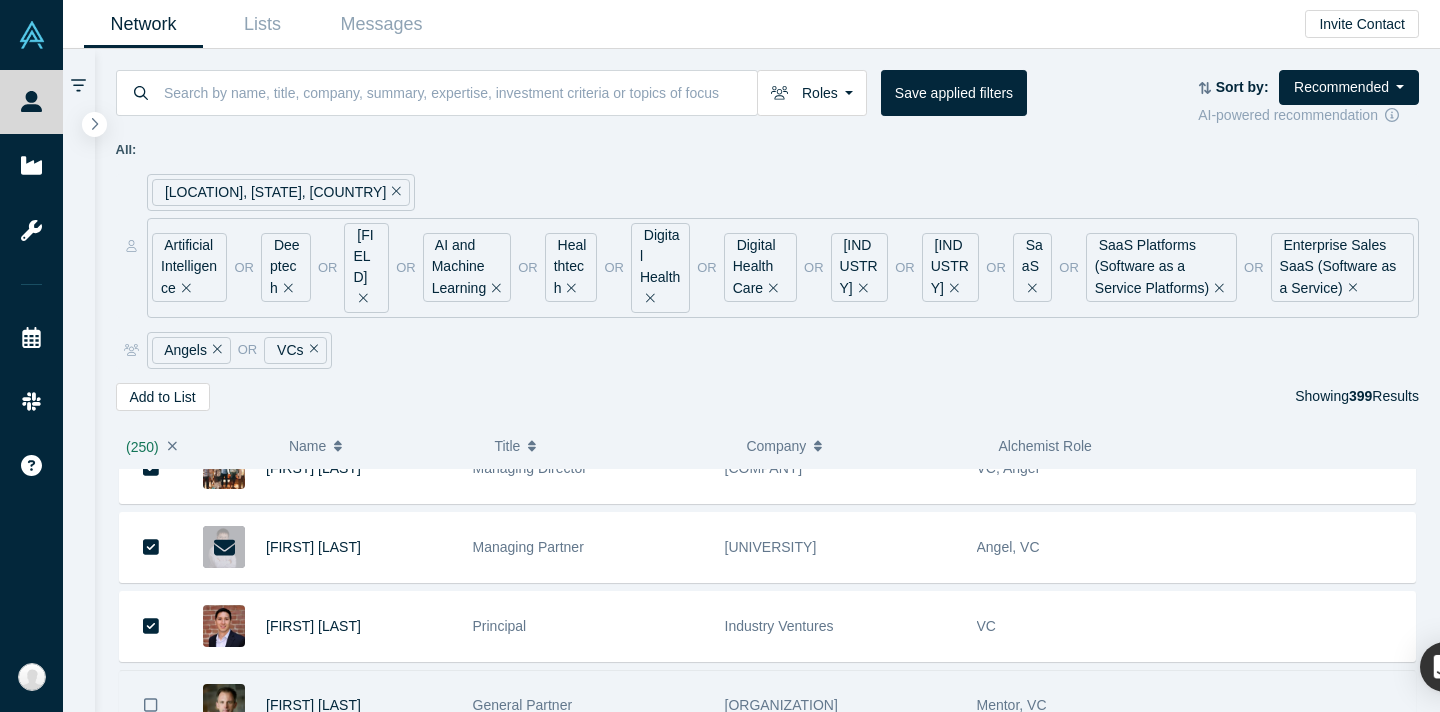 click at bounding box center (151, 705) 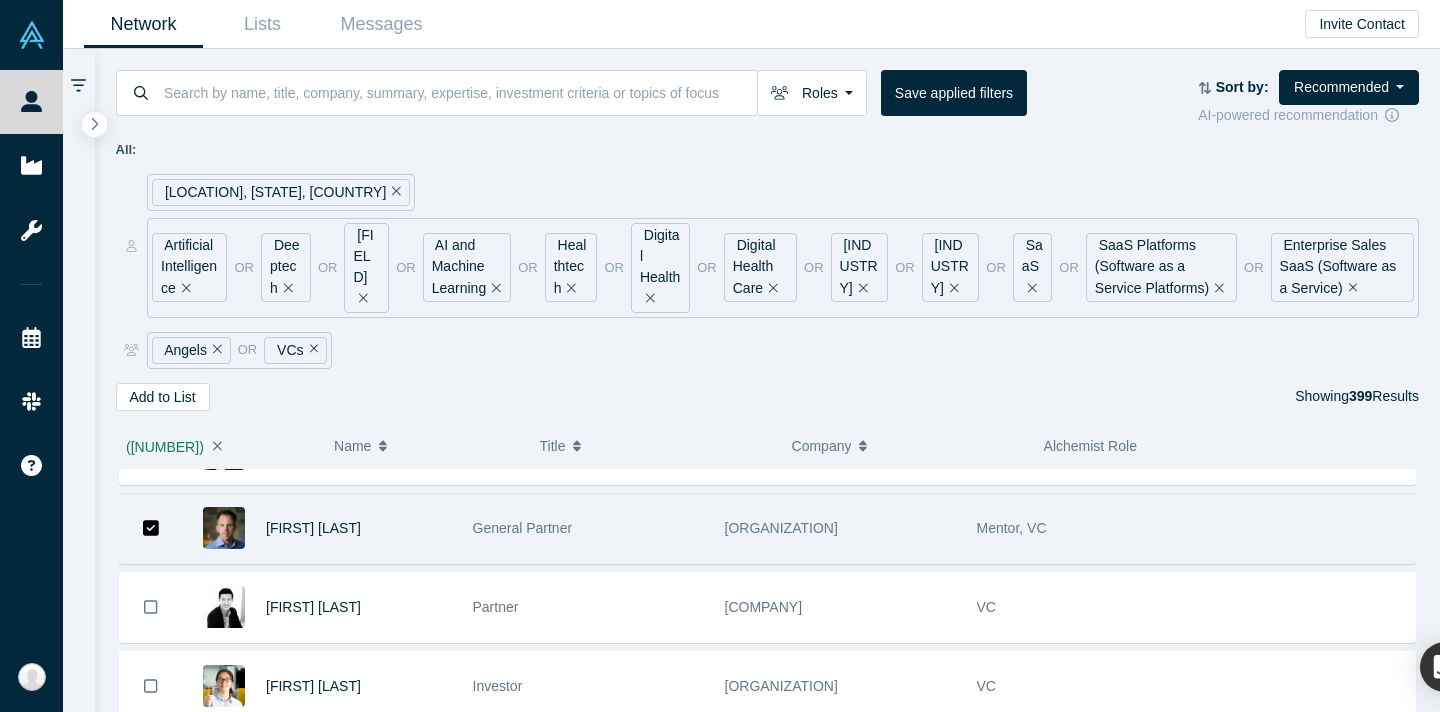 scroll, scrollTop: 19956, scrollLeft: 0, axis: vertical 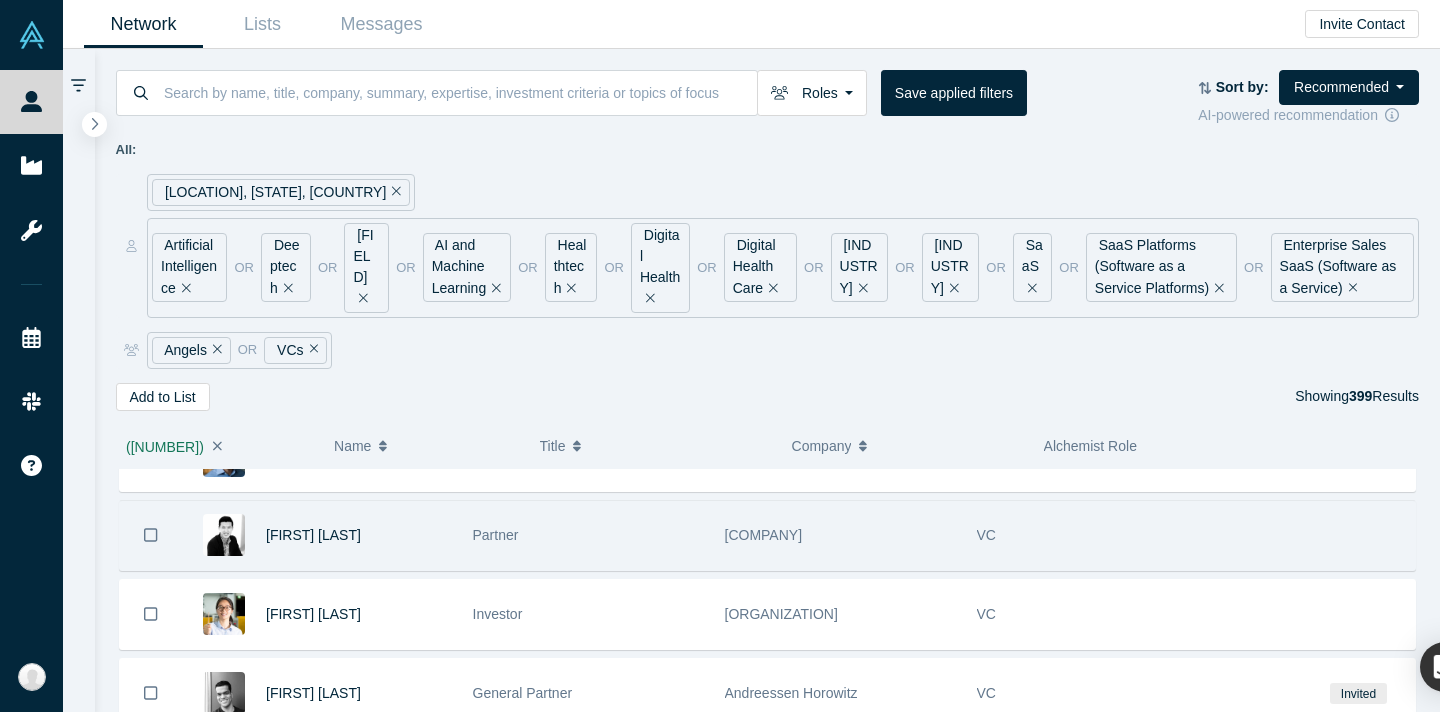 click at bounding box center [151, 535] 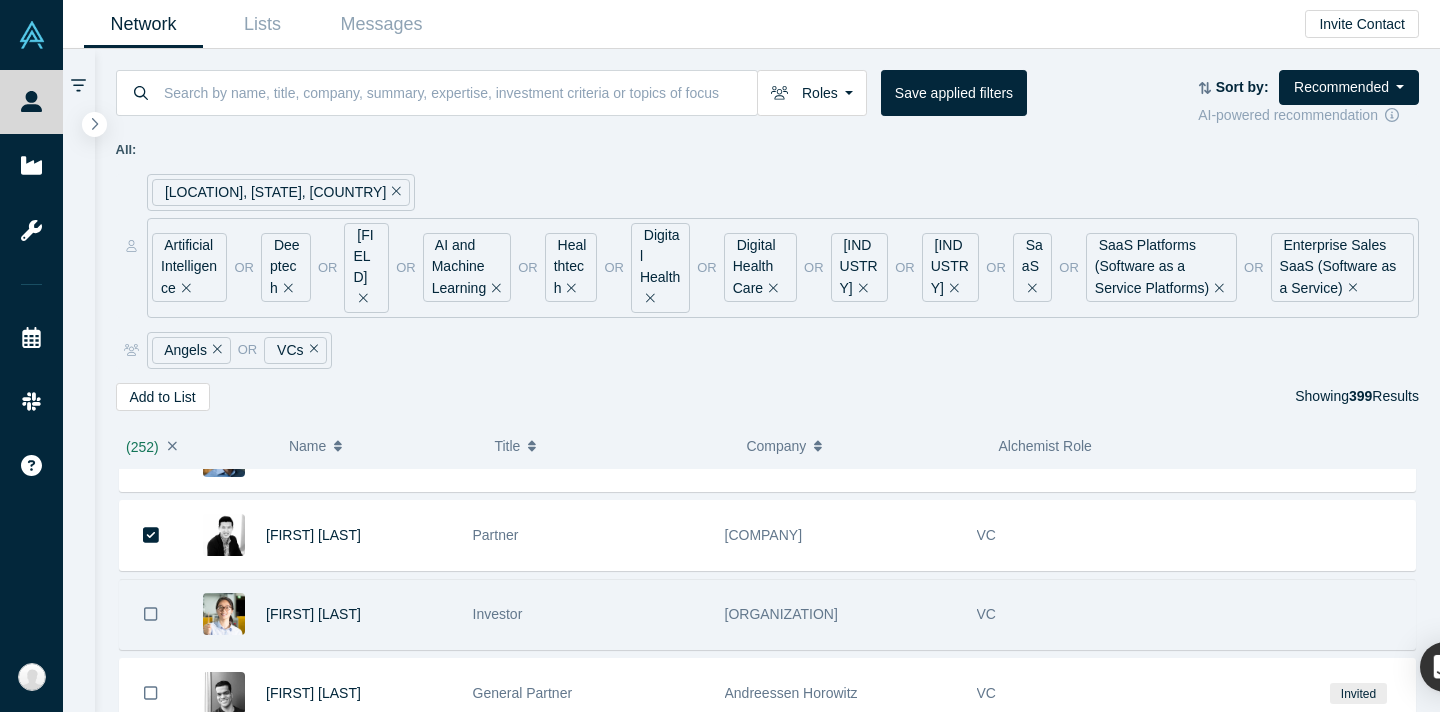 click 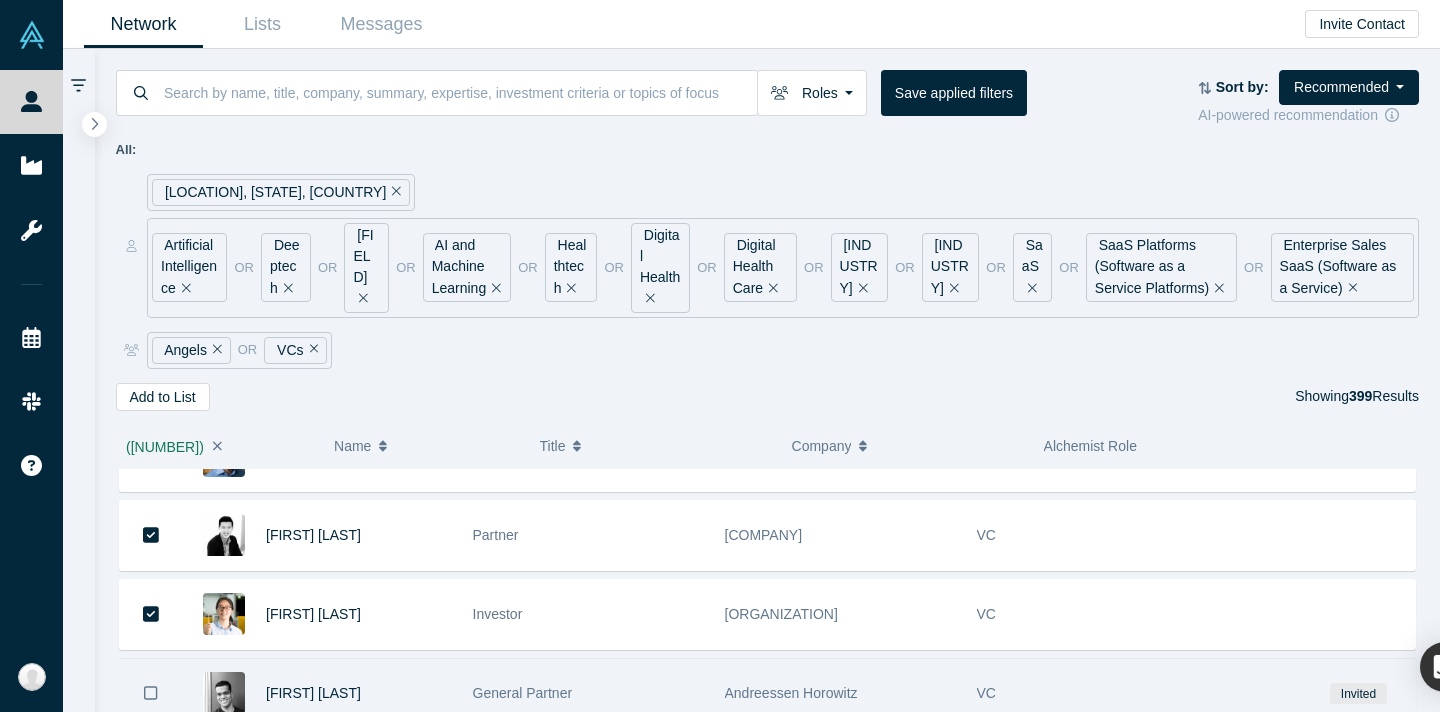 click at bounding box center (151, 693) 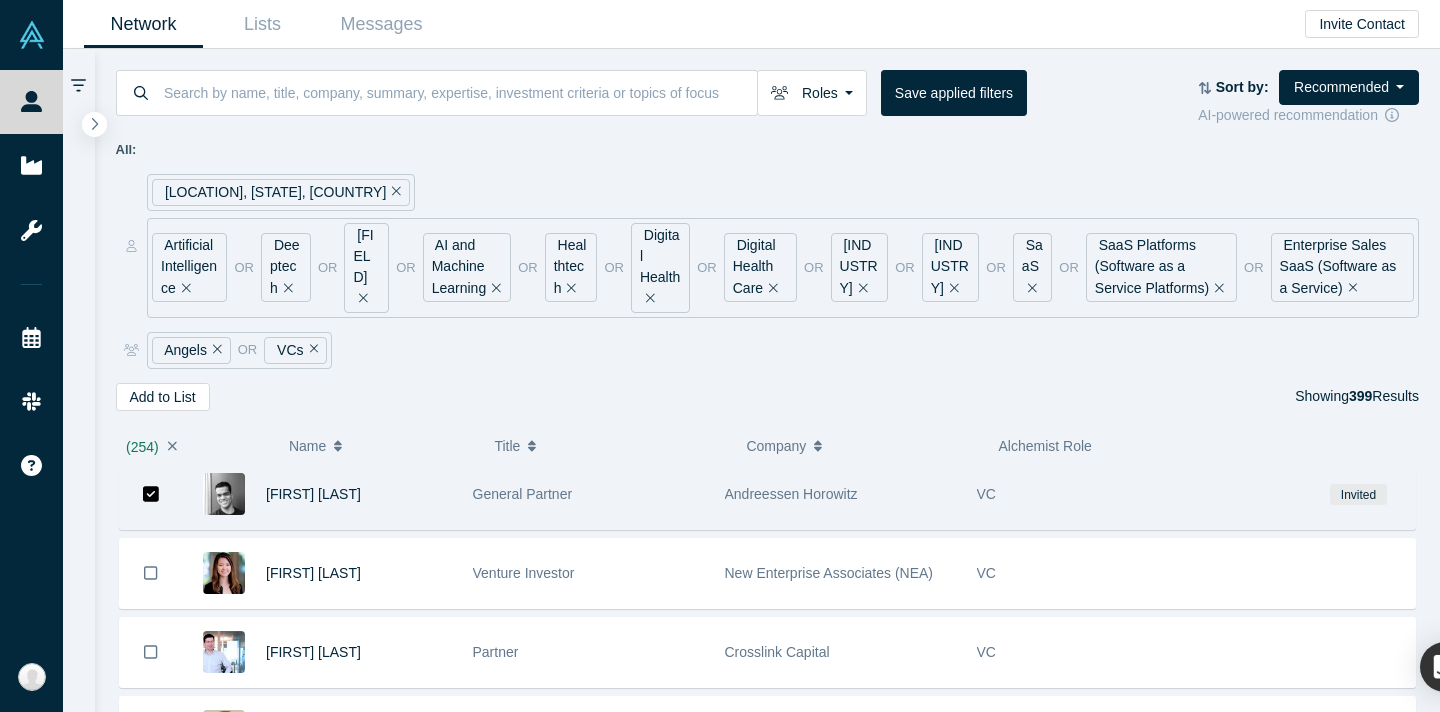 scroll, scrollTop: 20228, scrollLeft: 0, axis: vertical 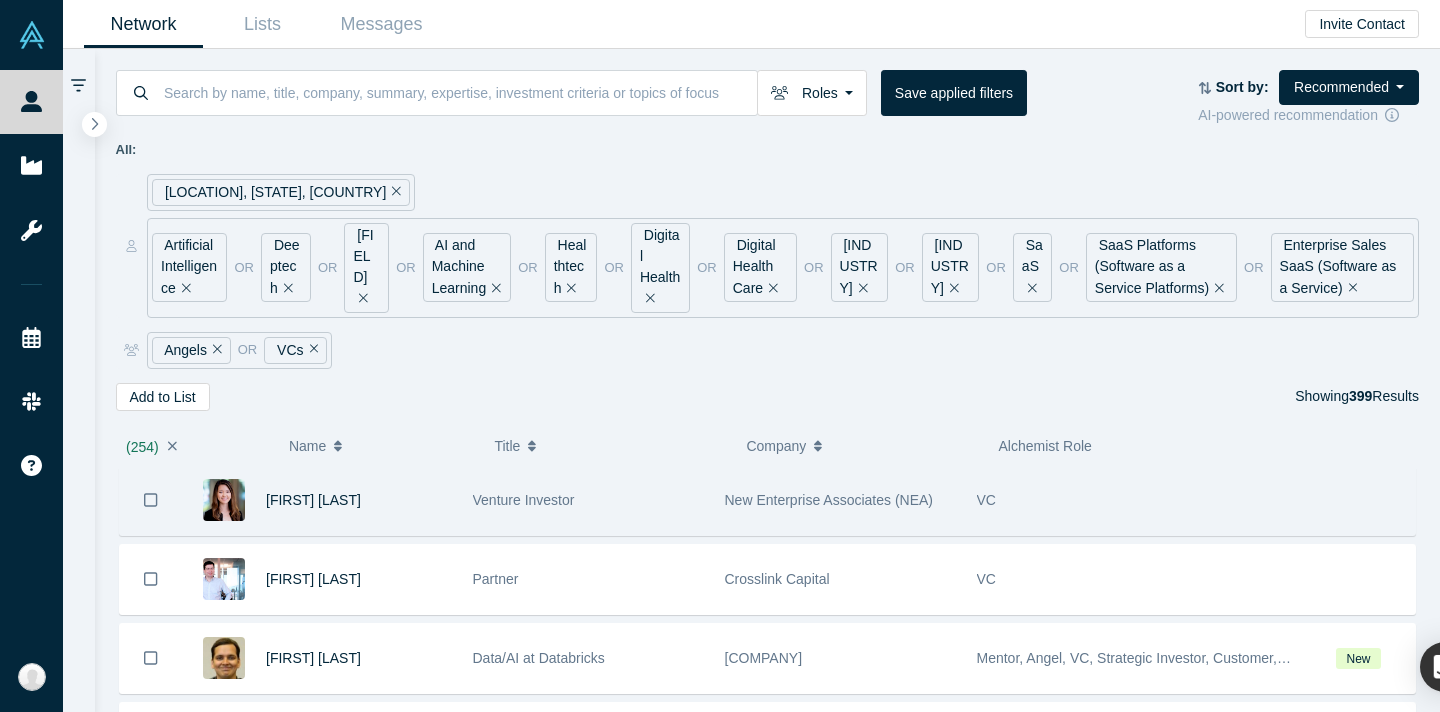 click at bounding box center [151, 500] 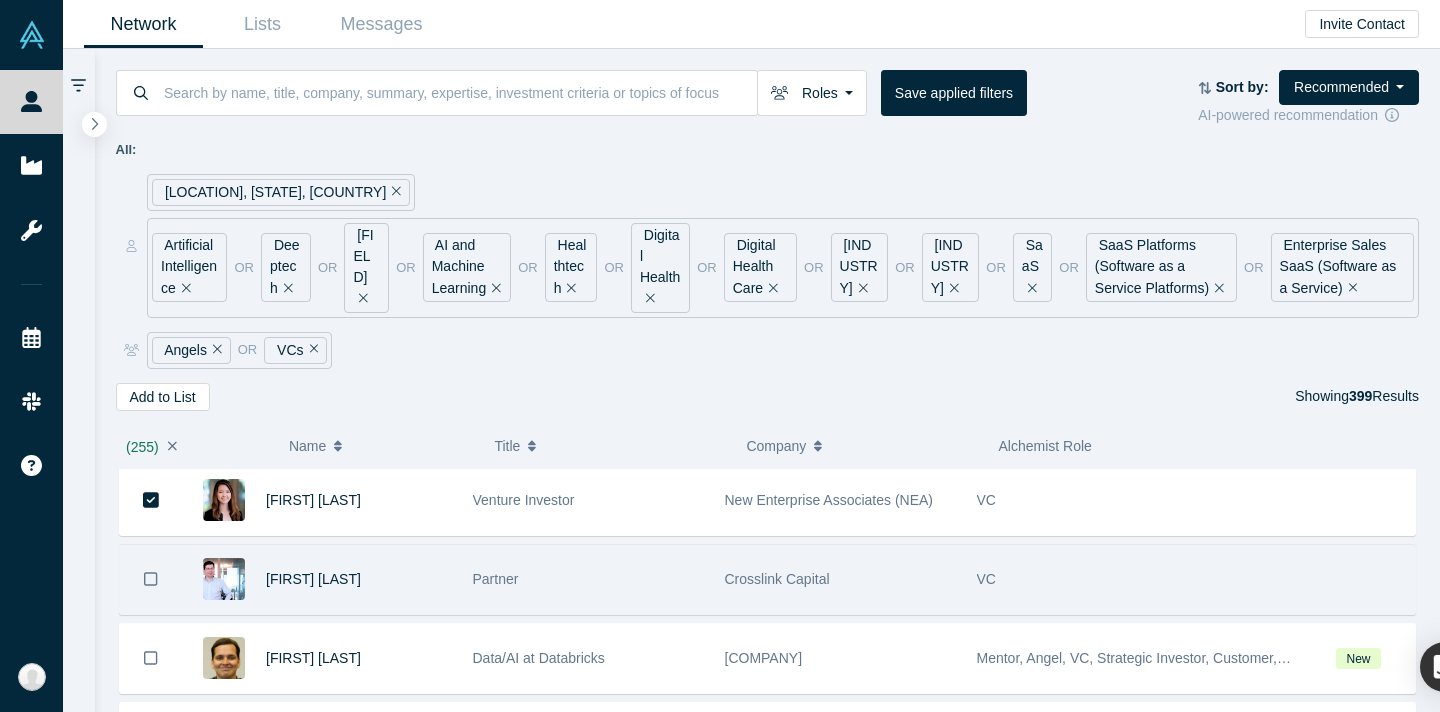 click at bounding box center [151, 579] 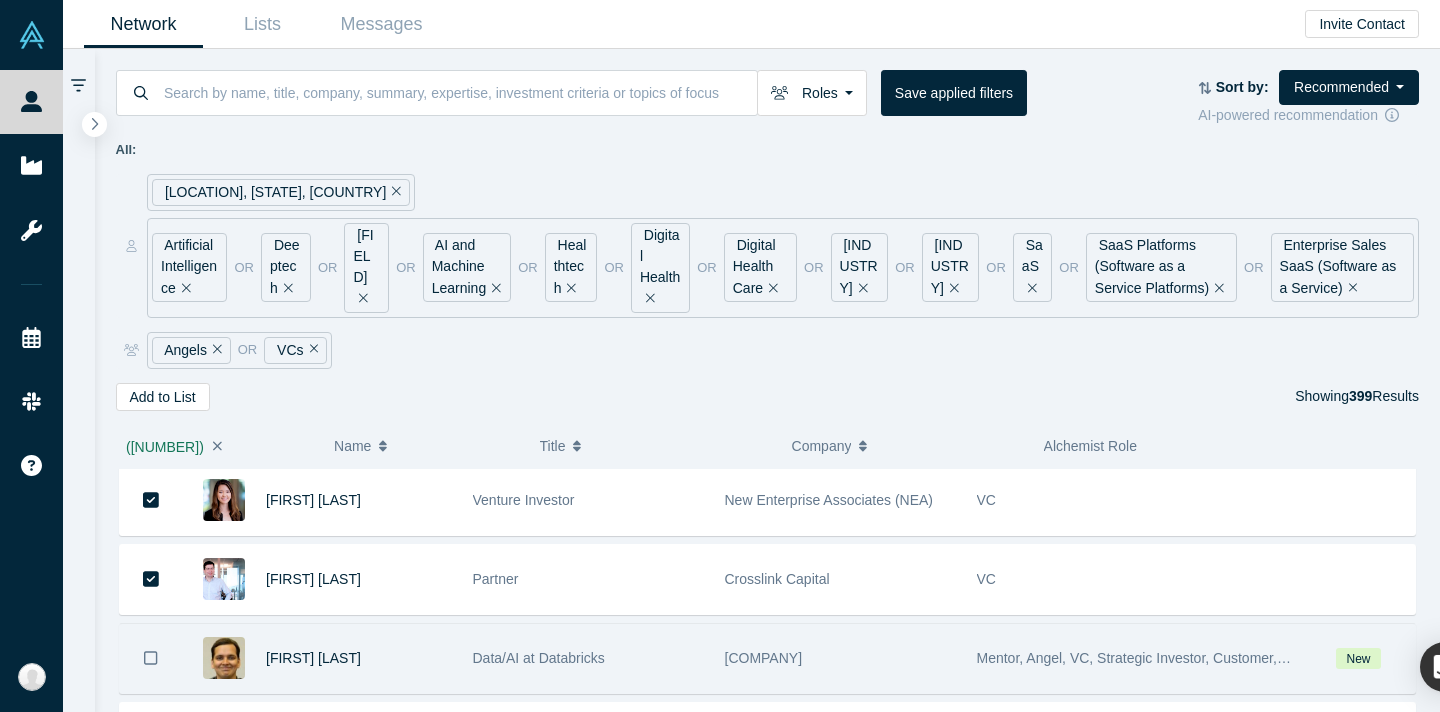 click at bounding box center (151, 658) 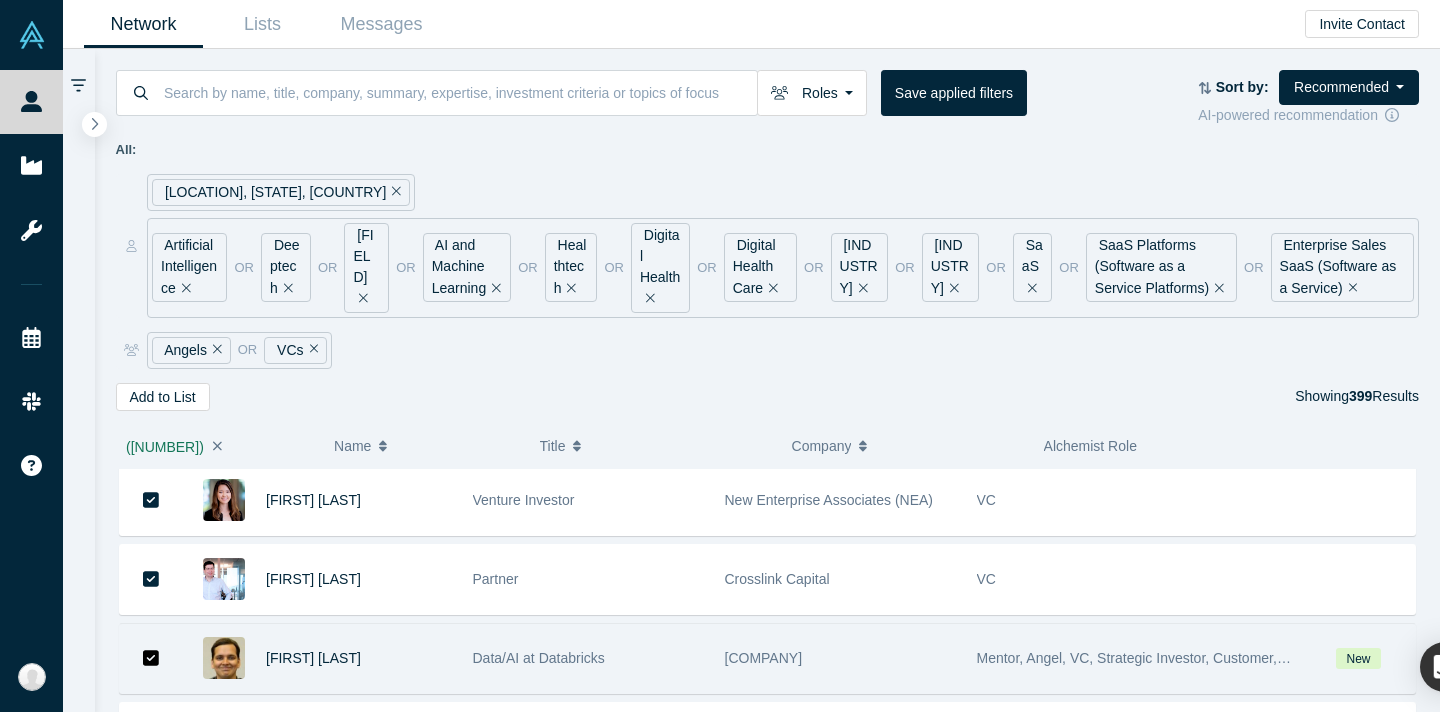 scroll, scrollTop: 20330, scrollLeft: 0, axis: vertical 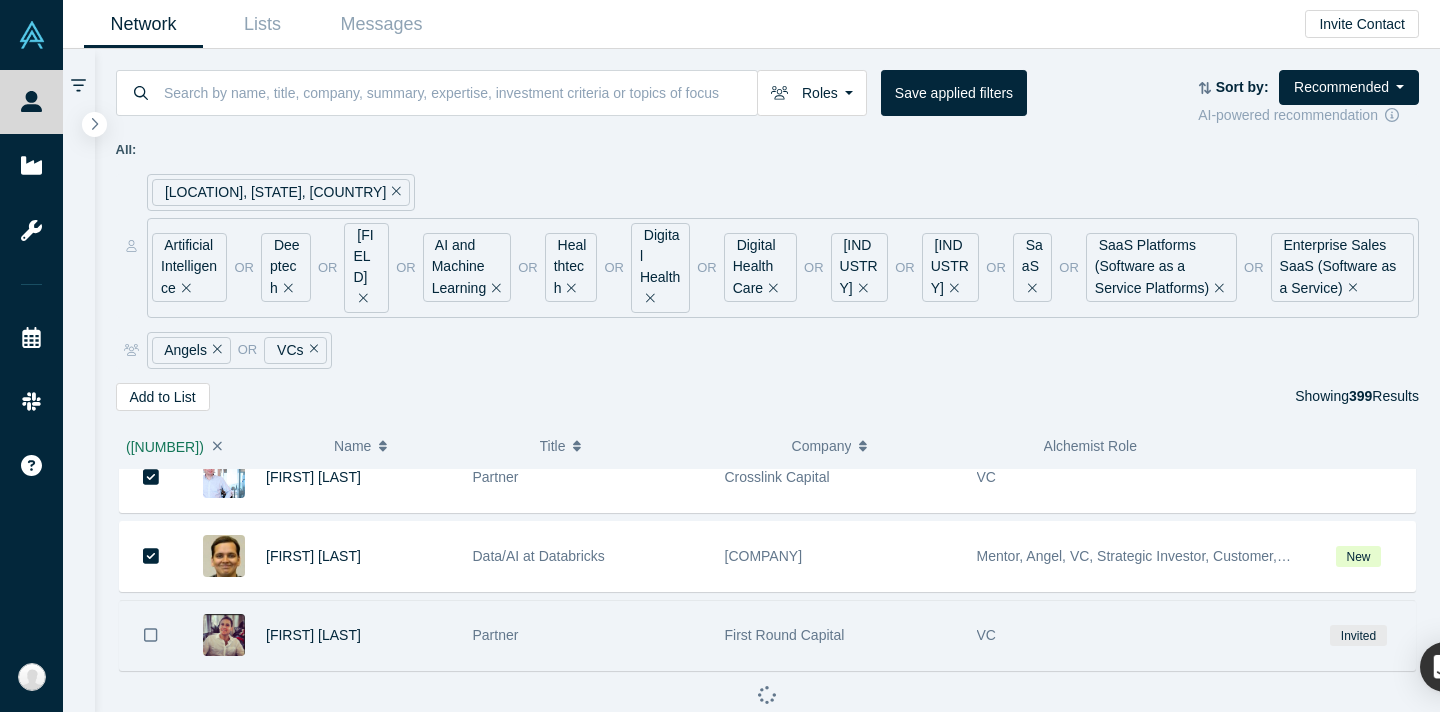 click at bounding box center (151, 635) 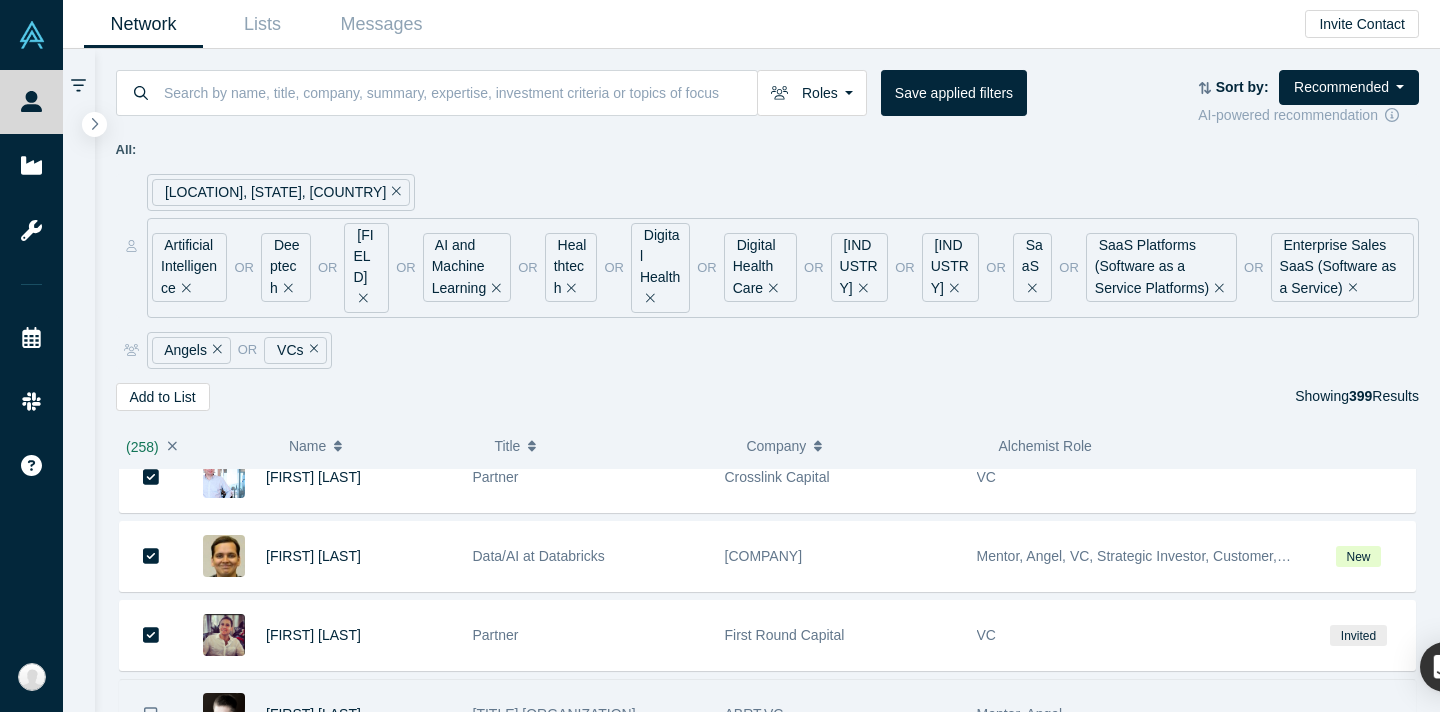 scroll, scrollTop: 20552, scrollLeft: 0, axis: vertical 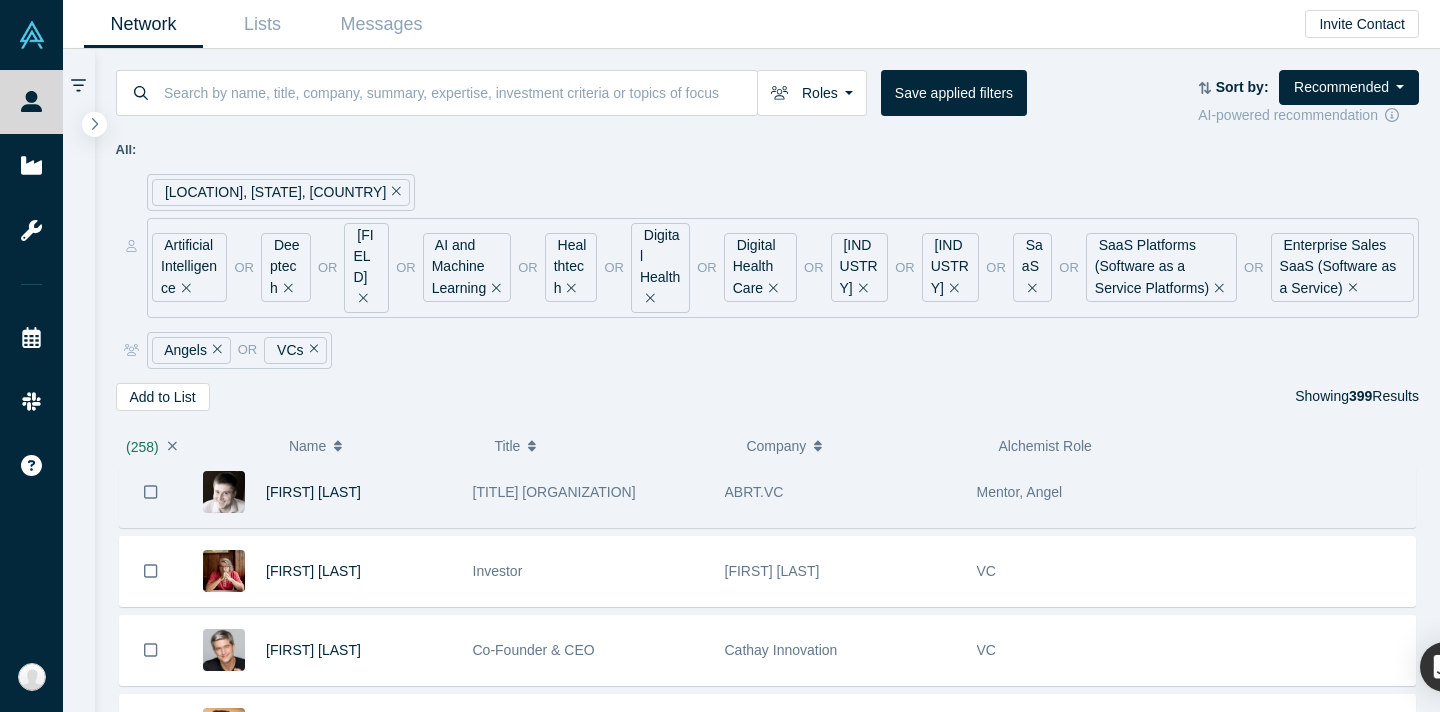 click at bounding box center (151, 492) 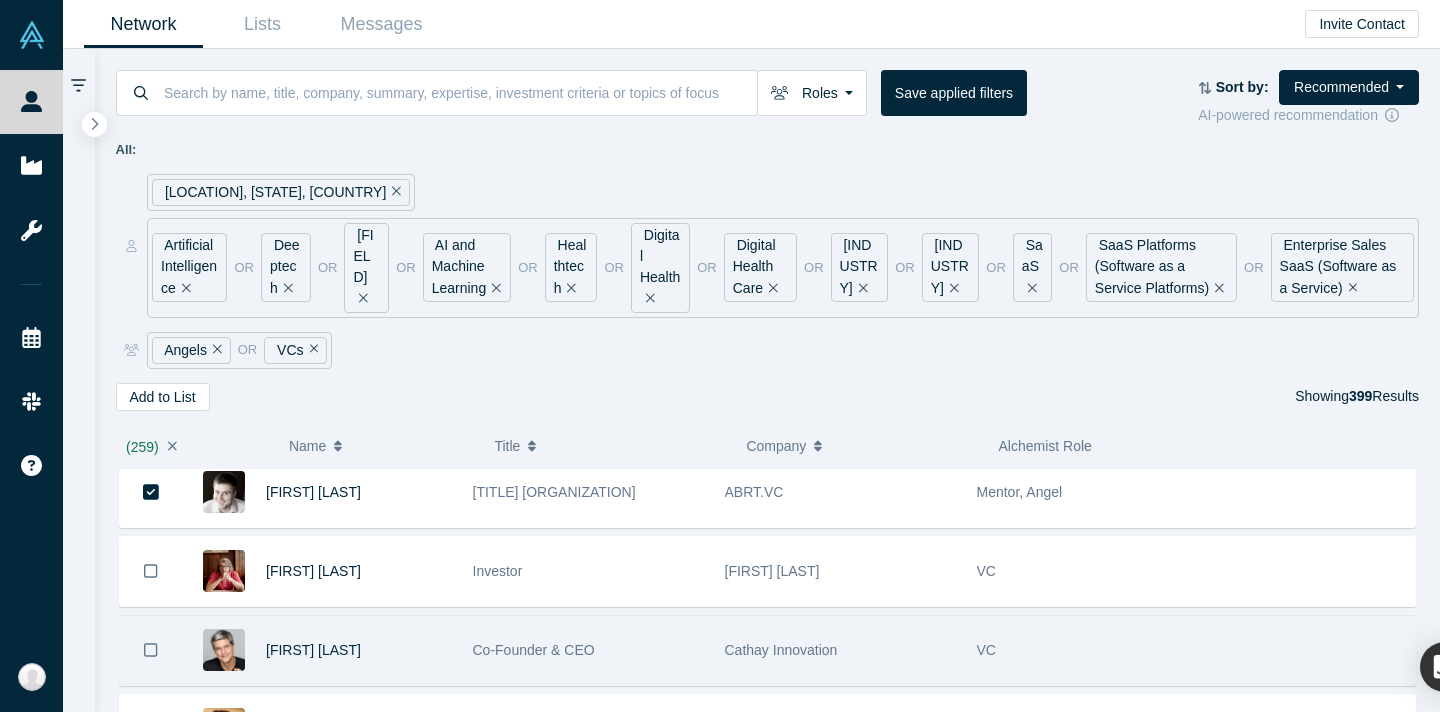 click at bounding box center [151, 571] 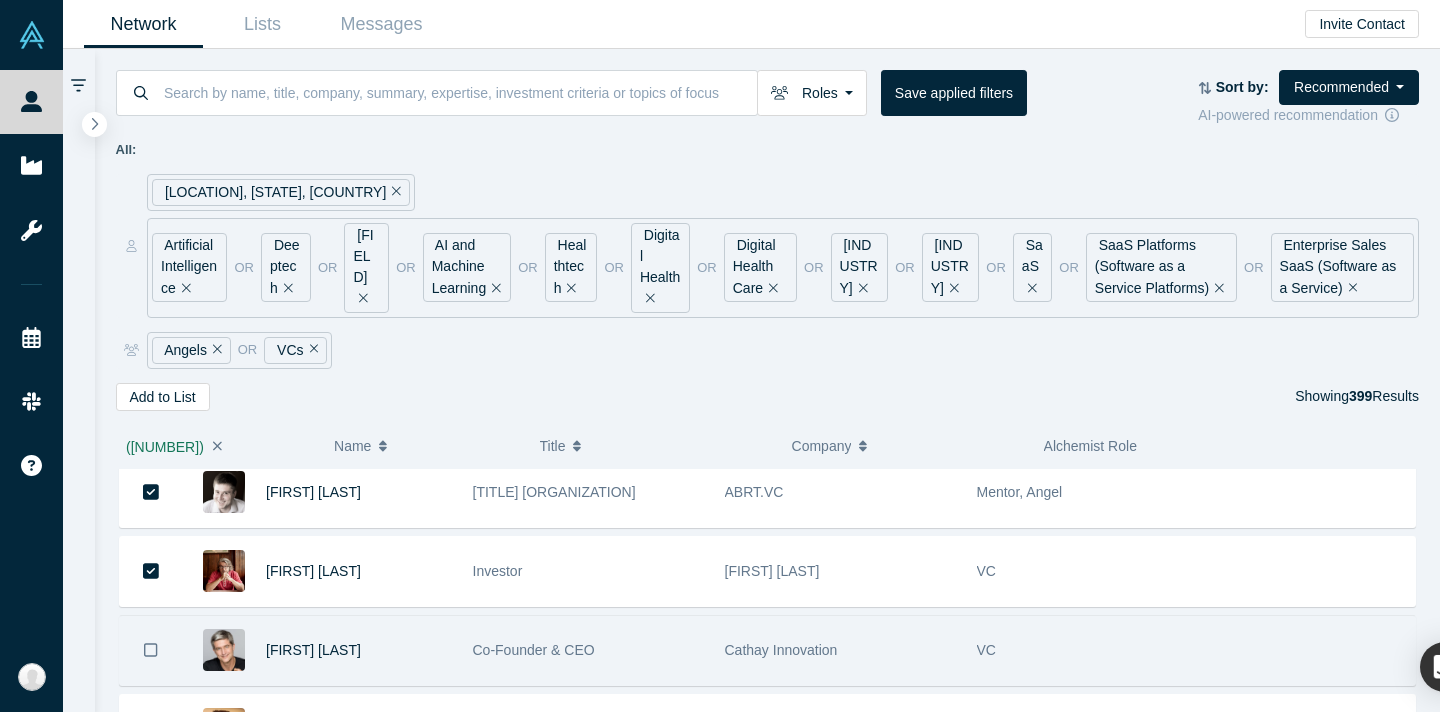 click at bounding box center [151, 650] 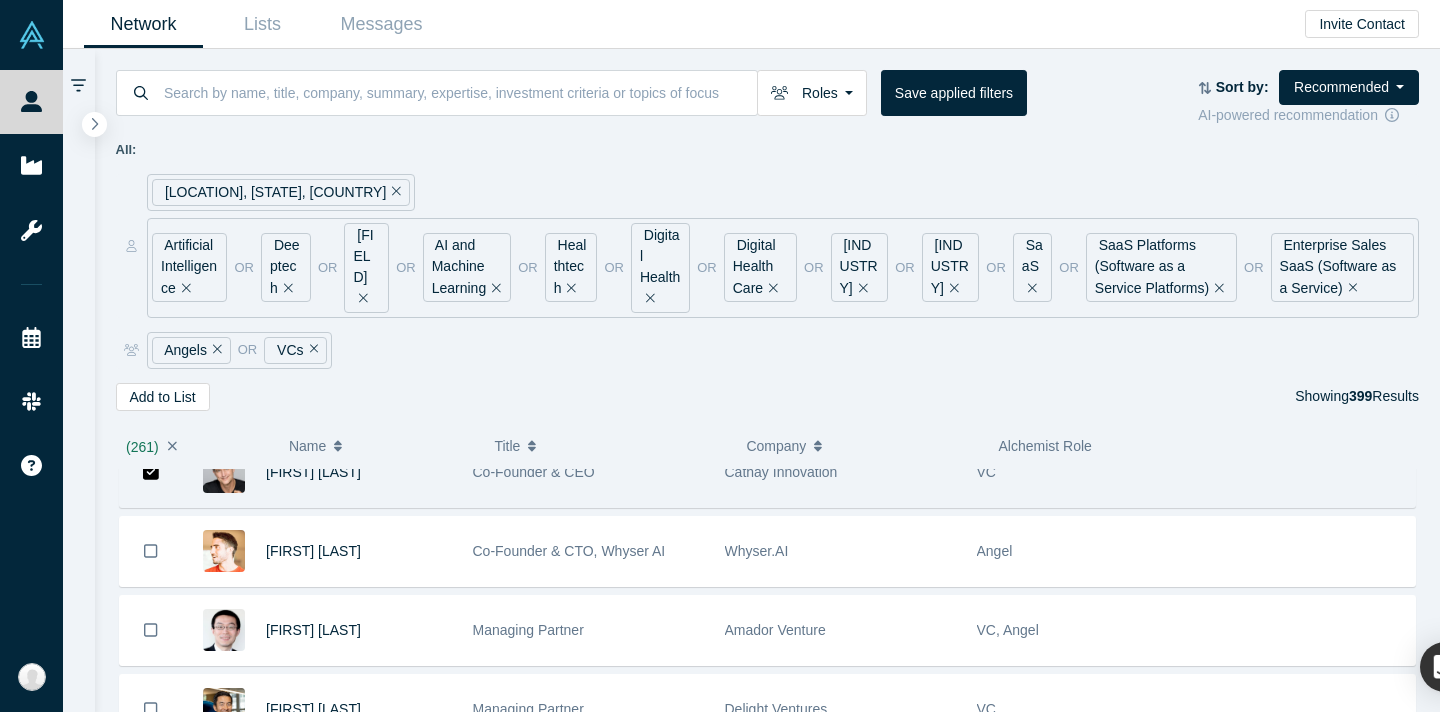 scroll, scrollTop: 20731, scrollLeft: 0, axis: vertical 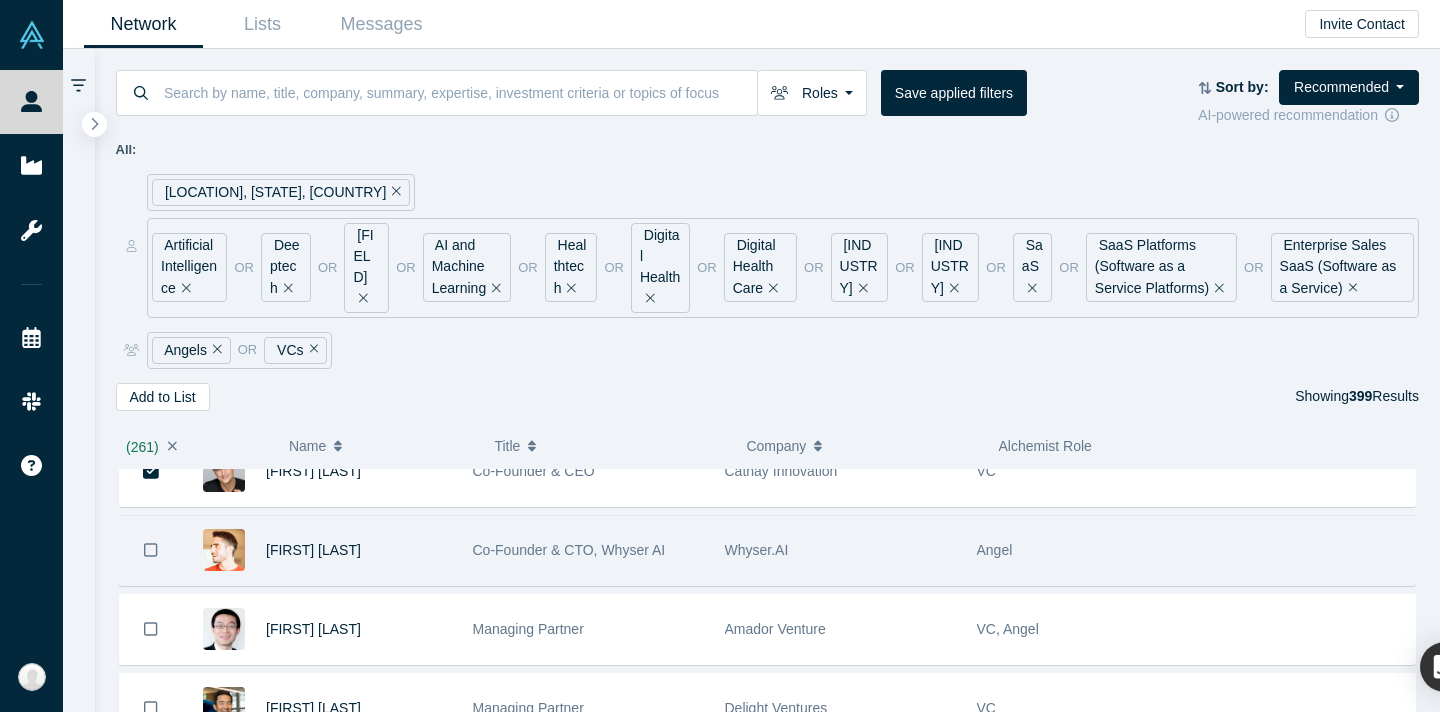 click 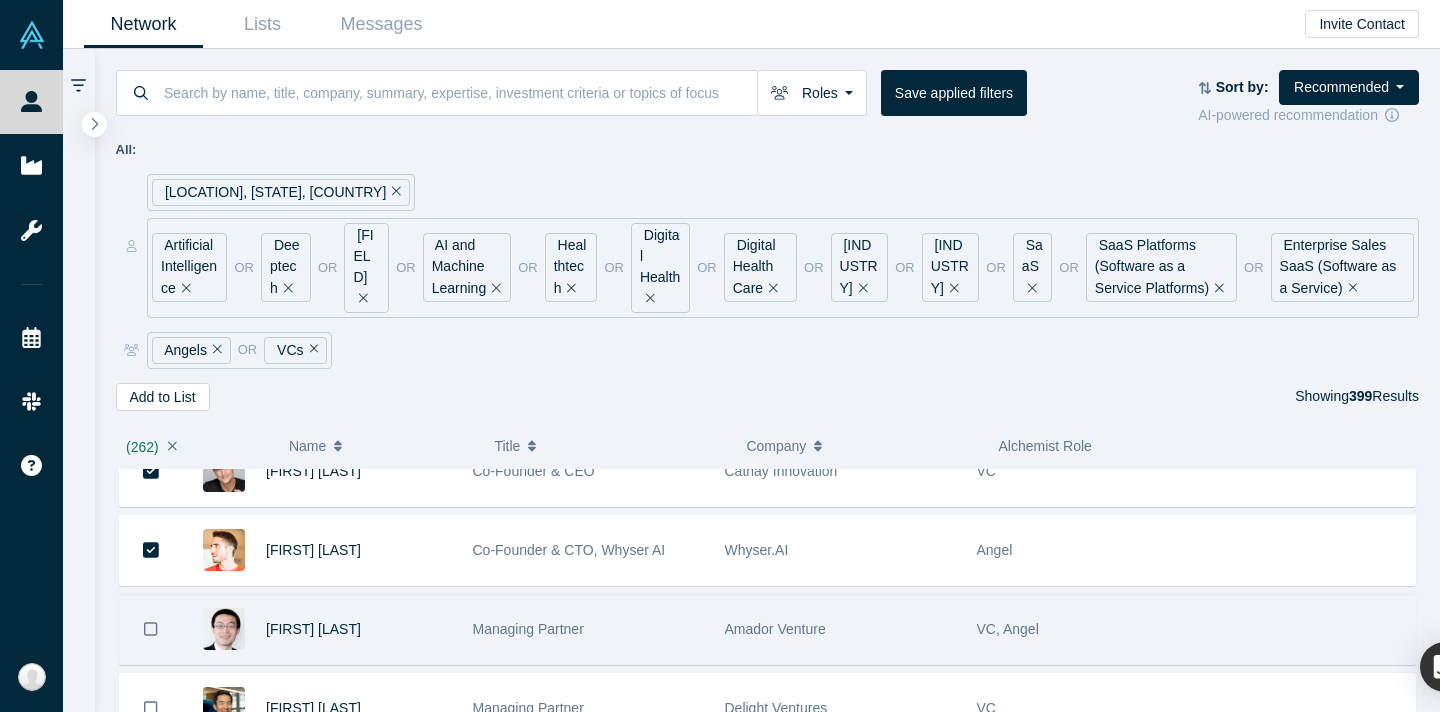 click at bounding box center [151, 629] 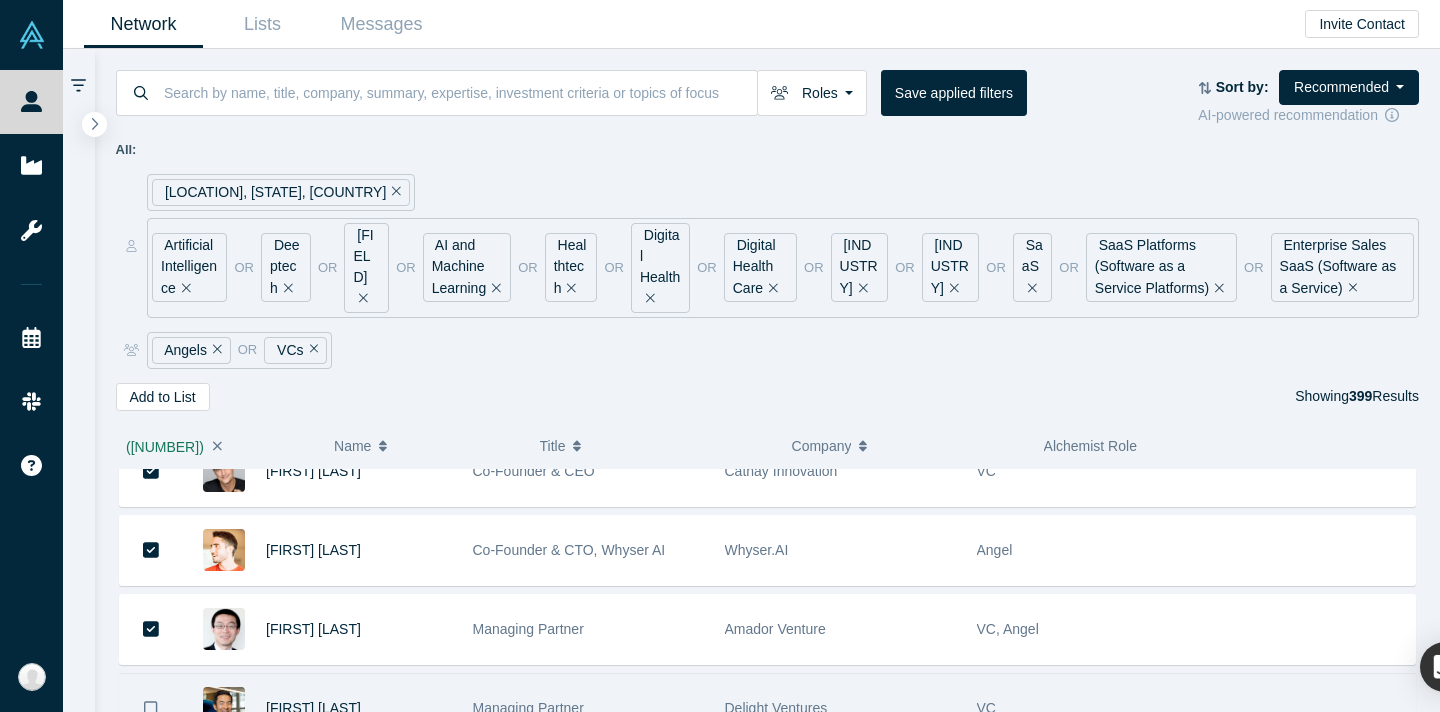 click at bounding box center (151, 708) 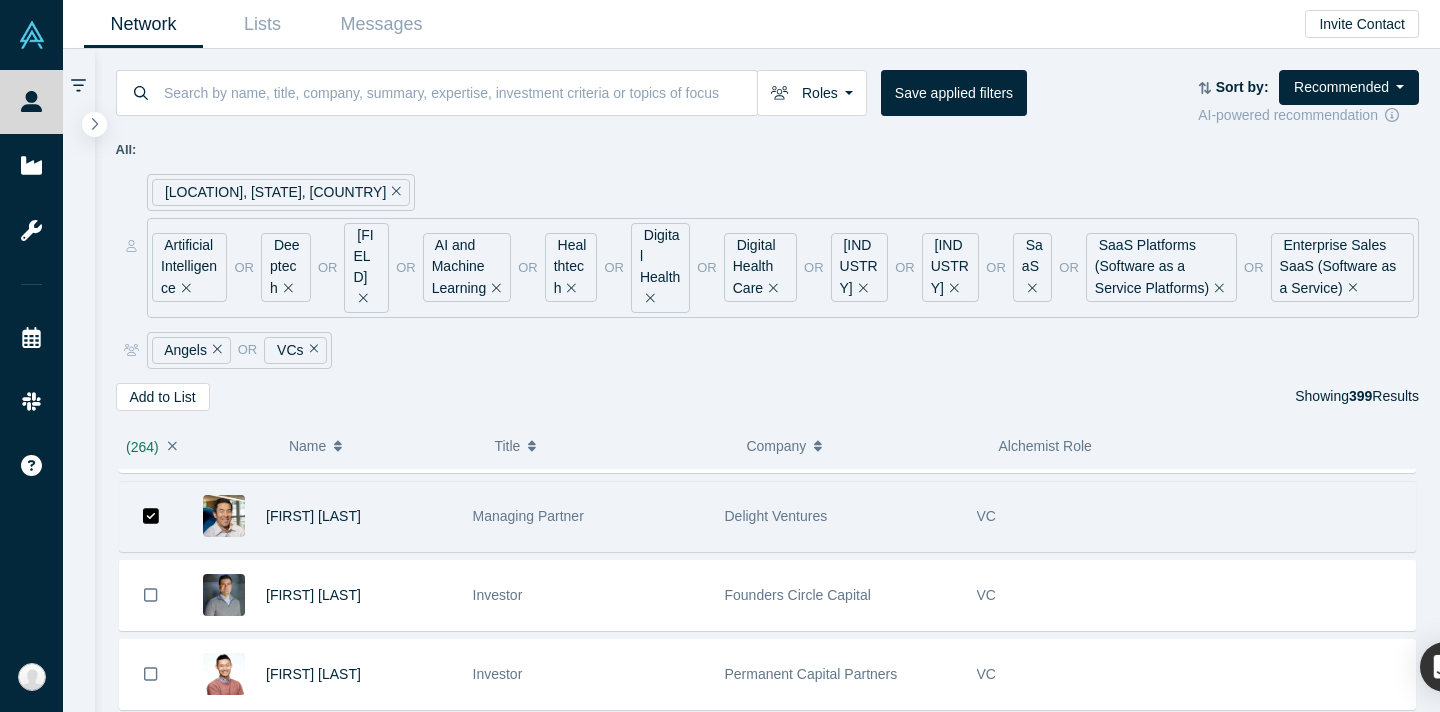 scroll, scrollTop: 20986, scrollLeft: 0, axis: vertical 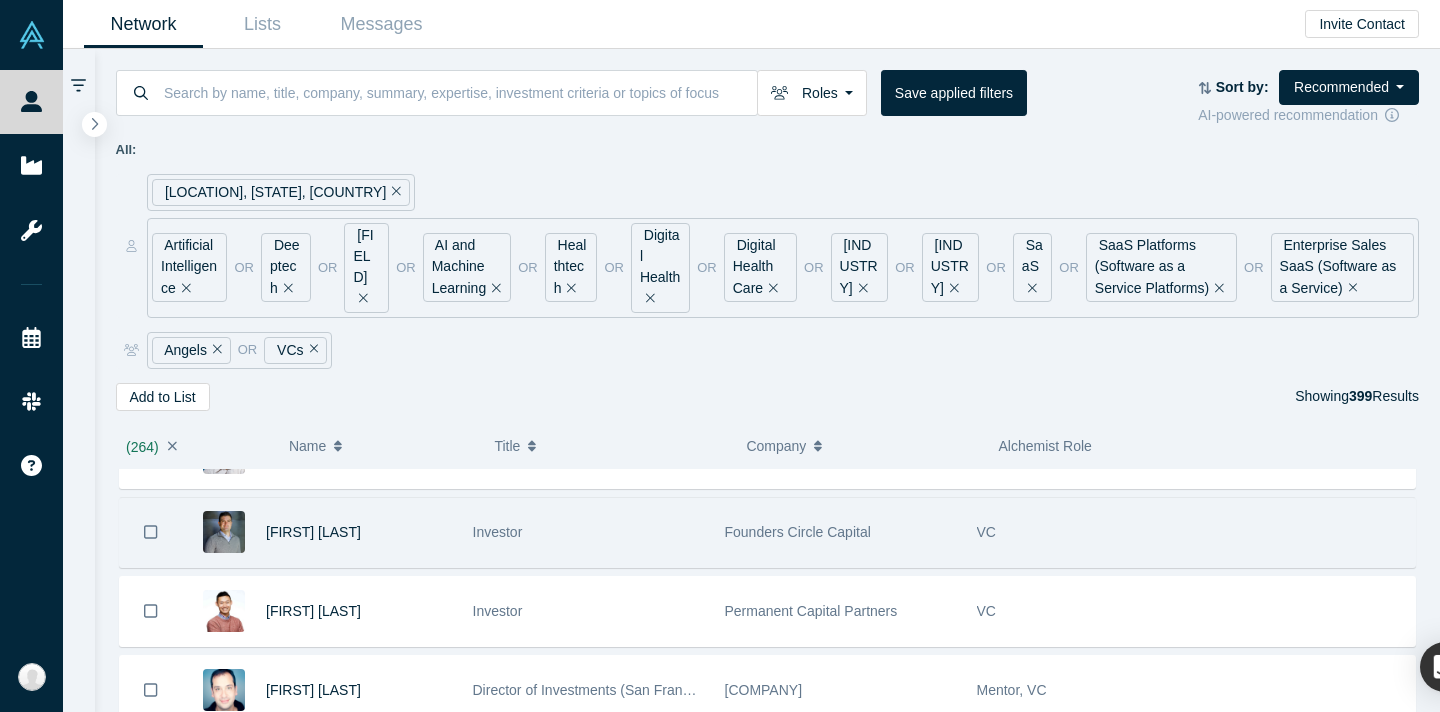 click 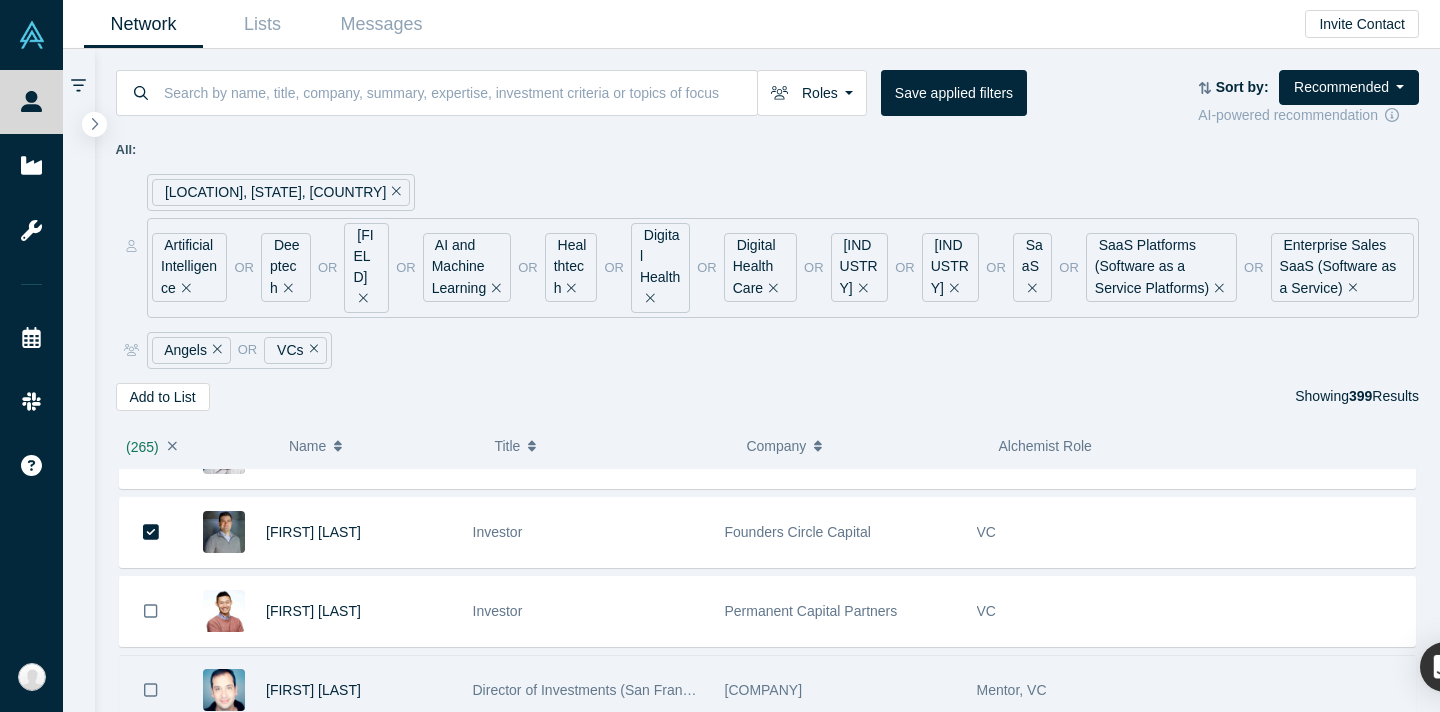 click at bounding box center [151, 611] 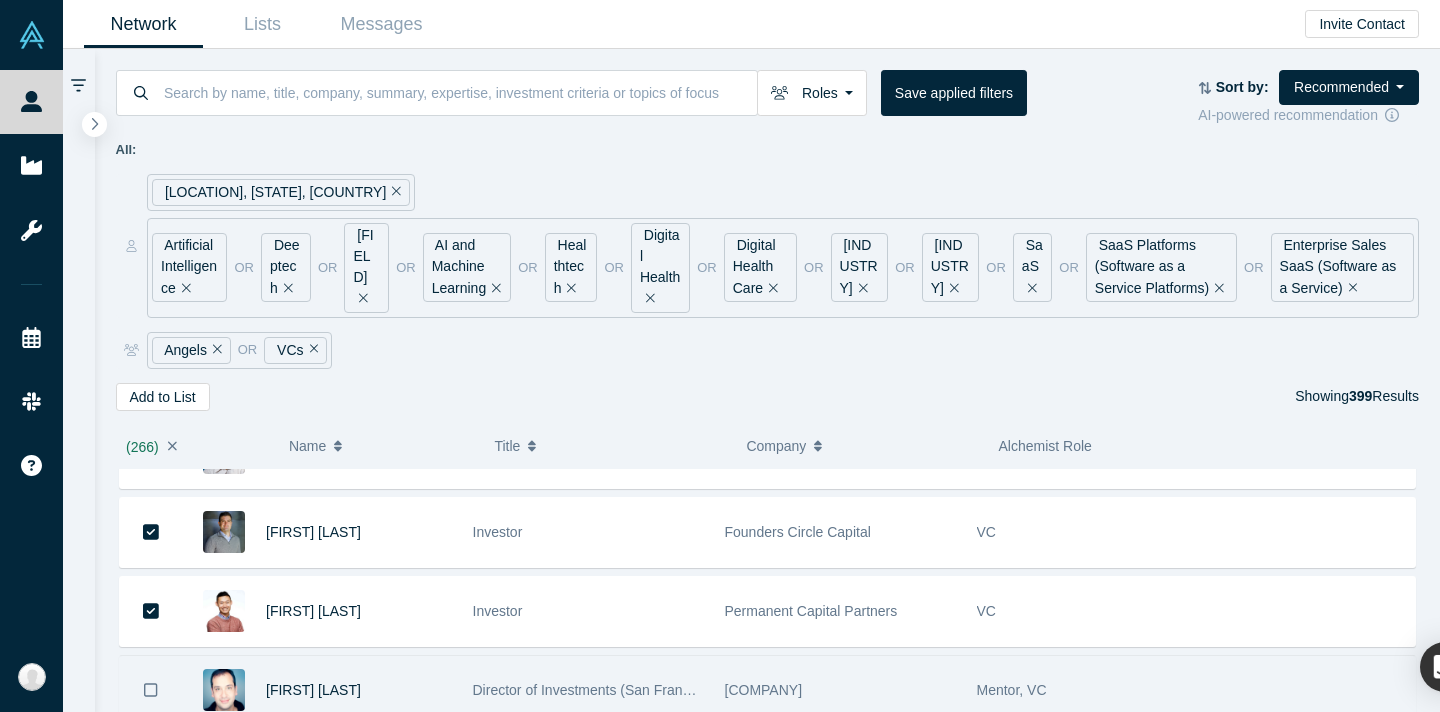 click at bounding box center [151, 690] 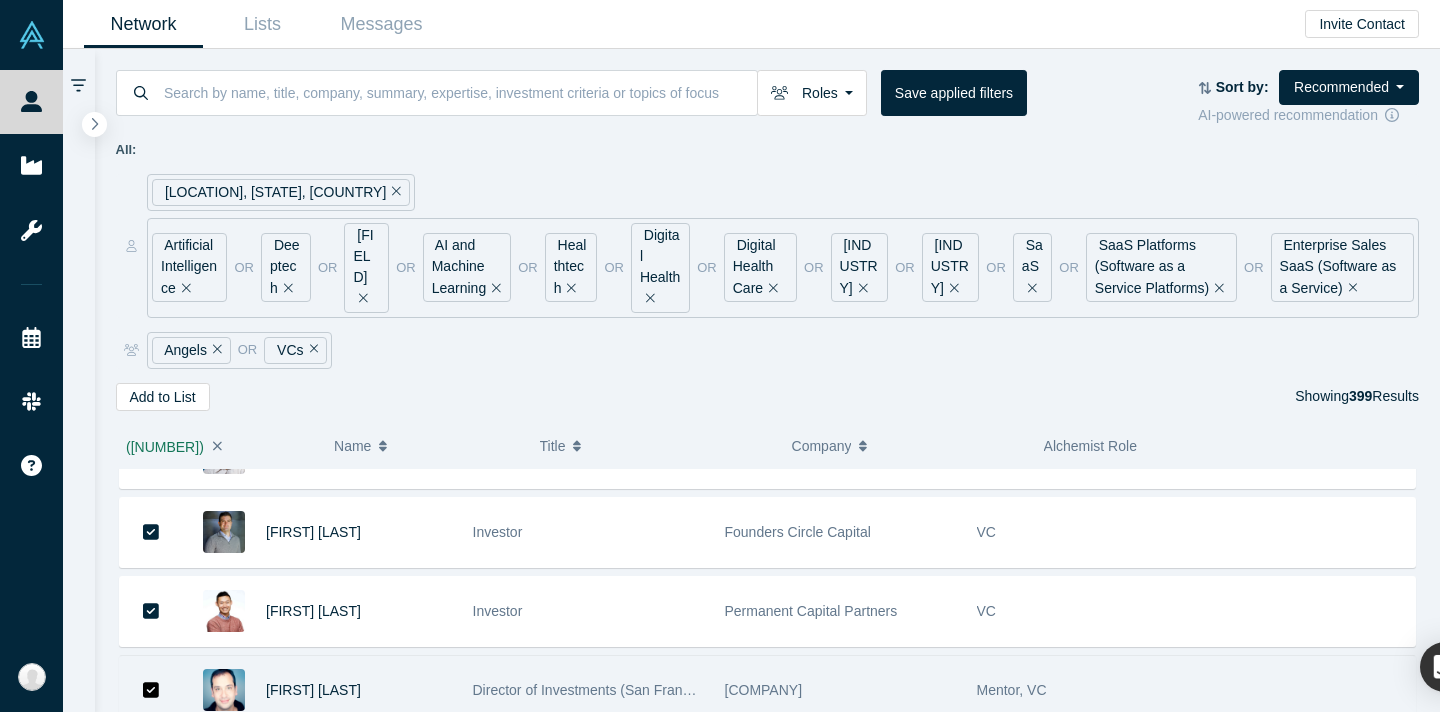 scroll, scrollTop: 21139, scrollLeft: 0, axis: vertical 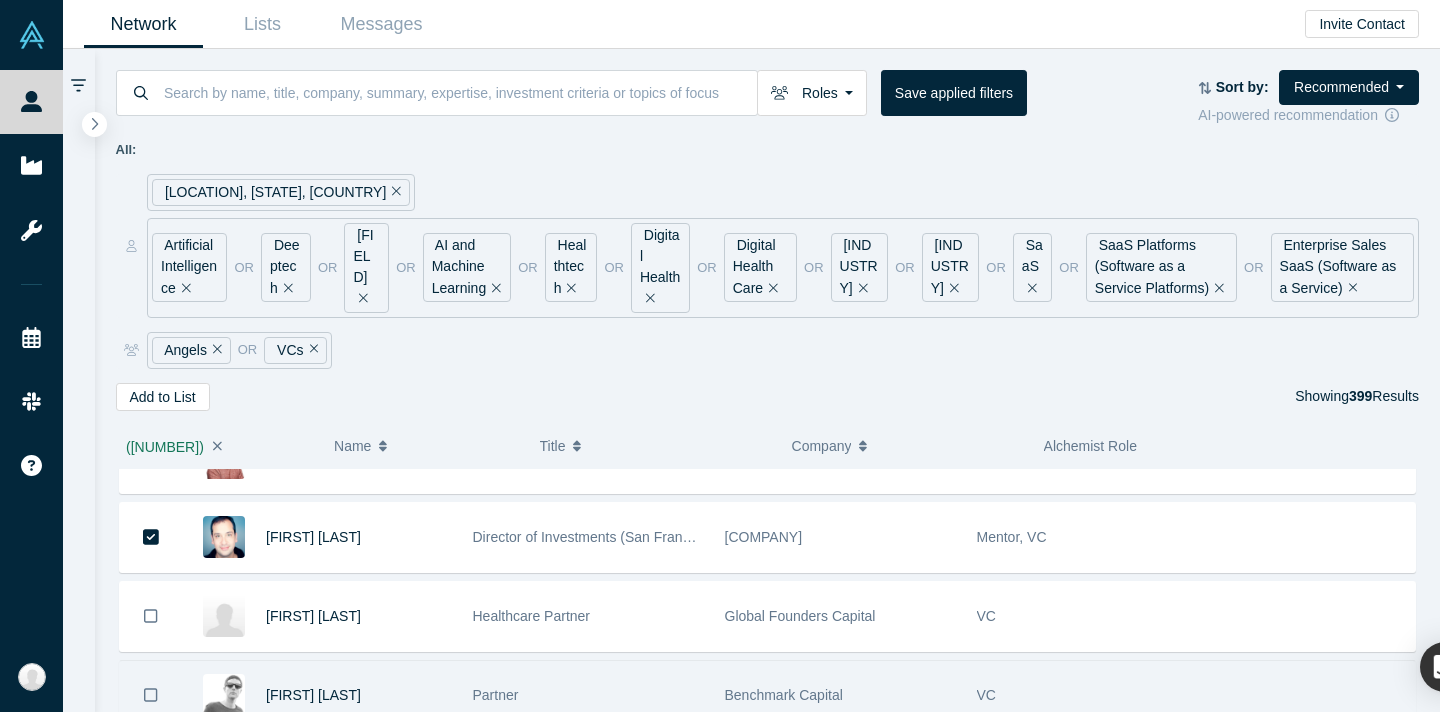 click at bounding box center [151, 616] 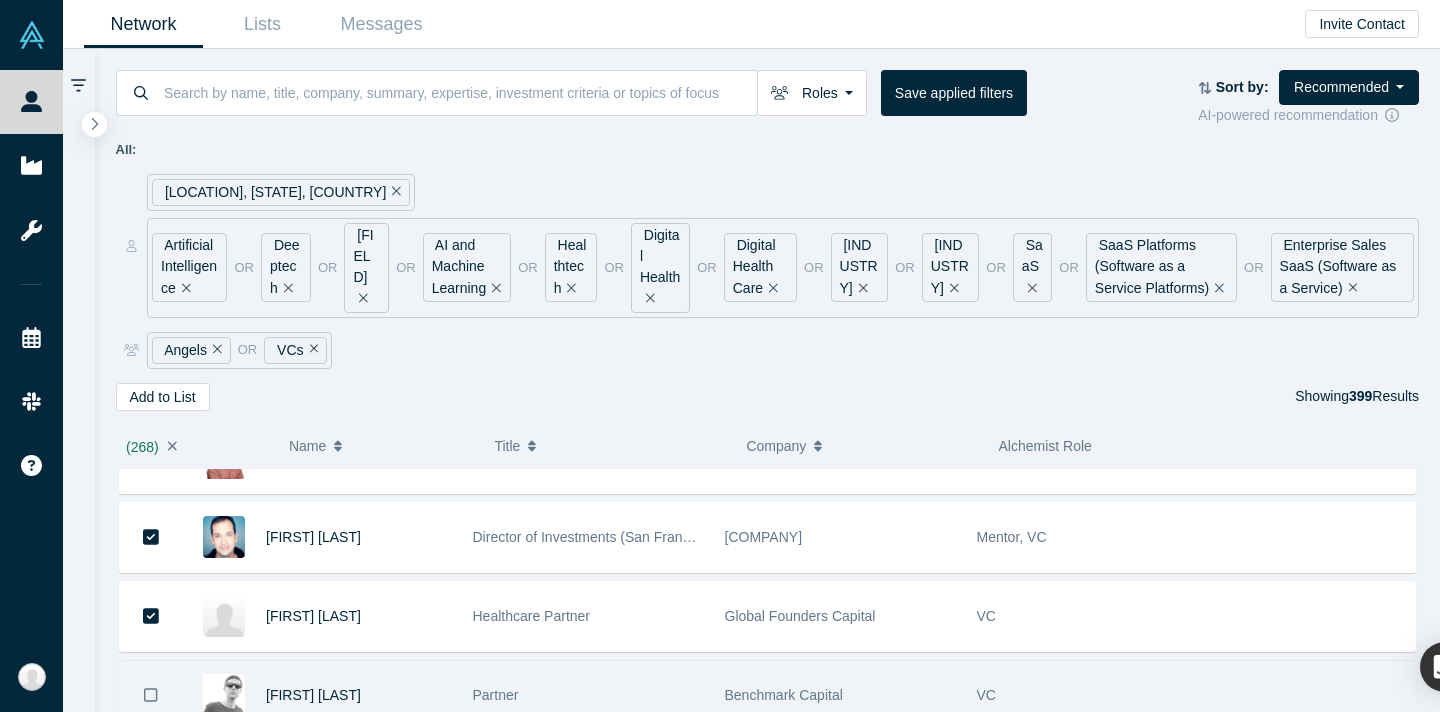 click at bounding box center (151, 695) 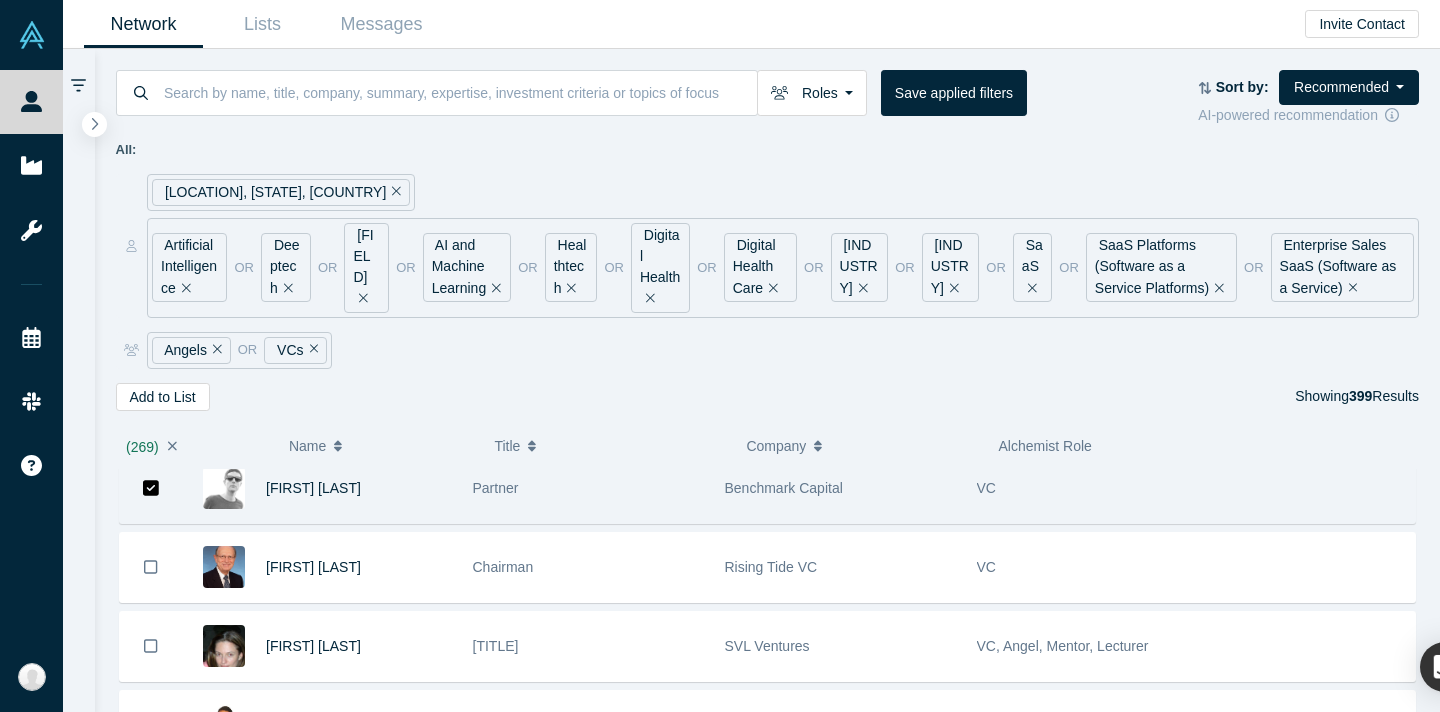 scroll, scrollTop: 21347, scrollLeft: 0, axis: vertical 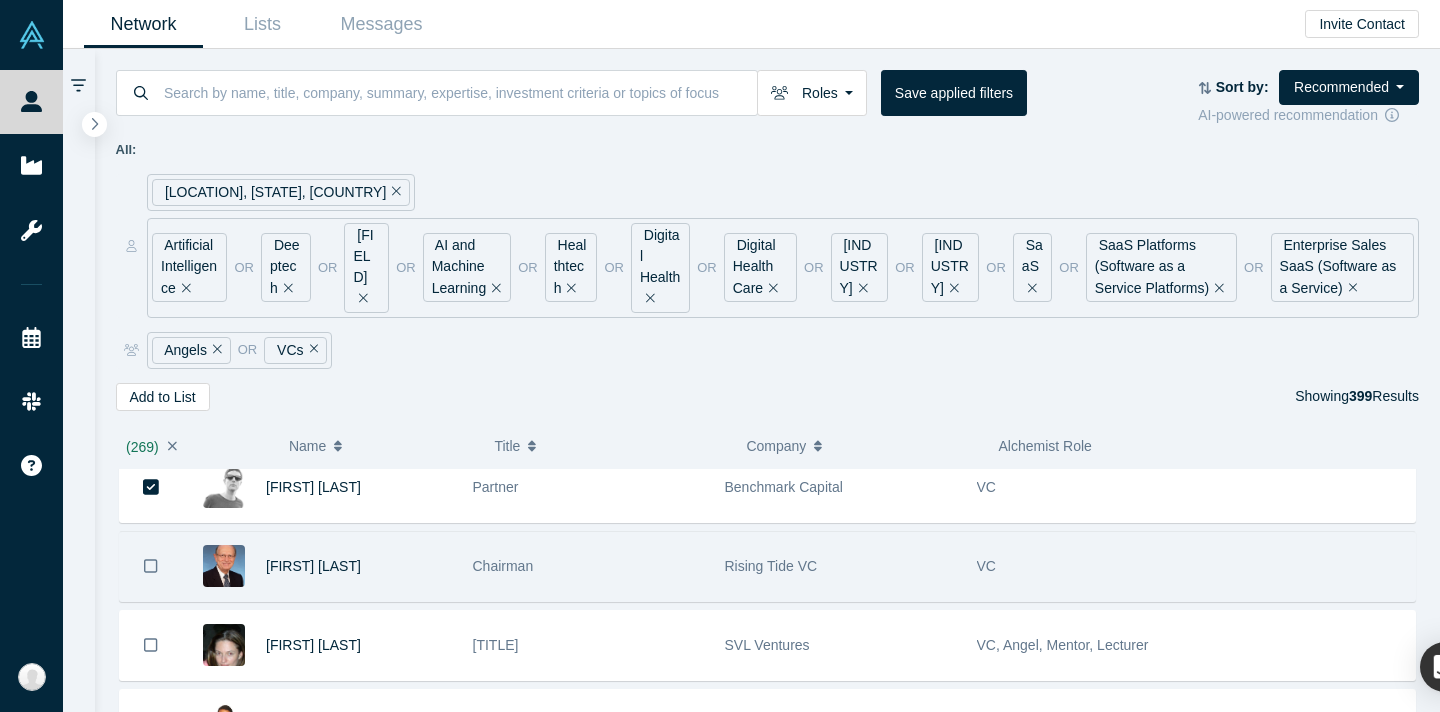 click 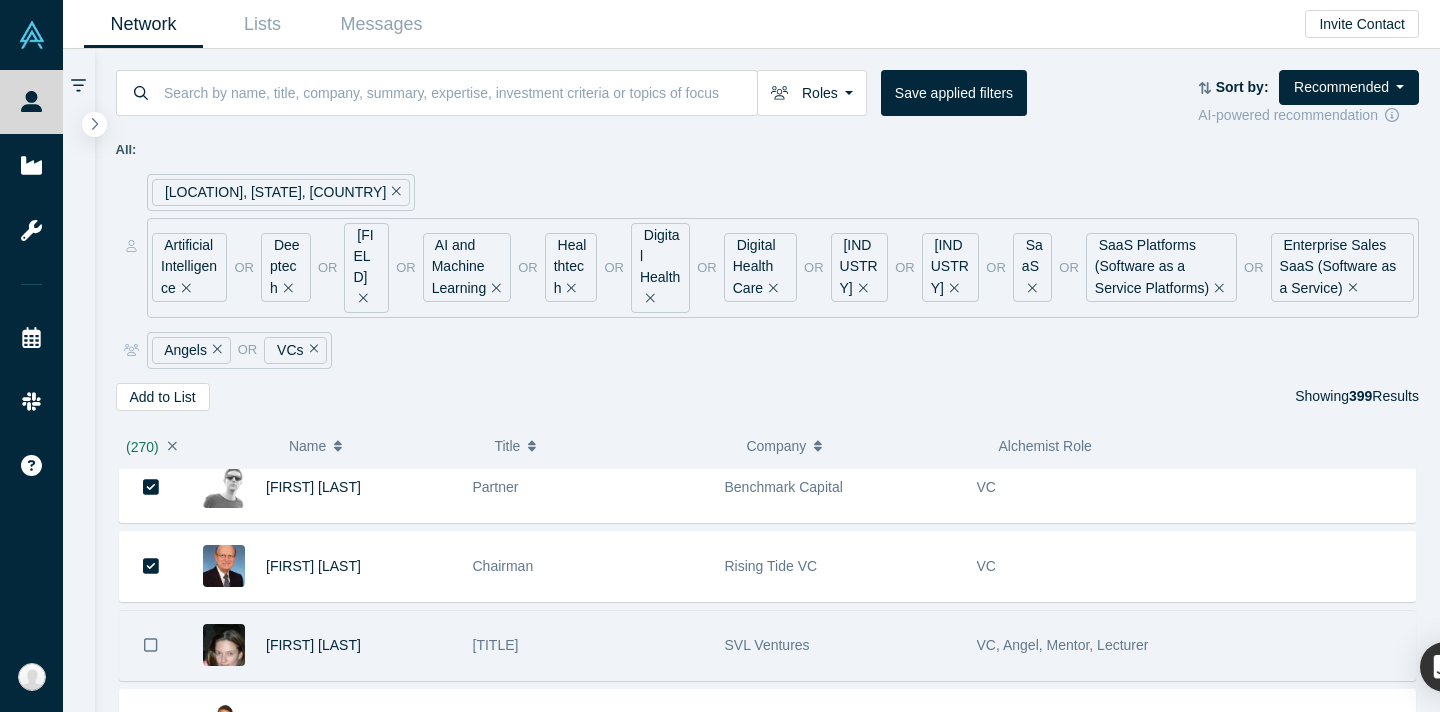 click at bounding box center (151, 645) 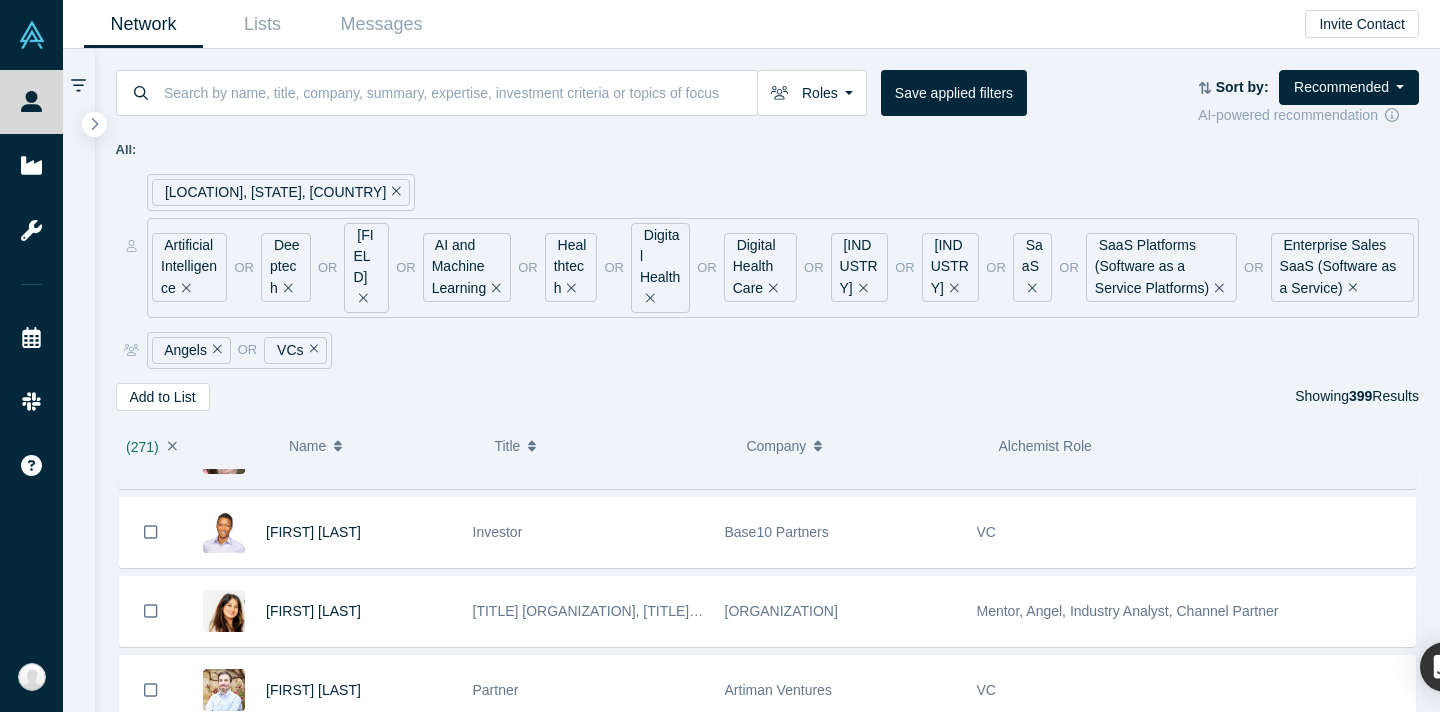 scroll, scrollTop: 21541, scrollLeft: 0, axis: vertical 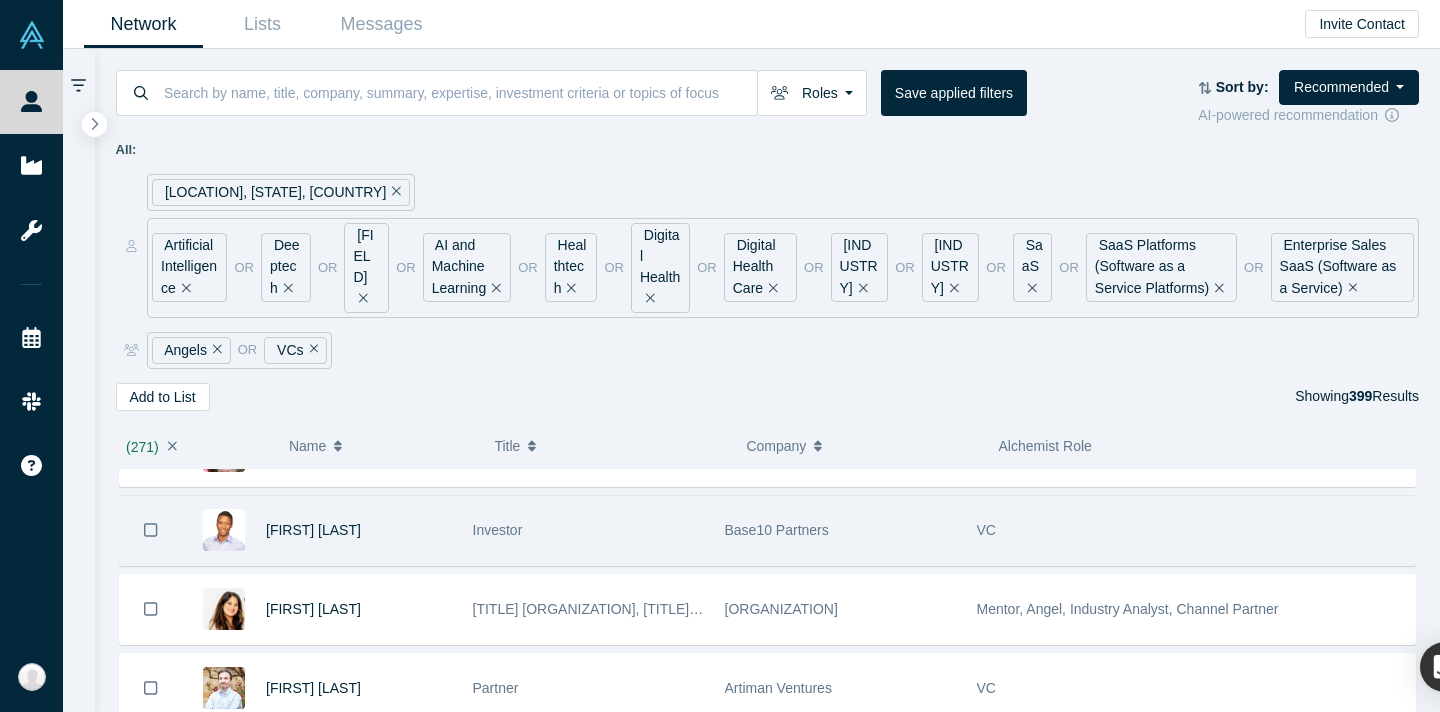 click at bounding box center [151, 530] 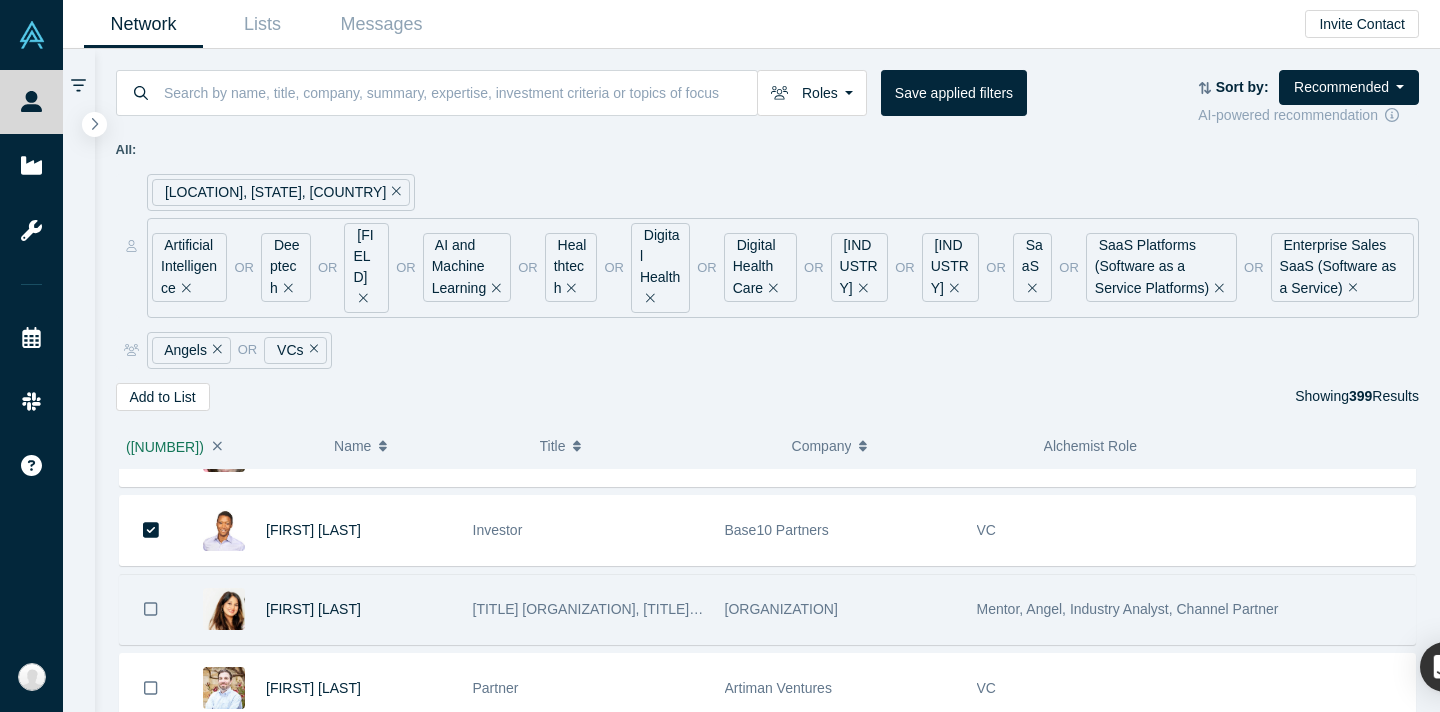 click at bounding box center (151, 609) 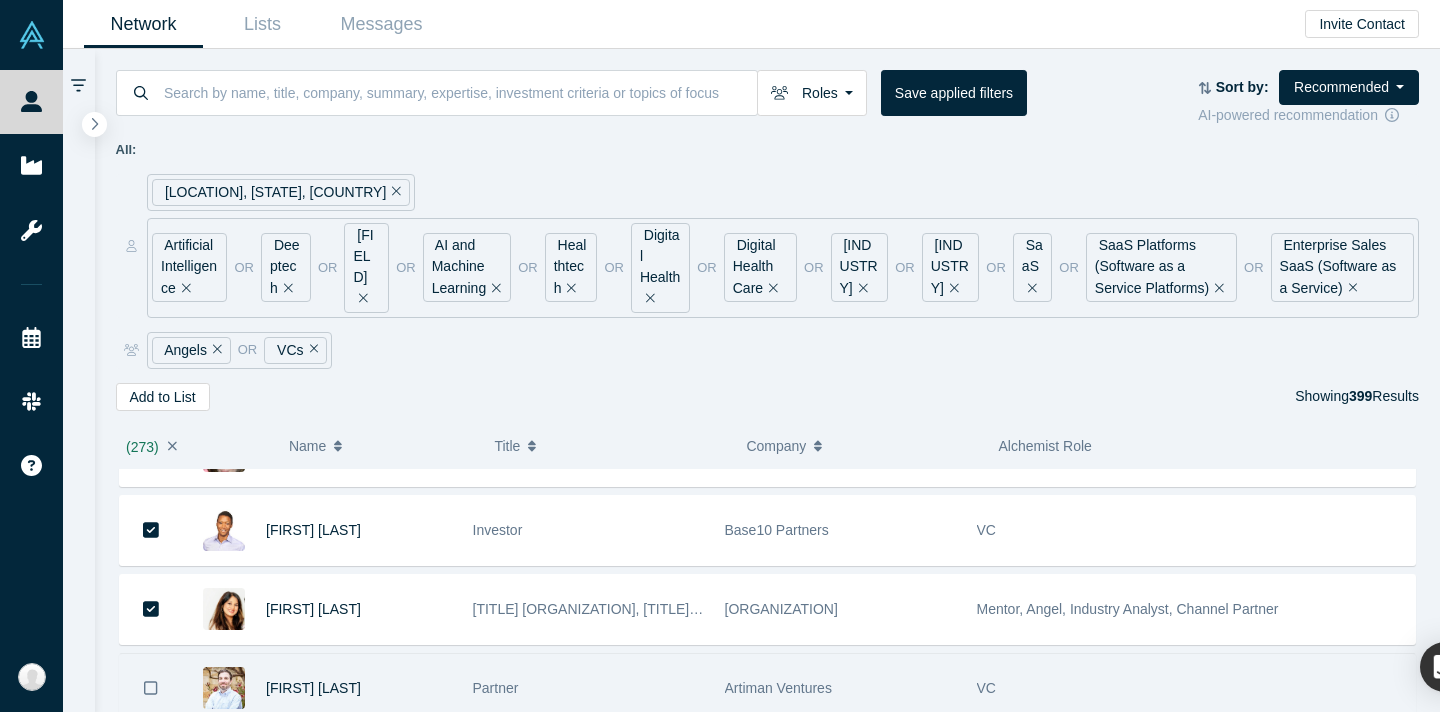 click at bounding box center [151, 688] 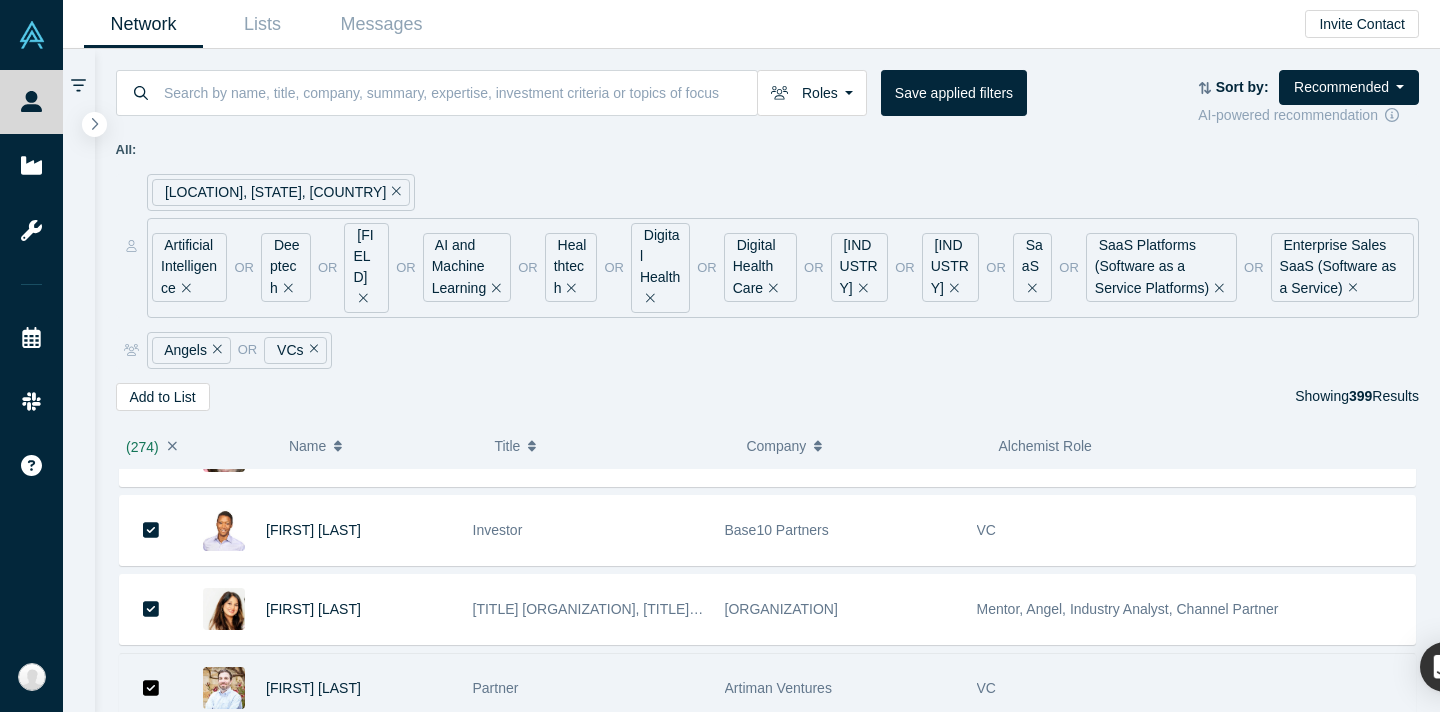 scroll, scrollTop: 21721, scrollLeft: 0, axis: vertical 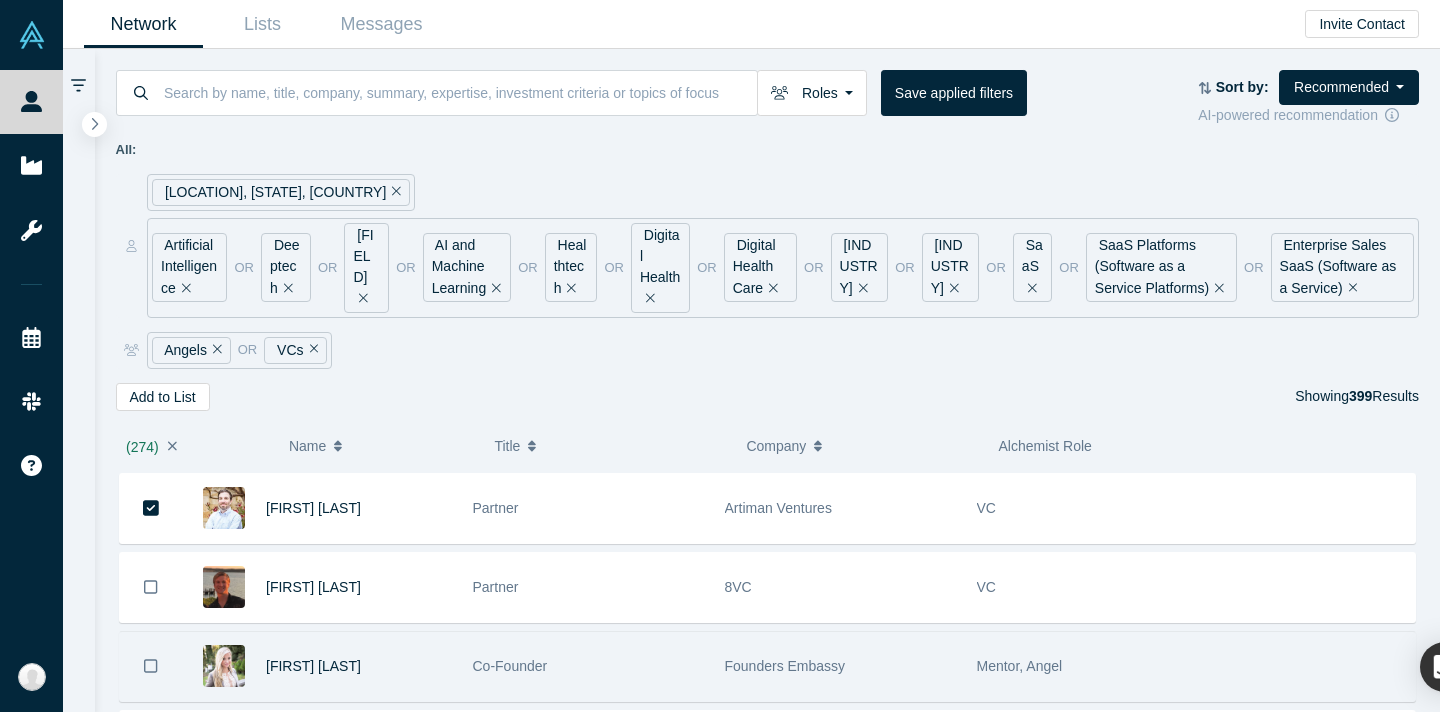 click at bounding box center (151, 587) 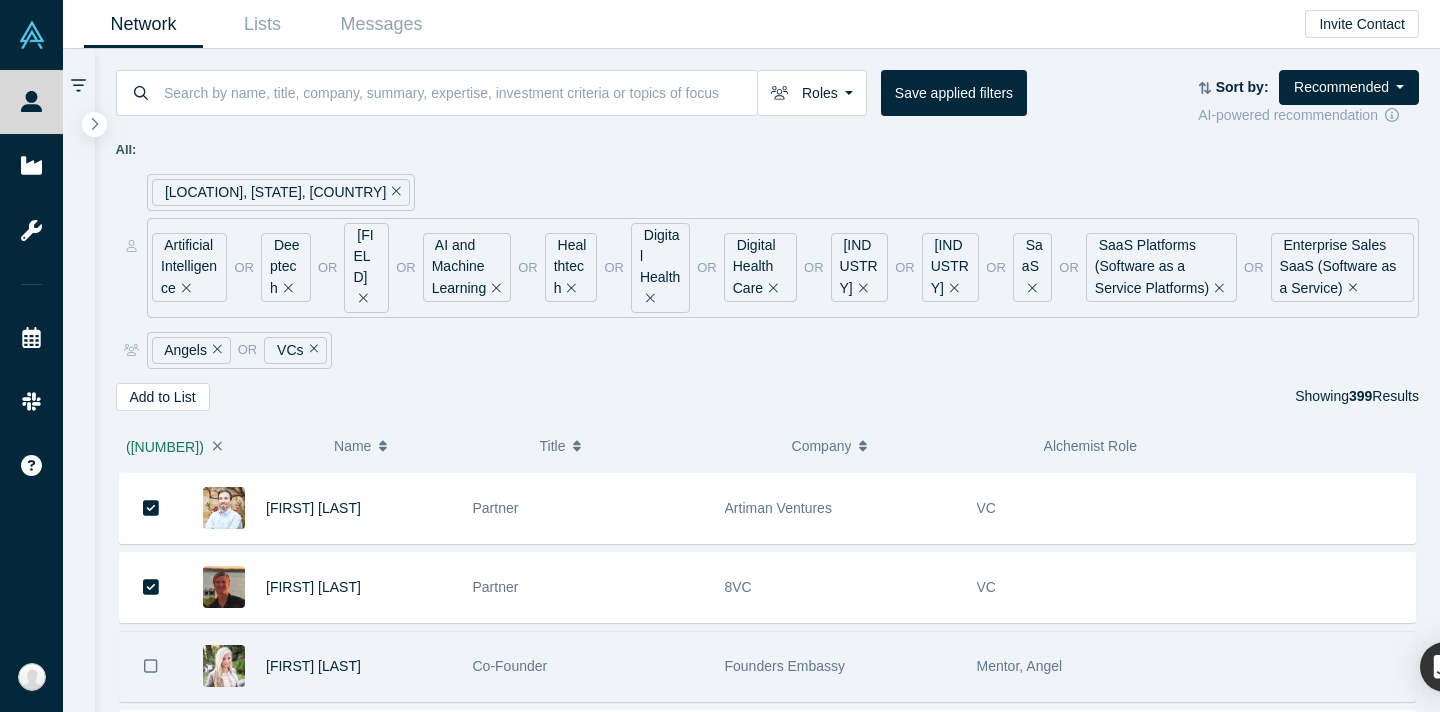 click at bounding box center (151, 666) 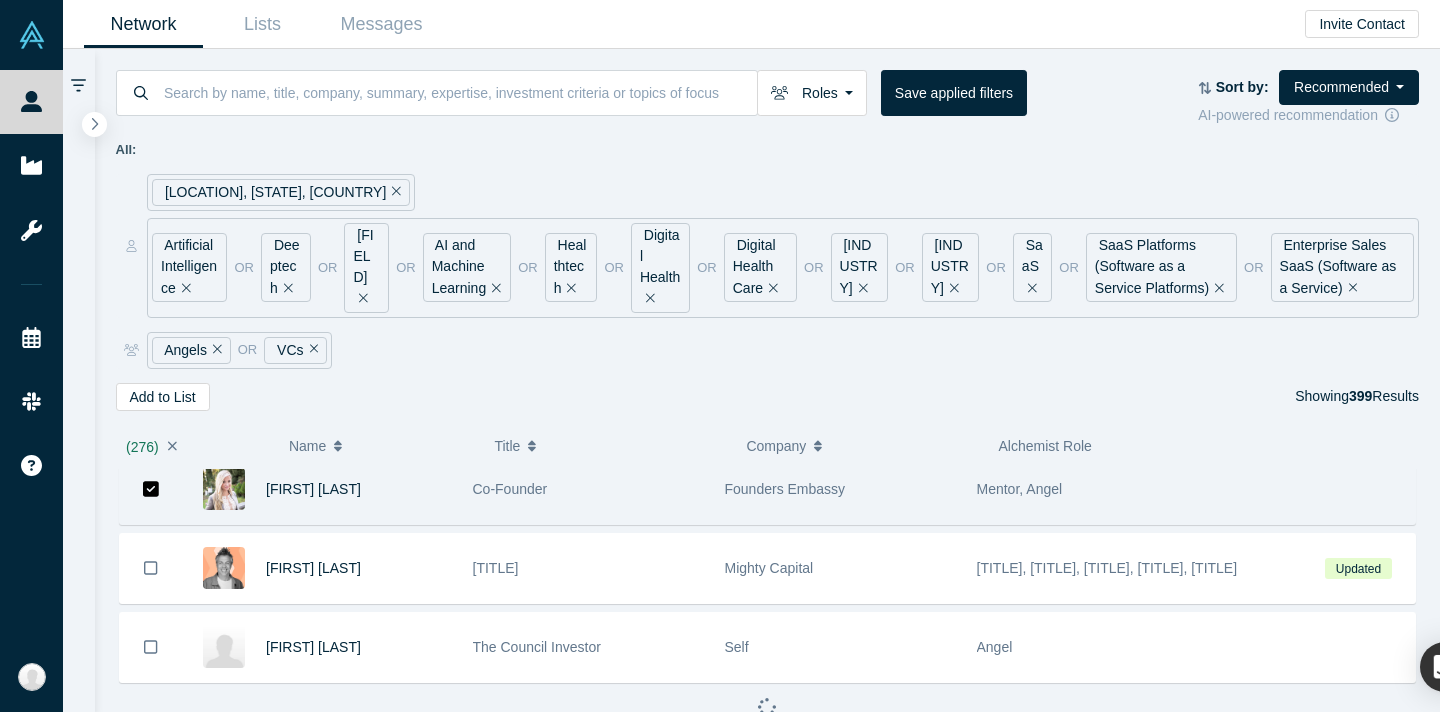 scroll, scrollTop: 21910, scrollLeft: 0, axis: vertical 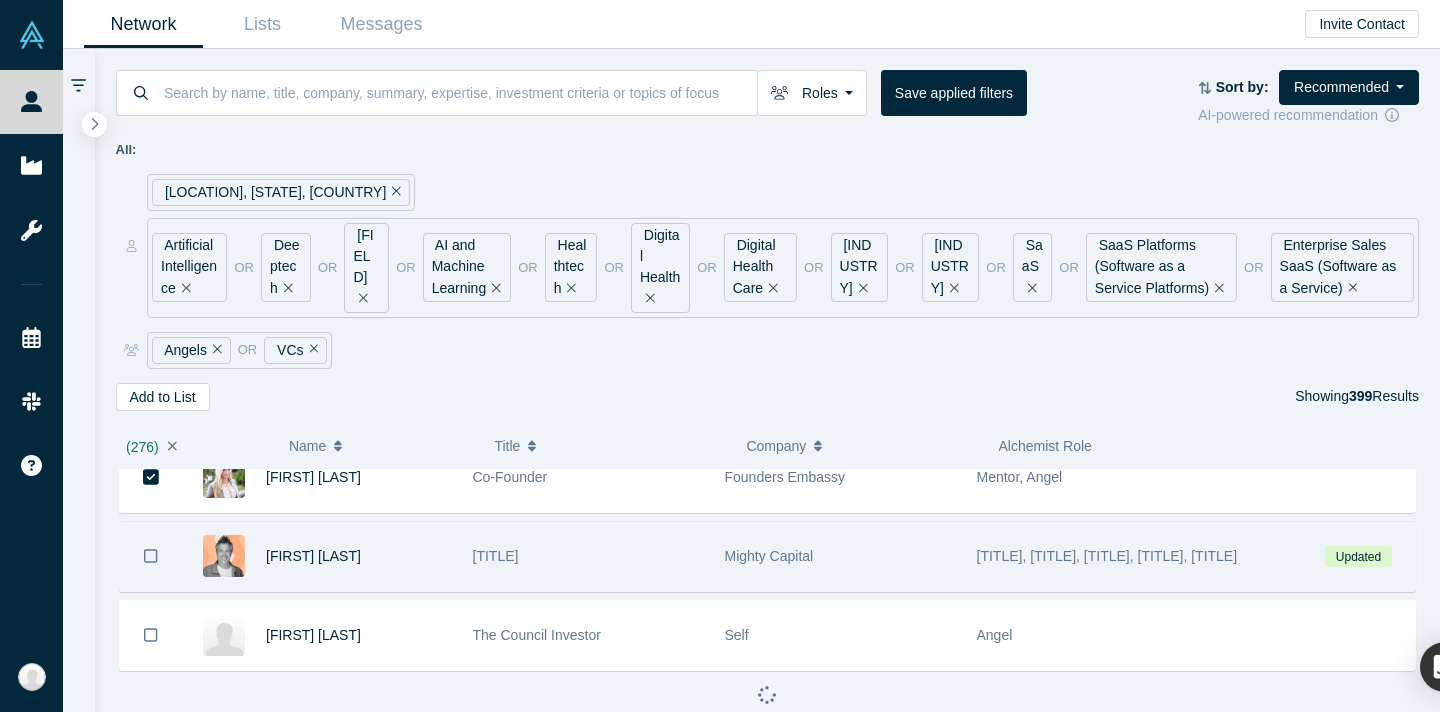 click at bounding box center (151, 556) 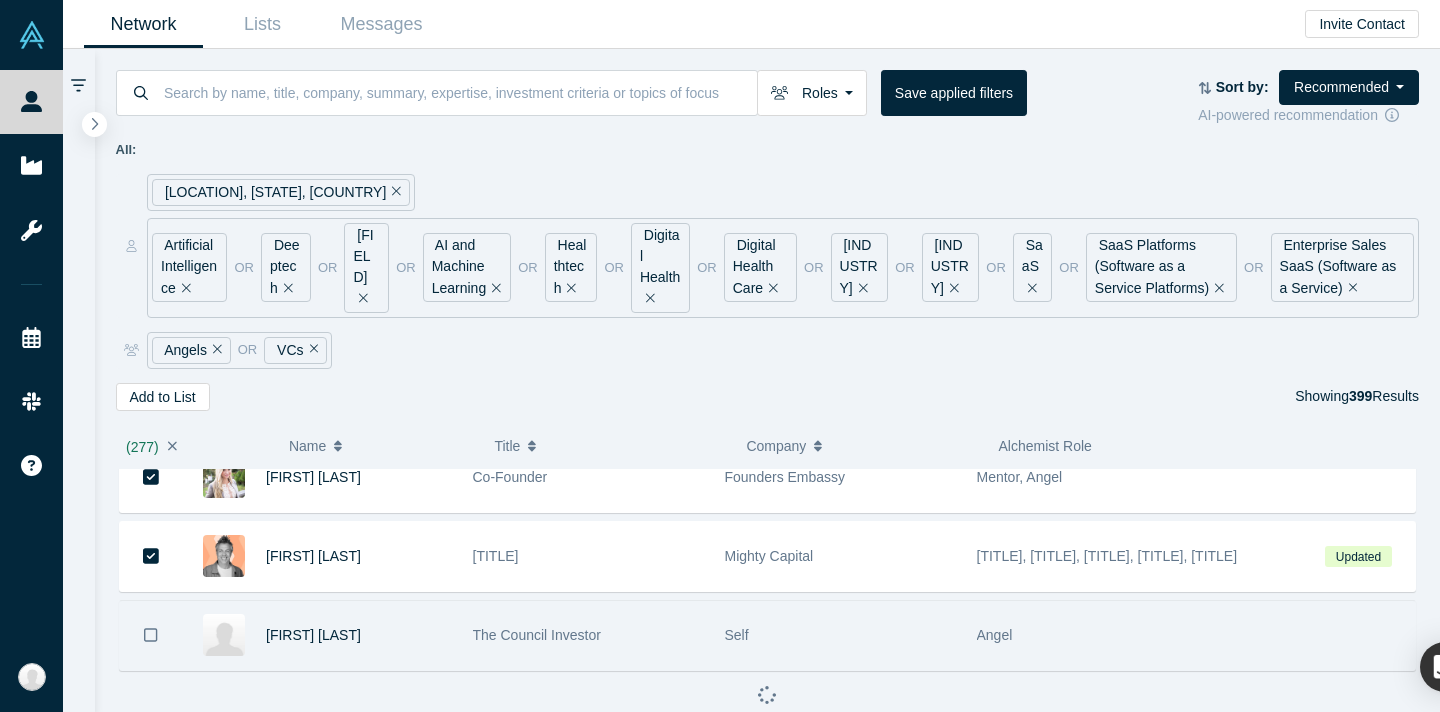 click 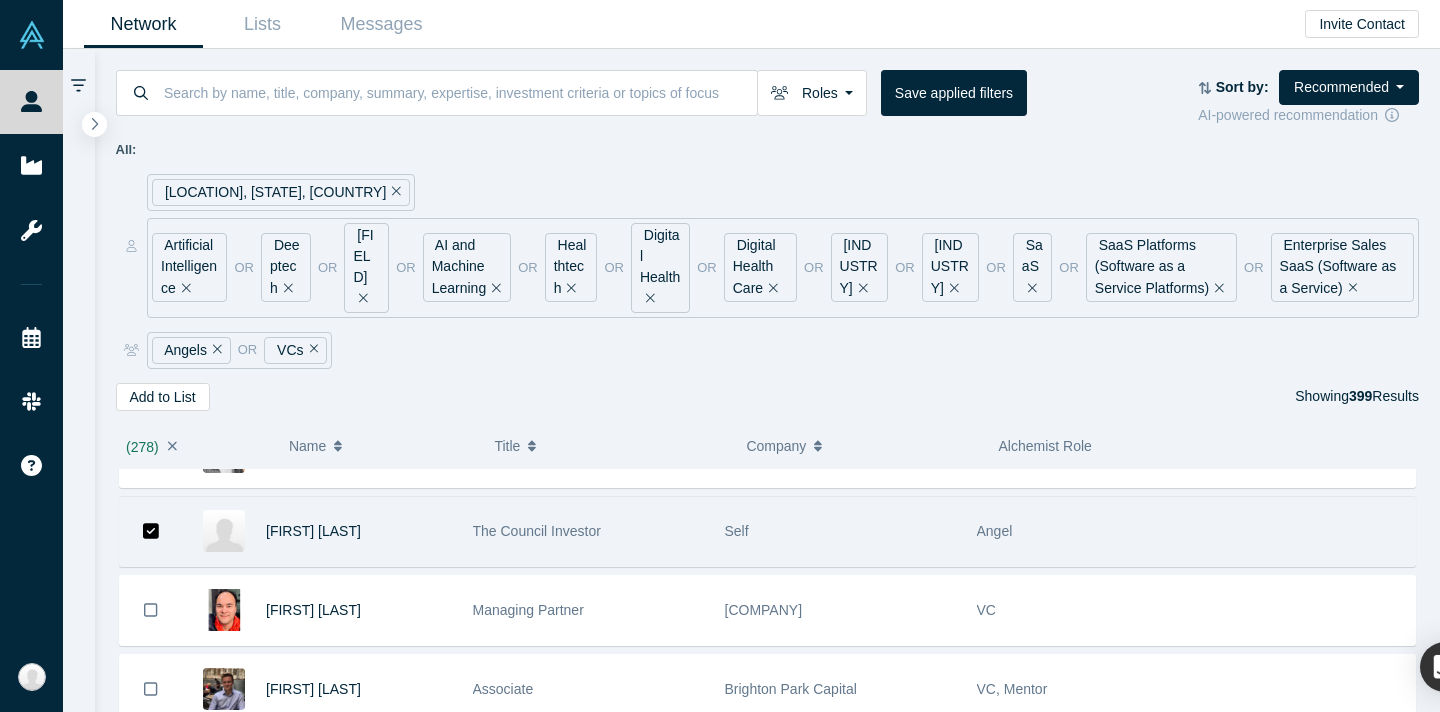 scroll, scrollTop: 22016, scrollLeft: 0, axis: vertical 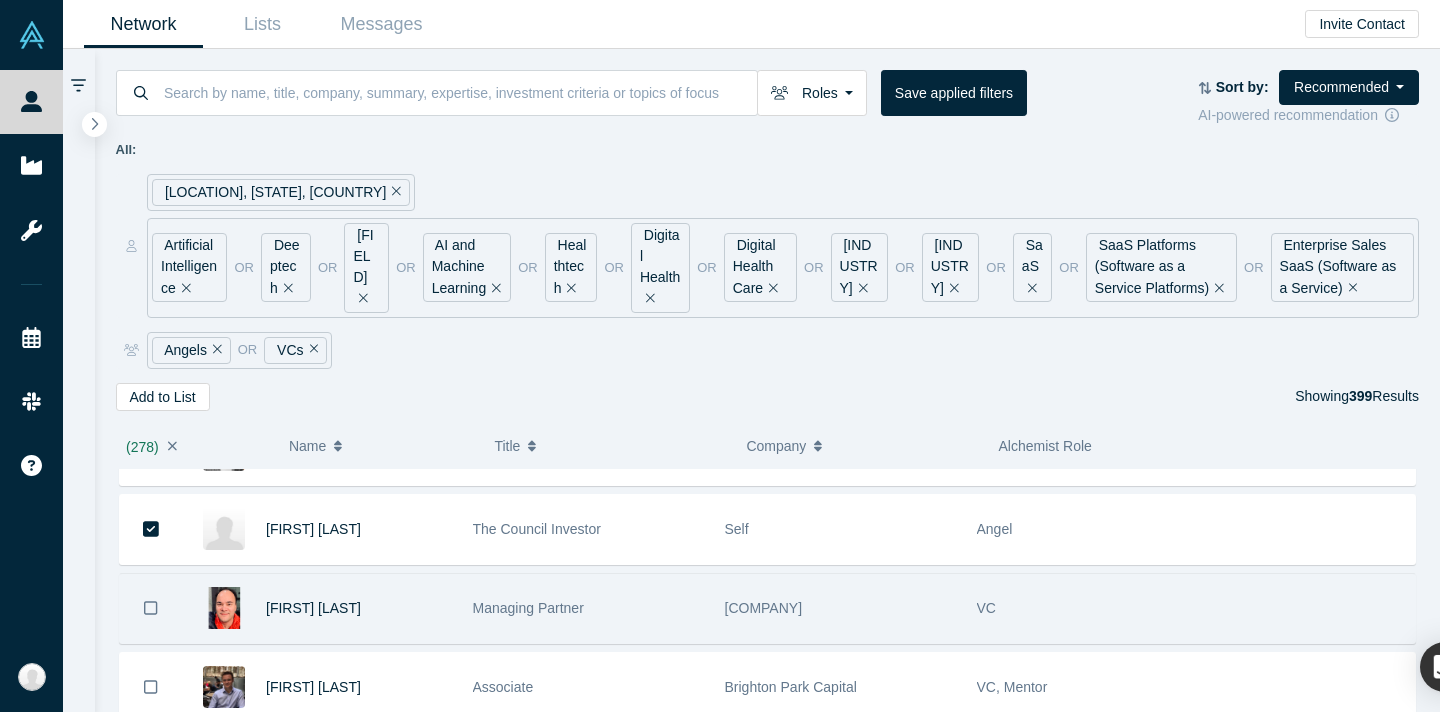 click 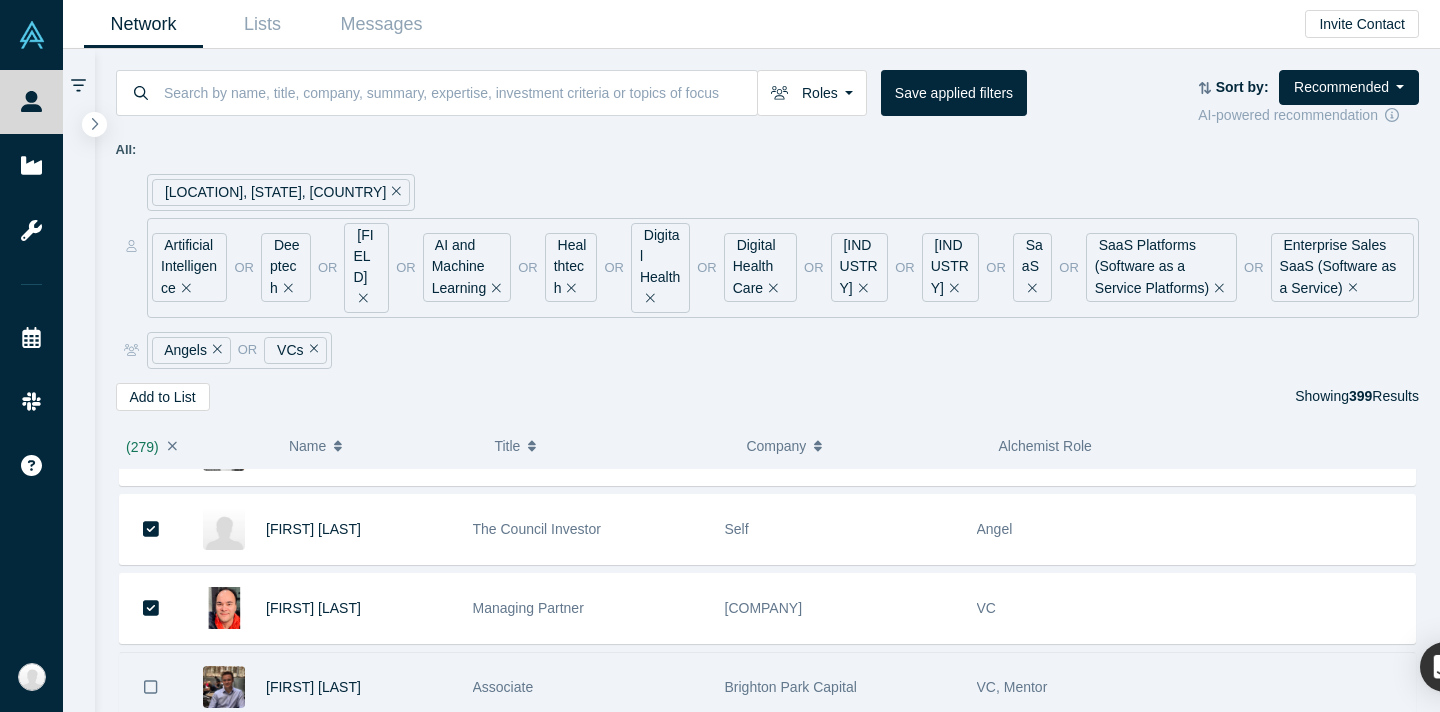 click at bounding box center [151, 687] 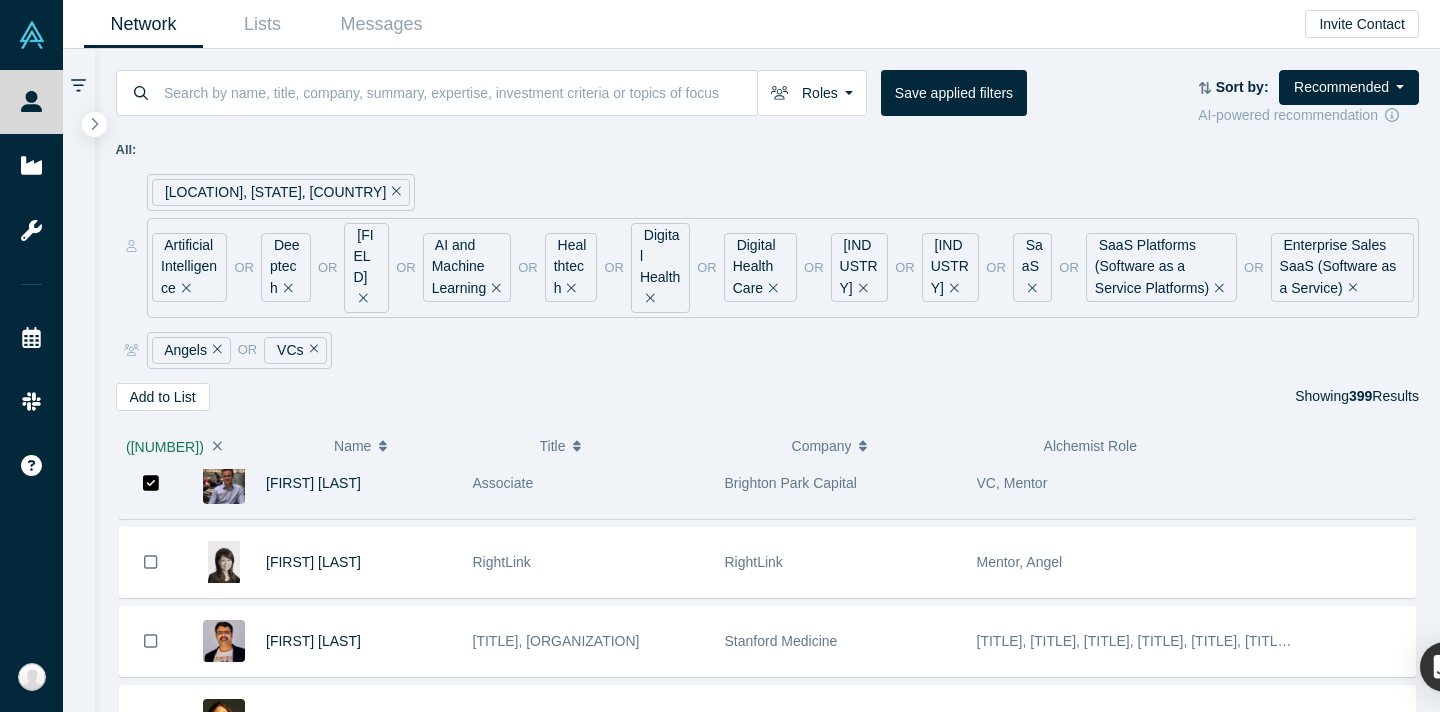 scroll, scrollTop: 22231, scrollLeft: 0, axis: vertical 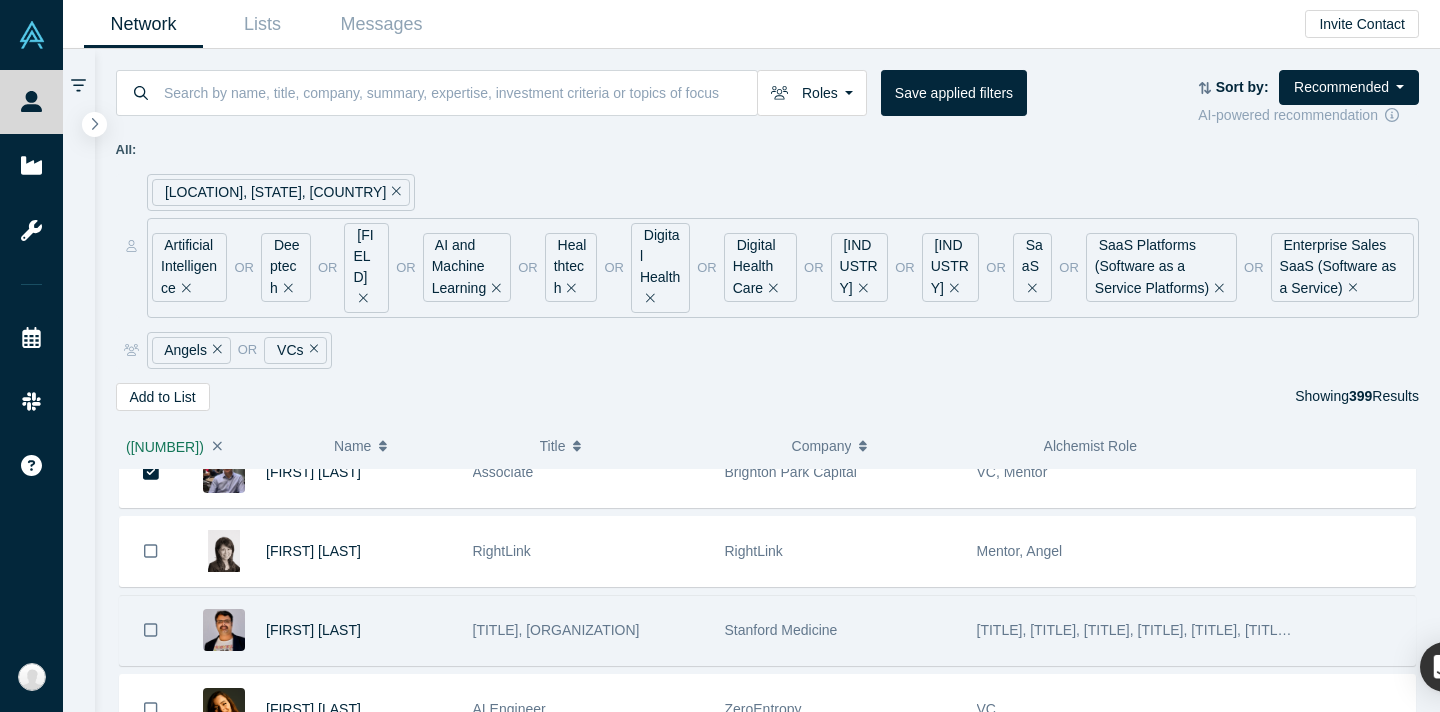 click at bounding box center (151, 551) 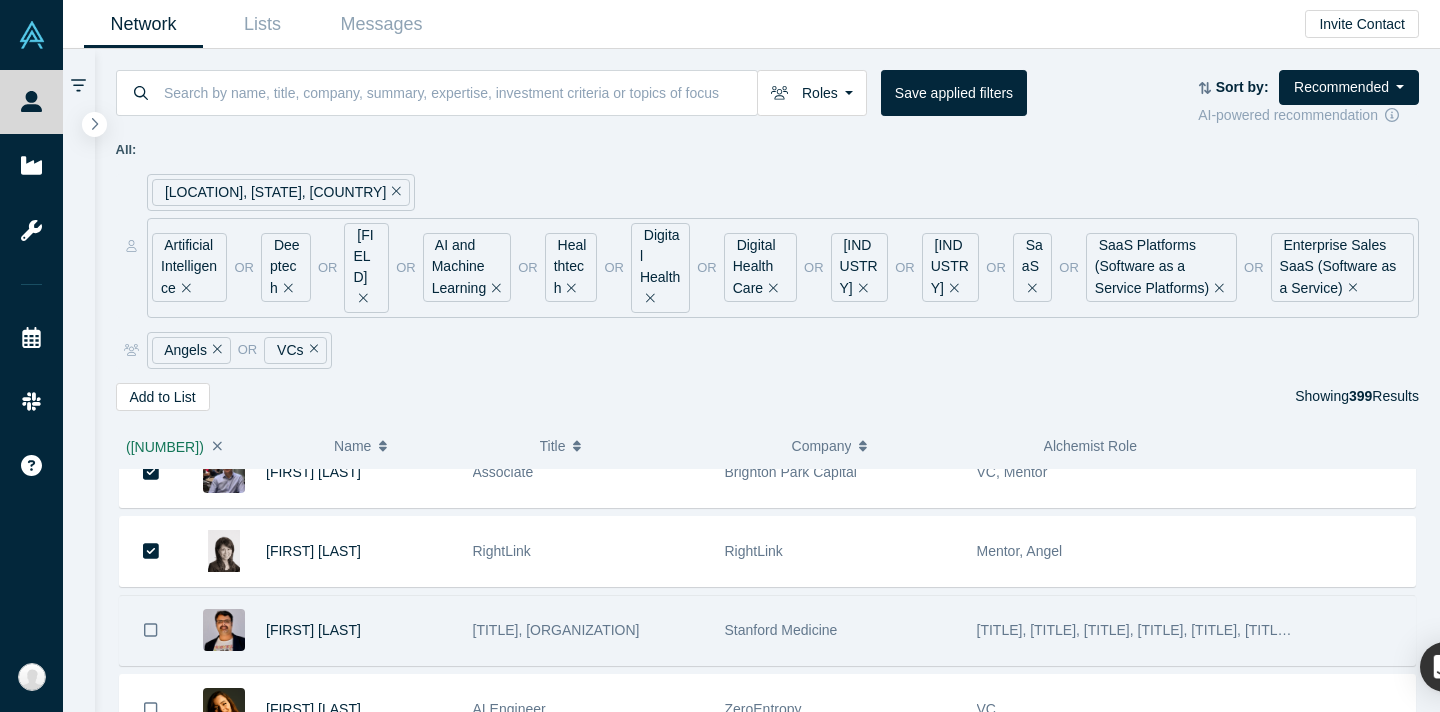 click at bounding box center [151, 630] 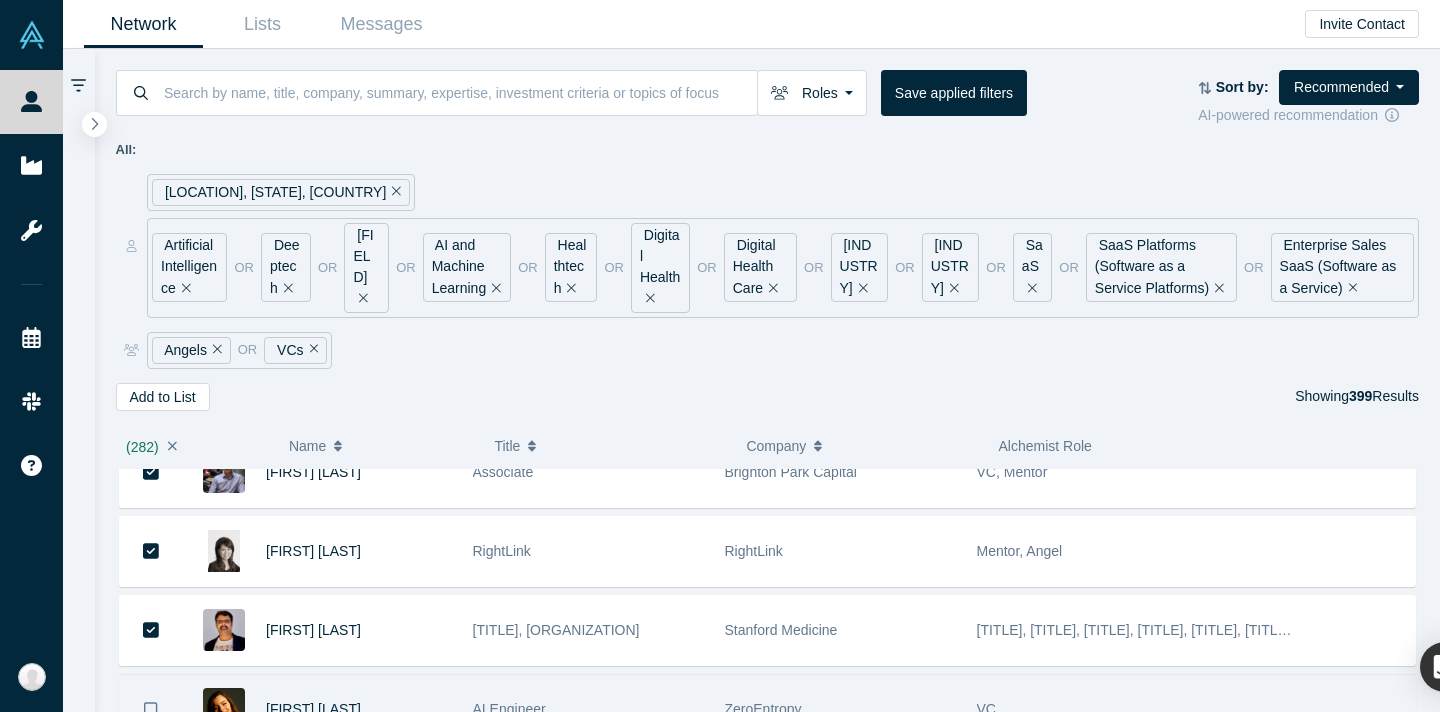 click at bounding box center (151, 709) 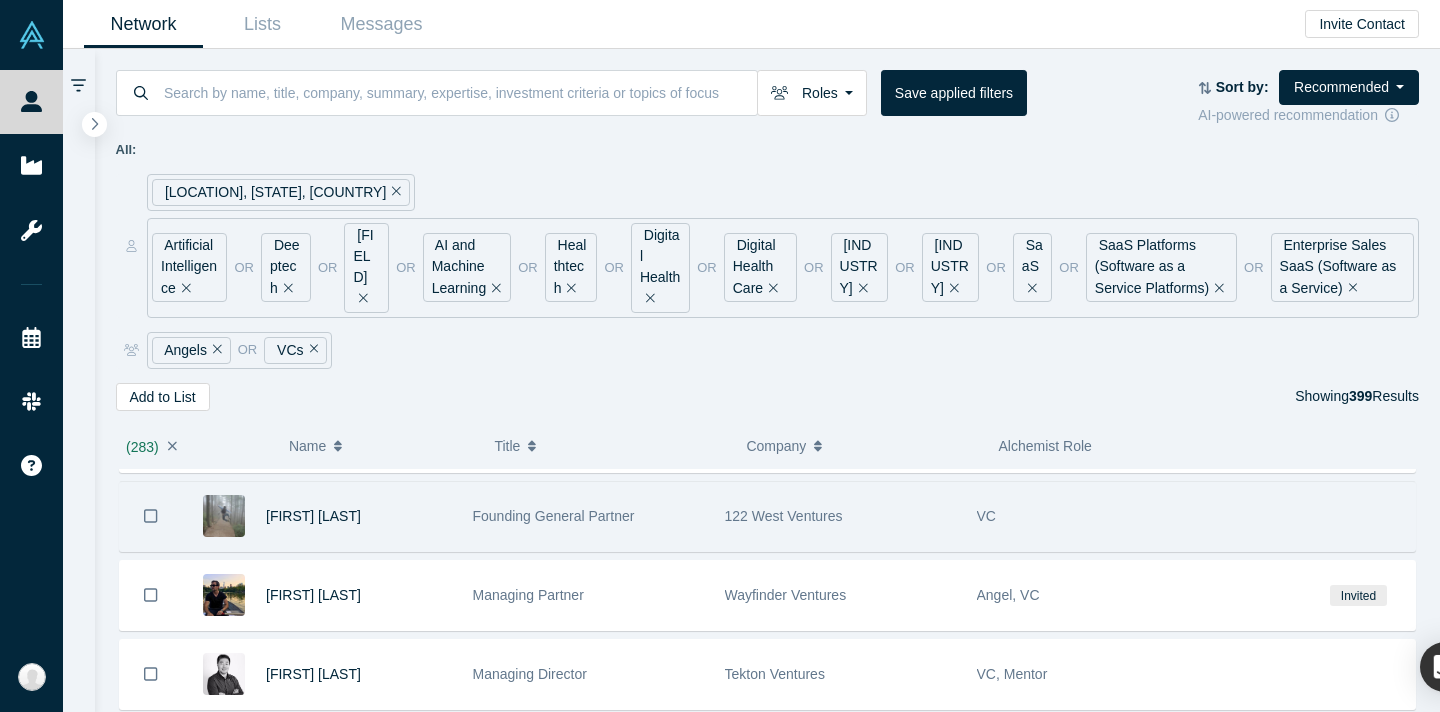 click at bounding box center [151, 516] 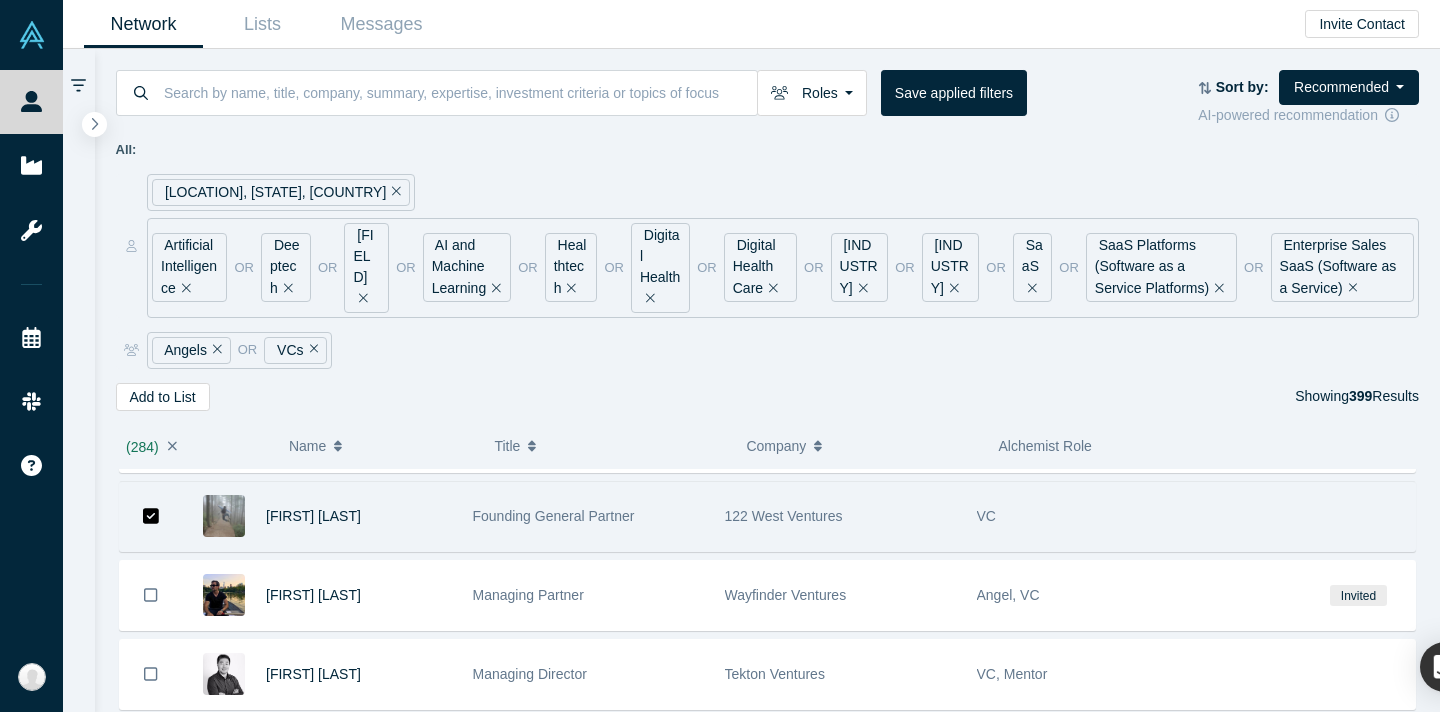 scroll, scrollTop: 22457, scrollLeft: 0, axis: vertical 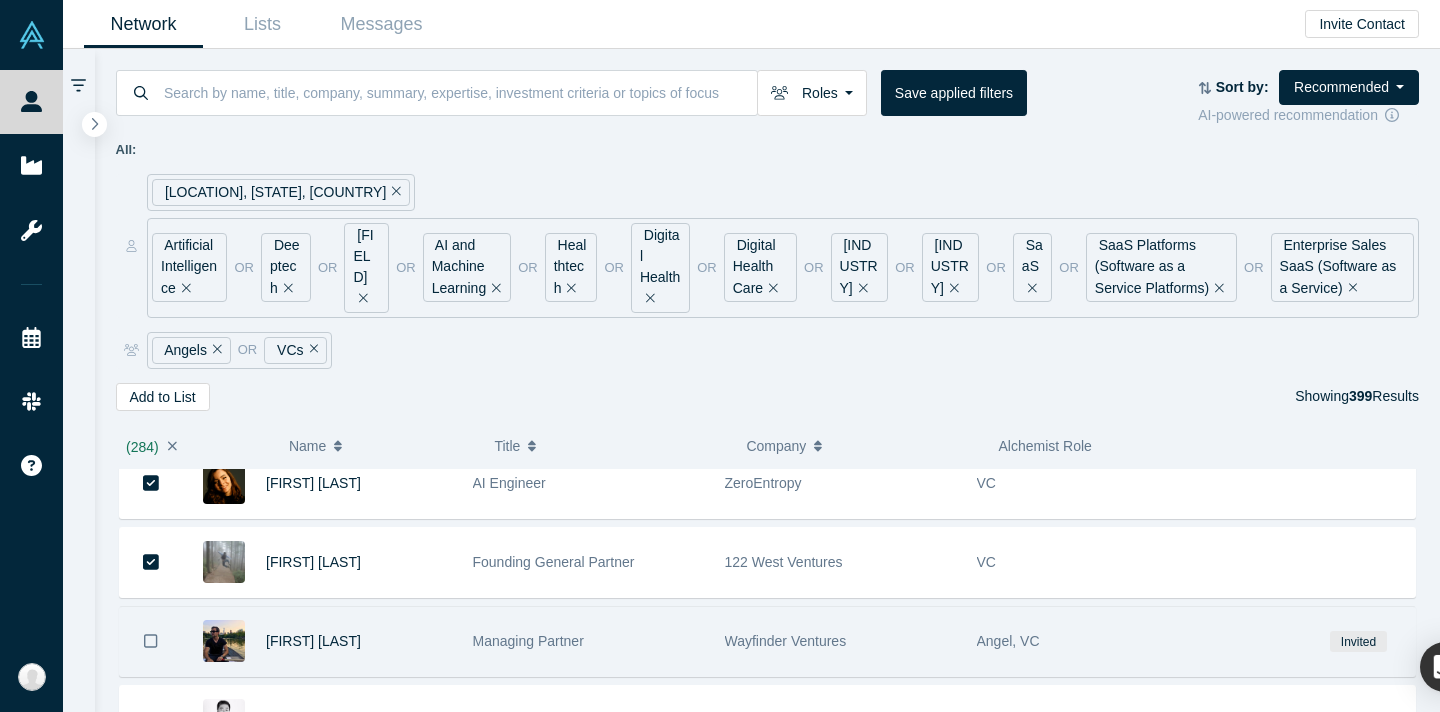 click at bounding box center (151, 641) 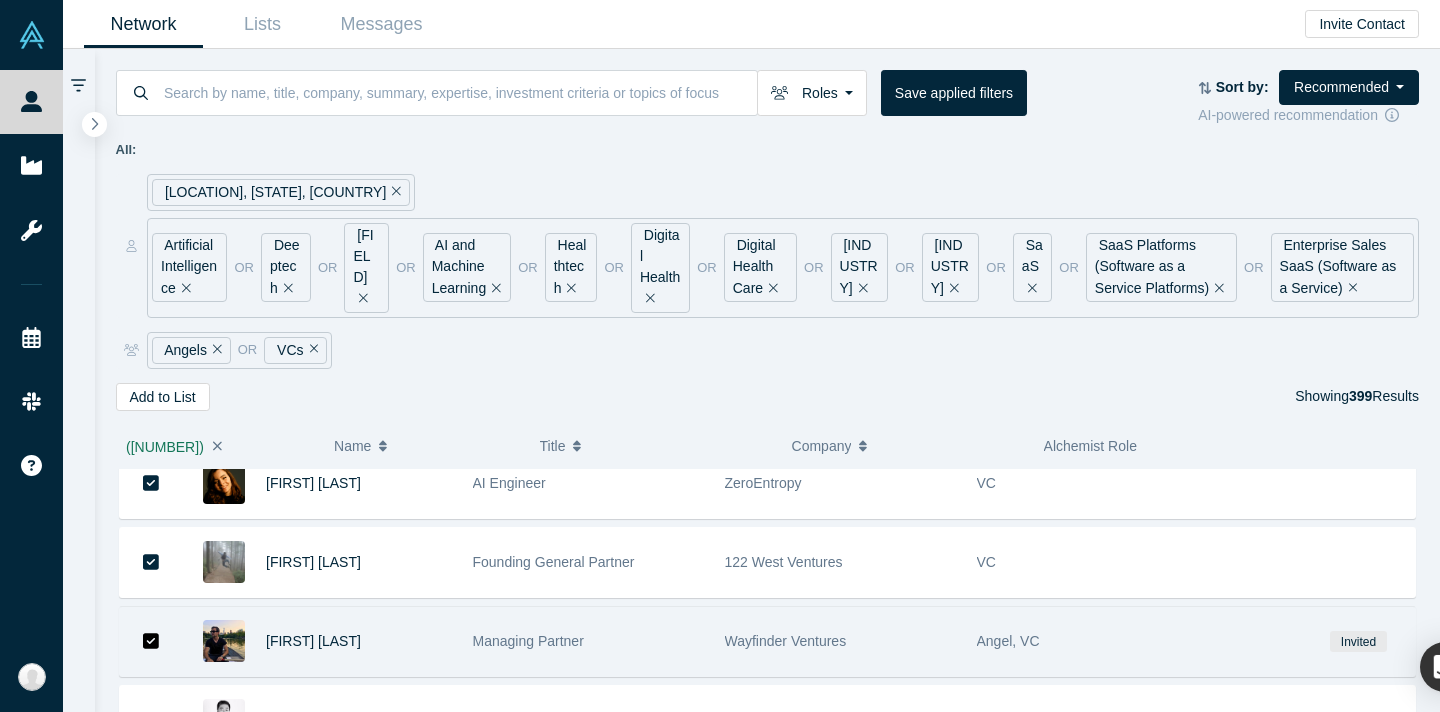 scroll, scrollTop: 22638, scrollLeft: 0, axis: vertical 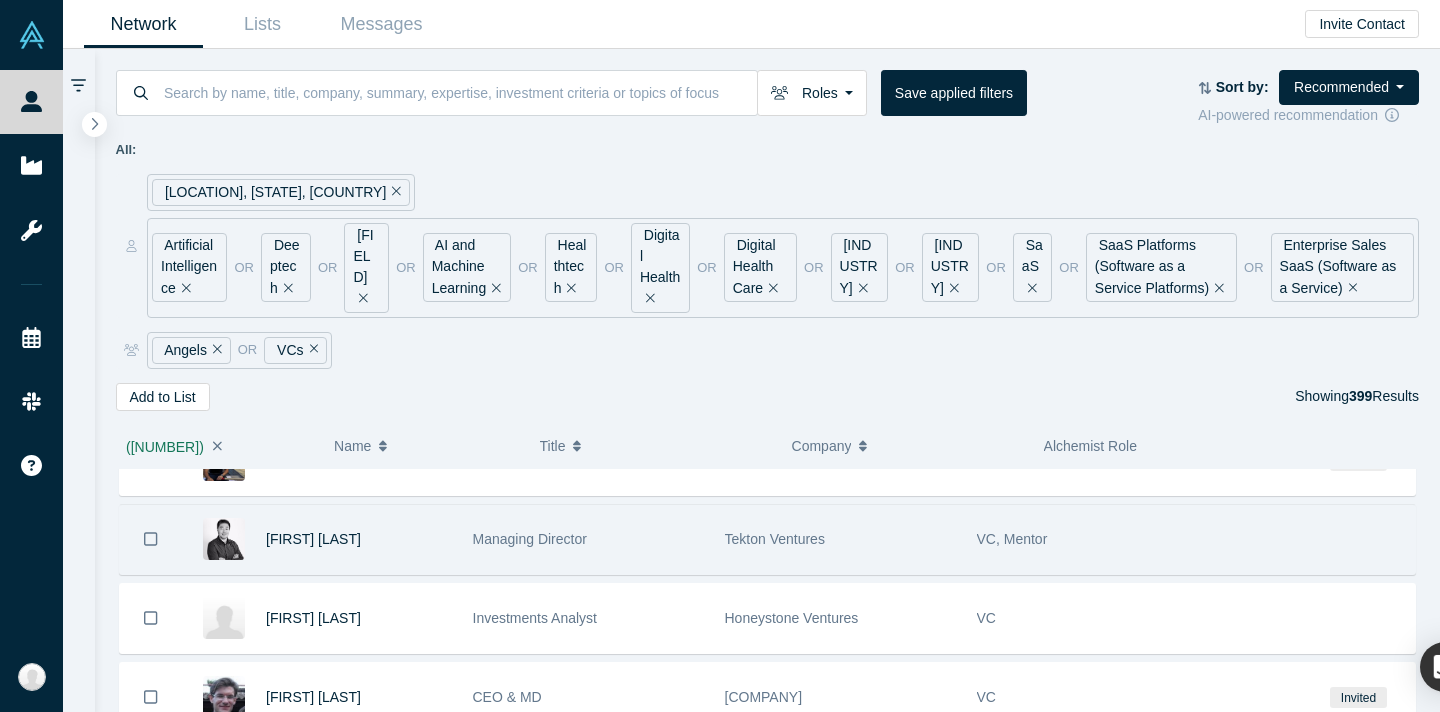 click at bounding box center [151, 539] 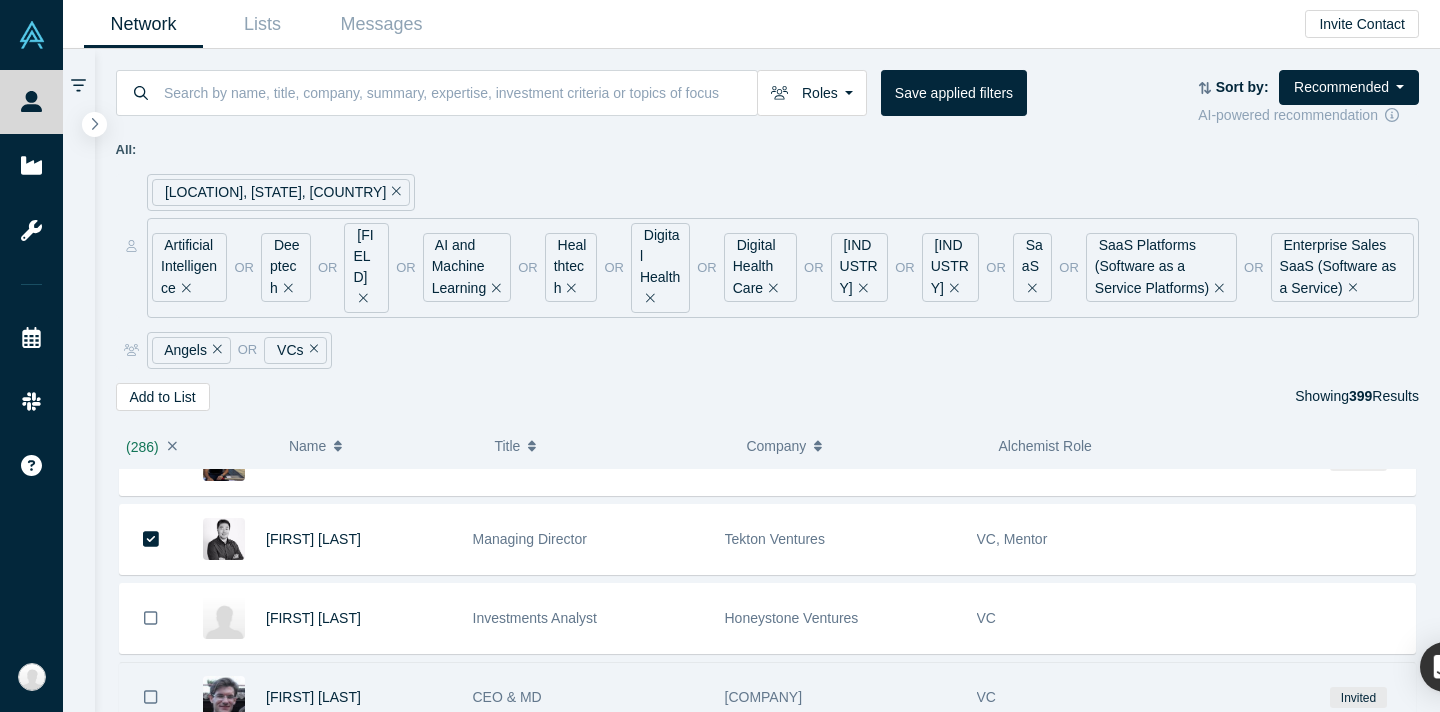 drag, startPoint x: 158, startPoint y: 605, endPoint x: 159, endPoint y: 680, distance: 75.00667 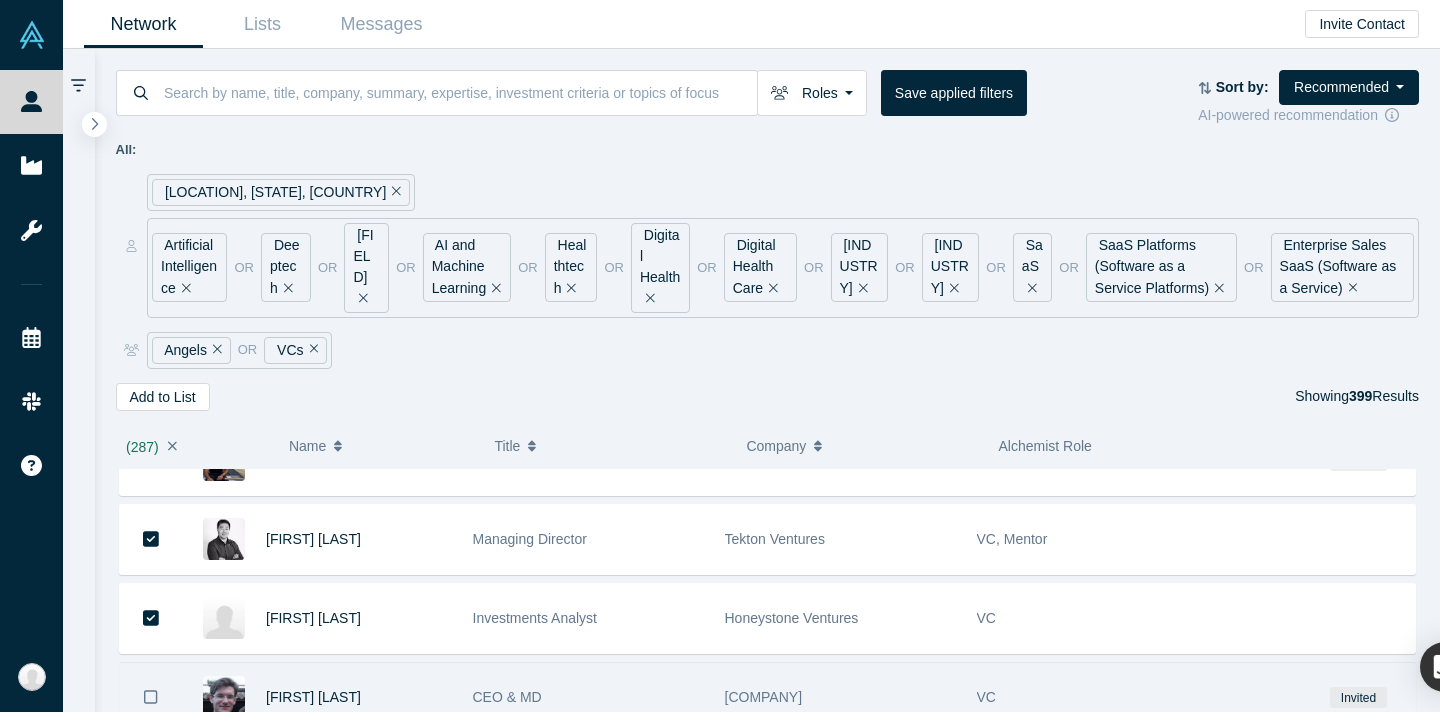 click at bounding box center [151, 697] 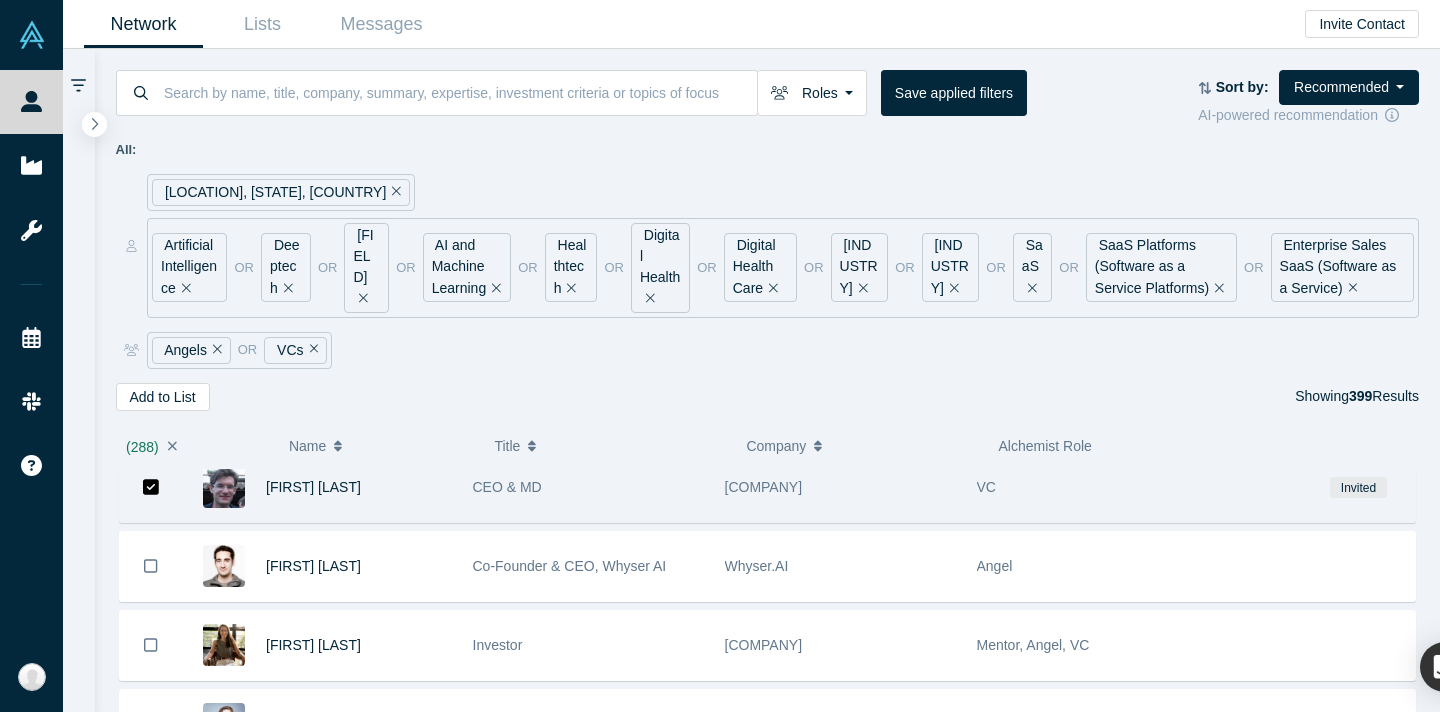 scroll, scrollTop: 22850, scrollLeft: 0, axis: vertical 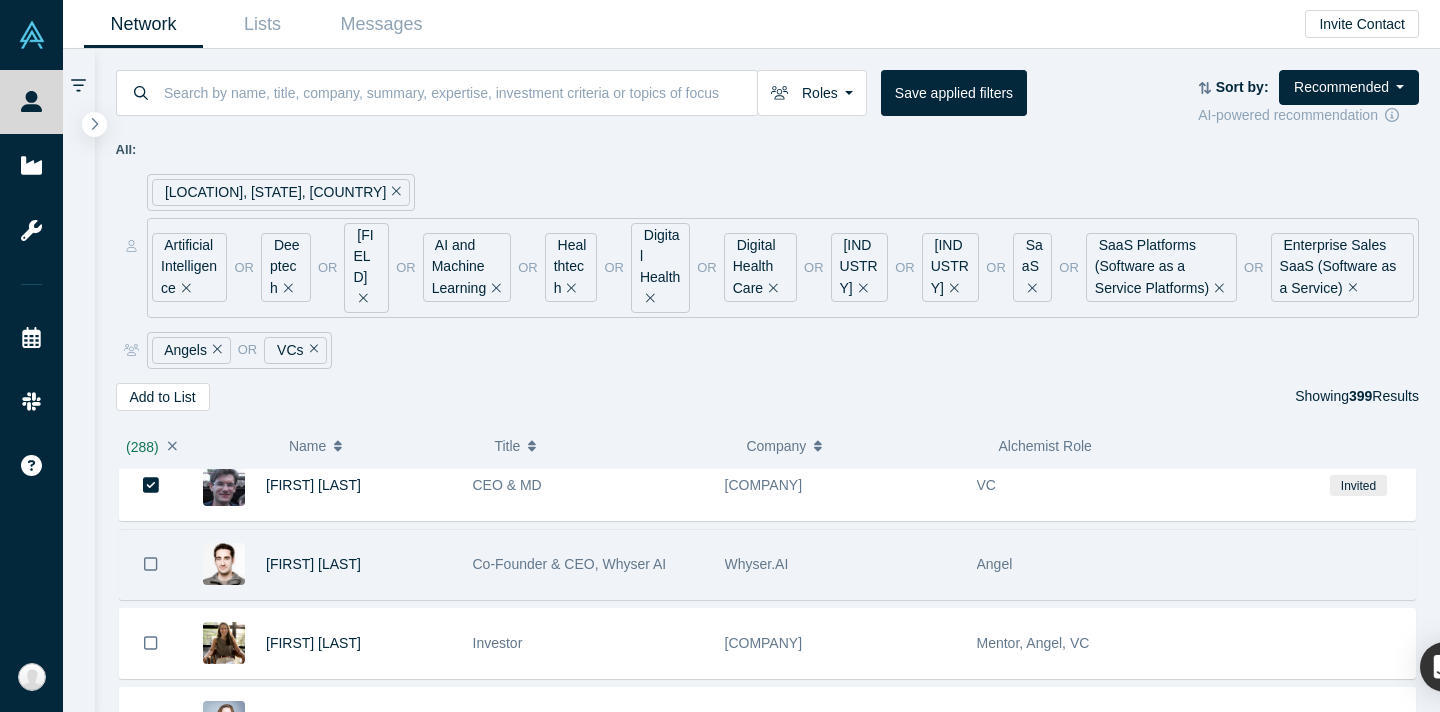 click at bounding box center [151, 564] 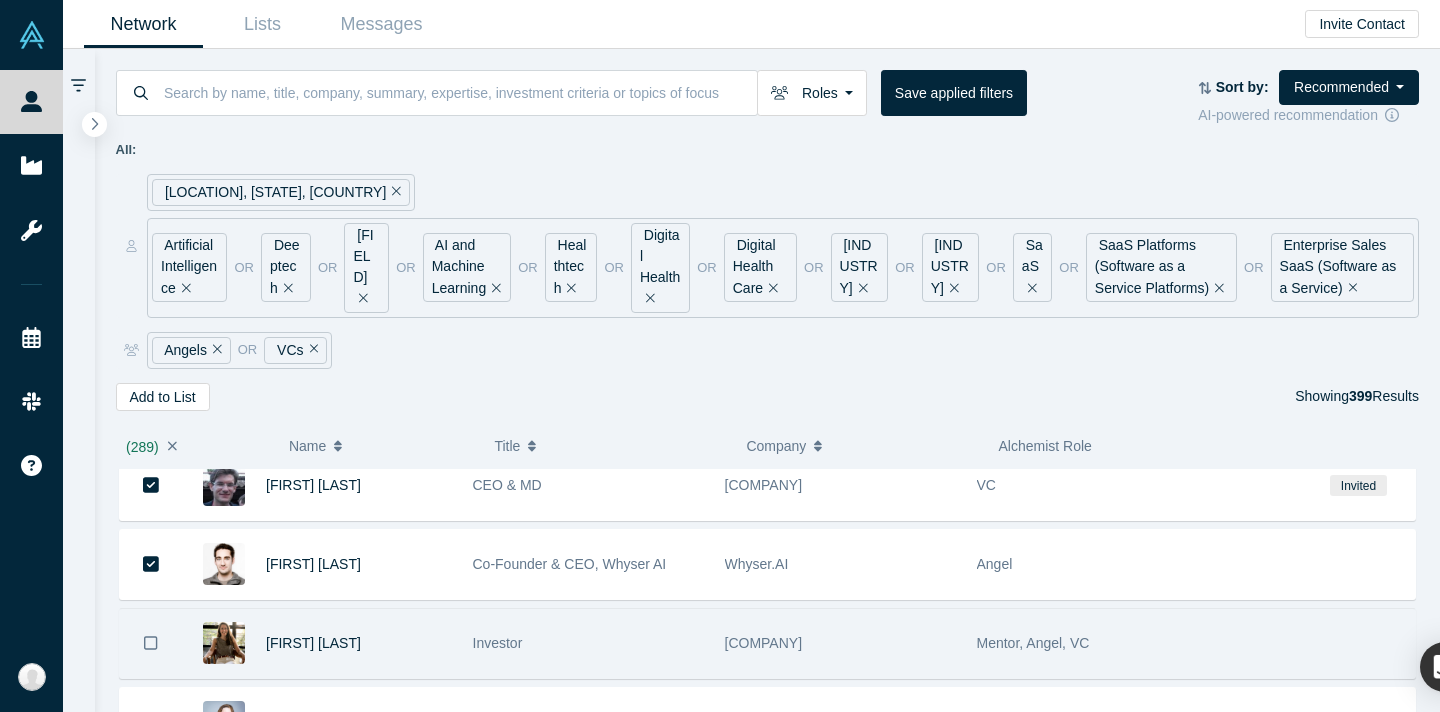 click 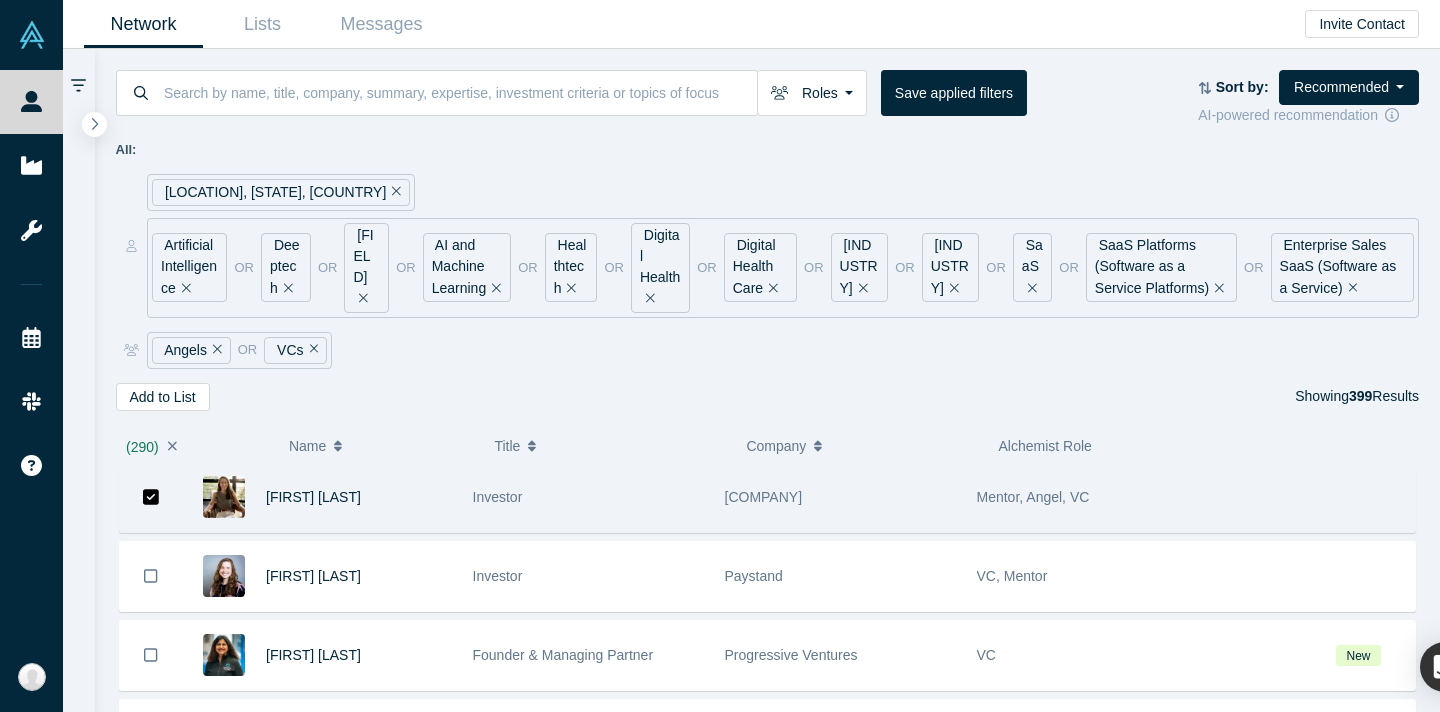 scroll, scrollTop: 23002, scrollLeft: 0, axis: vertical 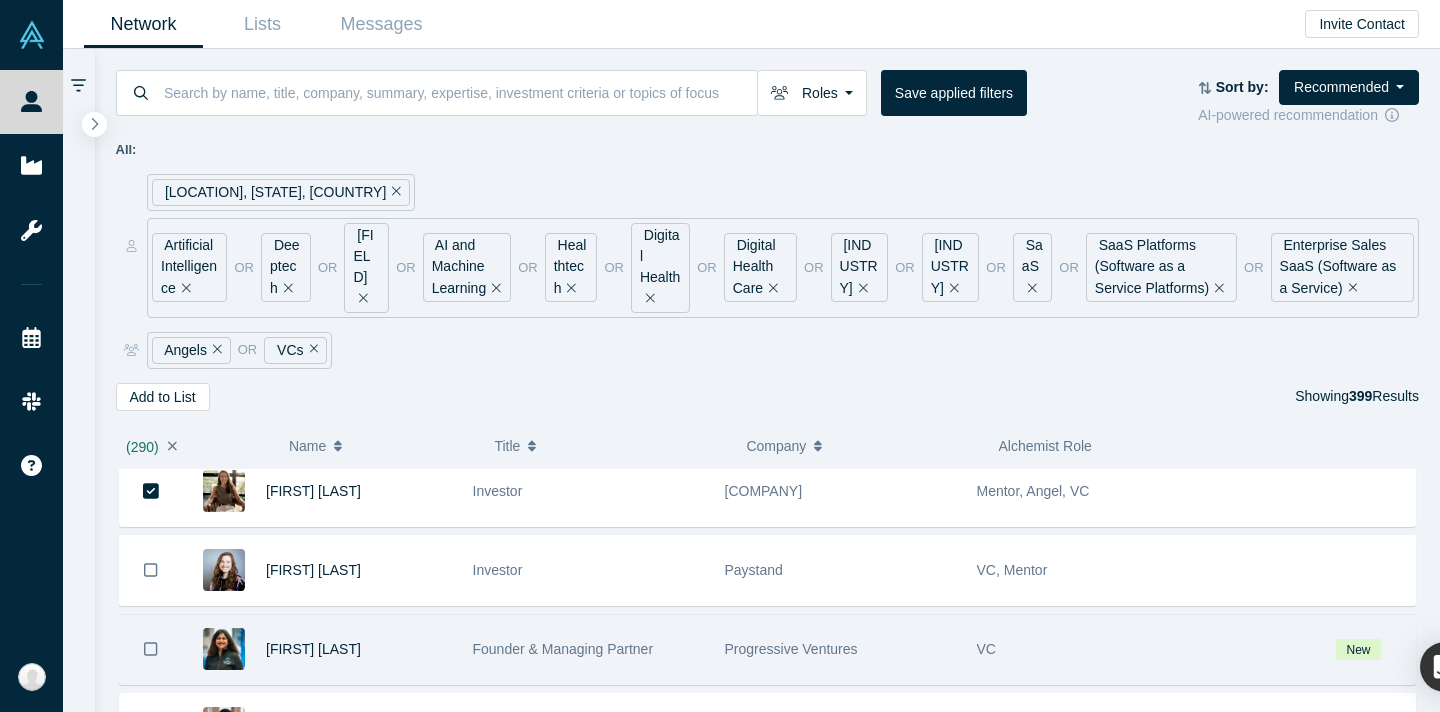 drag, startPoint x: 160, startPoint y: 583, endPoint x: 161, endPoint y: 631, distance: 48.010414 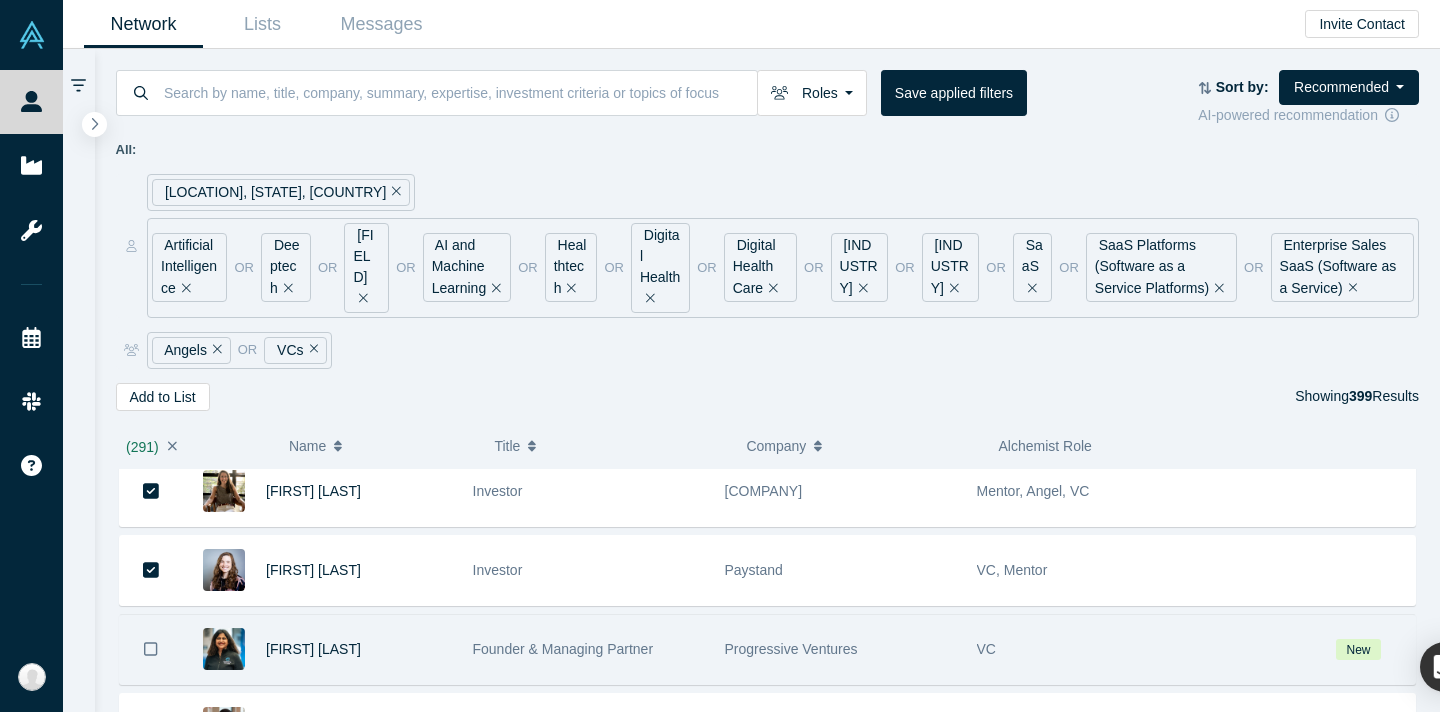 click at bounding box center (151, 649) 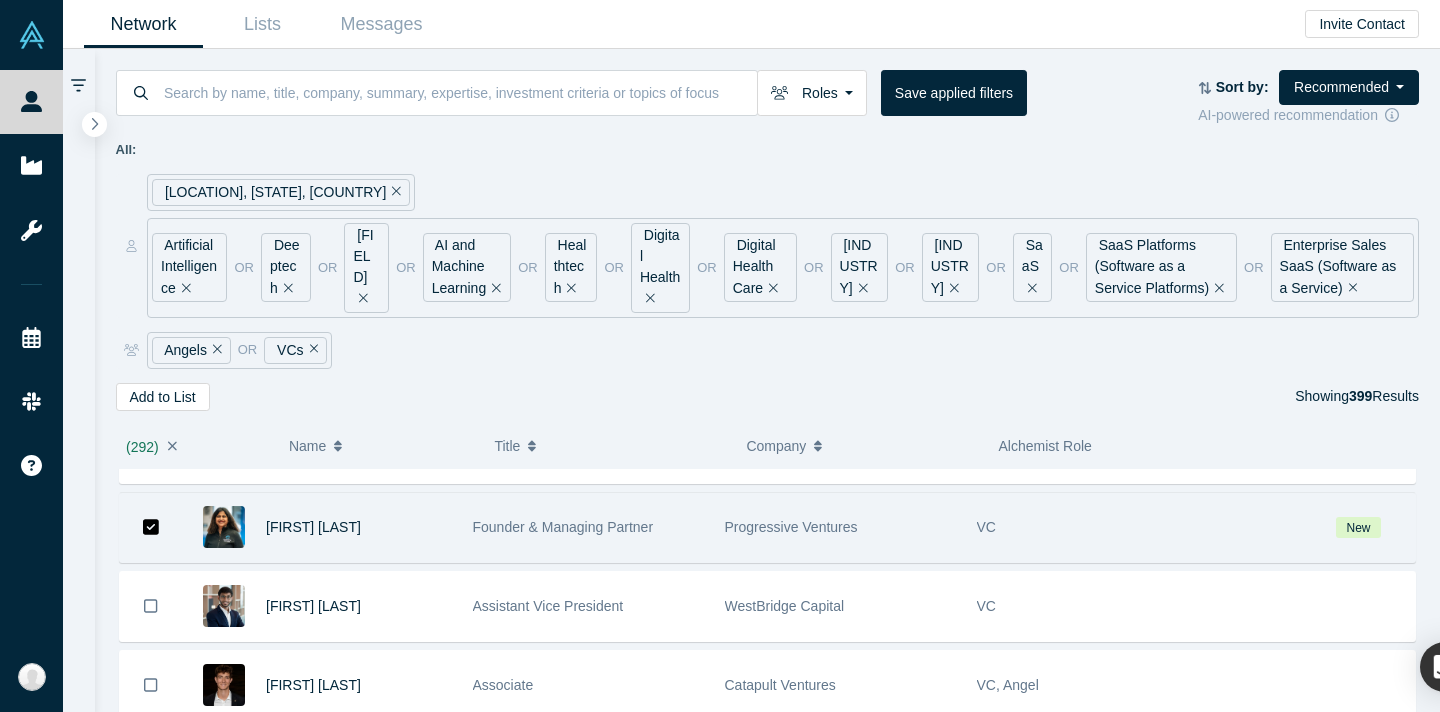 scroll, scrollTop: 23172, scrollLeft: 0, axis: vertical 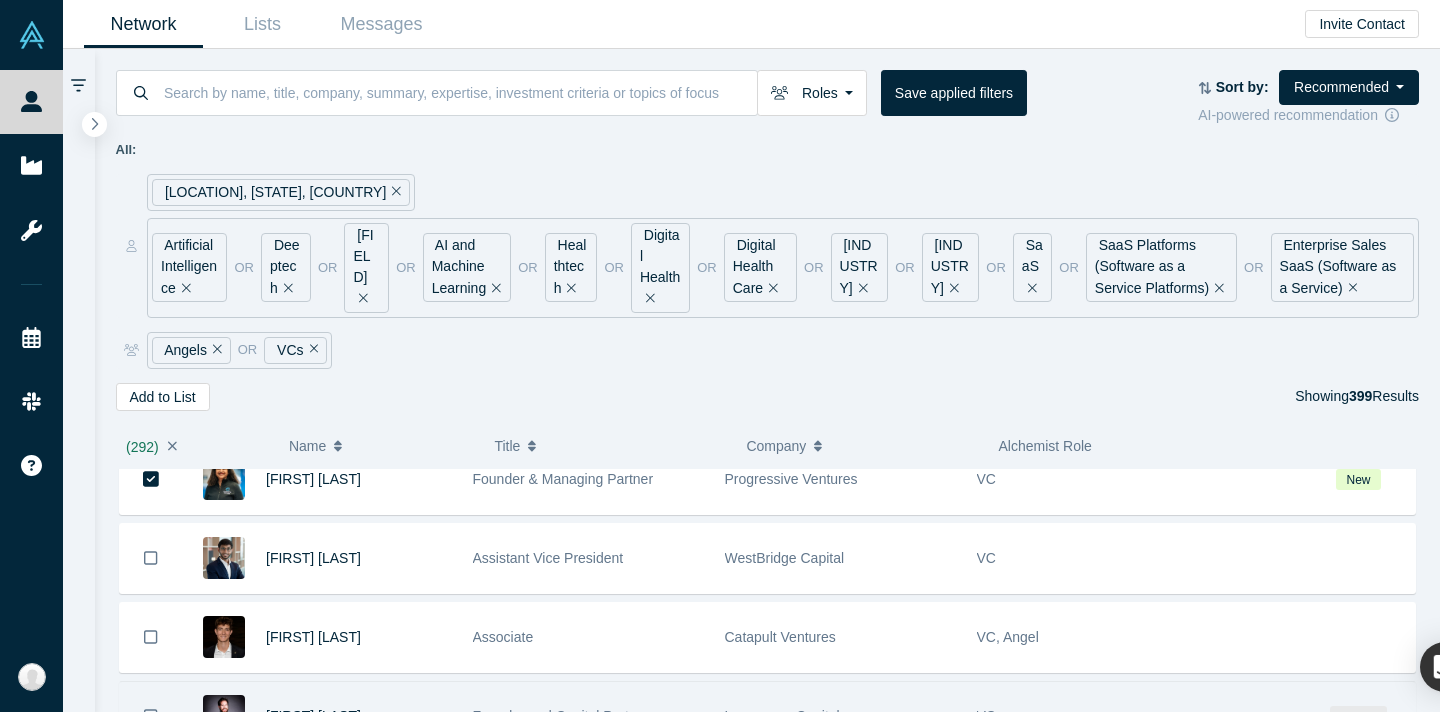 click at bounding box center [151, 558] 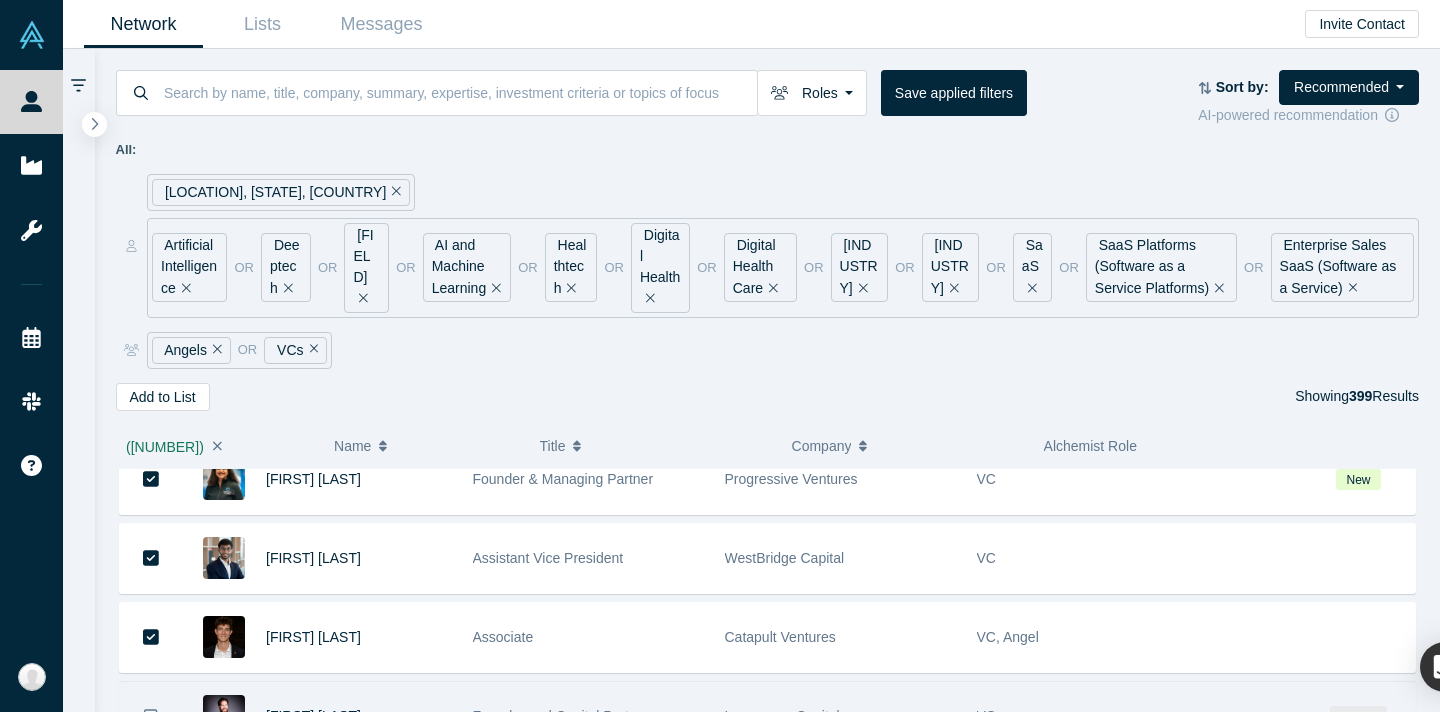 click at bounding box center [151, 716] 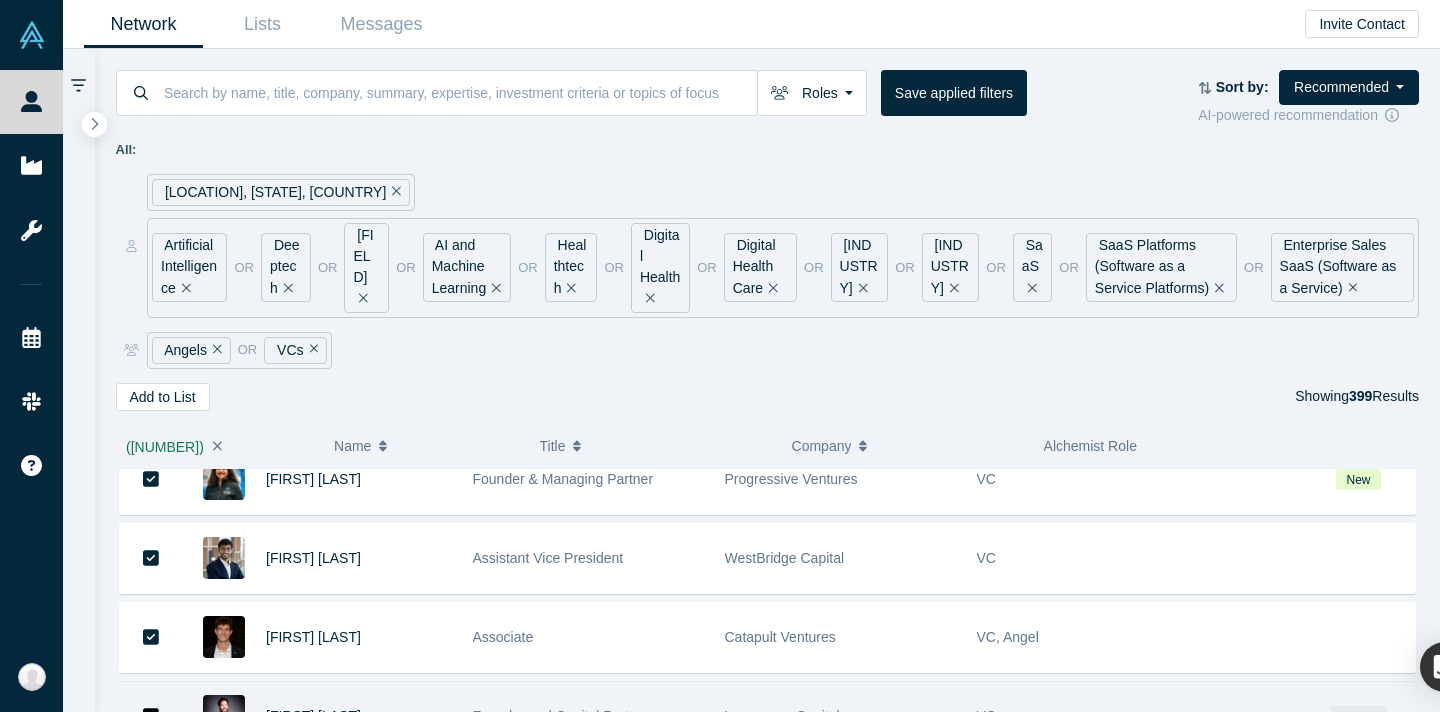 scroll, scrollTop: 23394, scrollLeft: 0, axis: vertical 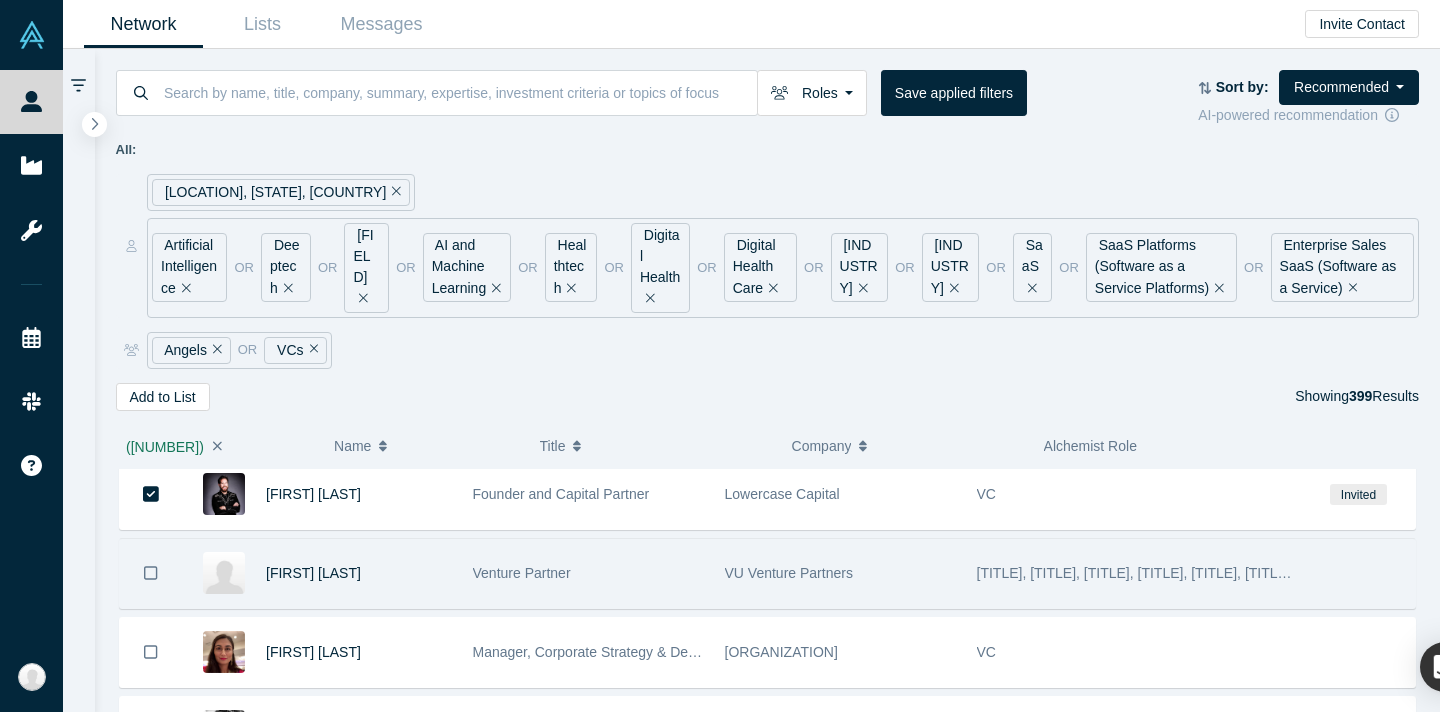 click at bounding box center (151, 573) 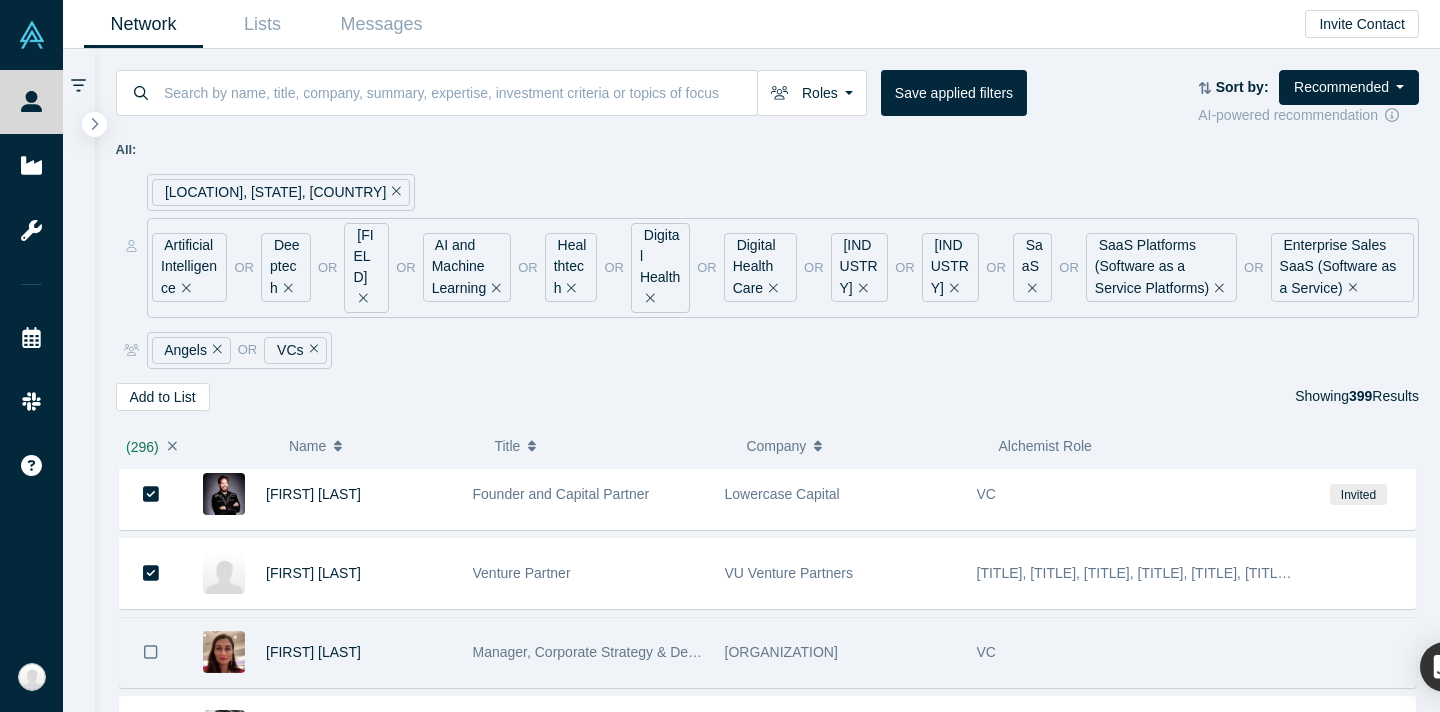click at bounding box center (151, 652) 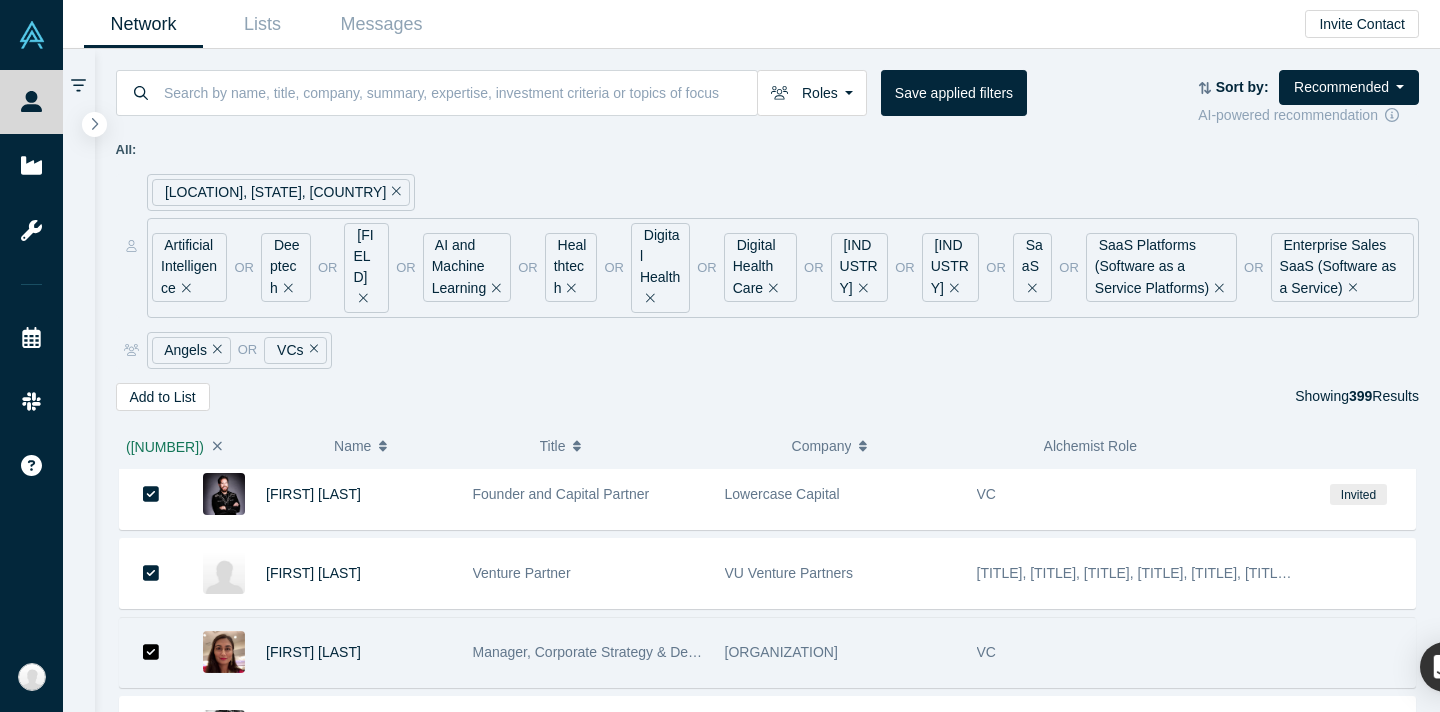 scroll, scrollTop: 23490, scrollLeft: 0, axis: vertical 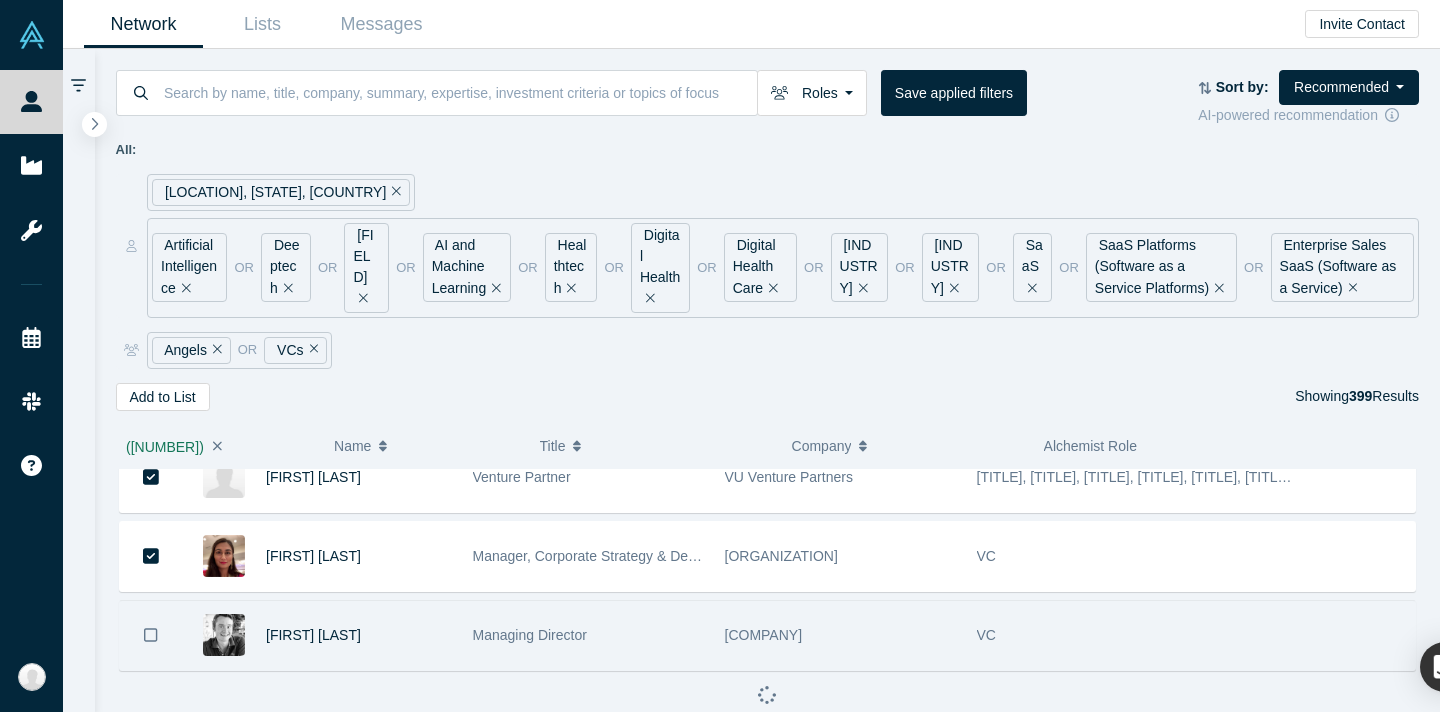 click at bounding box center [151, 635] 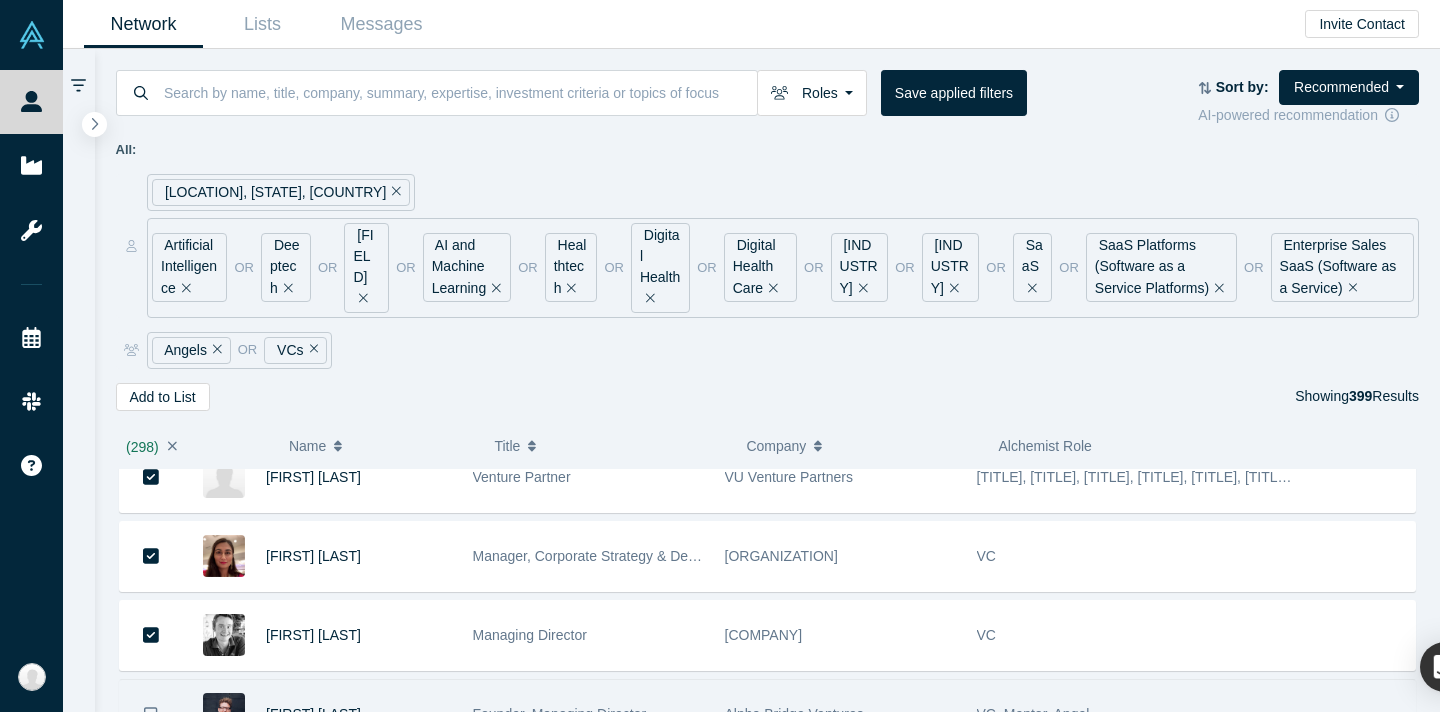 scroll, scrollTop: 23682, scrollLeft: 0, axis: vertical 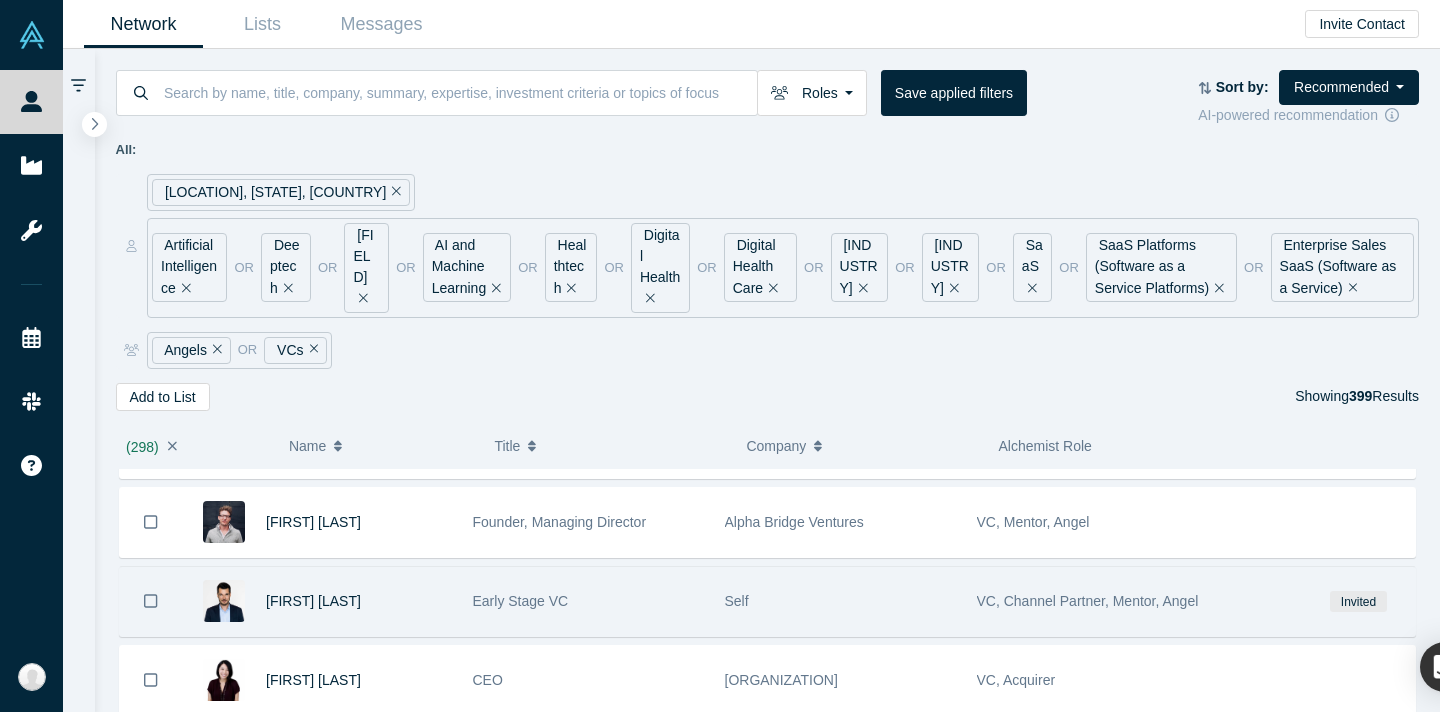 click at bounding box center (151, 522) 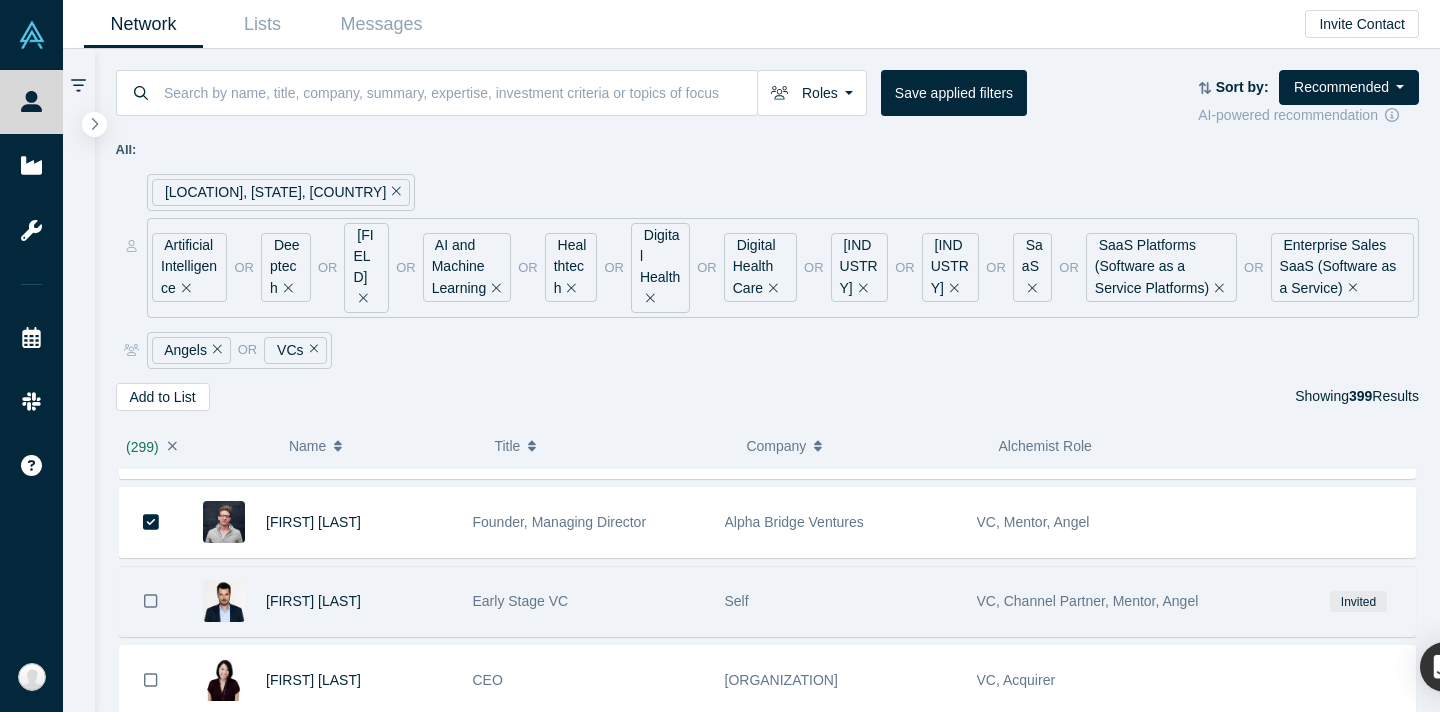 click at bounding box center [151, 601] 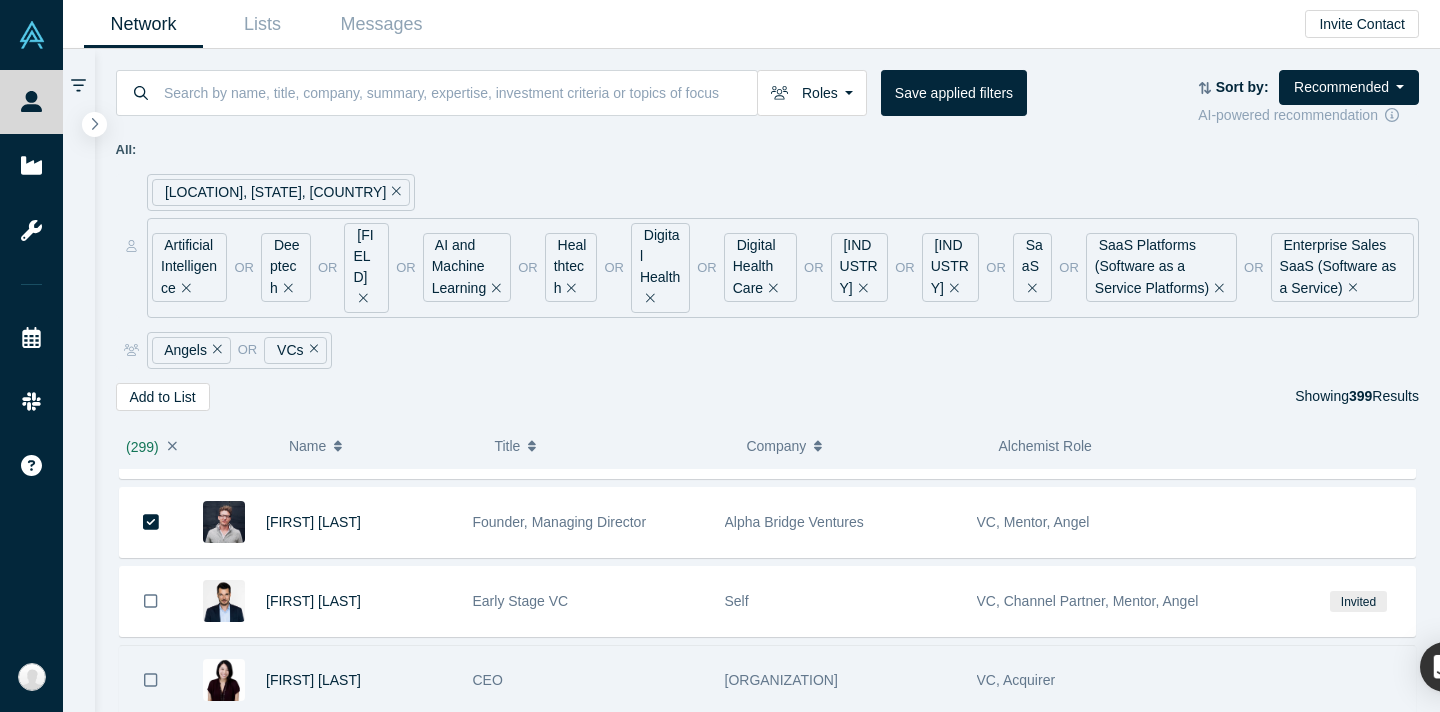 click at bounding box center [151, 680] 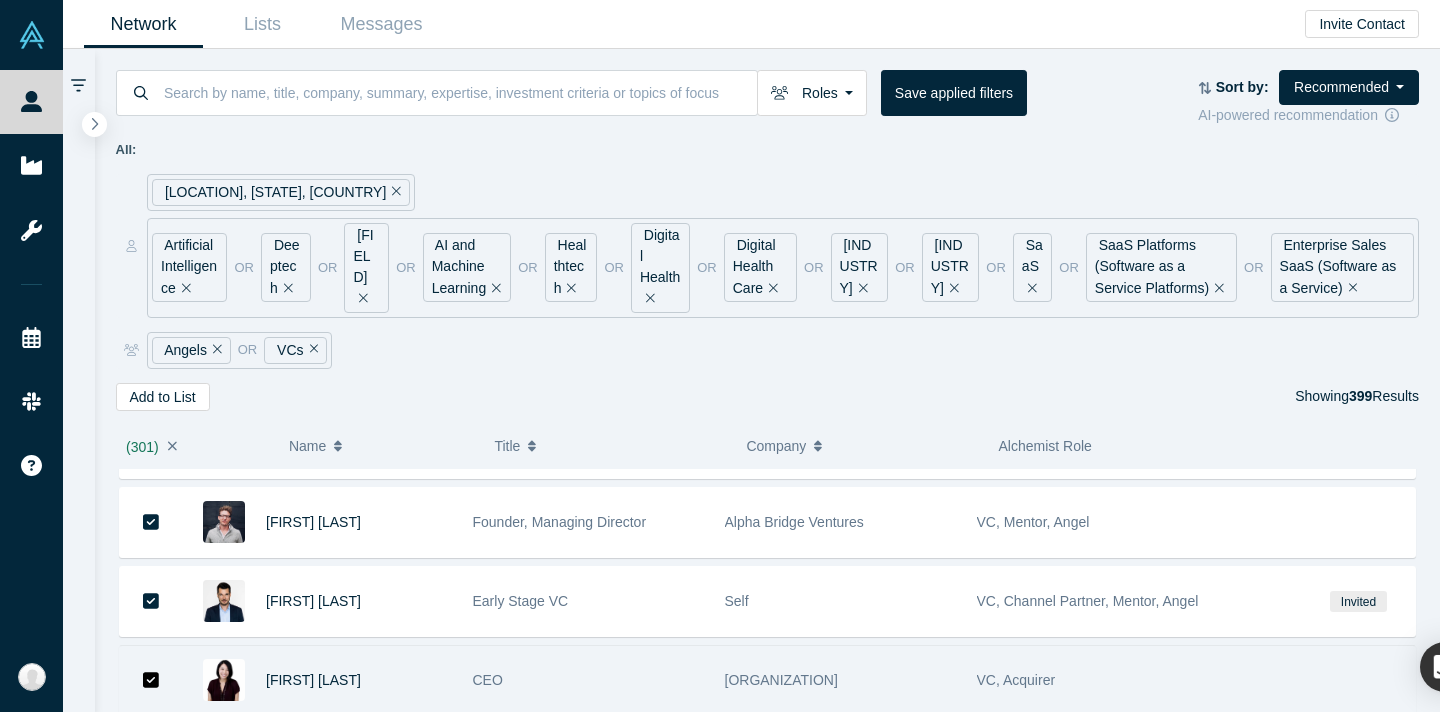 scroll, scrollTop: 23840, scrollLeft: 0, axis: vertical 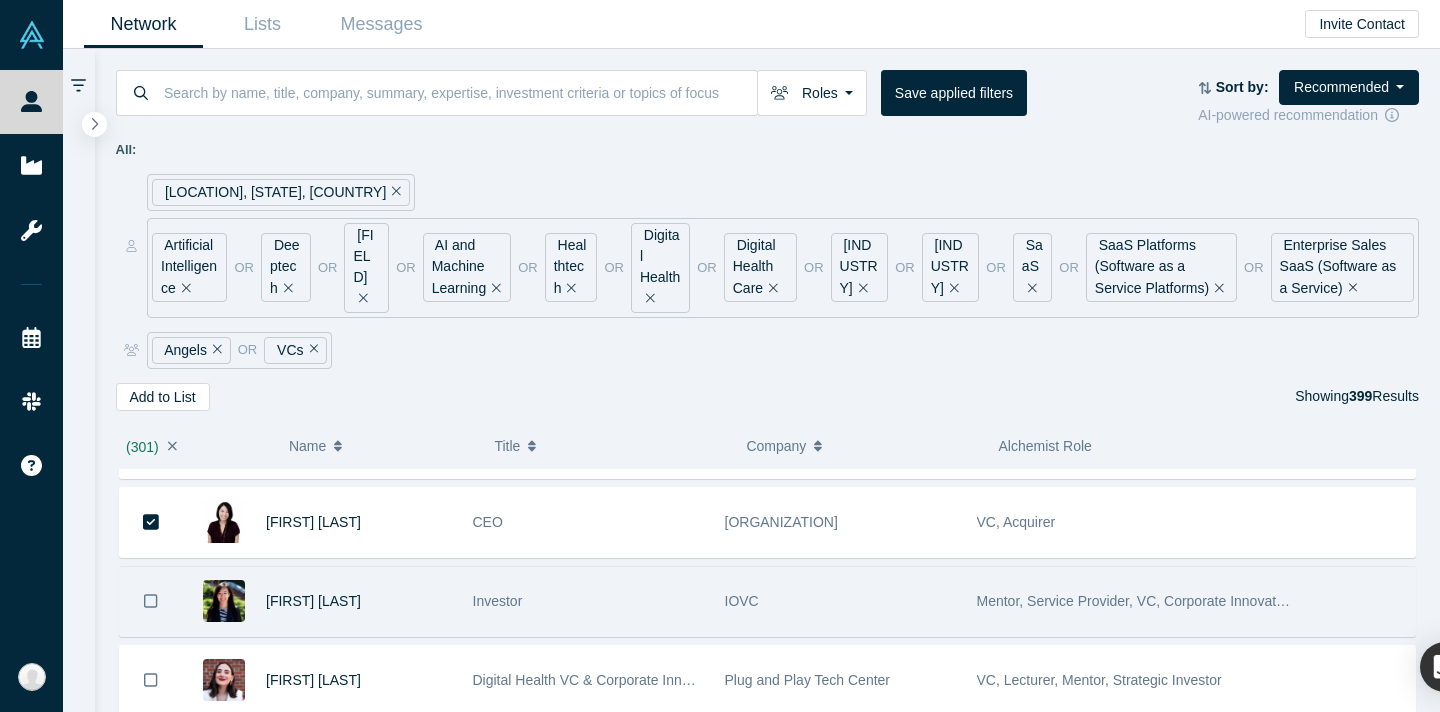 click at bounding box center [151, 601] 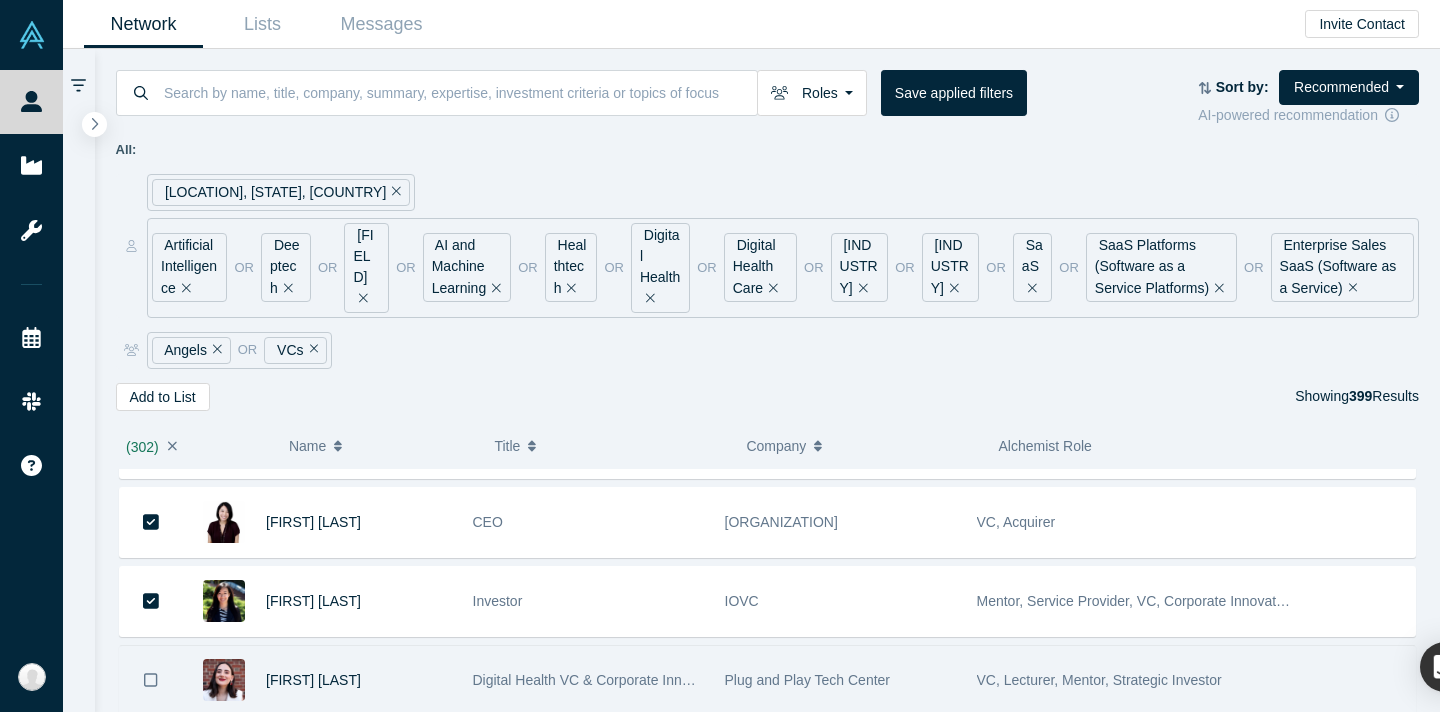 click at bounding box center [151, 680] 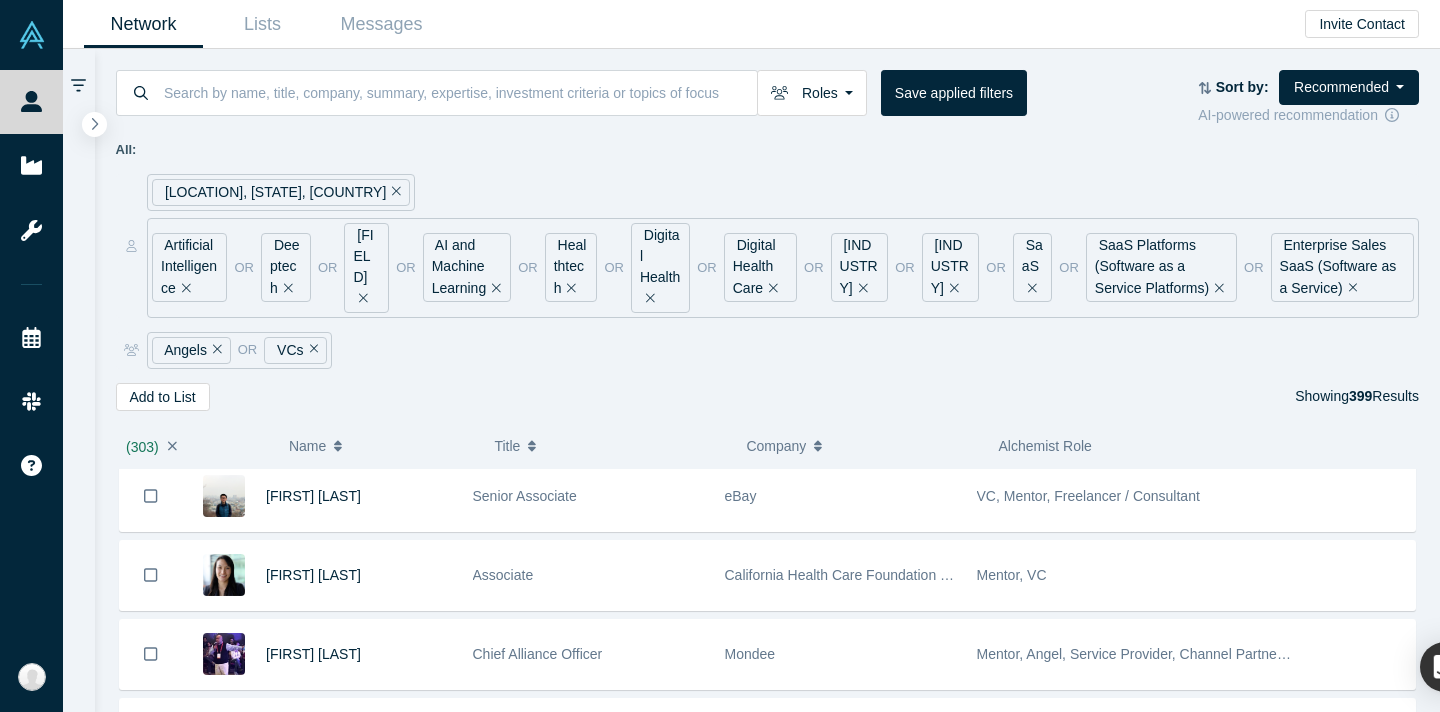 scroll, scrollTop: 24104, scrollLeft: 0, axis: vertical 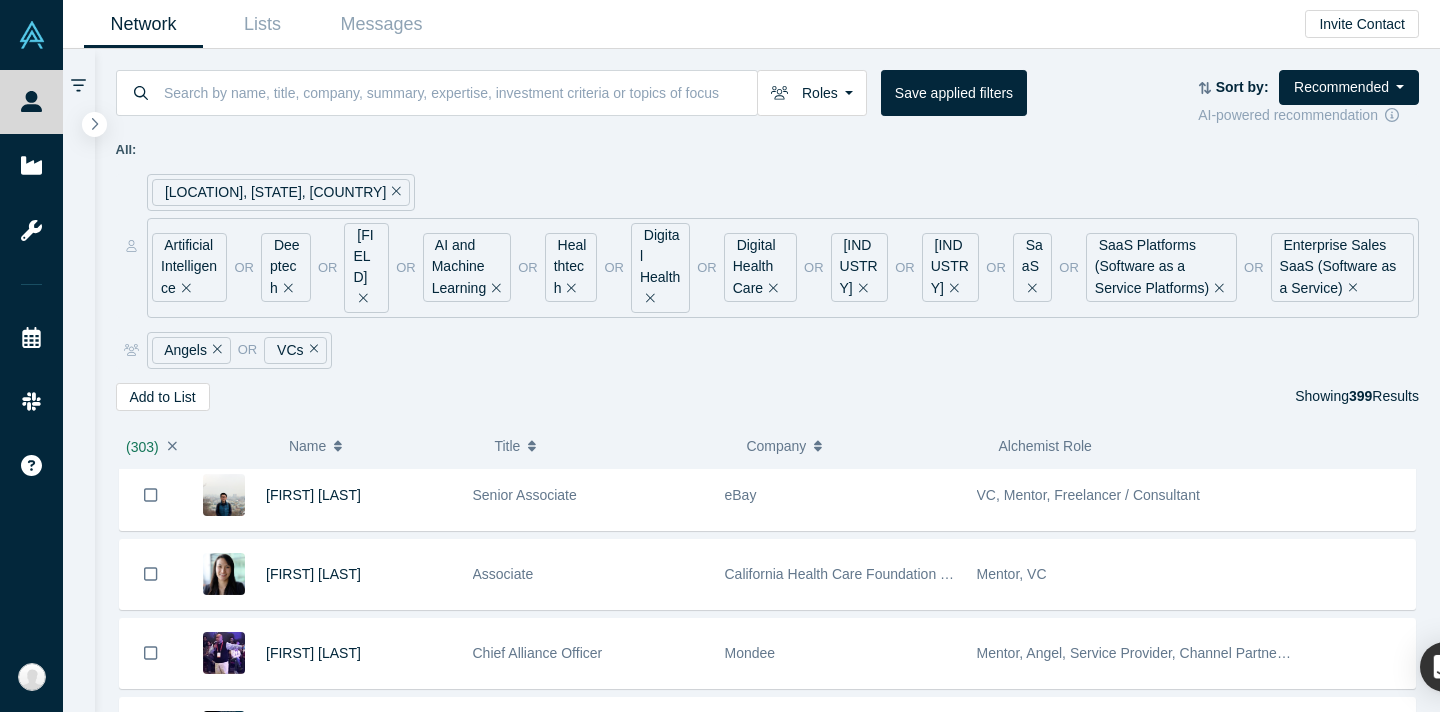 click on "[FIRST] [LAST] Partner @ [COMPANY] [COMPANY] Management VC [FIRST] [LAST] Friends and Family/Pre-seed/Seed Angel and VC Investor [NUMBER]Flourish Capital Mentor, Angel, VC [FIRST] [LAST] Corporate Entrepreneur - Startup CEO Mentor [COMPANY] (WellPoint) Mentor, Angel, Corporate Innovator, Customer [FIRST] [LAST] Founder & Managing Partner [COMPANY] Mentor, Angel, Admin, Service Provider [FIRST] [LAST] Partner [COMPANY] VC [FIRST] [LAST] Pre-Seed to Late-Stage Investor. [NUMBER] exits ($[NUMBER]M, $[NUMBER]M, $[NUMBER]M, $[NUMBER]M, $[NUMBER]B) as ex-operator in sales, solutions & engineering. [UNIVERSITY]. Own a rescue Jack Russell Terrier 🐶 that completed a half-marathon 🐾 [COMPANY] Mentor, Angel [FIRST] [LAST] Senior Investment Director [COMPANY] Angel, VC, Corporate Innovator, Strategic Investor, Limited Partner [FIRST] [LAST] Managing Partner [COMPANY] Mentor, Angel, Corporate Innovator, Service Provider [FIRST] [LAST] physician, entrepreneur, disruptive innovation expert [COMPANY] [FIRST] [LAST] Partner [NUMBER] Ventures Angel VC" at bounding box center [768, -10999] 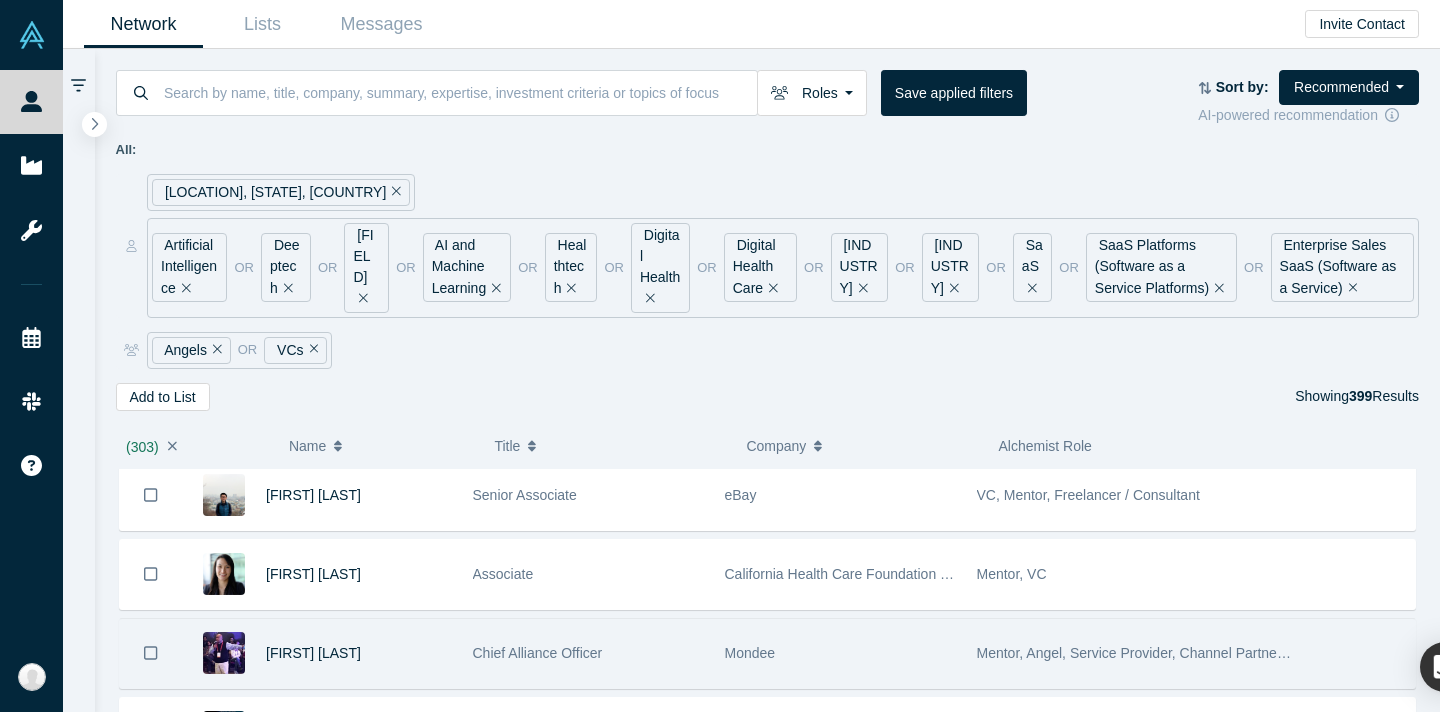 click at bounding box center (151, 495) 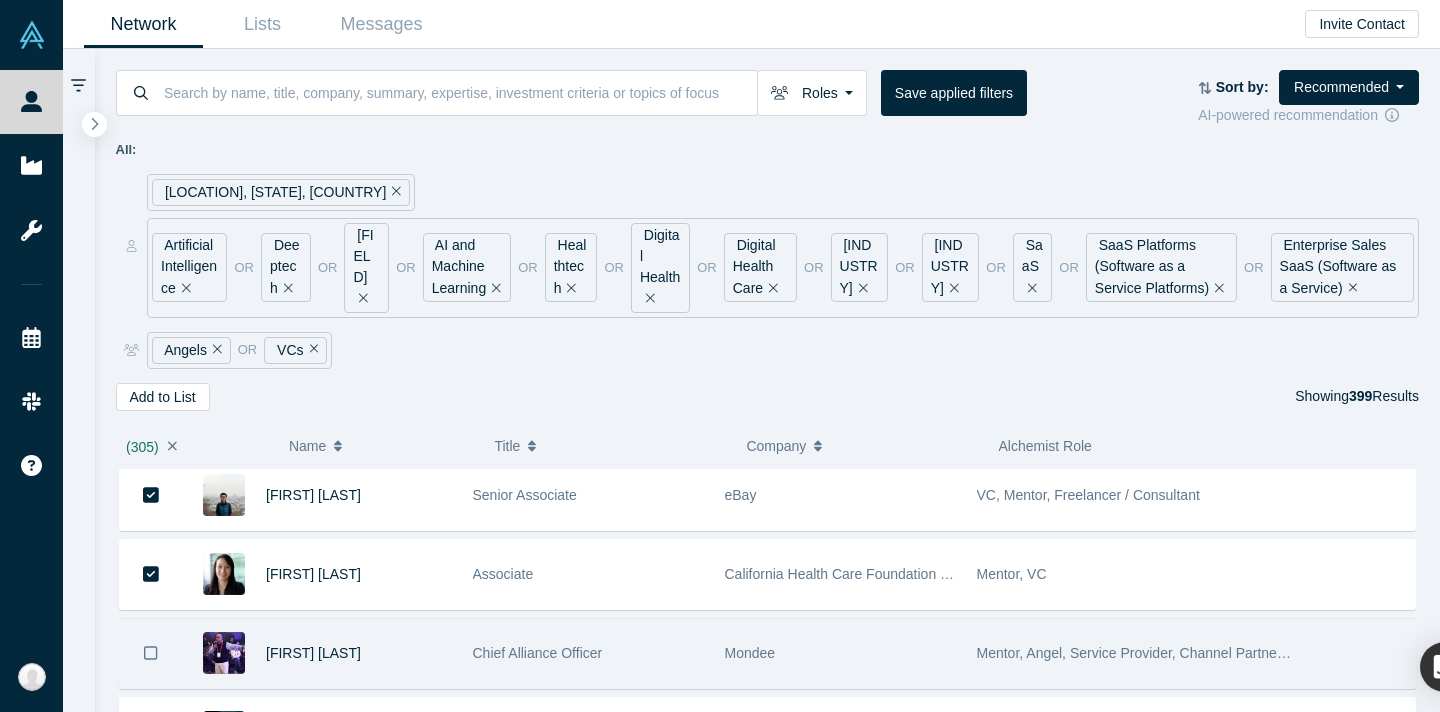 click at bounding box center [151, 653] 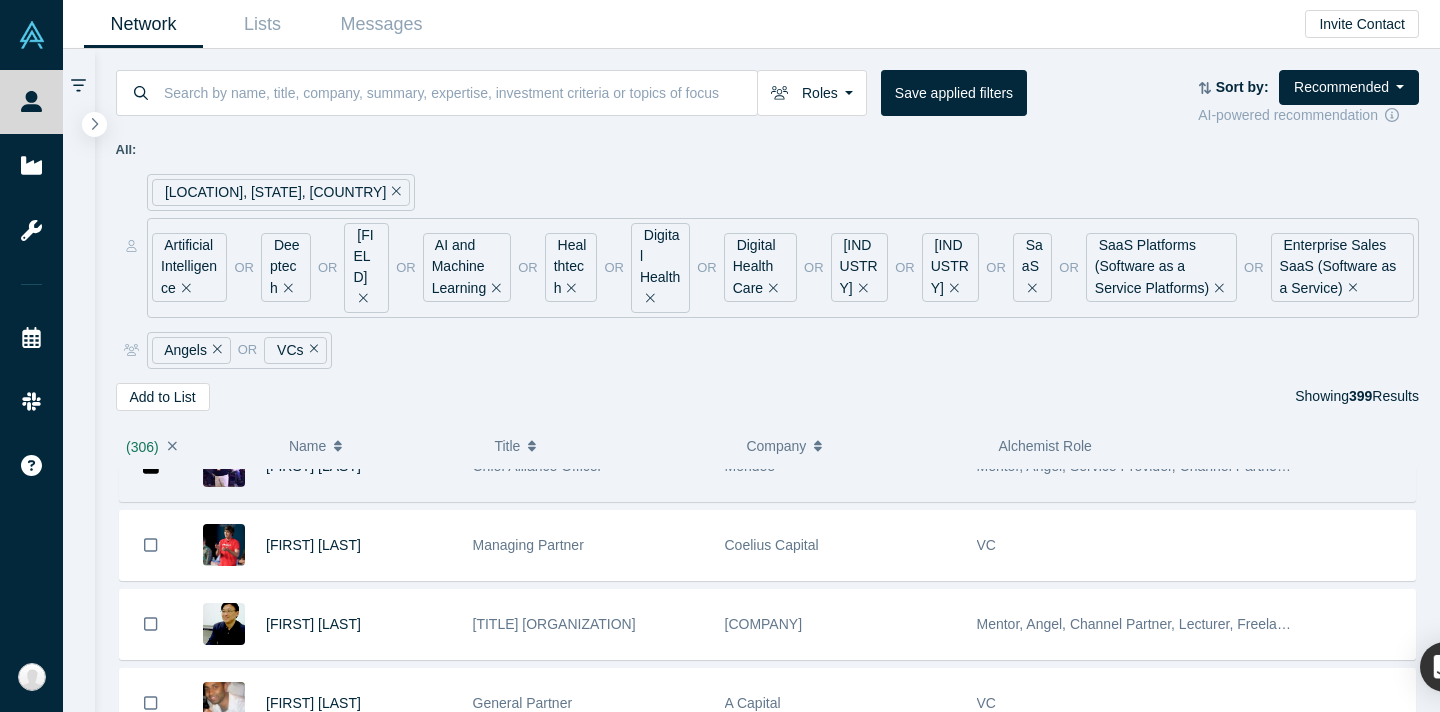 scroll, scrollTop: 24293, scrollLeft: 0, axis: vertical 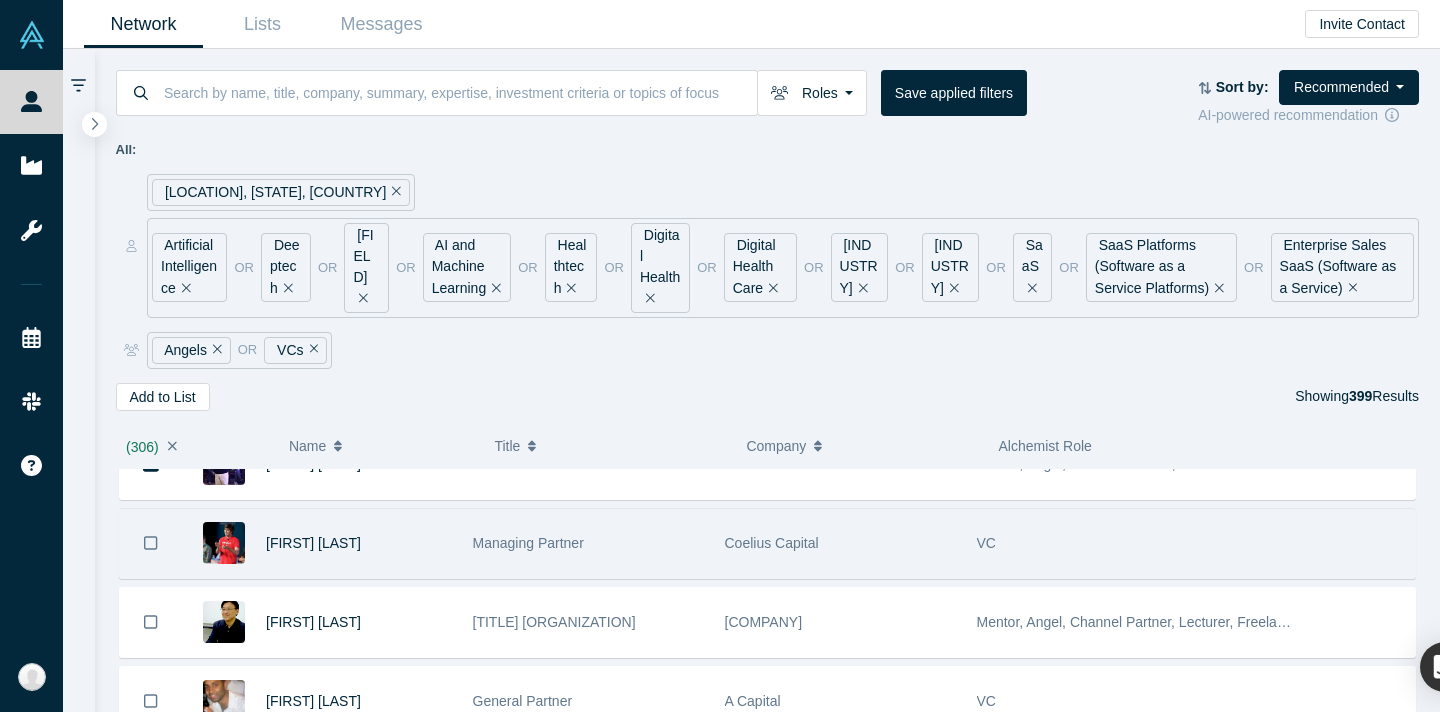 click at bounding box center (151, 543) 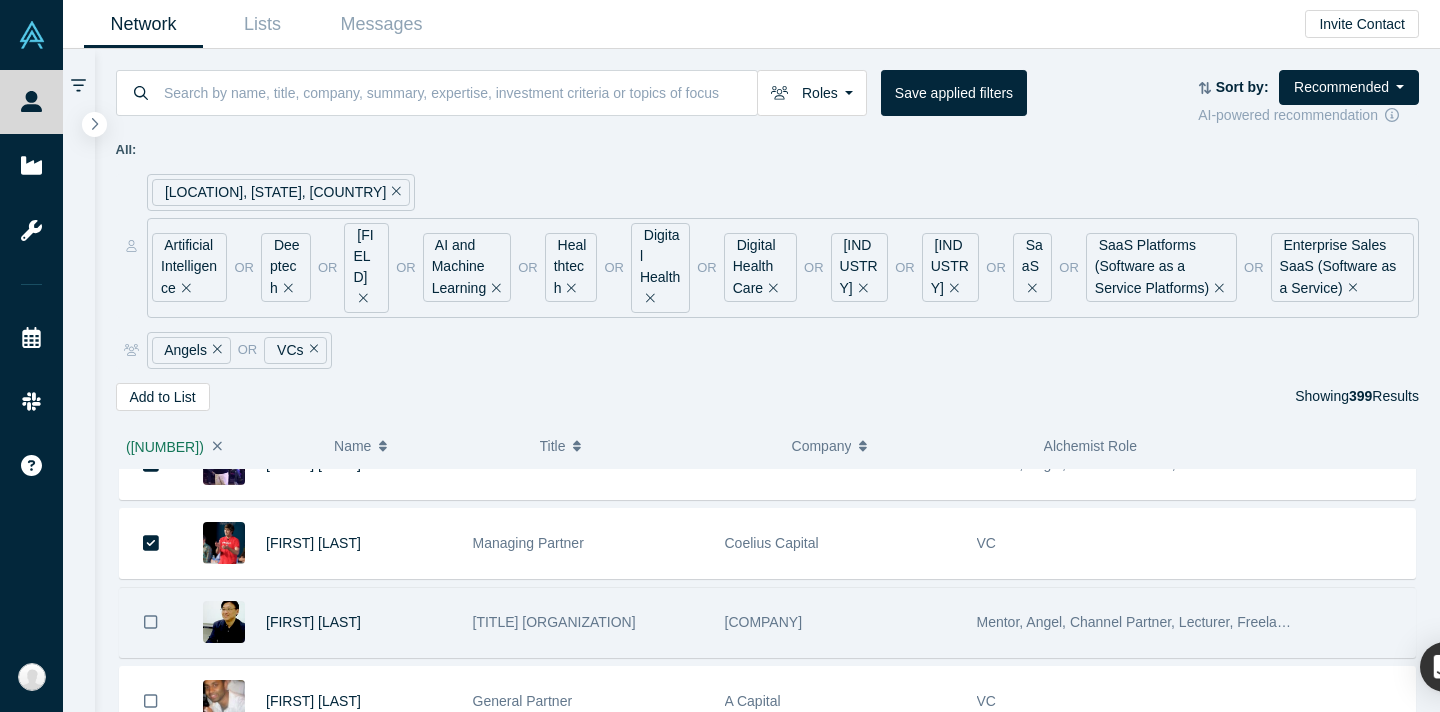 click at bounding box center [151, 622] 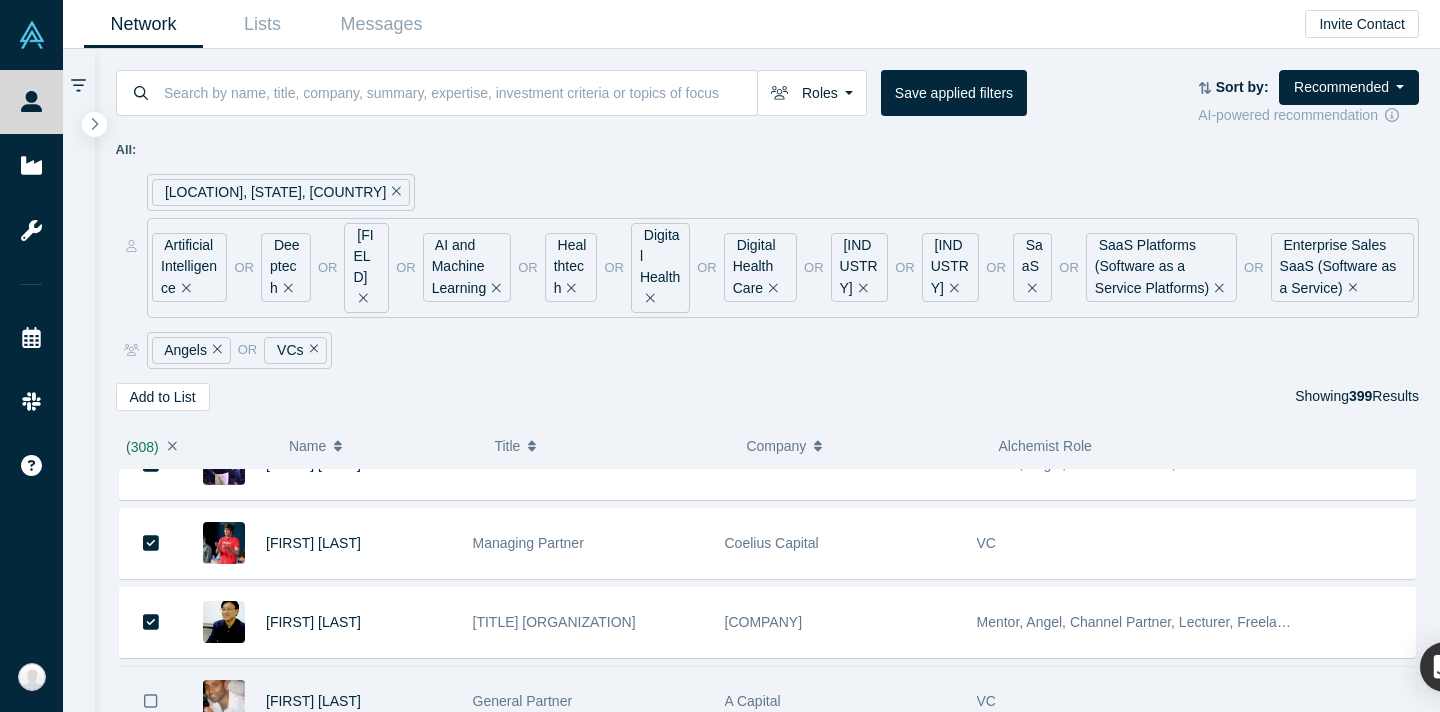 click at bounding box center (151, 701) 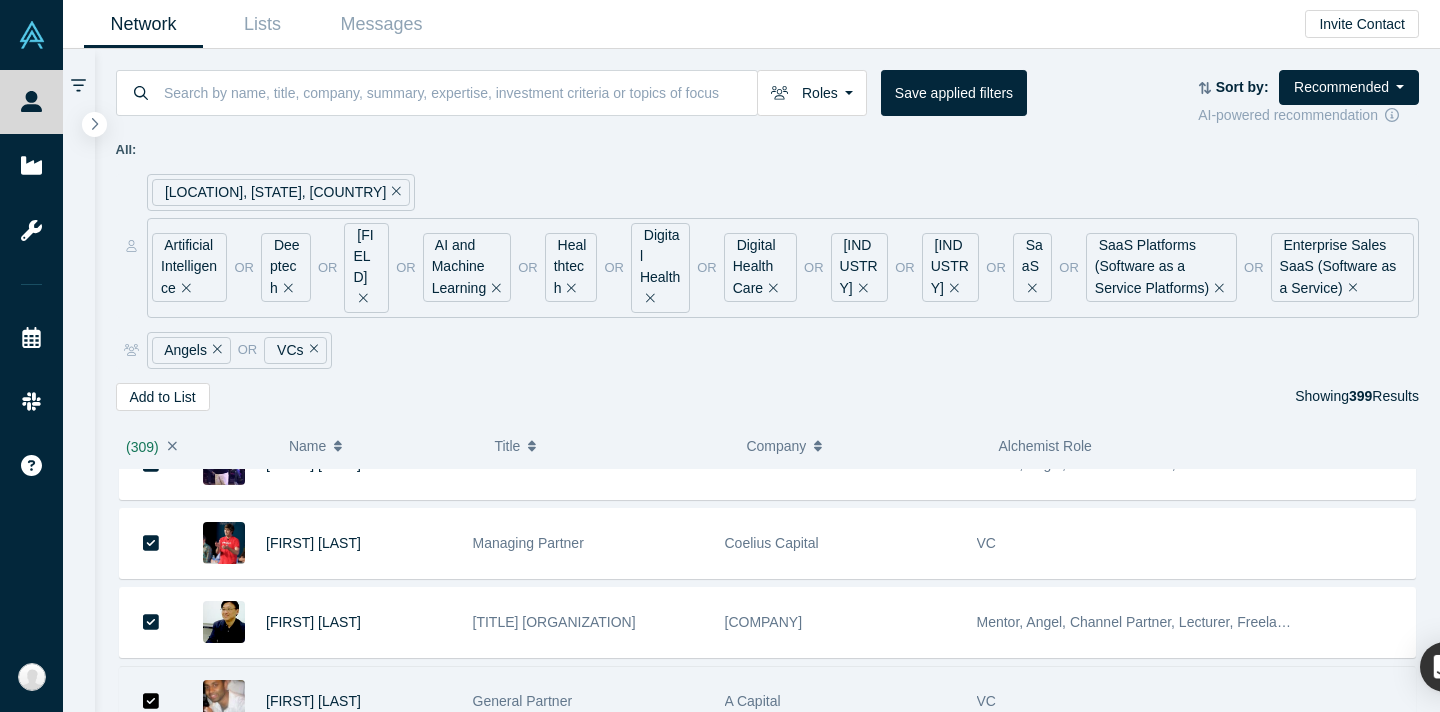 scroll, scrollTop: 24506, scrollLeft: 0, axis: vertical 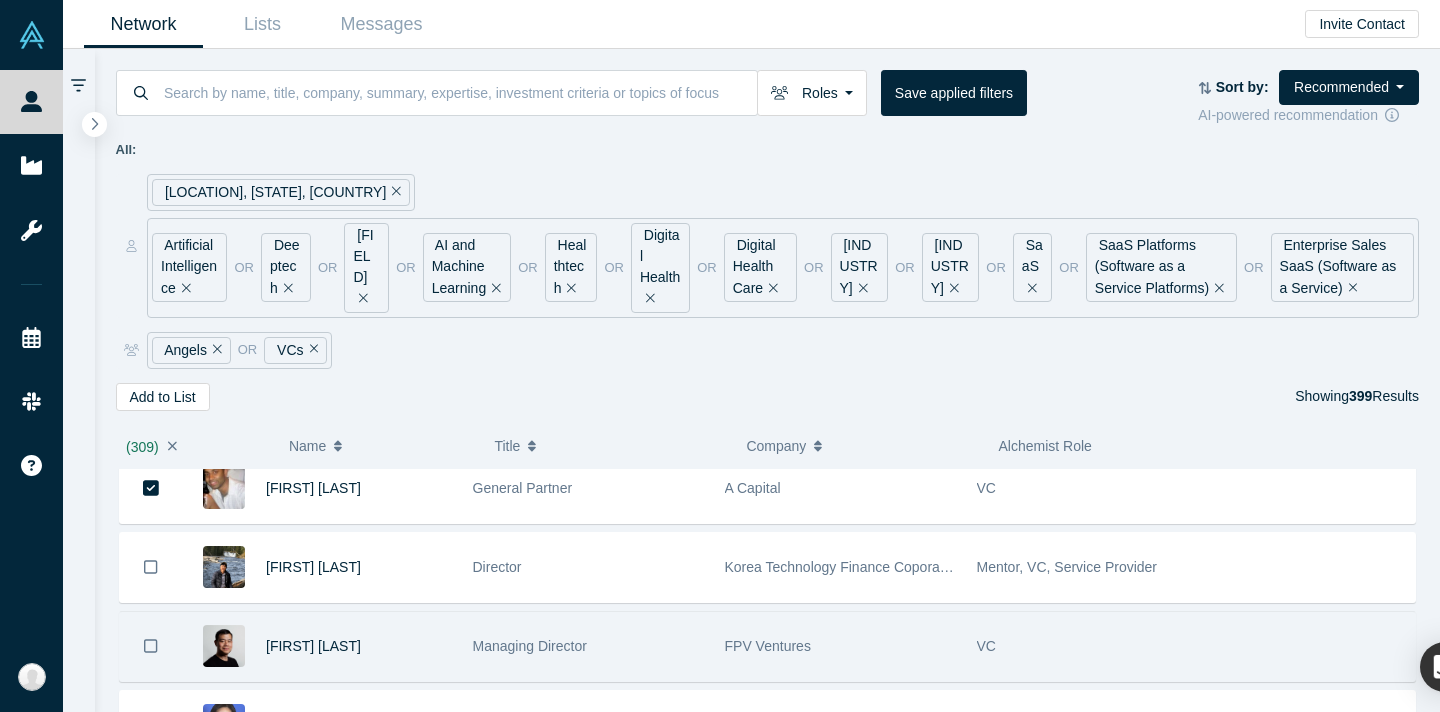 click at bounding box center (151, 567) 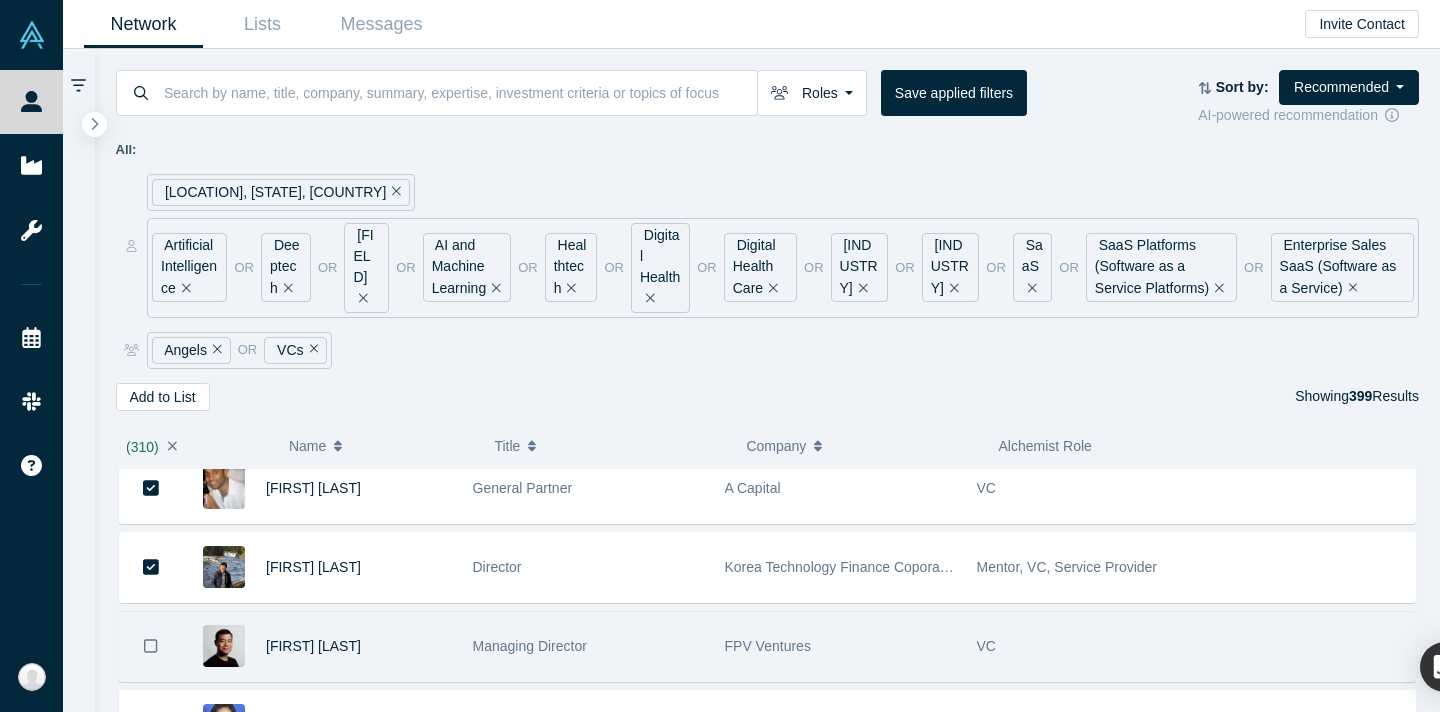 click at bounding box center [151, 646] 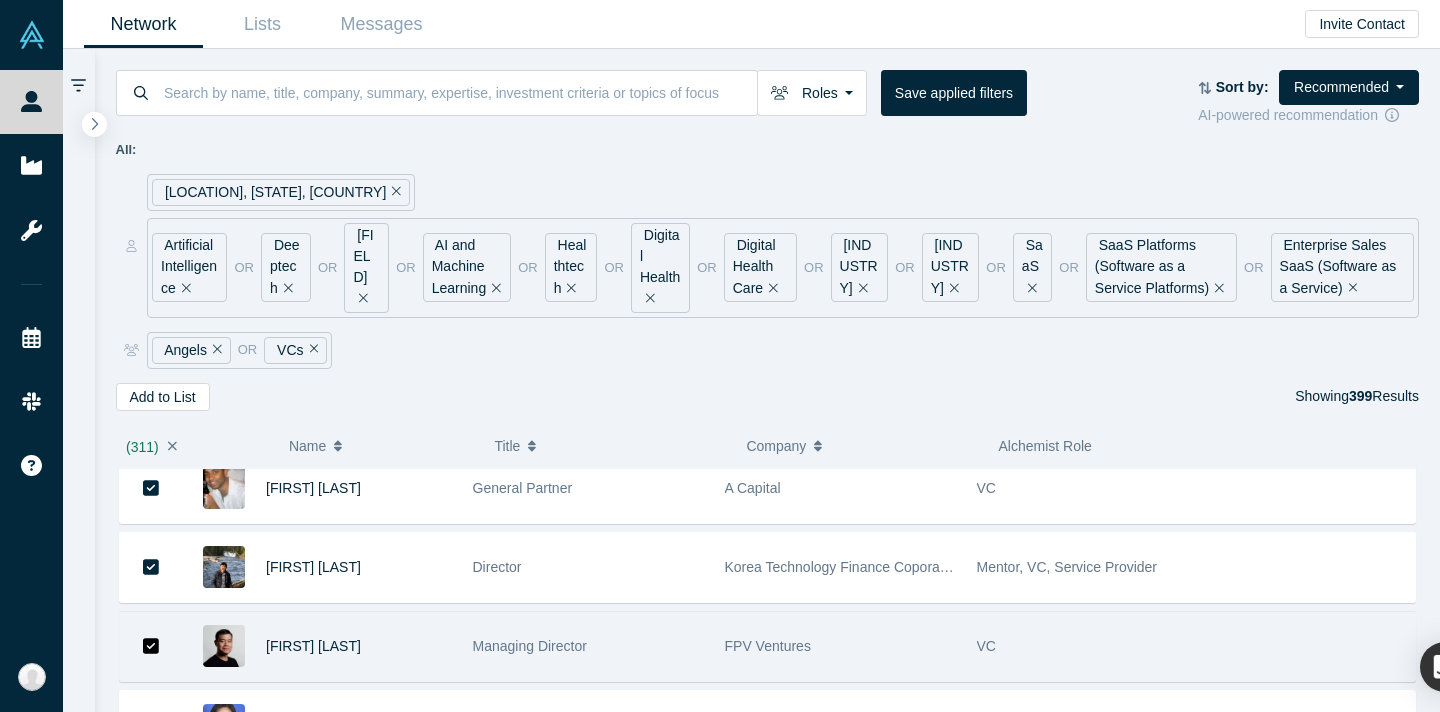 scroll, scrollTop: 24681, scrollLeft: 0, axis: vertical 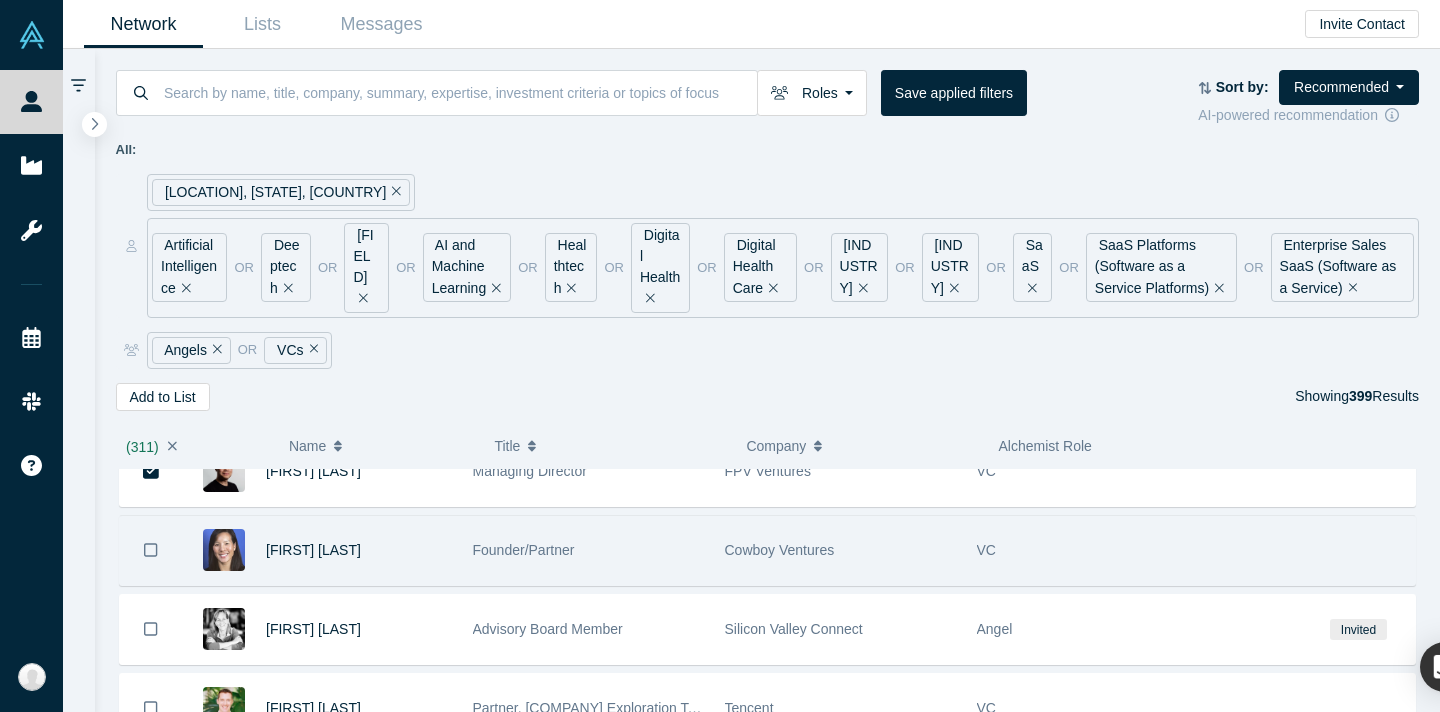 click at bounding box center (151, 550) 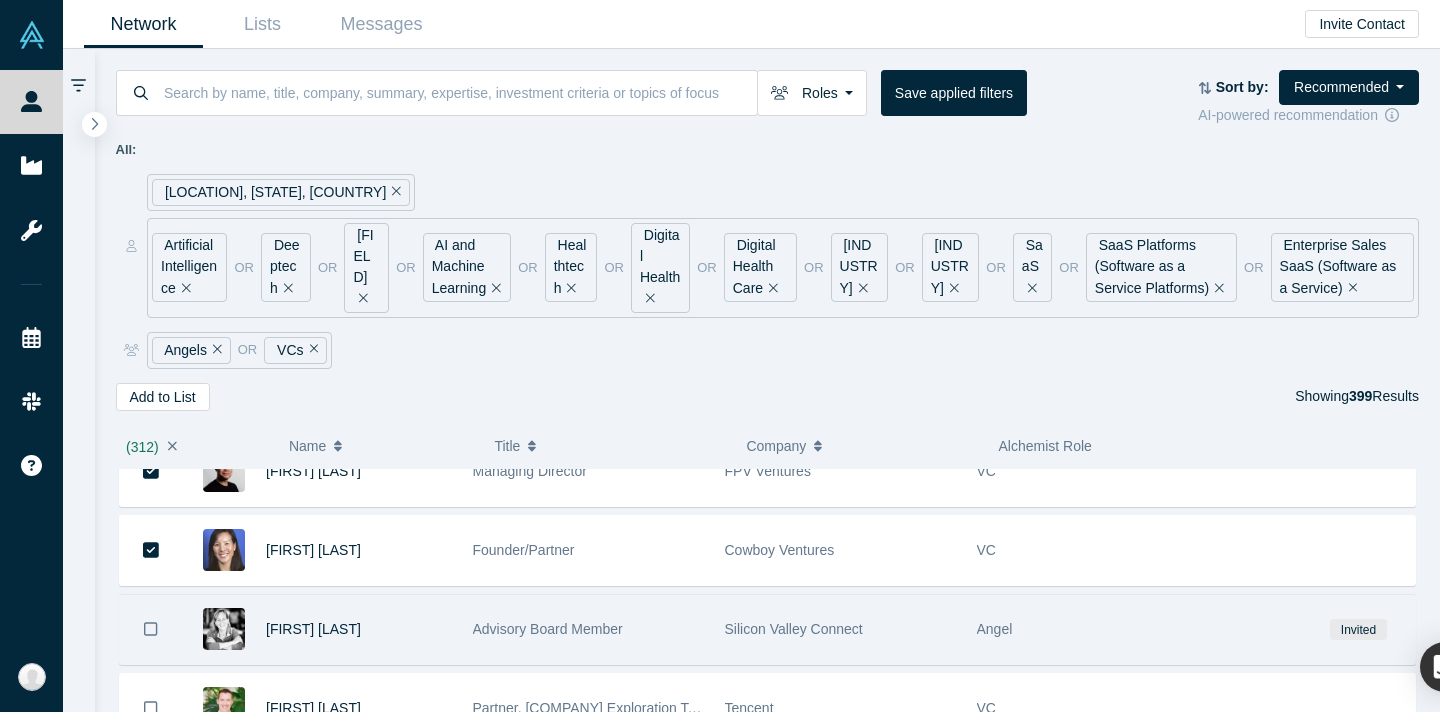 click at bounding box center (151, 629) 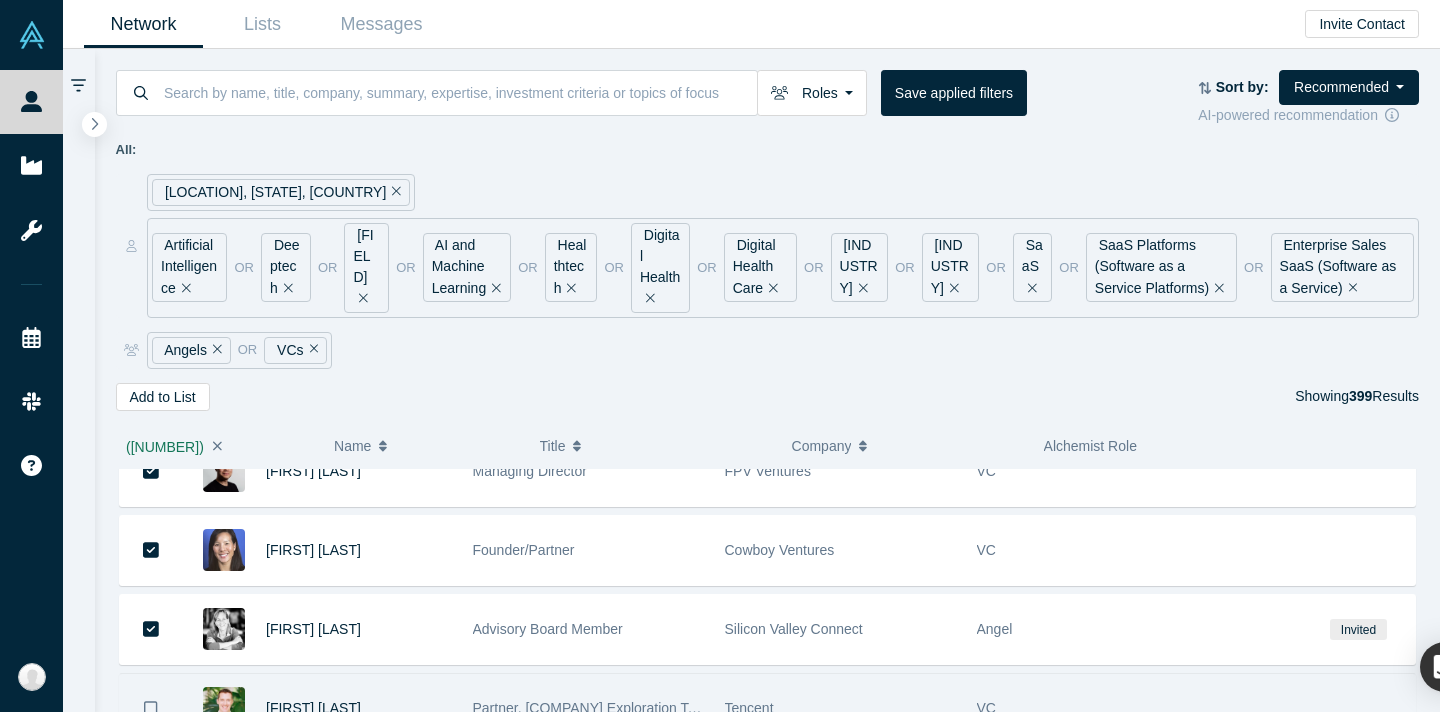 click 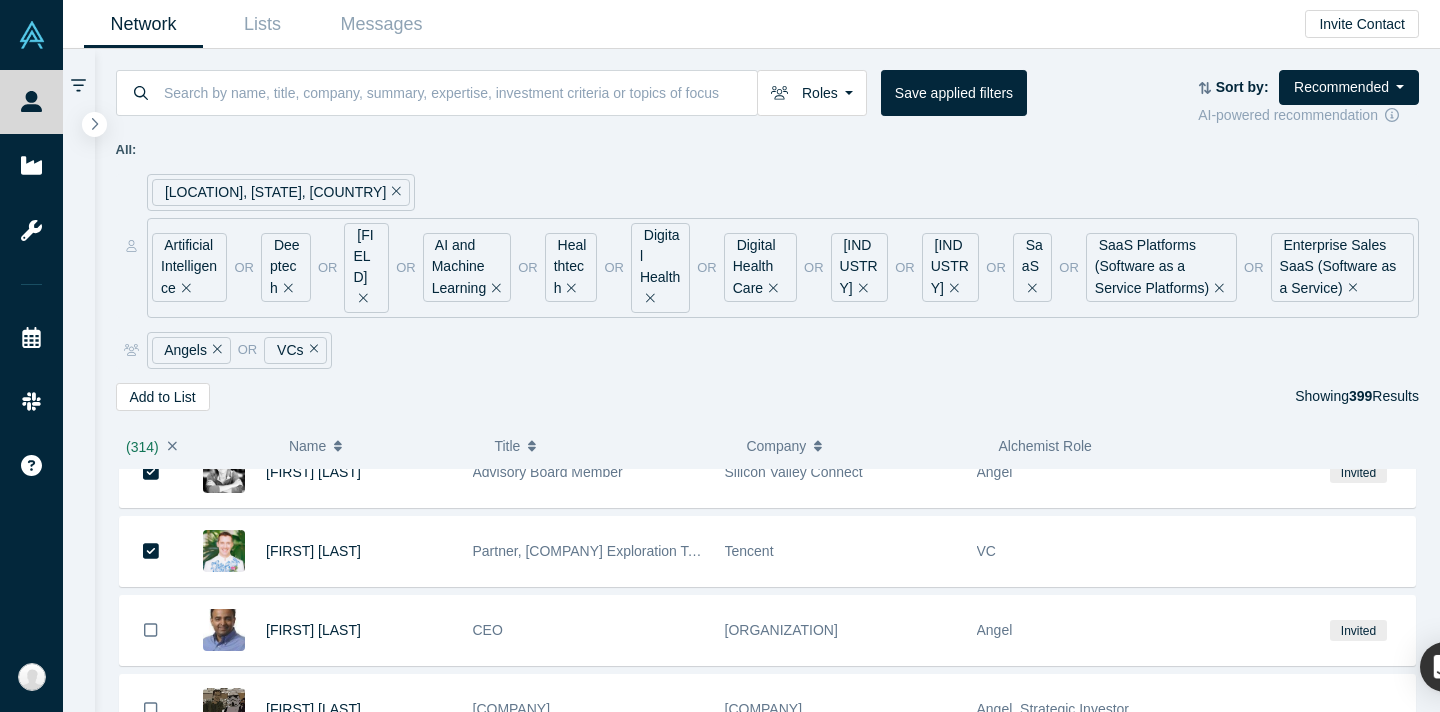 scroll, scrollTop: 24977, scrollLeft: 0, axis: vertical 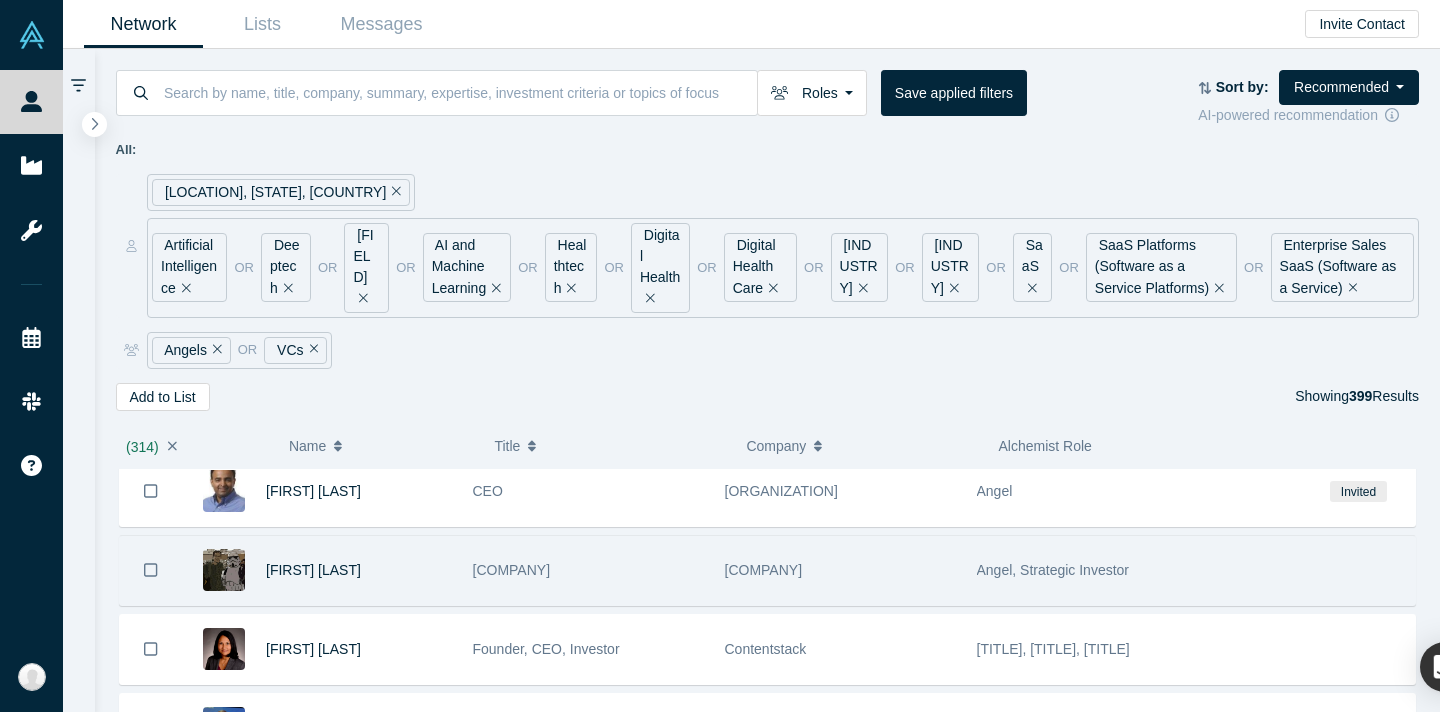 drag, startPoint x: 166, startPoint y: 476, endPoint x: 151, endPoint y: 557, distance: 82.37718 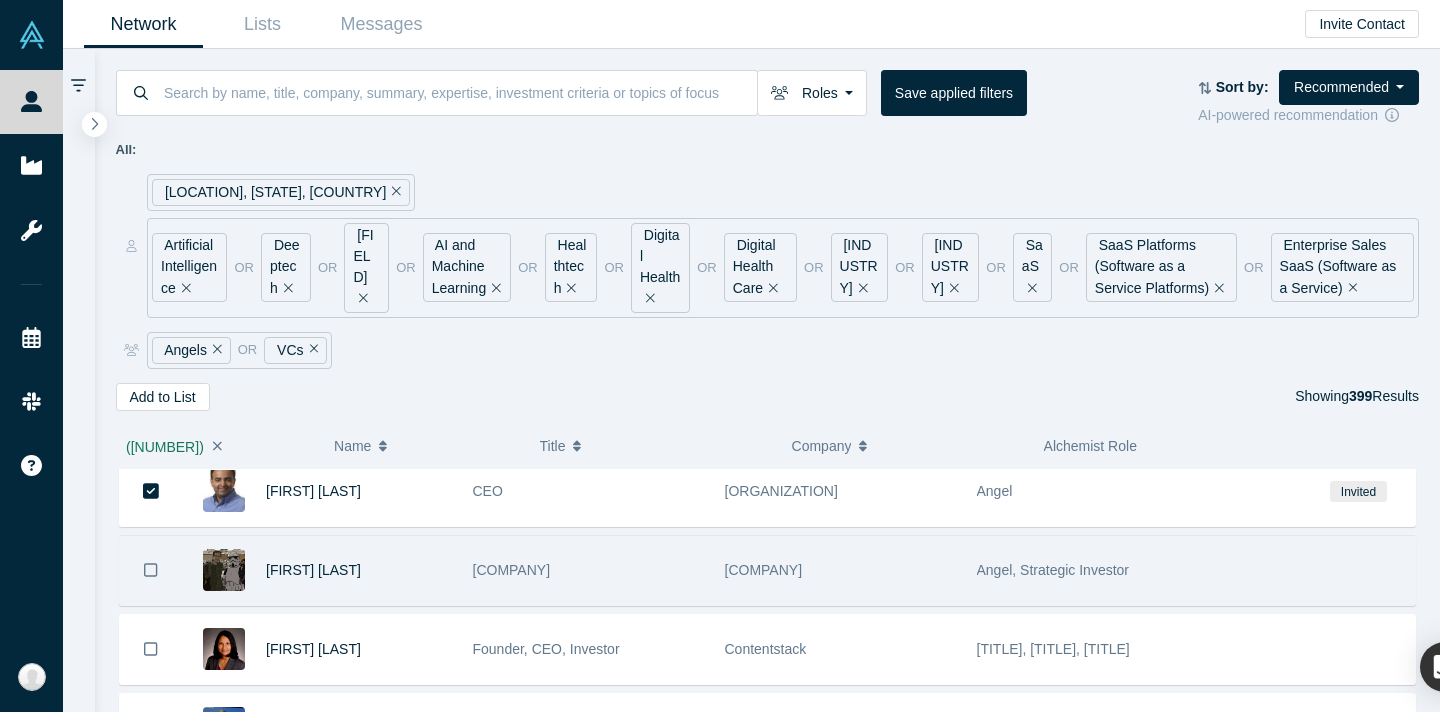 click at bounding box center (151, 570) 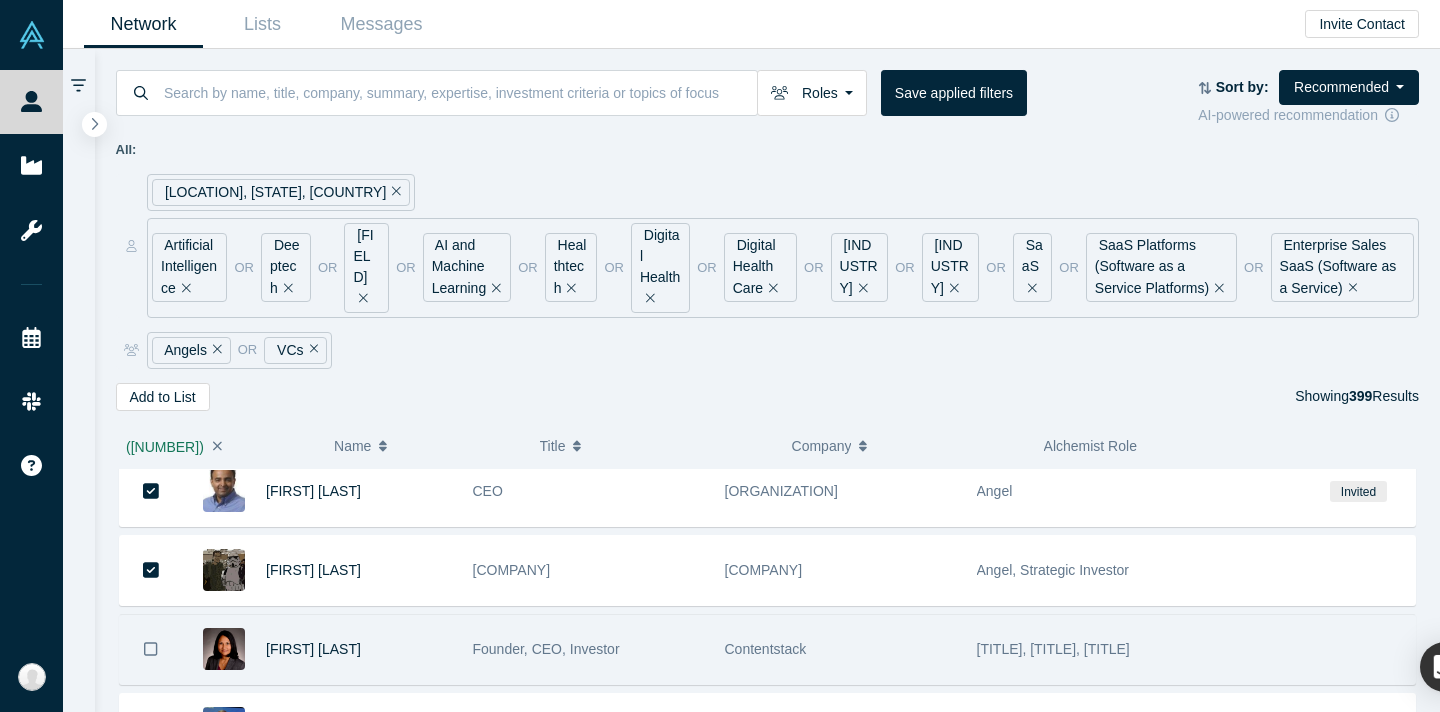 click at bounding box center (151, 649) 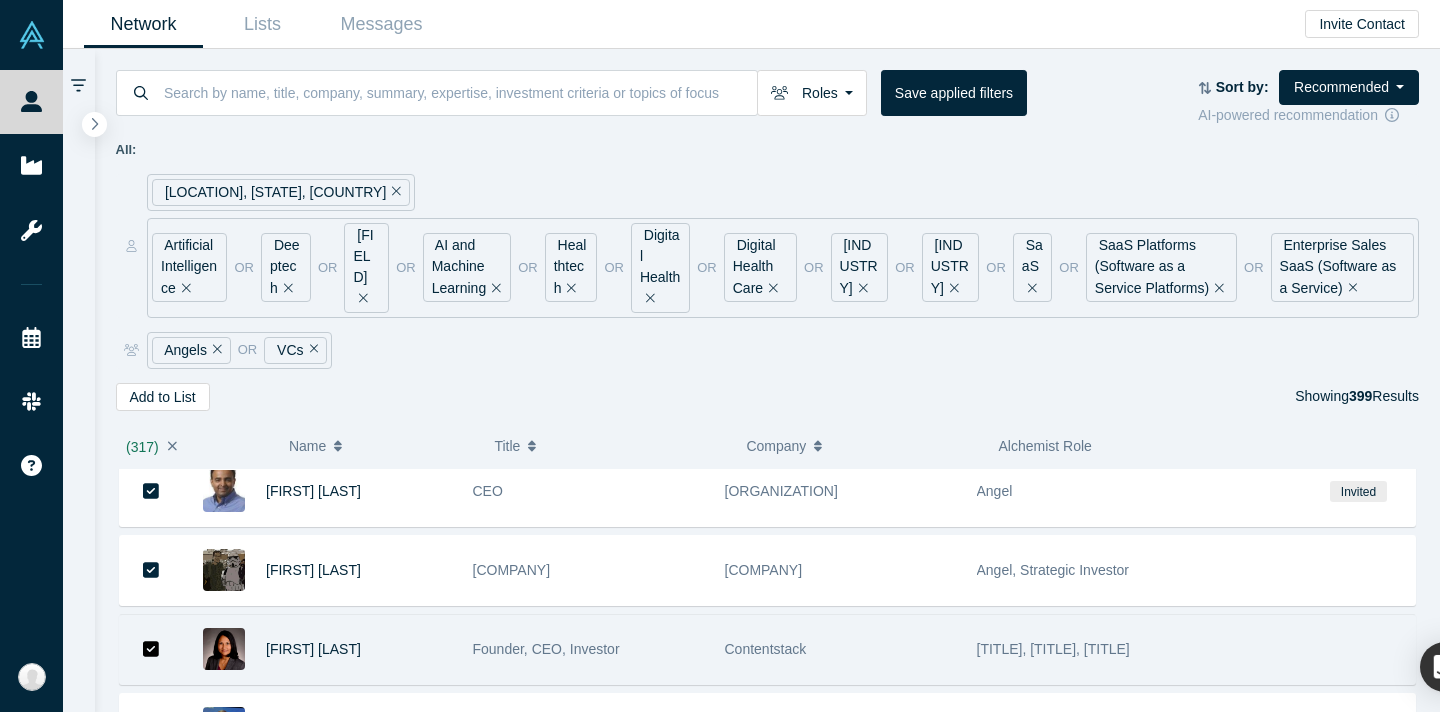 scroll, scrollTop: 25070, scrollLeft: 0, axis: vertical 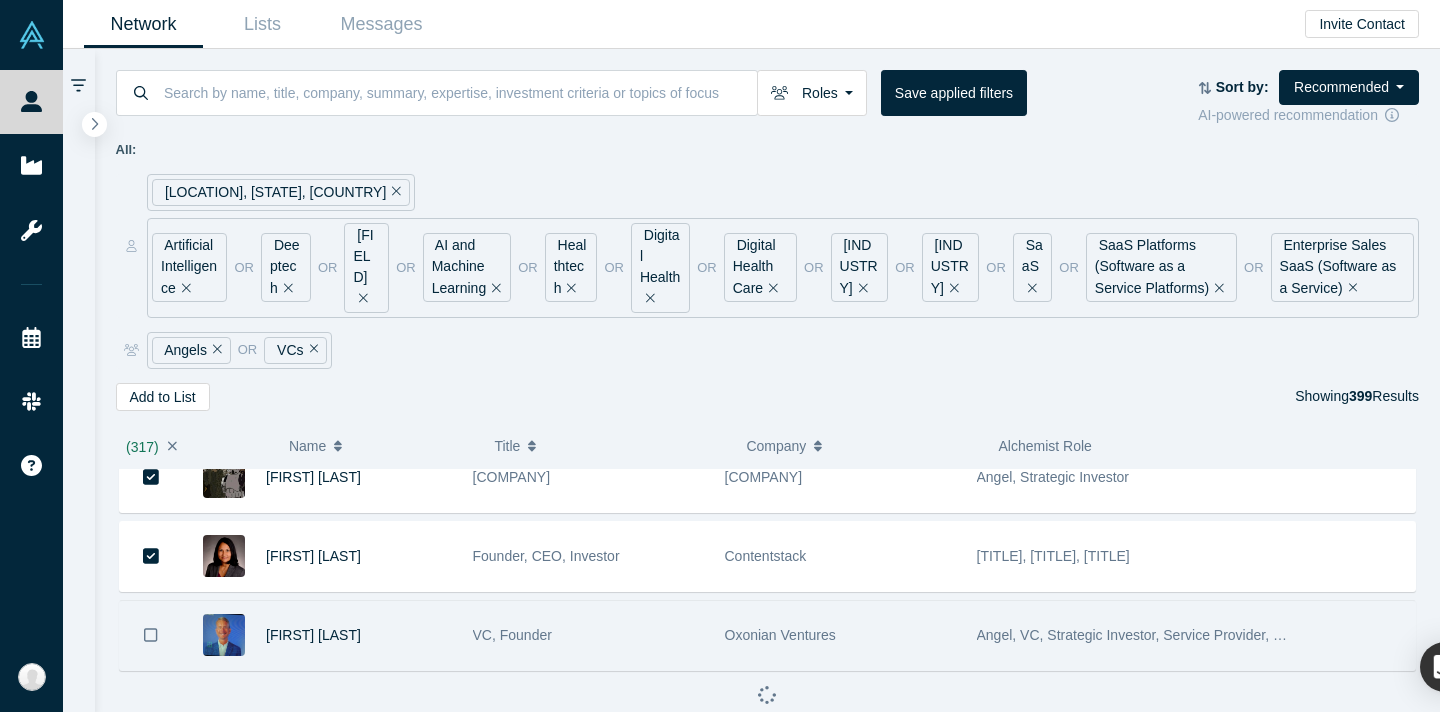 click 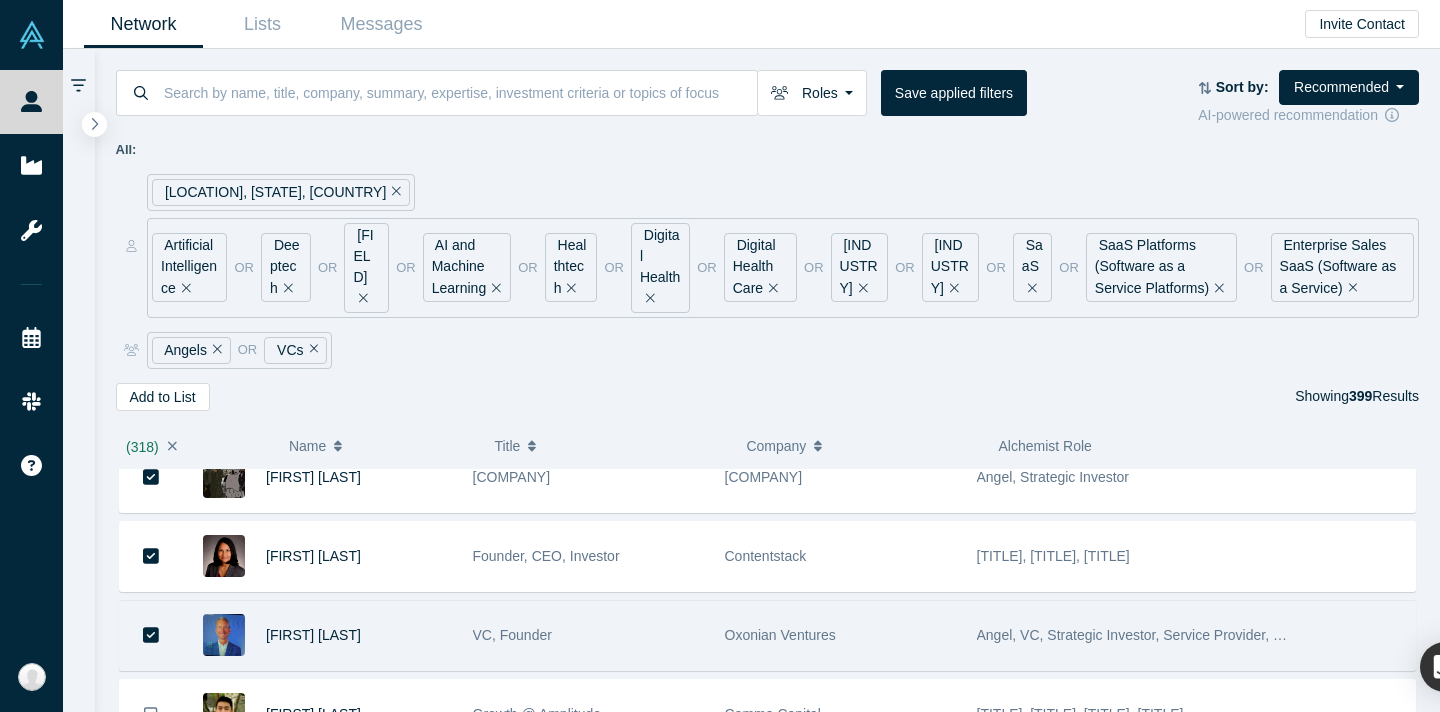 scroll, scrollTop: 25279, scrollLeft: 0, axis: vertical 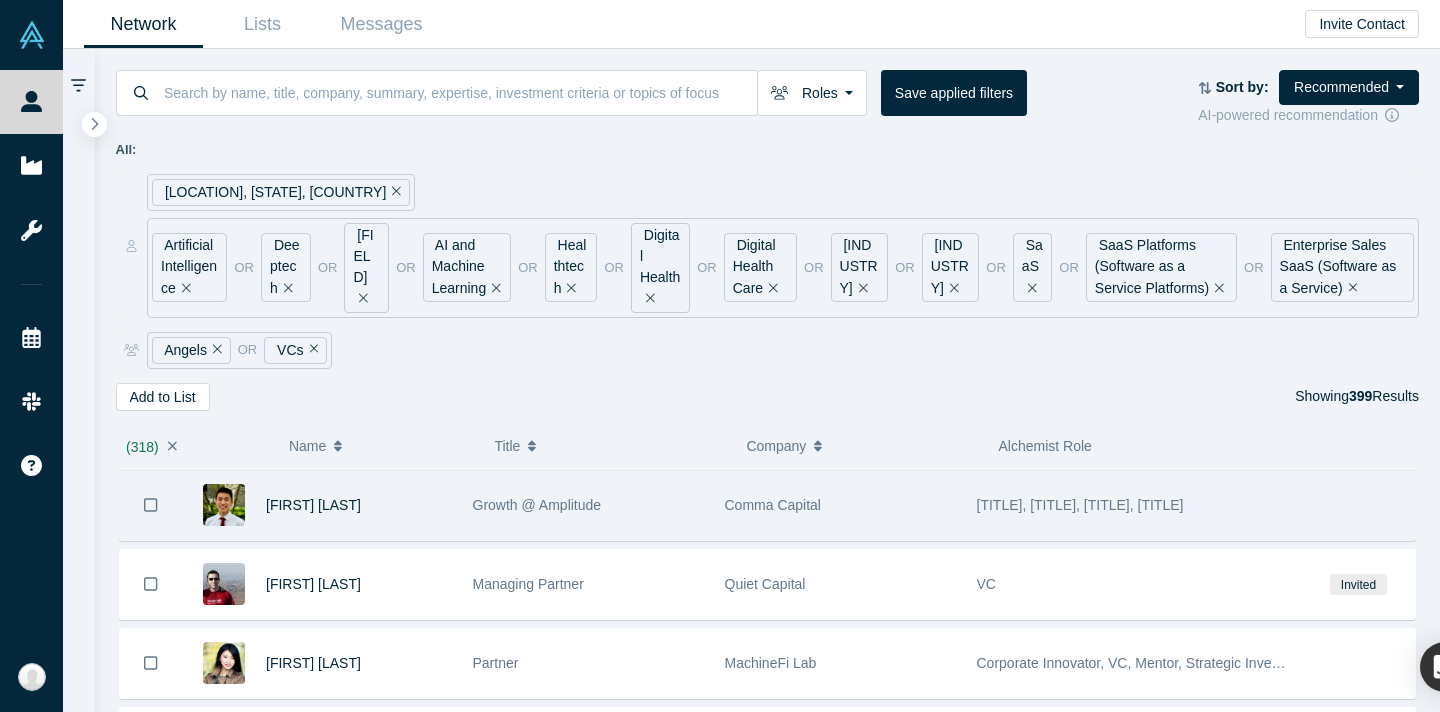 click at bounding box center [151, 505] 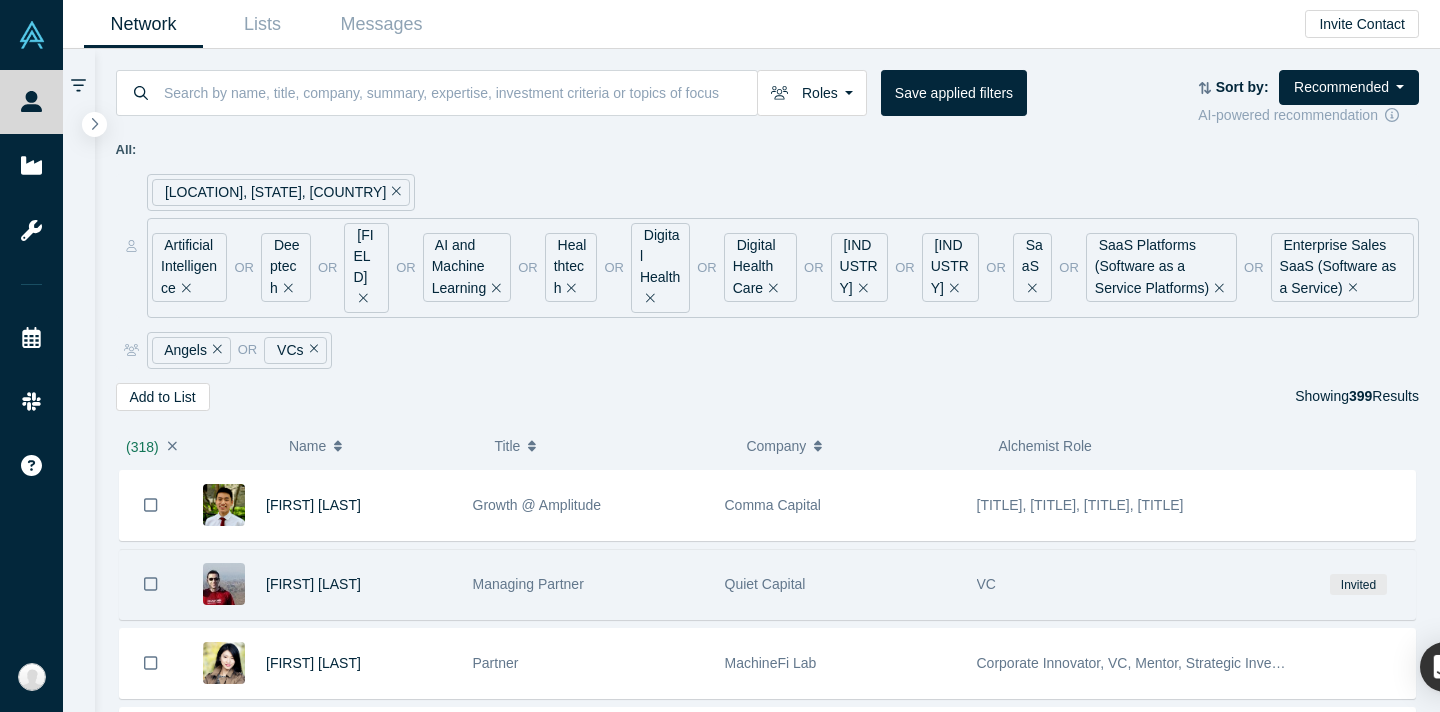 scroll, scrollTop: 25280, scrollLeft: 0, axis: vertical 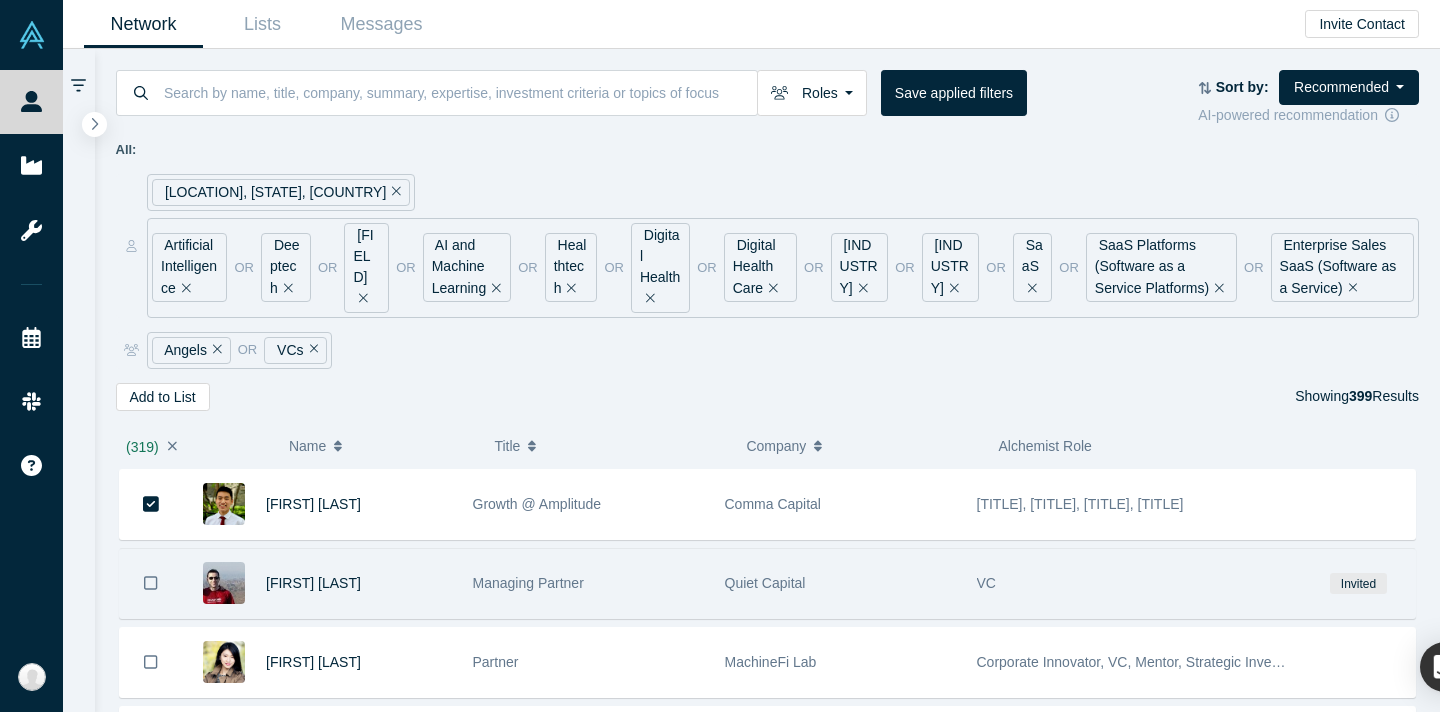 click at bounding box center [151, 583] 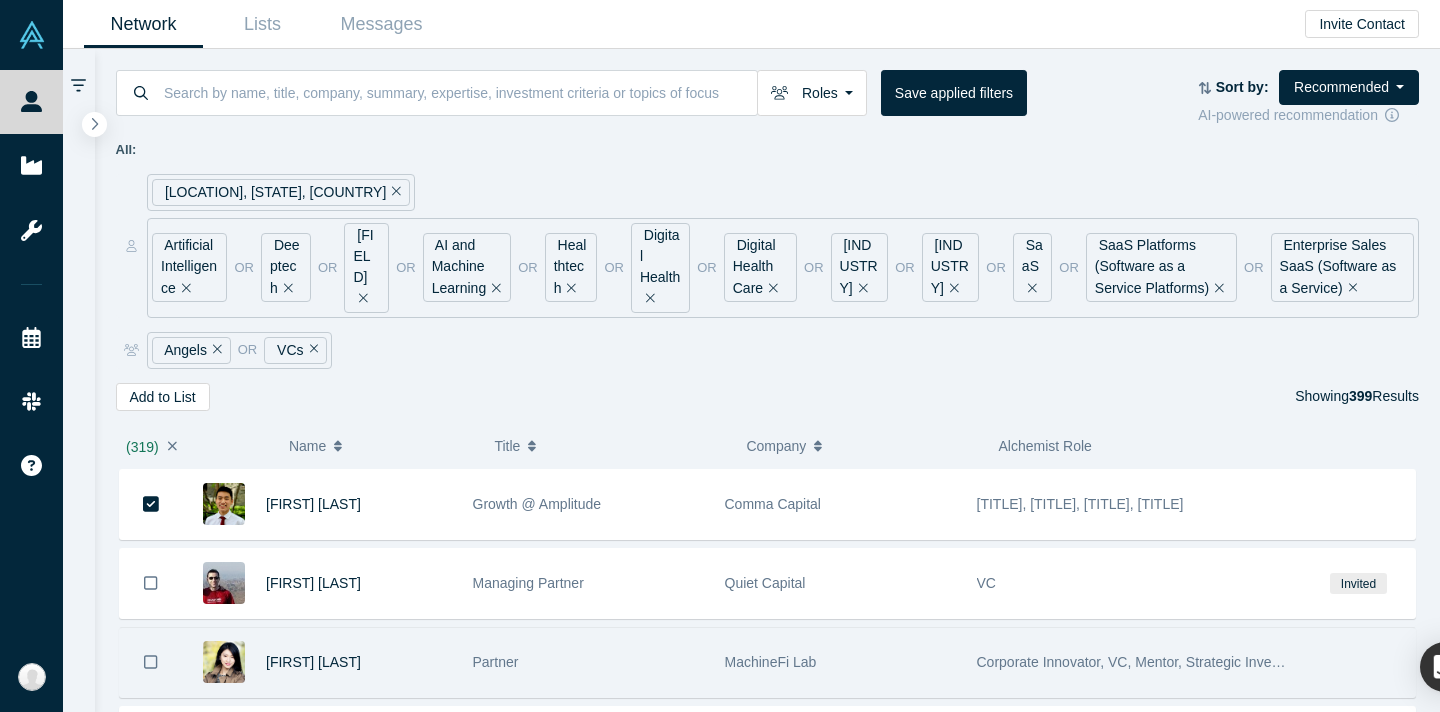 click 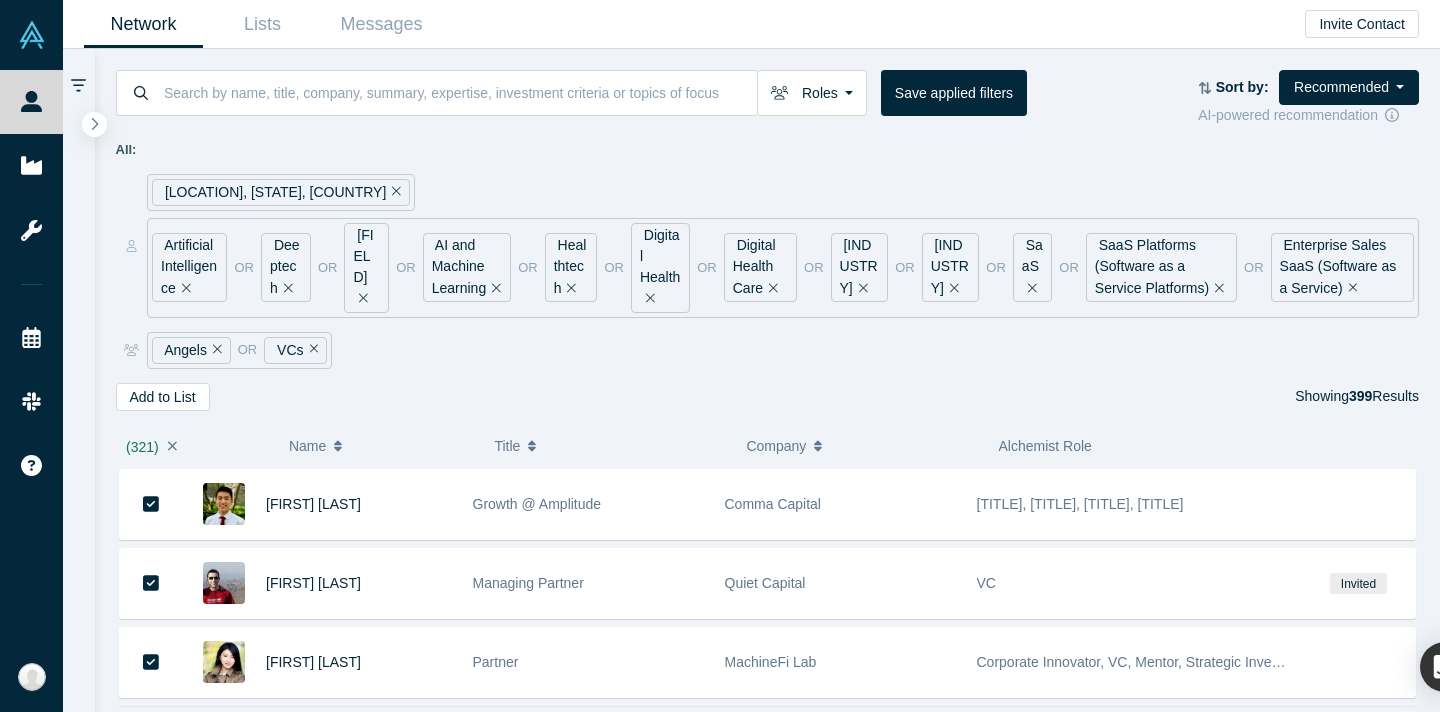 scroll, scrollTop: 25439, scrollLeft: 0, axis: vertical 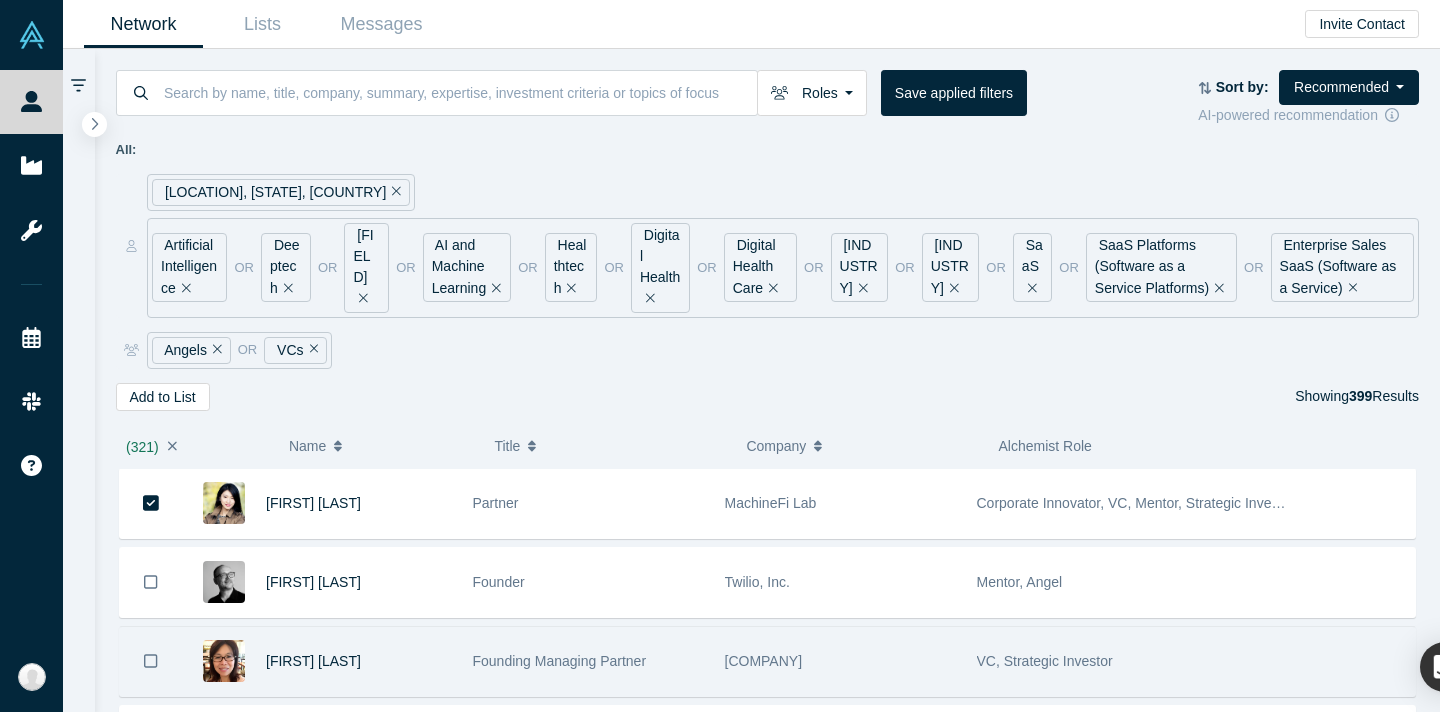 click at bounding box center (151, 582) 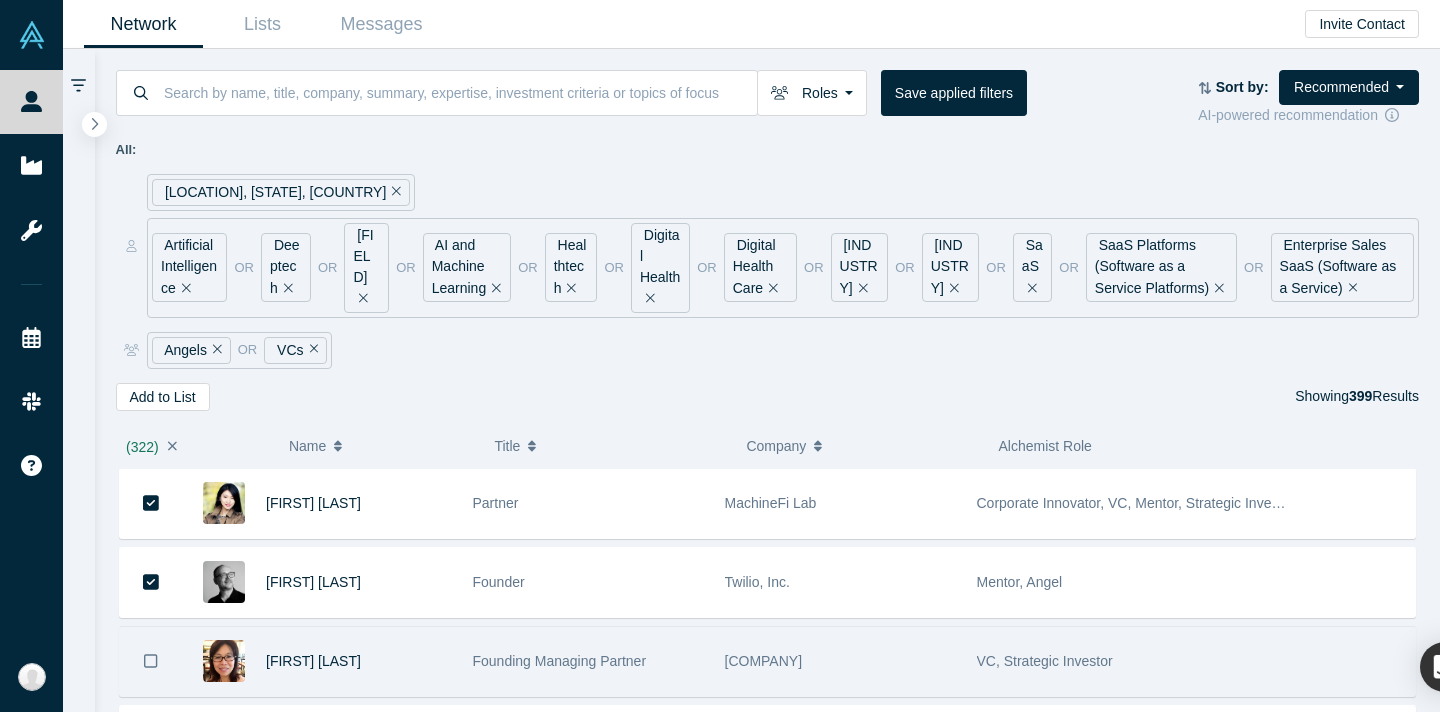 click at bounding box center (151, 661) 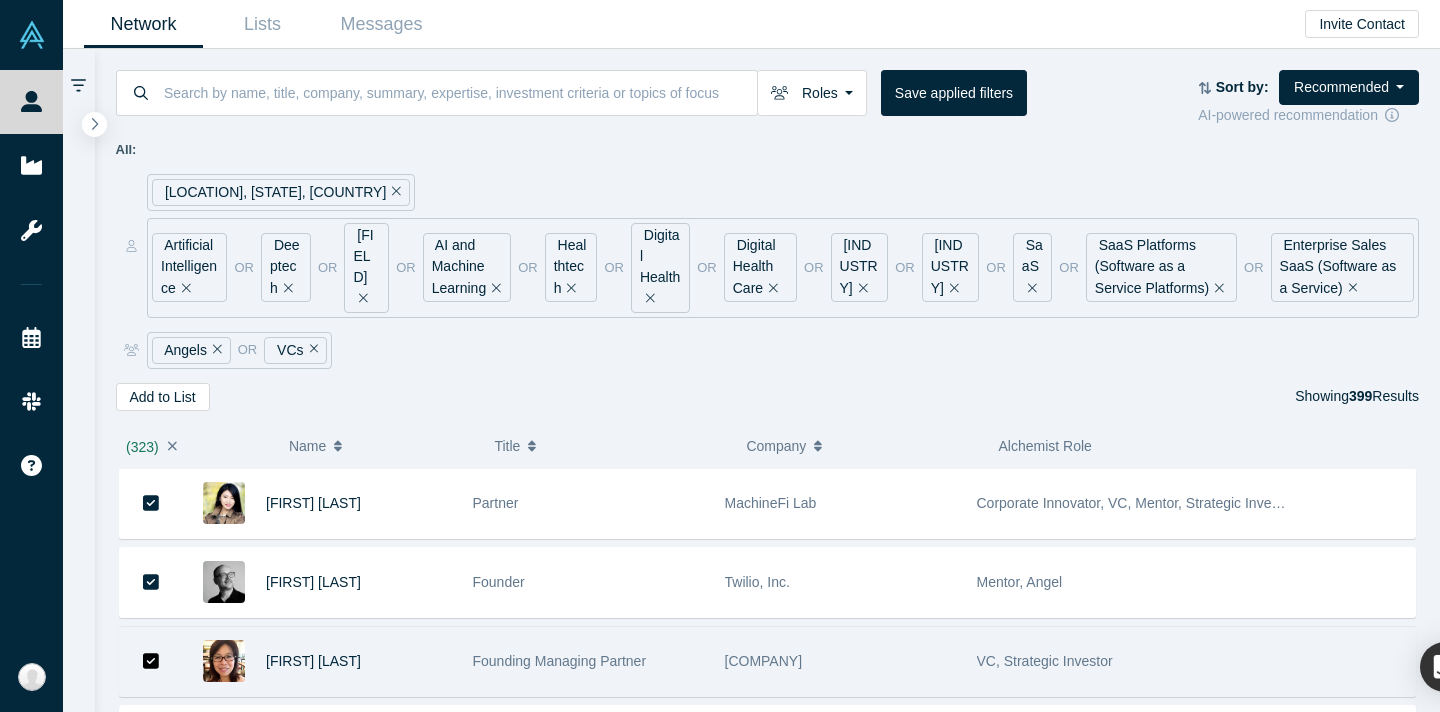 scroll, scrollTop: 25640, scrollLeft: 0, axis: vertical 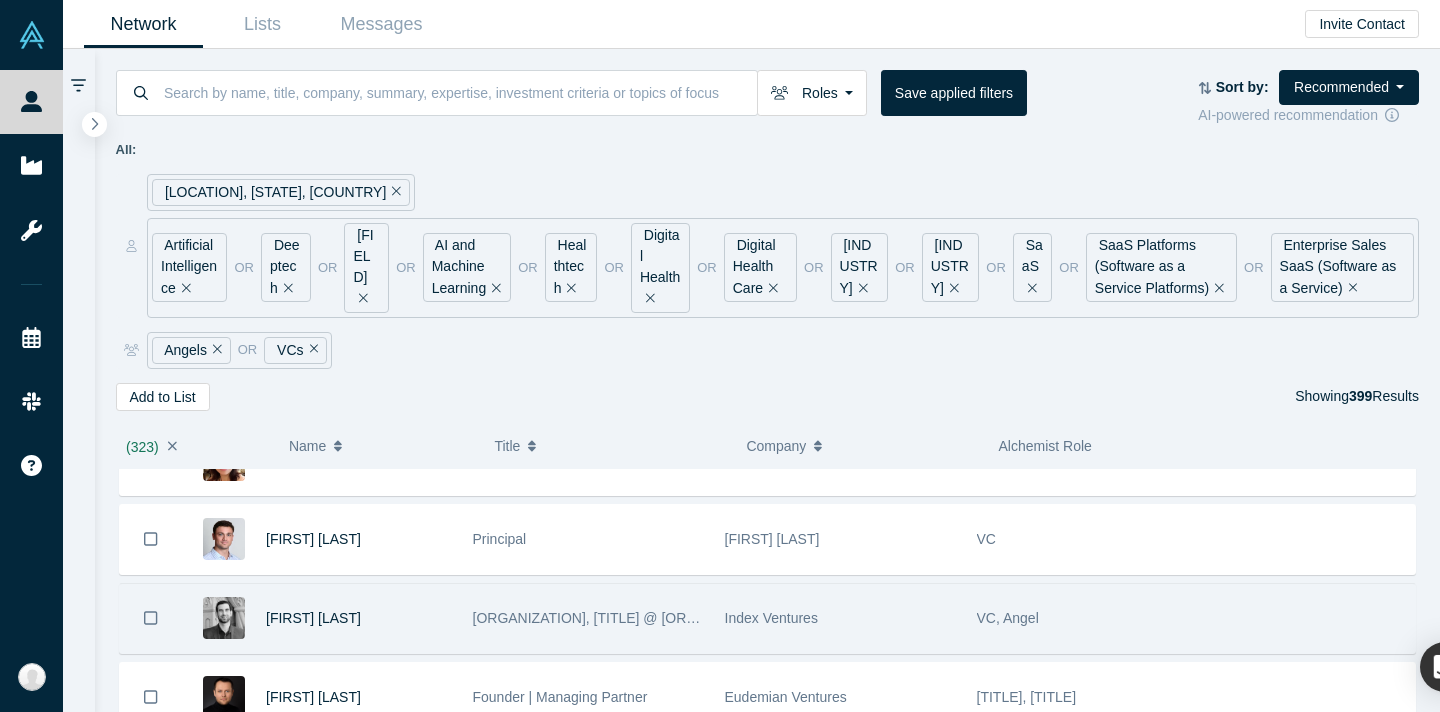 click at bounding box center (151, 539) 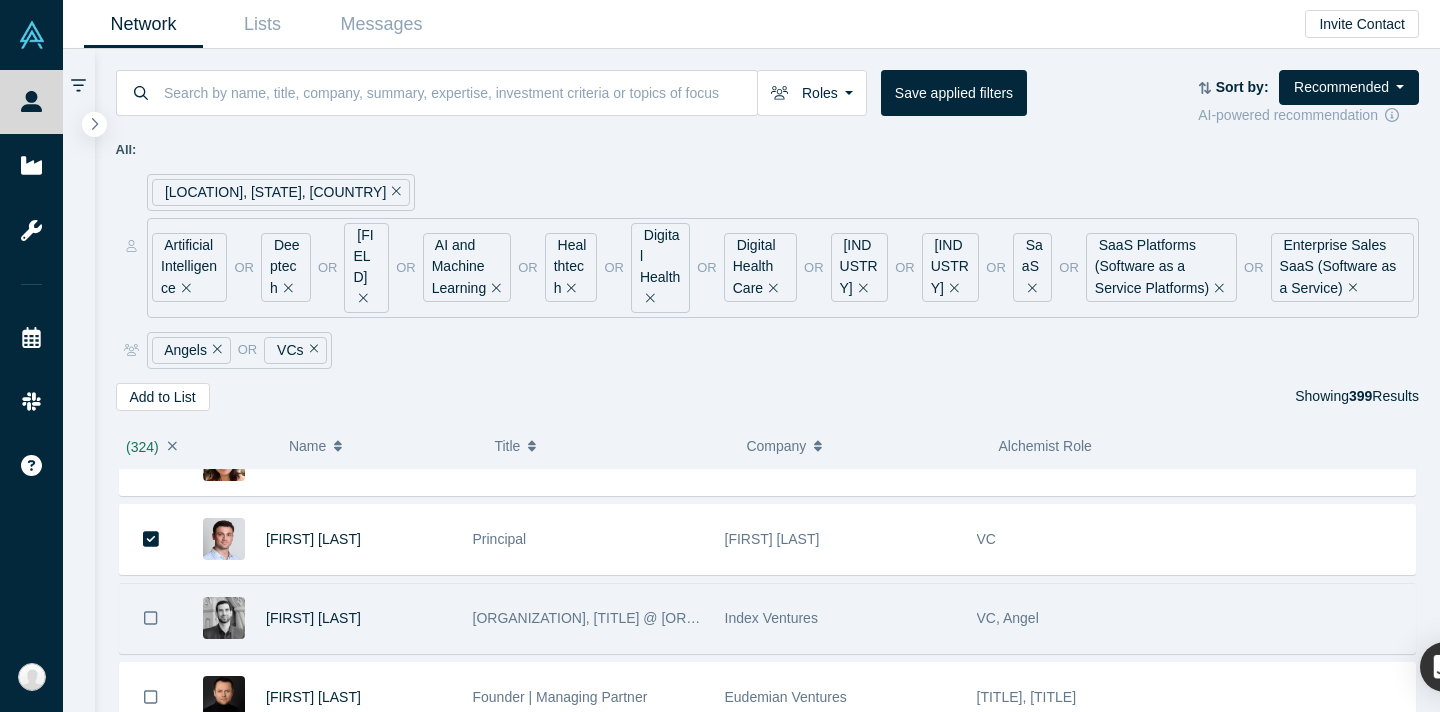 click at bounding box center [151, 618] 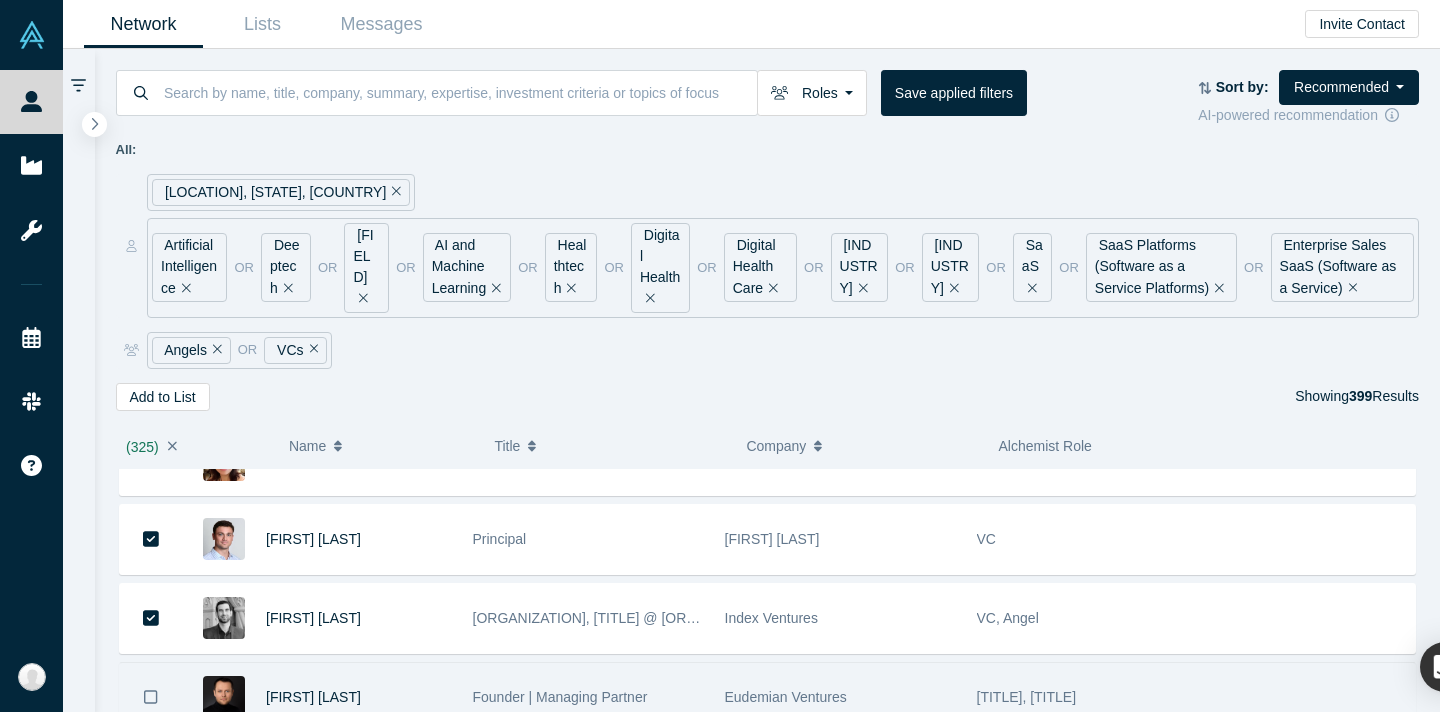 click on "[FIRST] [LAST]" at bounding box center [767, 697] 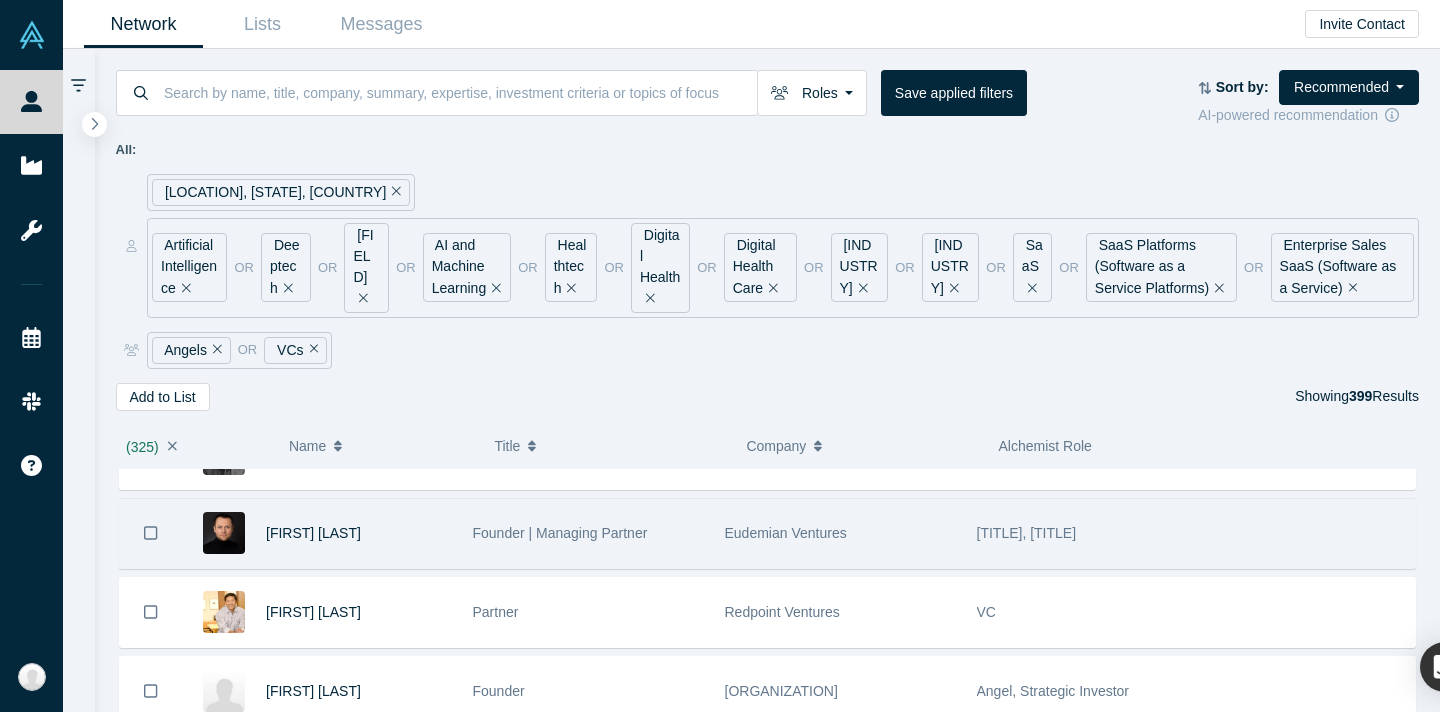 scroll, scrollTop: 25806, scrollLeft: 0, axis: vertical 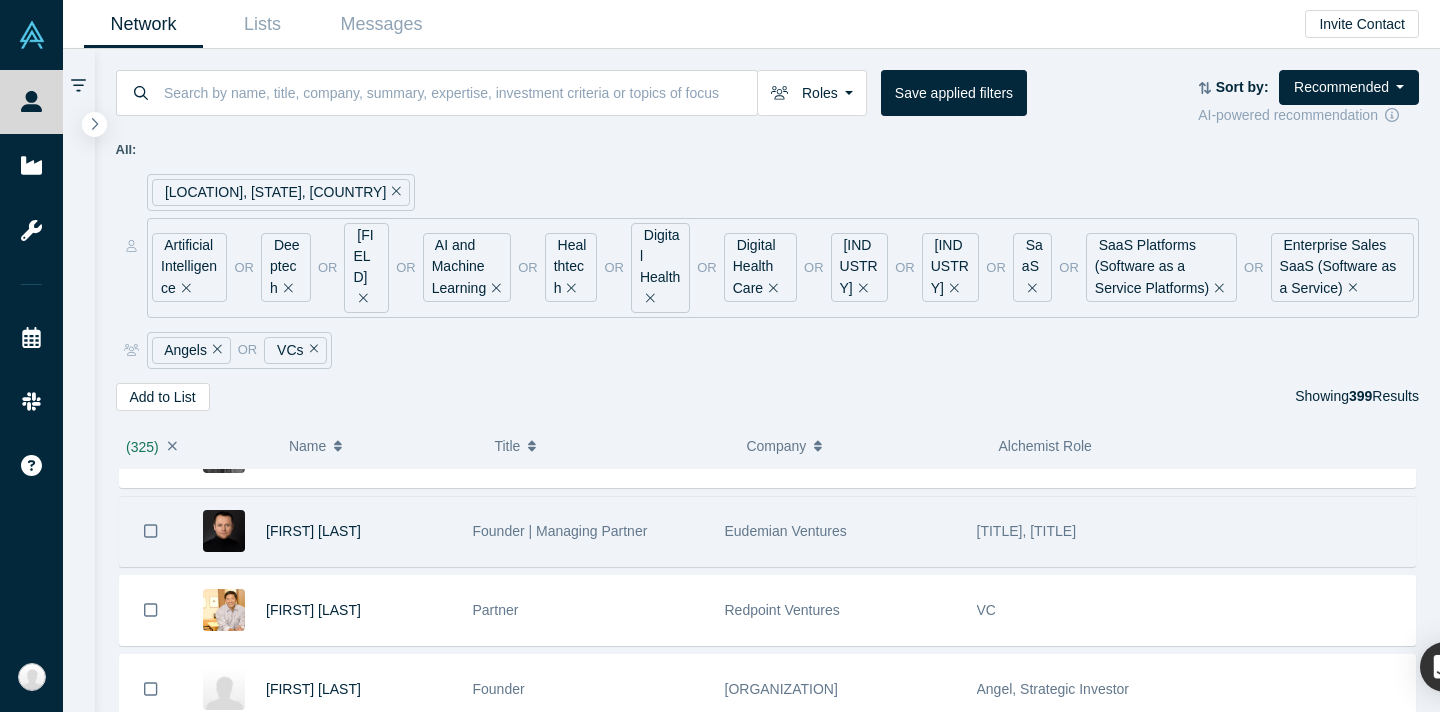 click at bounding box center (151, 531) 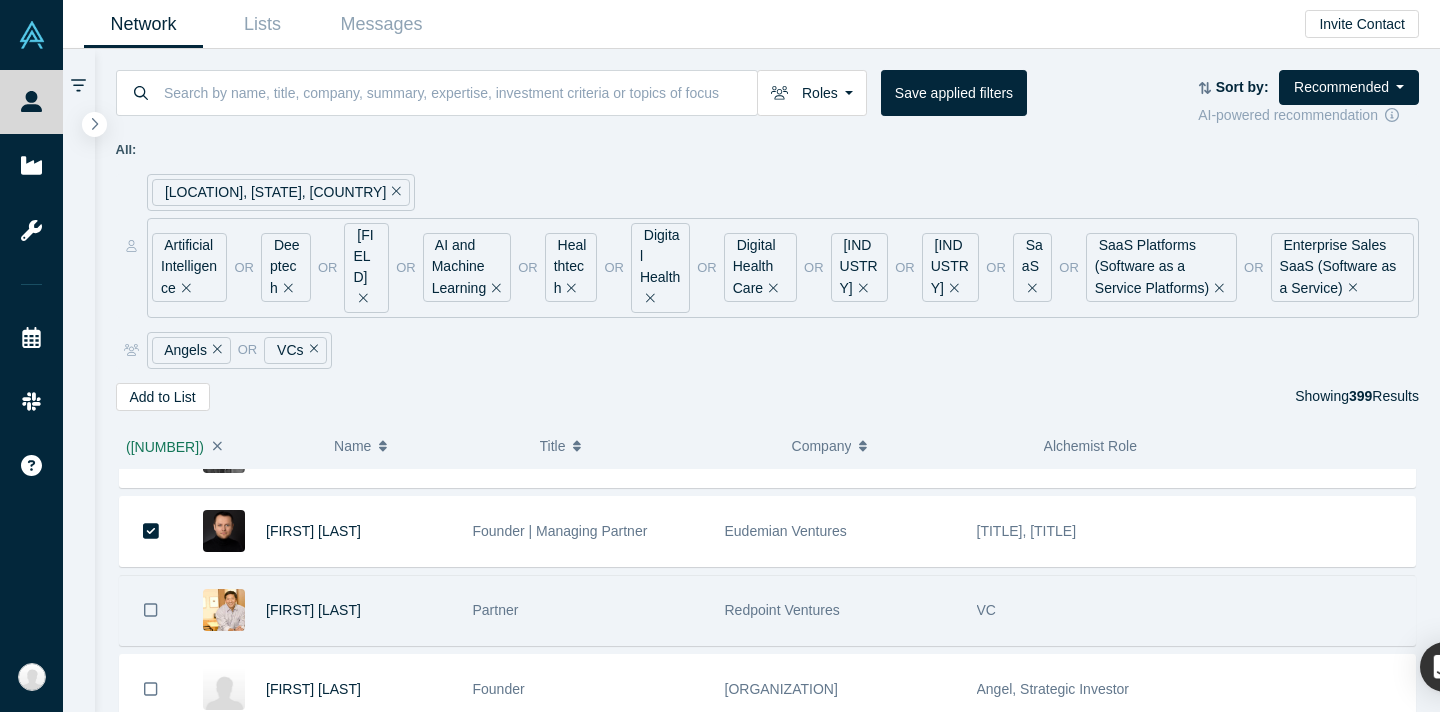 click at bounding box center [151, 610] 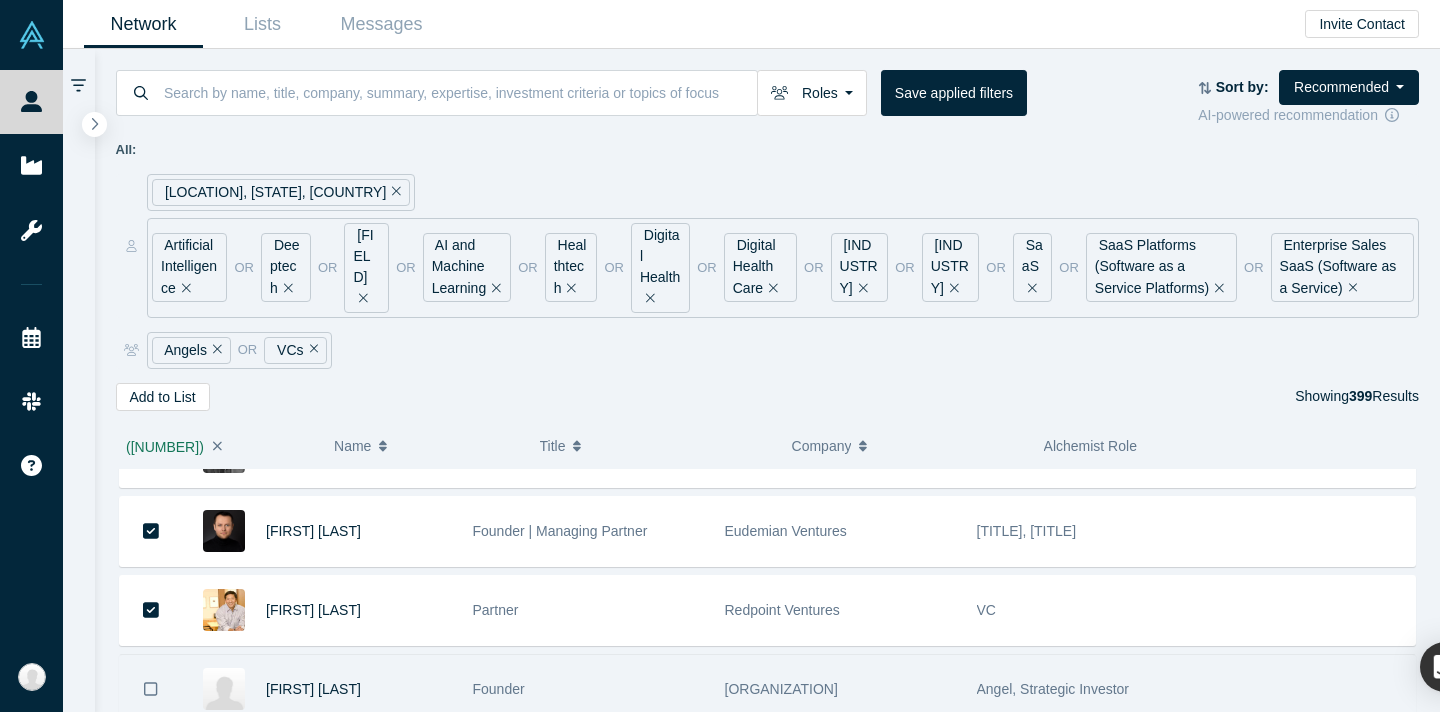 click at bounding box center [151, 689] 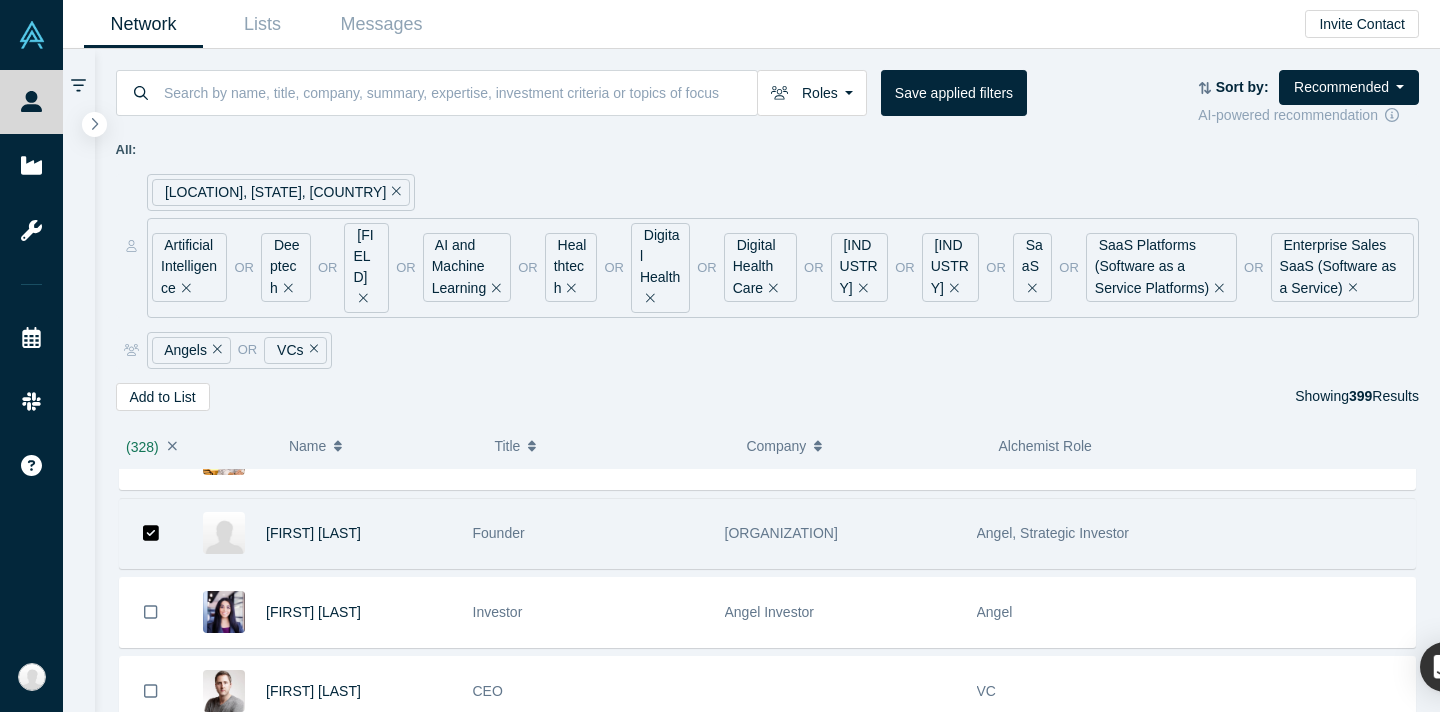 scroll, scrollTop: 26082, scrollLeft: 0, axis: vertical 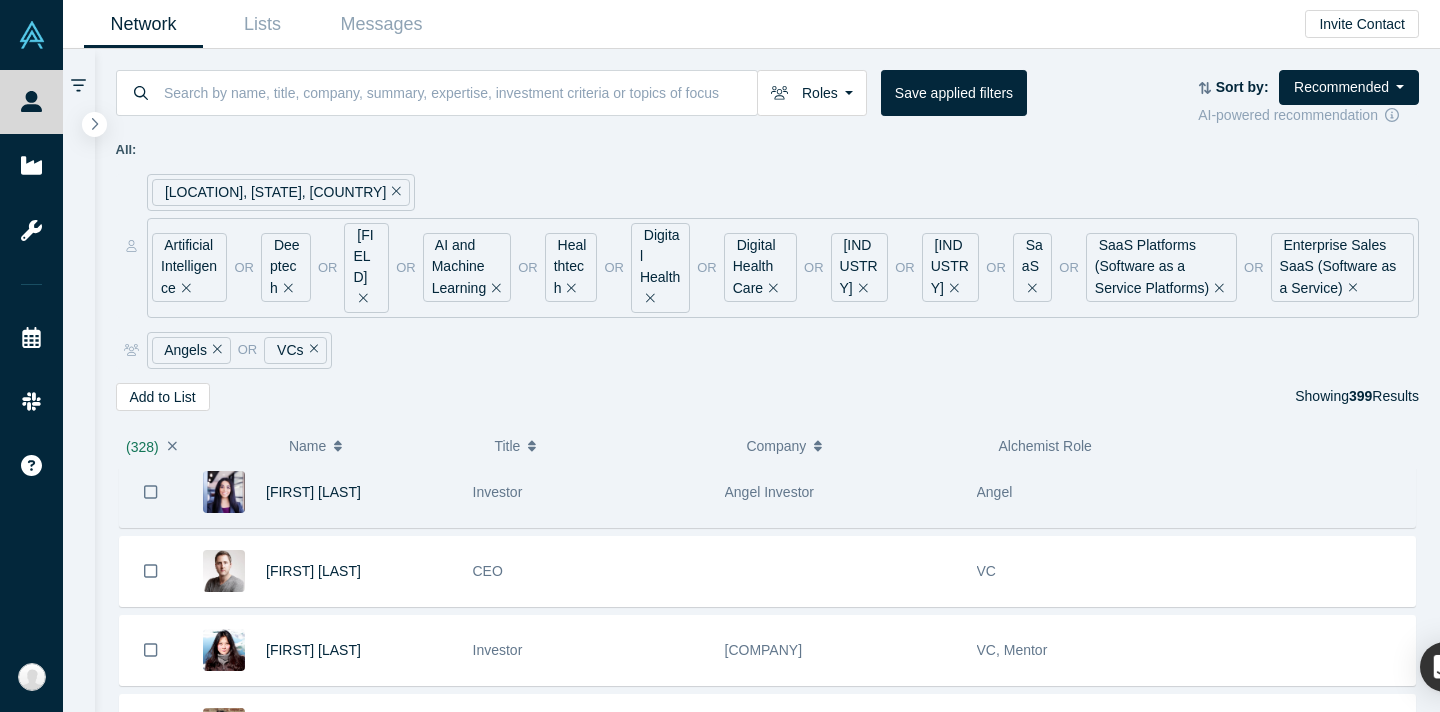 click at bounding box center (151, 492) 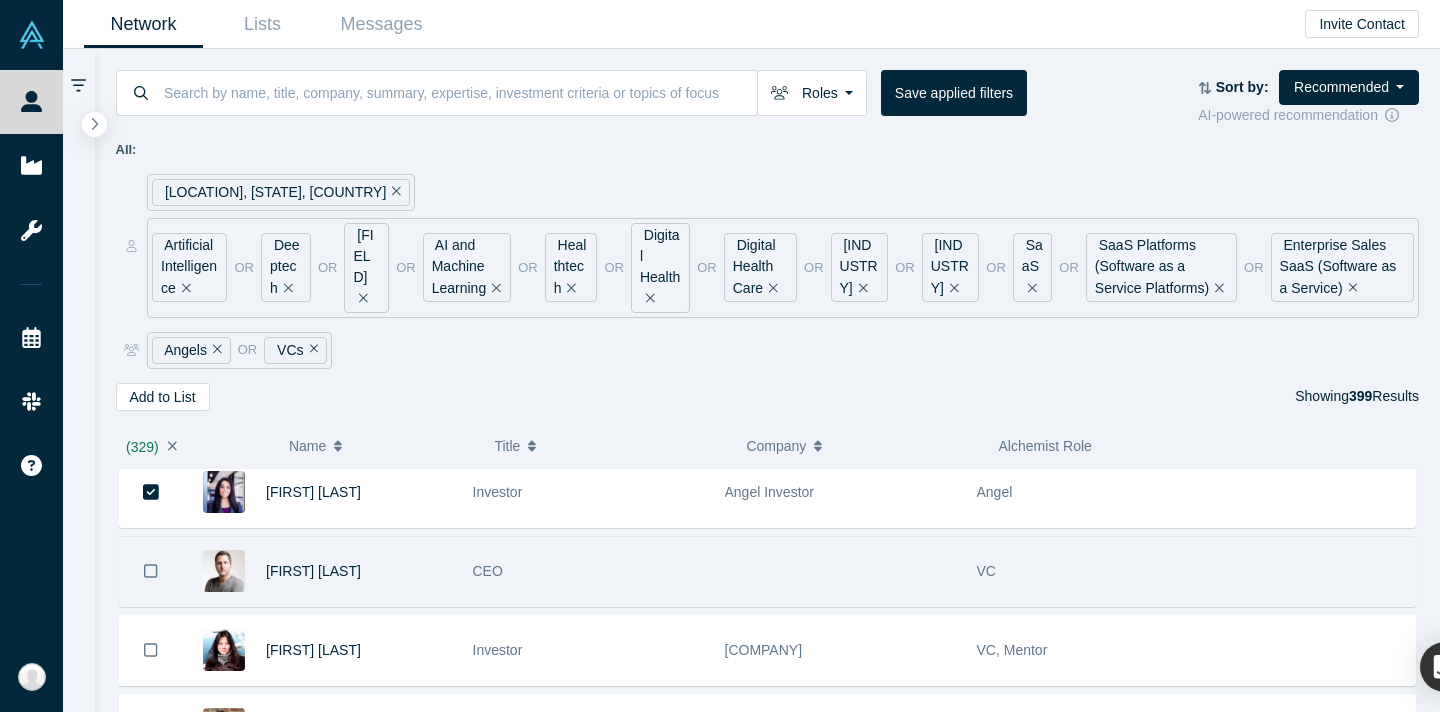 click at bounding box center [151, 571] 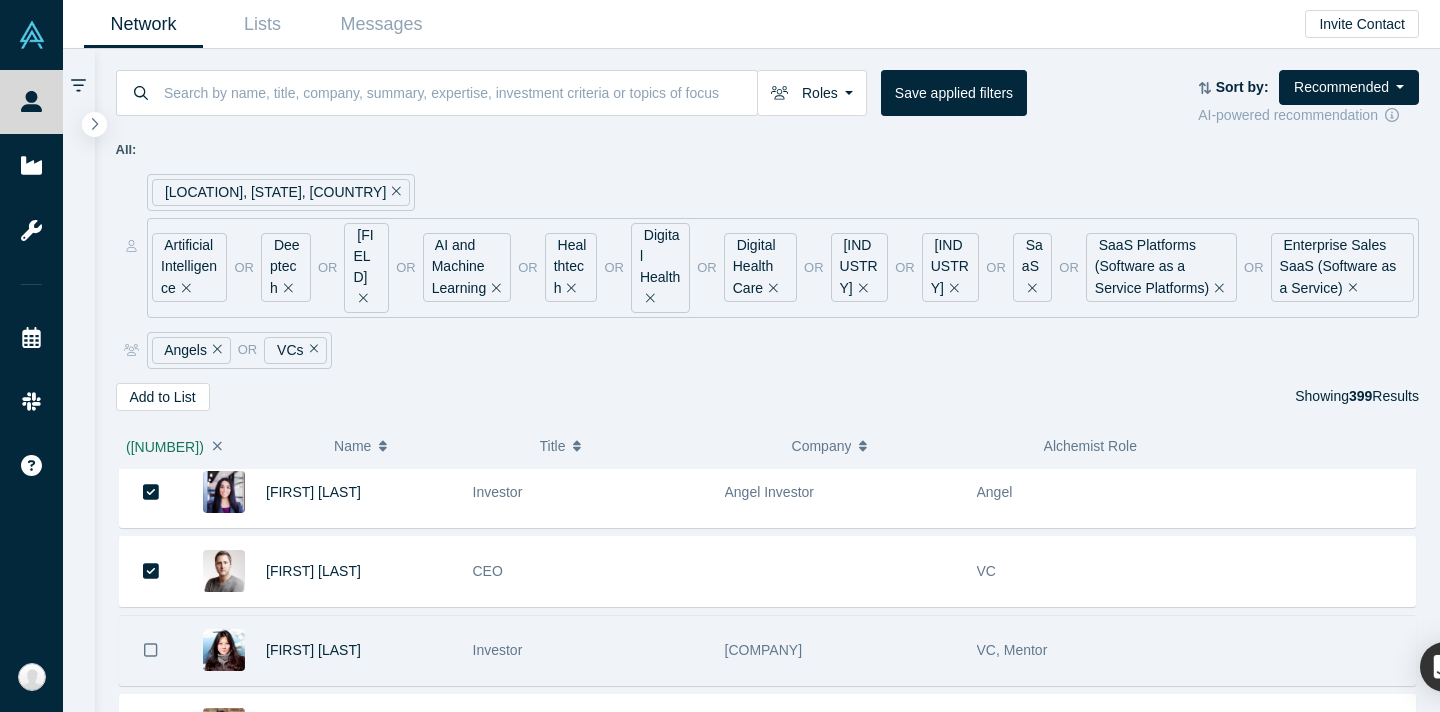 click at bounding box center (151, 650) 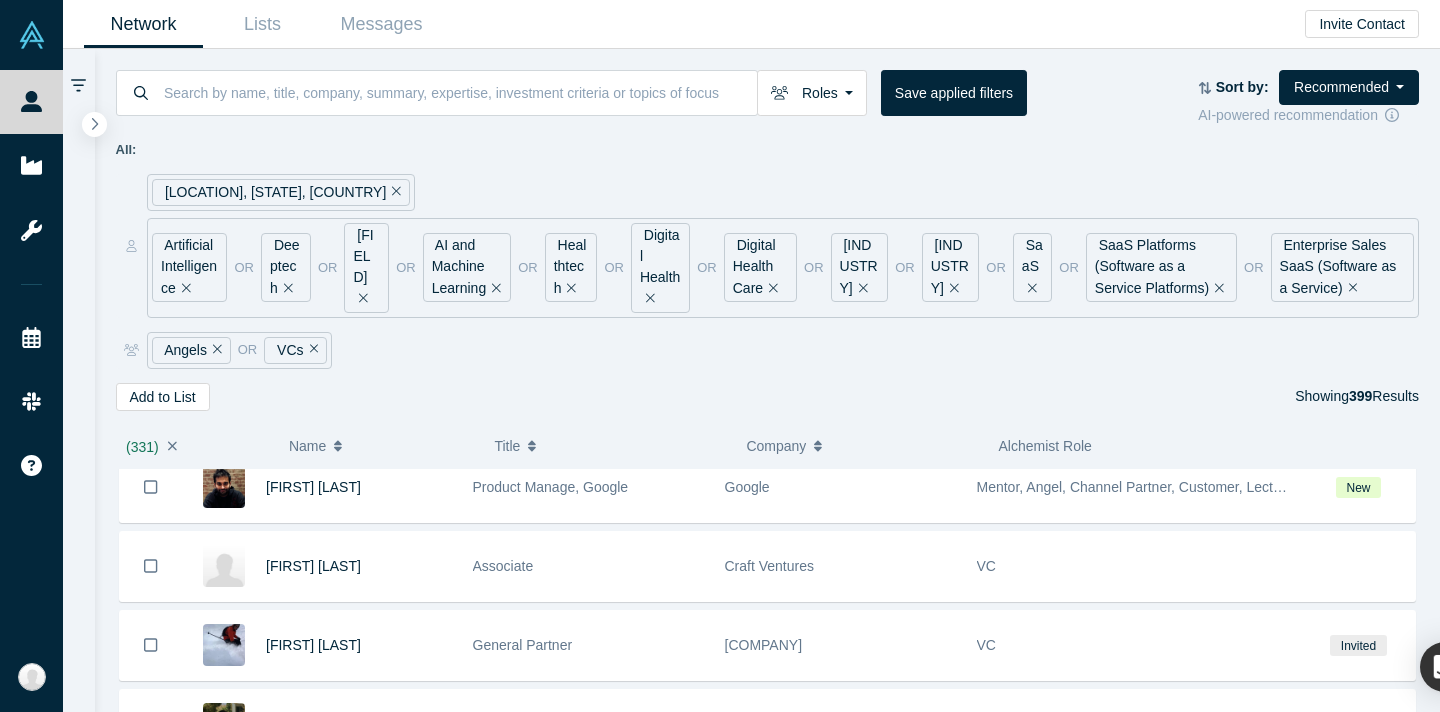 scroll, scrollTop: 26325, scrollLeft: 0, axis: vertical 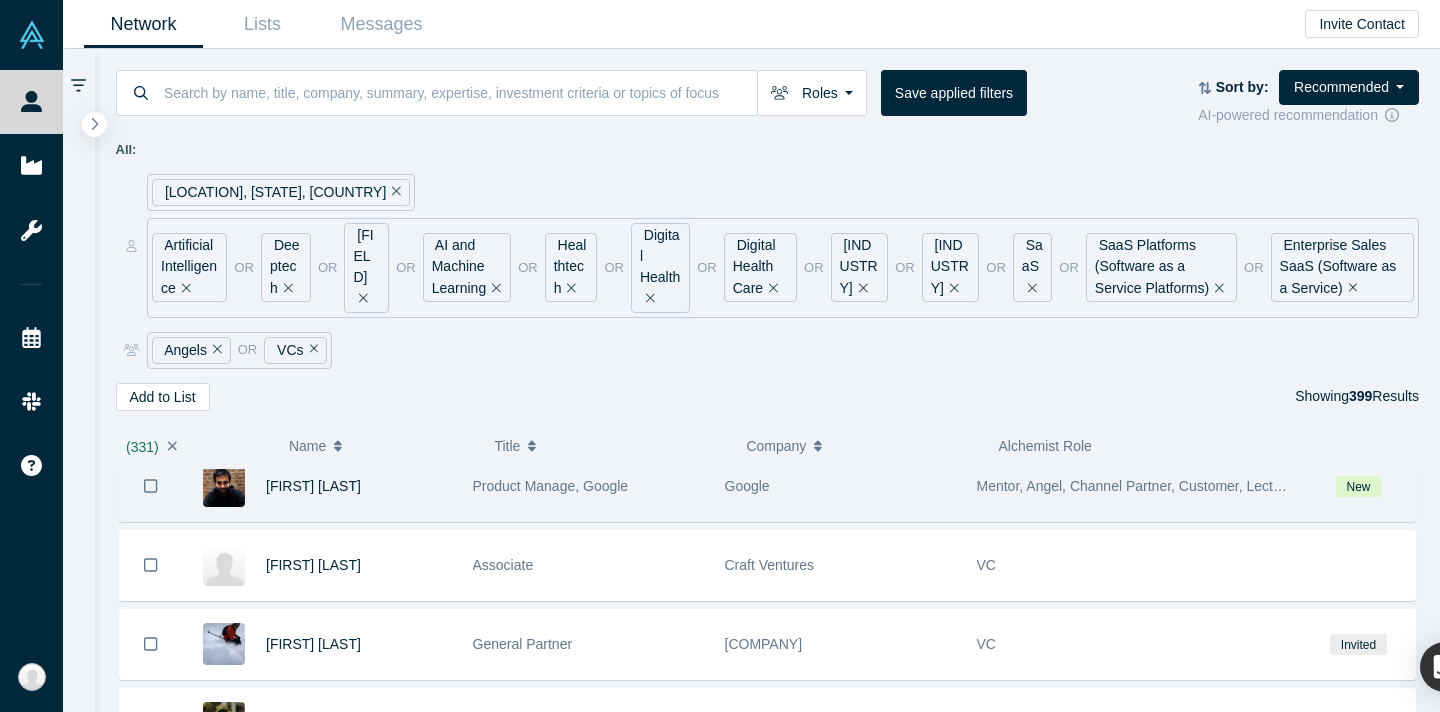 click at bounding box center (151, 486) 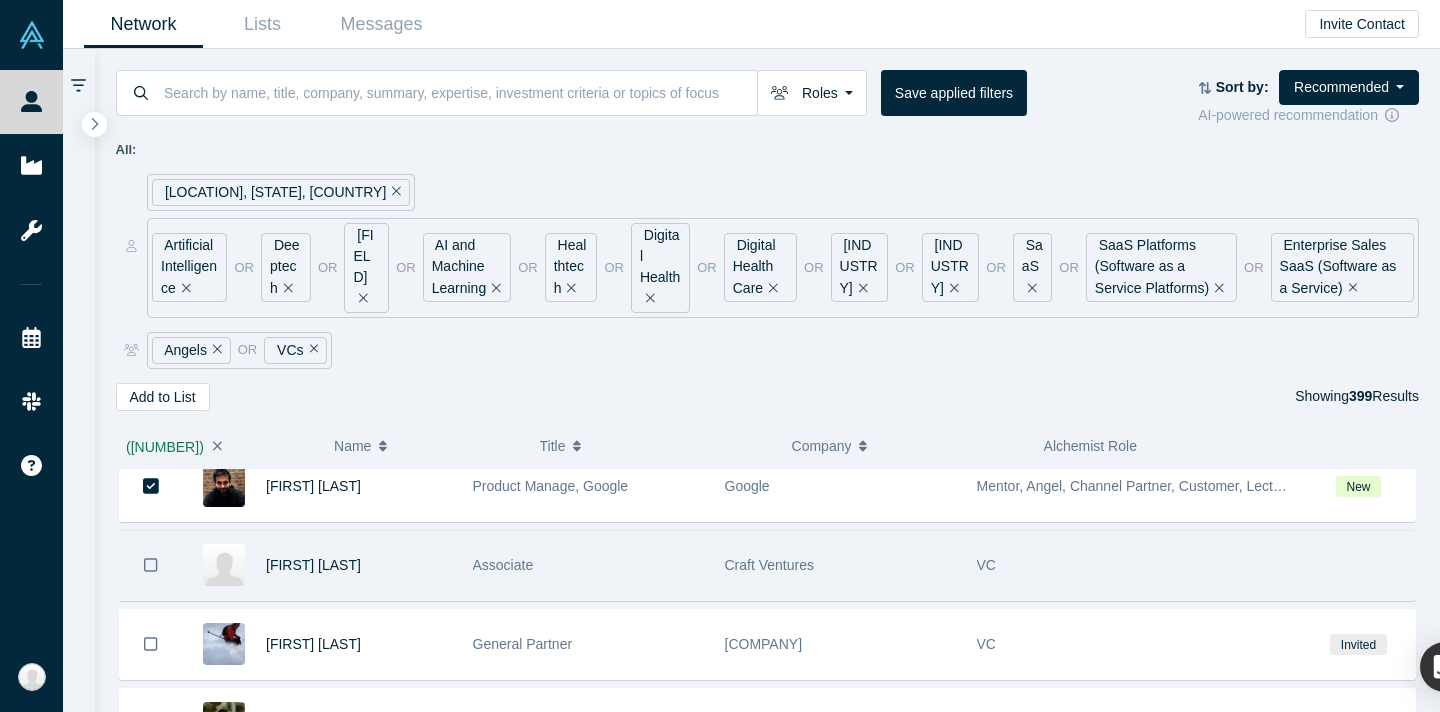click 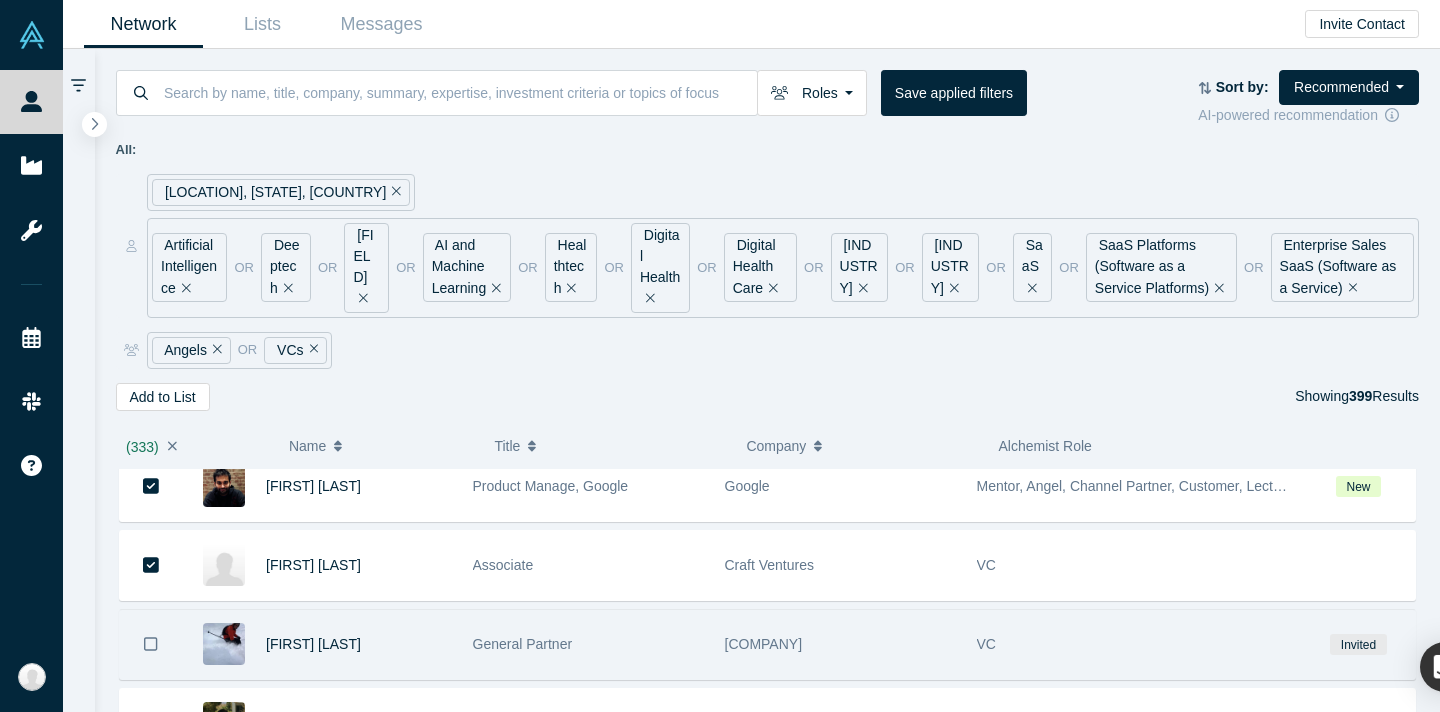 click 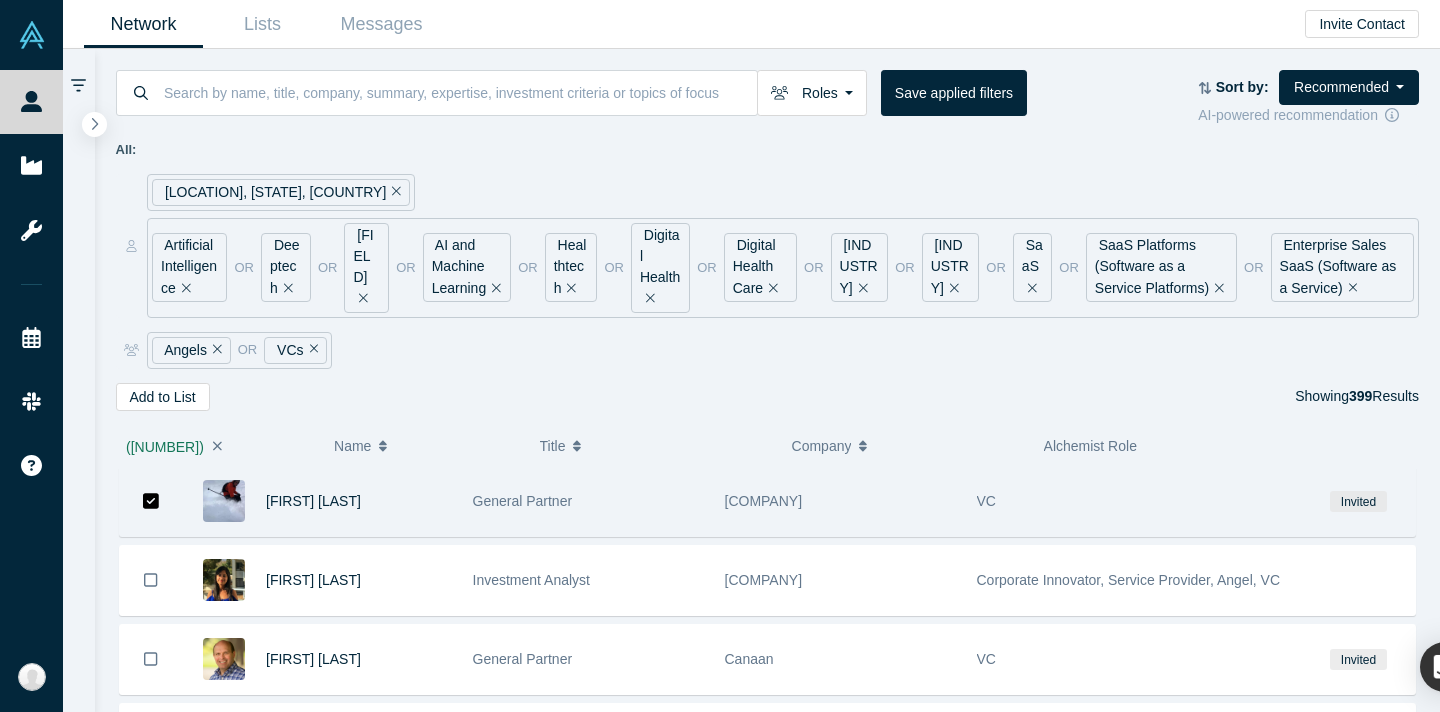 scroll, scrollTop: 26472, scrollLeft: 0, axis: vertical 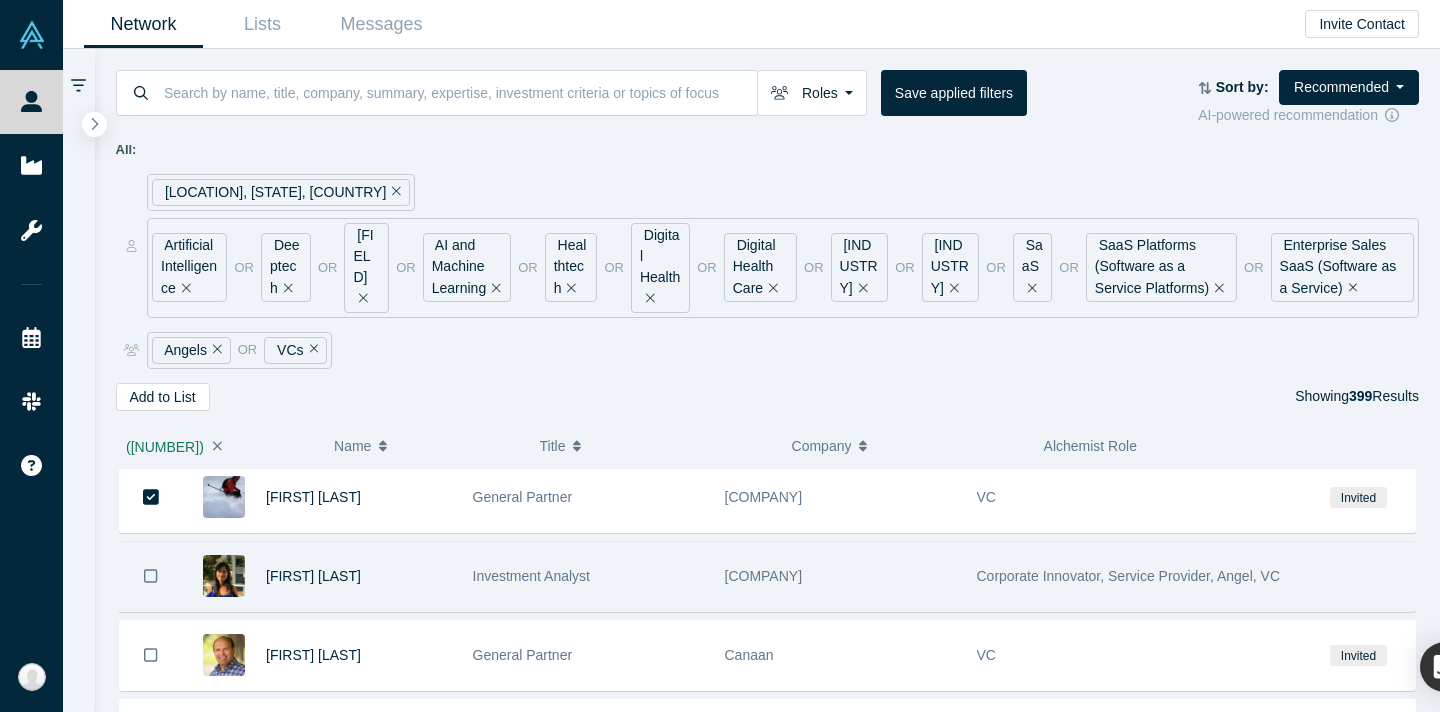 click at bounding box center [151, 576] 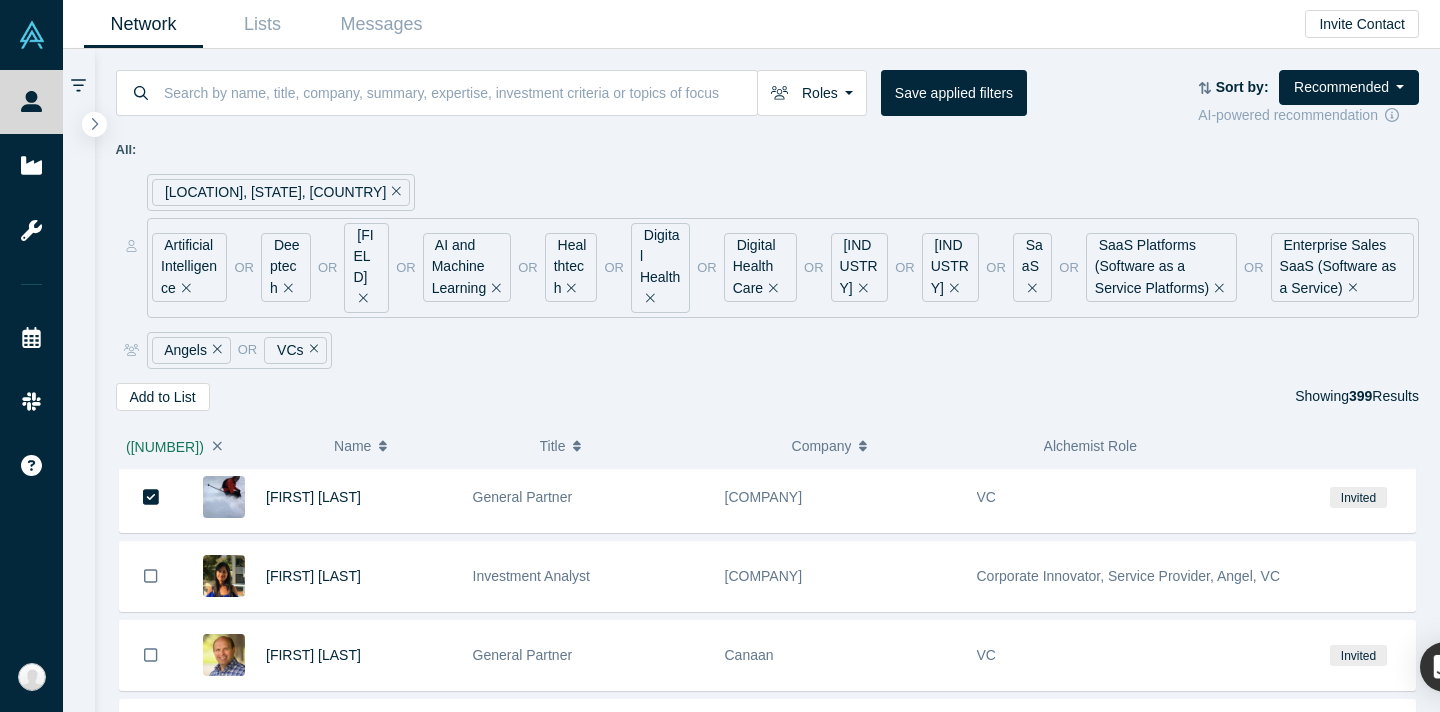 click on "[FIRST] [LAST] Partner @ [COMPANY] [COMPANY] Management VC [FIRST] [LAST] Friends and Family/Pre-seed/Seed Angel and VC Investor [NUMBER]Flourish Capital Mentor, Angel, VC [FIRST] [LAST] Corporate Entrepreneur - Startup CEO Mentor [COMPANY] (WellPoint) Mentor, Angel, Corporate Innovator, Customer [FIRST] [LAST] Founder & Managing Partner [COMPANY] Mentor, Angel, Admin, Service Provider [FIRST] [LAST] Partner [COMPANY] VC [FIRST] [LAST] Pre-Seed to Late-Stage Investor. [NUMBER] exits ($[NUMBER]M, $[NUMBER]M, $[NUMBER]M, $[NUMBER]M, $[NUMBER]B) as ex-operator in sales, solutions & engineering. [UNIVERSITY]. Own a rescue Jack Russell Terrier 🐶 that completed a half-marathon 🐾 [COMPANY] Mentor, Angel [FIRST] [LAST] Senior Investment Director [COMPANY] Angel, VC, Corporate Innovator, Strategic Investor, Limited Partner [FIRST] [LAST] Managing Partner [COMPANY] Mentor, Angel, Corporate Innovator, Service Provider [FIRST] [LAST] physician, entrepreneur, disruptive innovation expert [COMPANY] [FIRST] [LAST] Partner [NUMBER] Ventures Angel VC" at bounding box center (768, -12556) 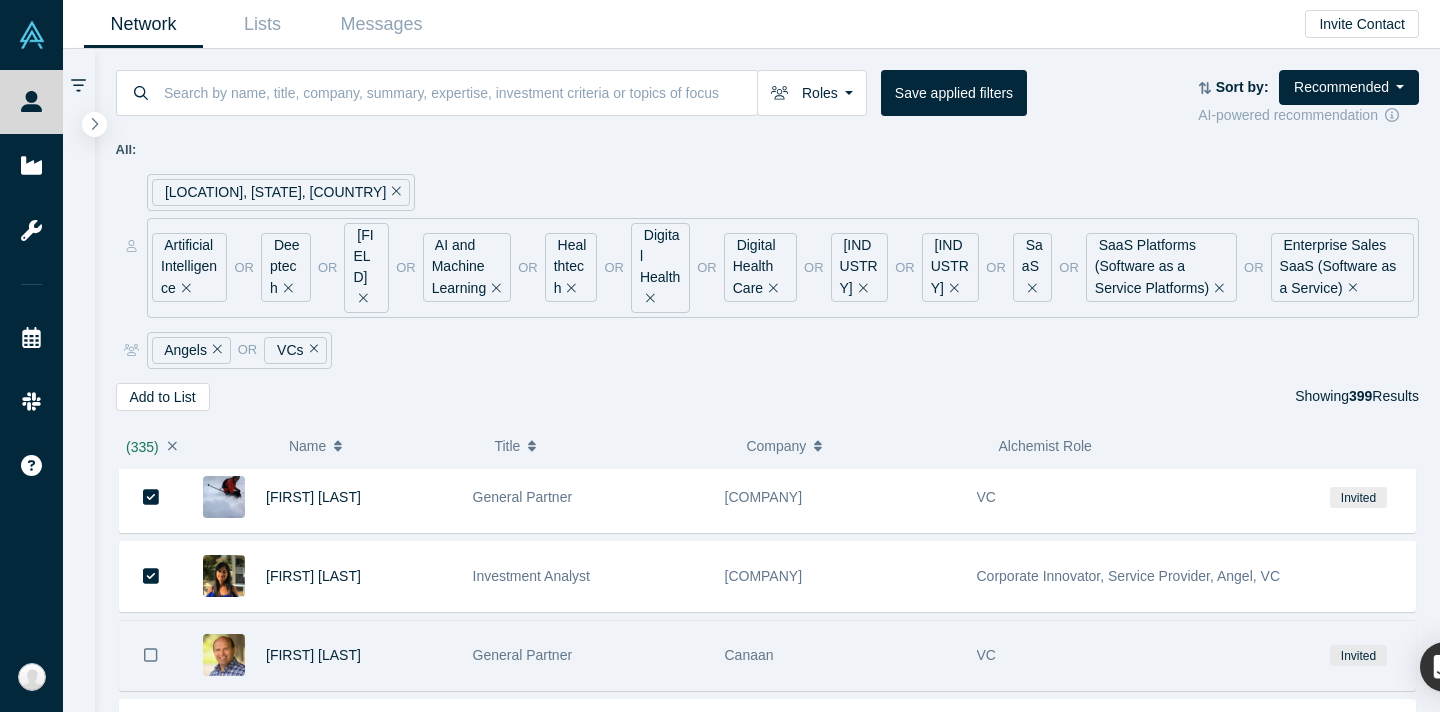 click 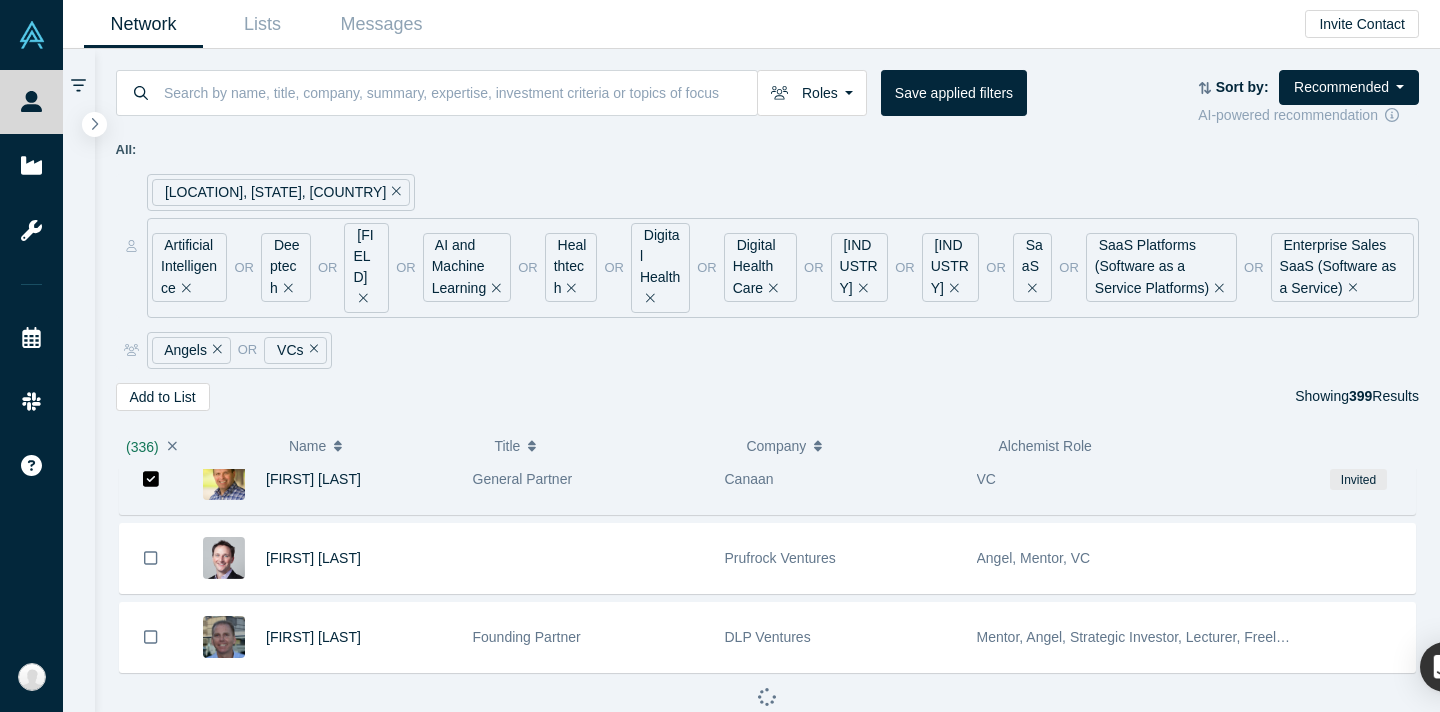 scroll, scrollTop: 26650, scrollLeft: 0, axis: vertical 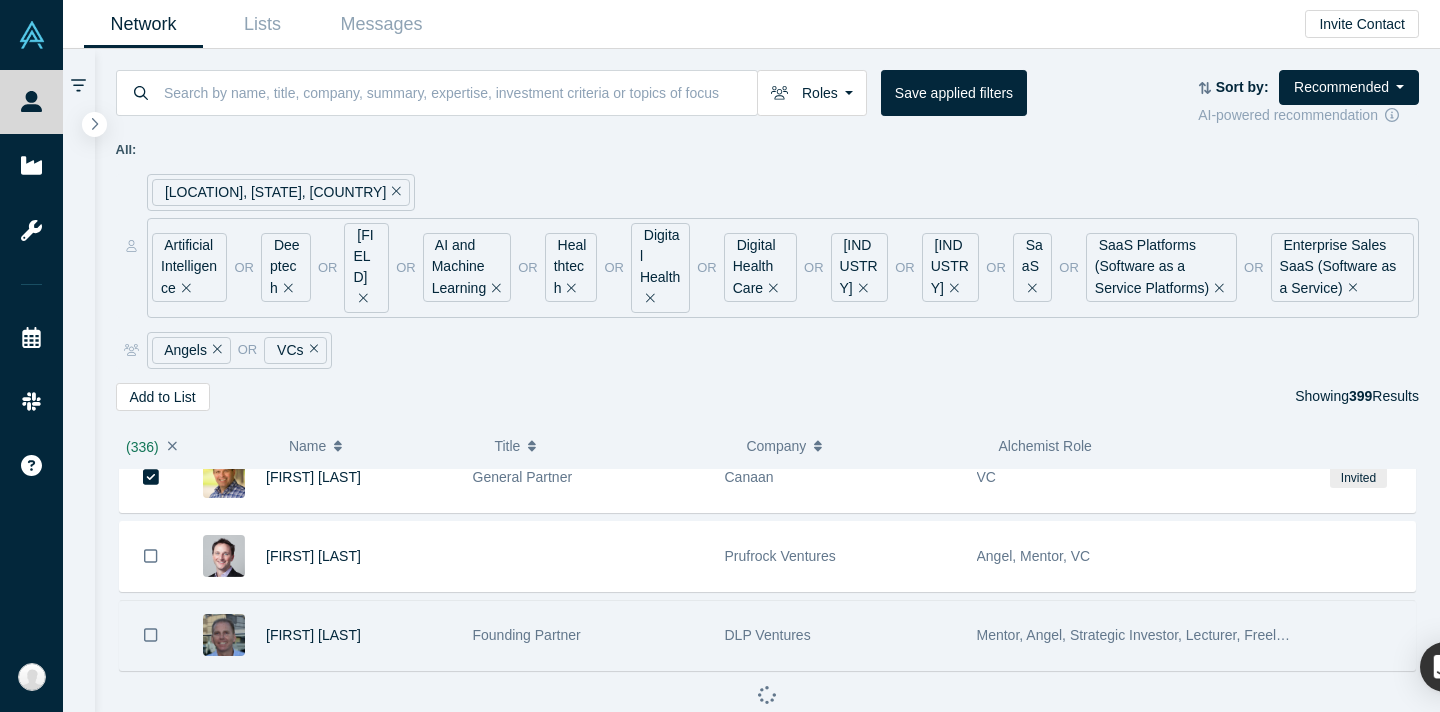 click at bounding box center (151, 556) 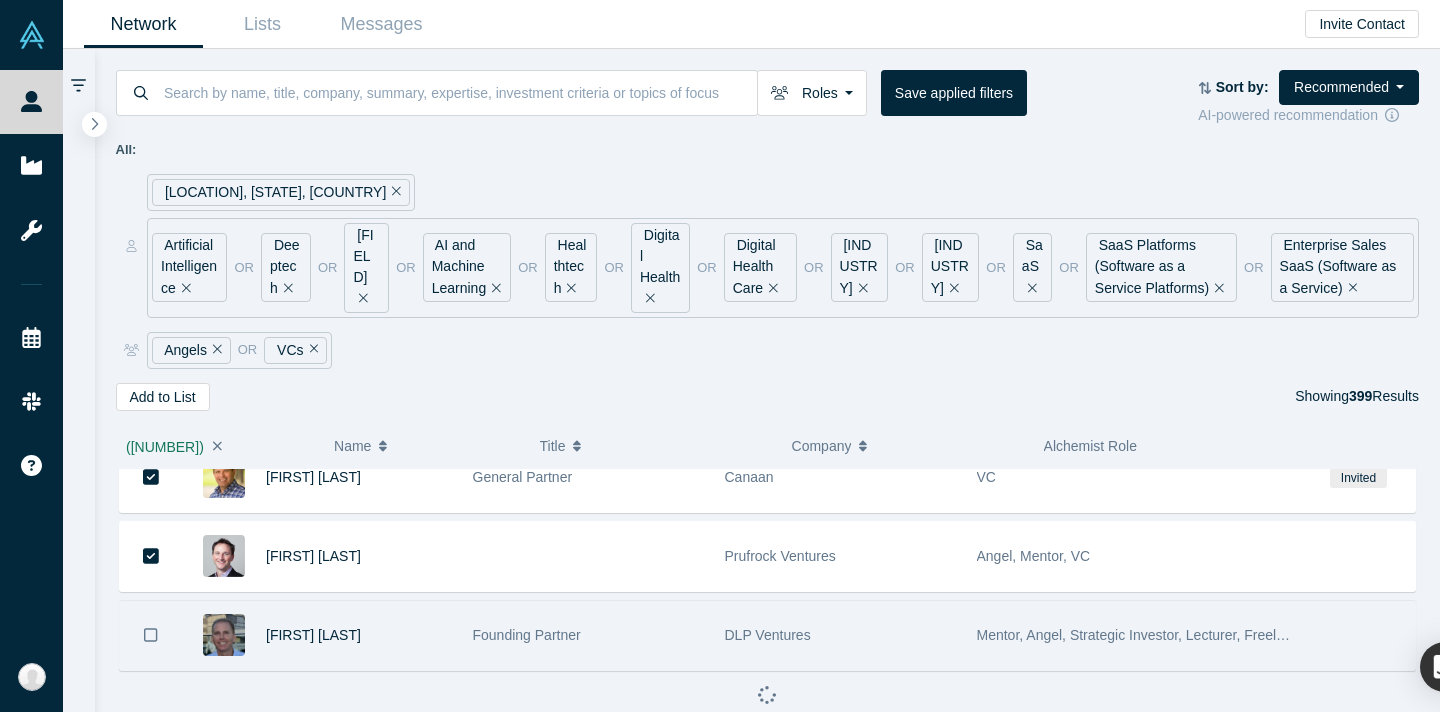 click at bounding box center (151, 635) 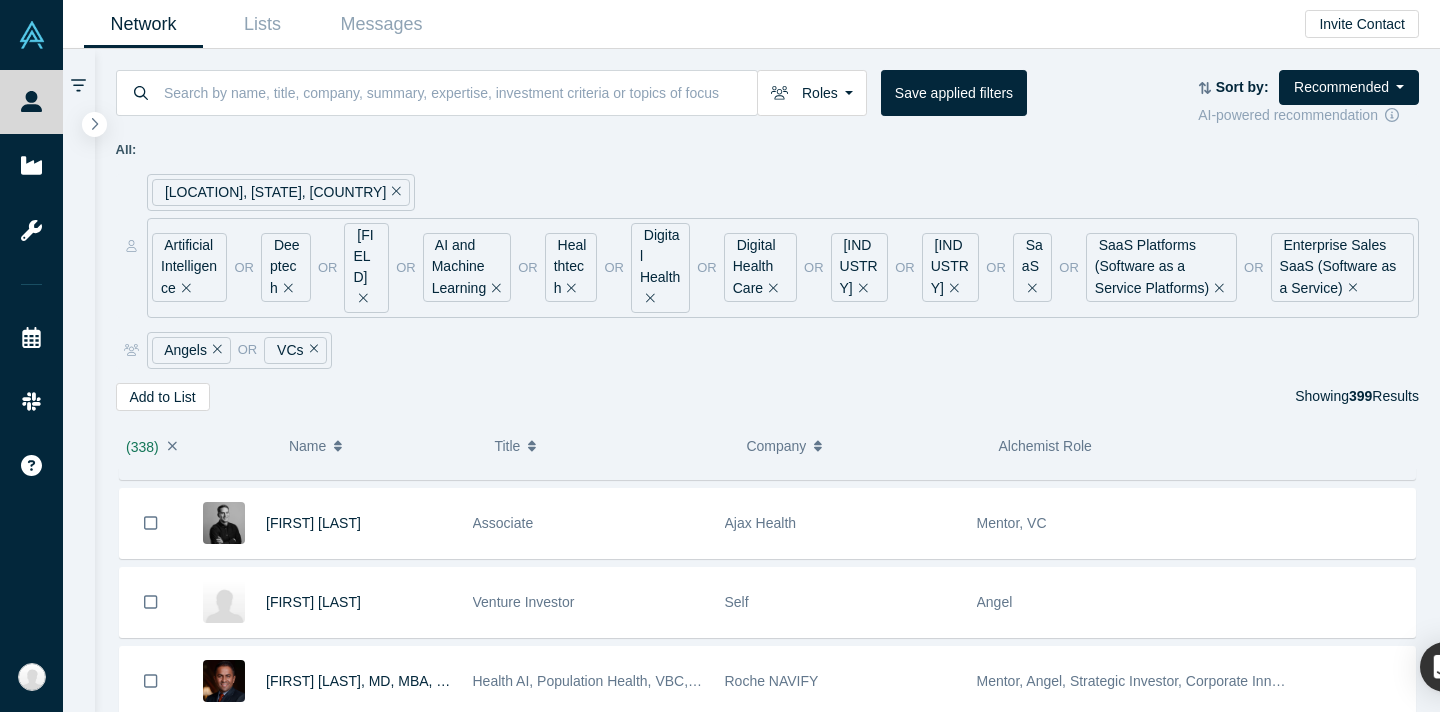 scroll, scrollTop: 26843, scrollLeft: 0, axis: vertical 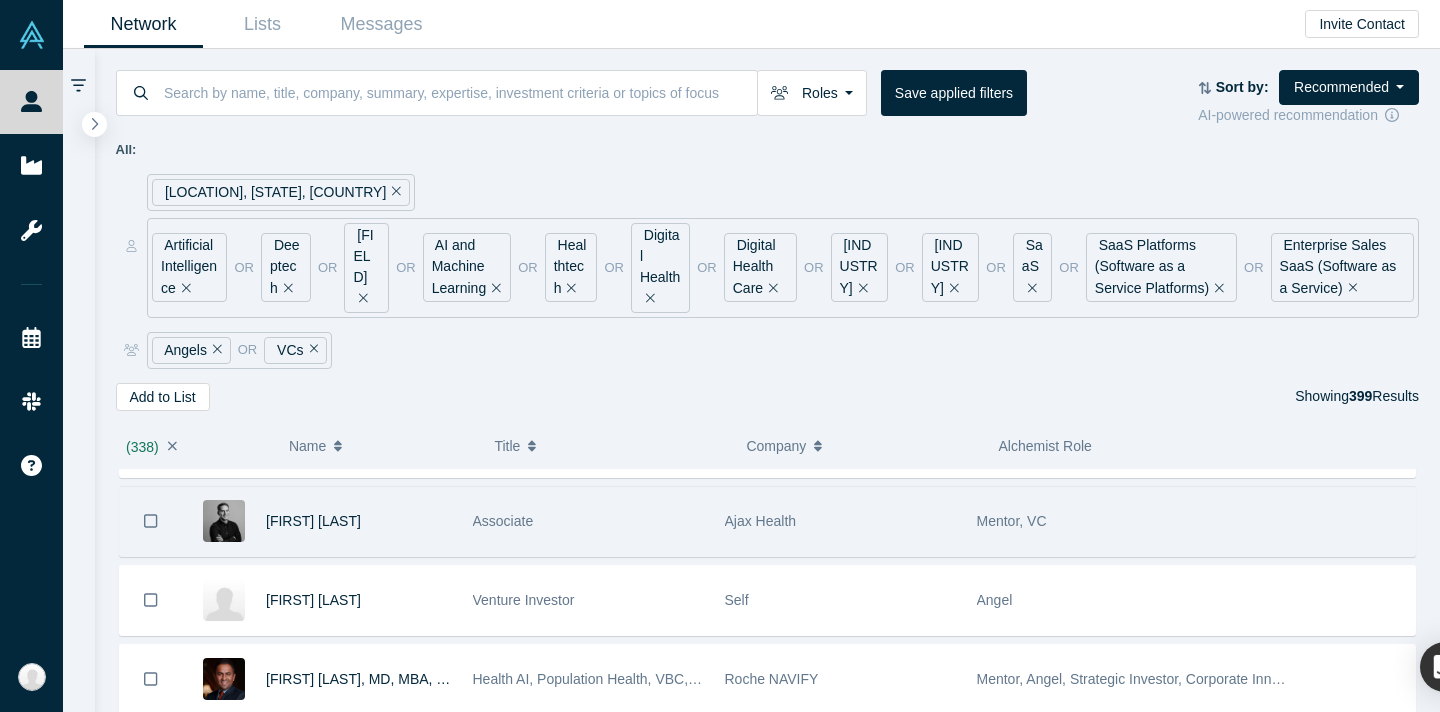 click at bounding box center [151, 521] 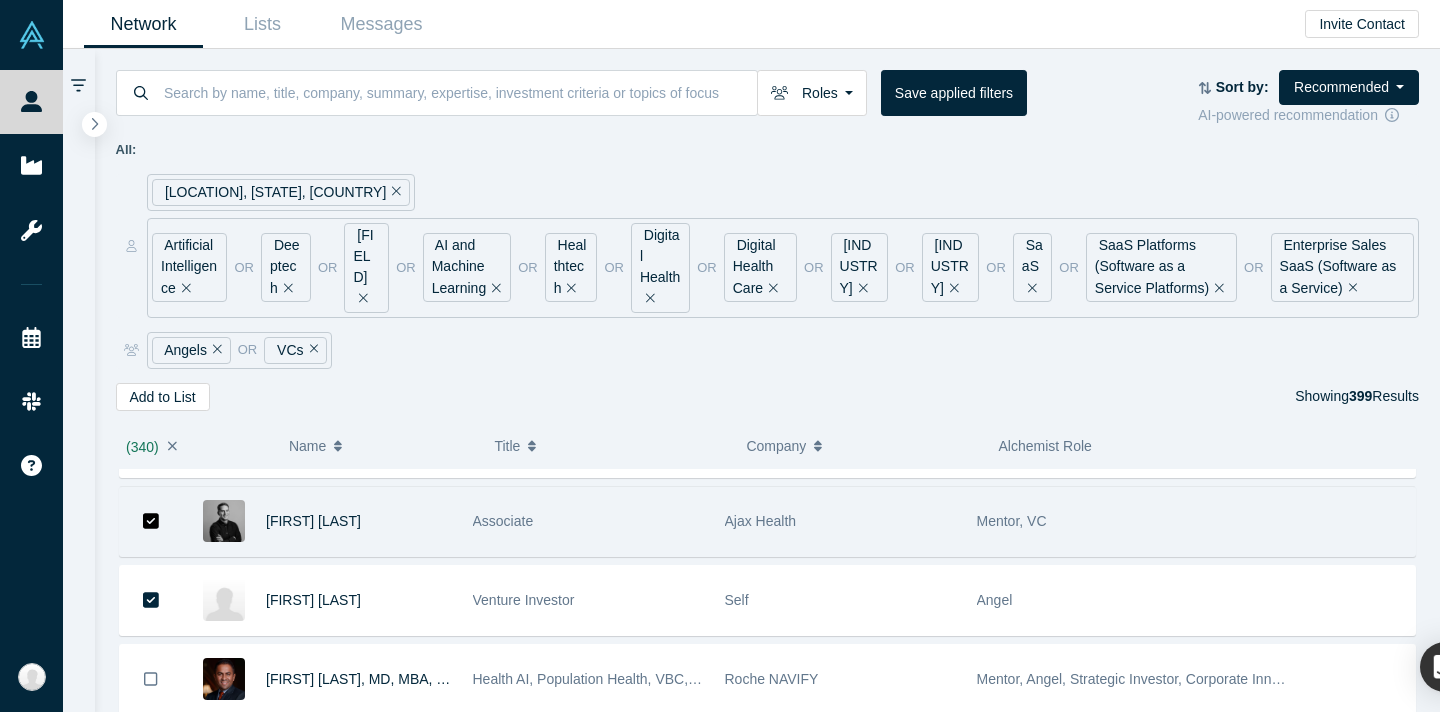 click at bounding box center [151, 521] 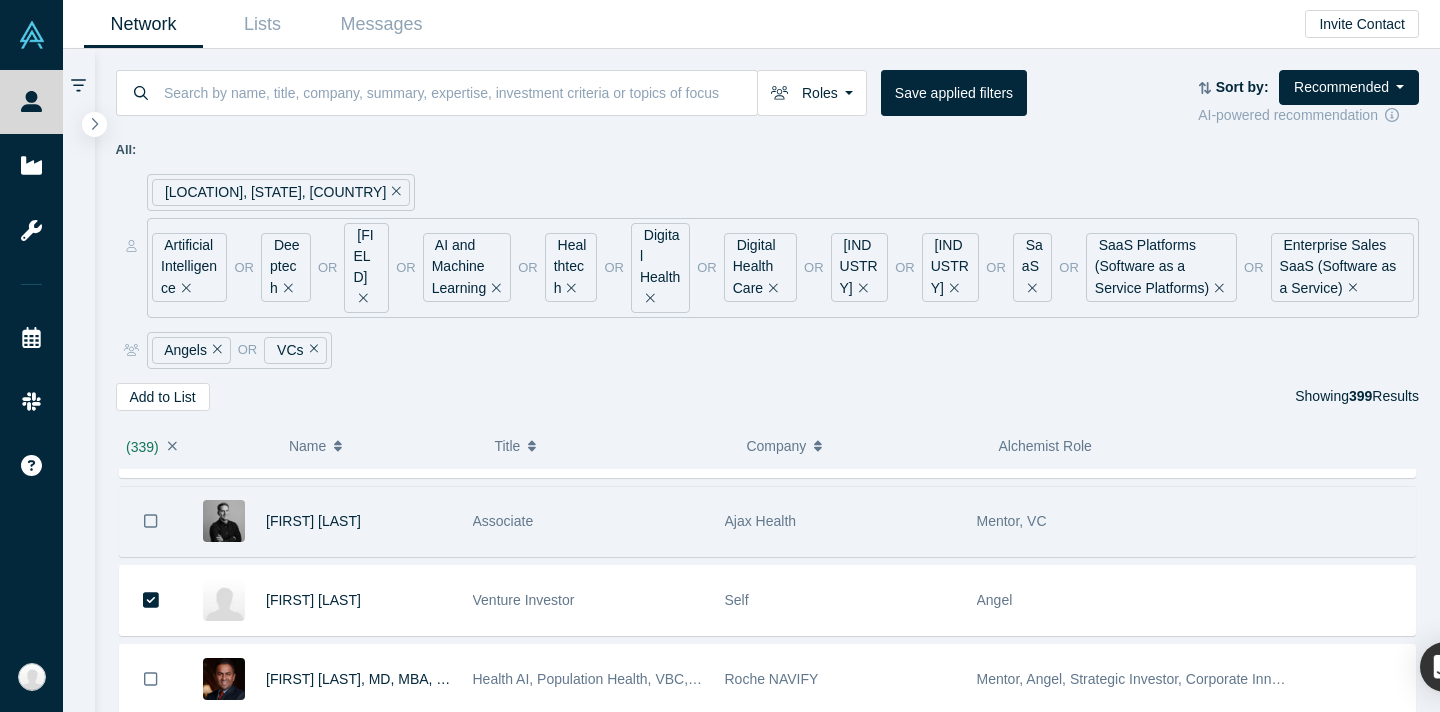 click at bounding box center (151, 521) 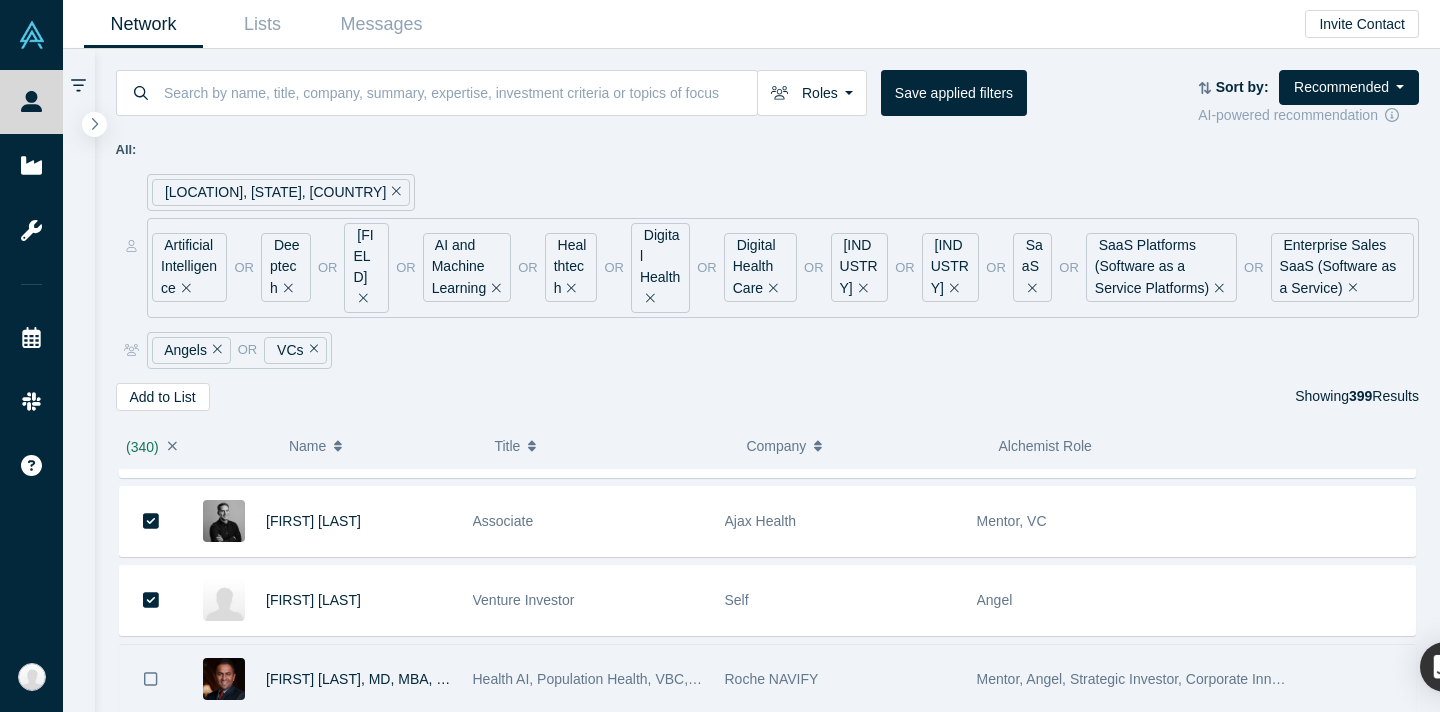 click at bounding box center (151, 679) 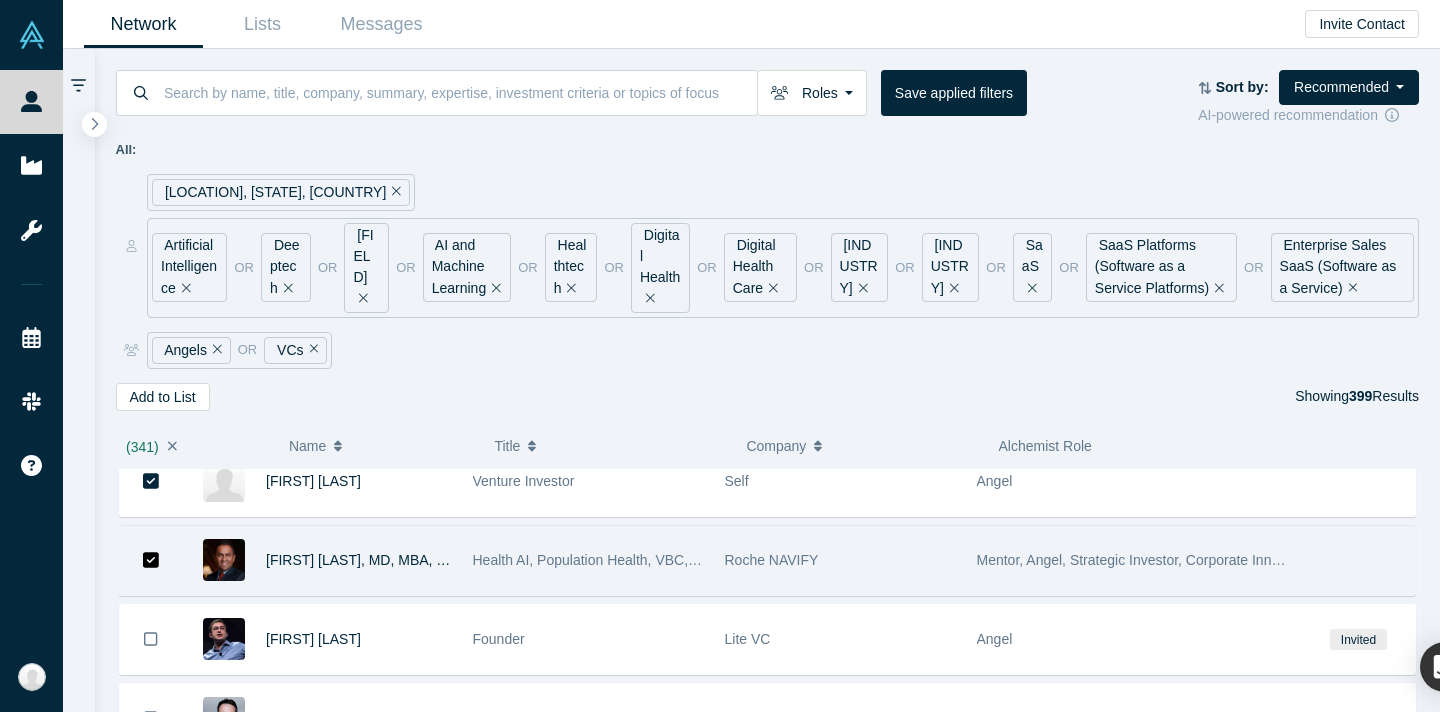 scroll, scrollTop: 27035, scrollLeft: 0, axis: vertical 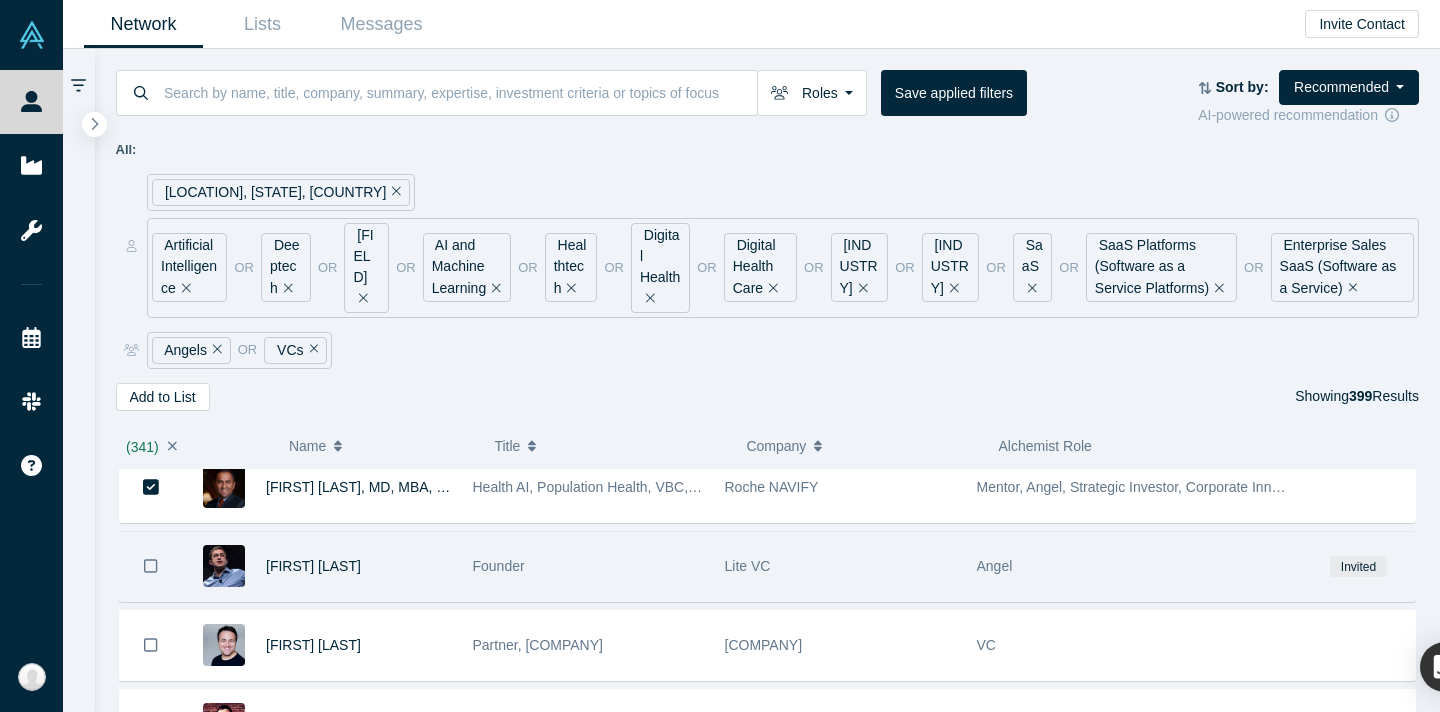 click 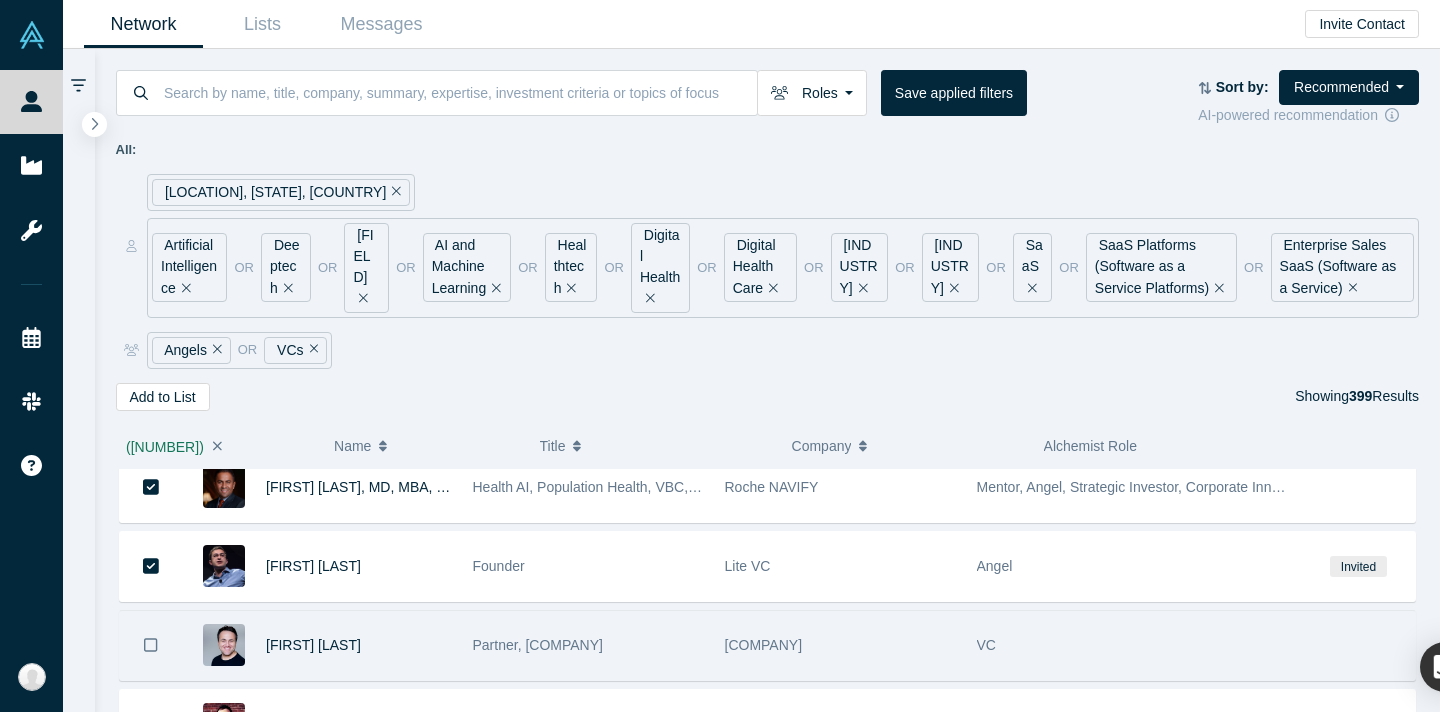 click 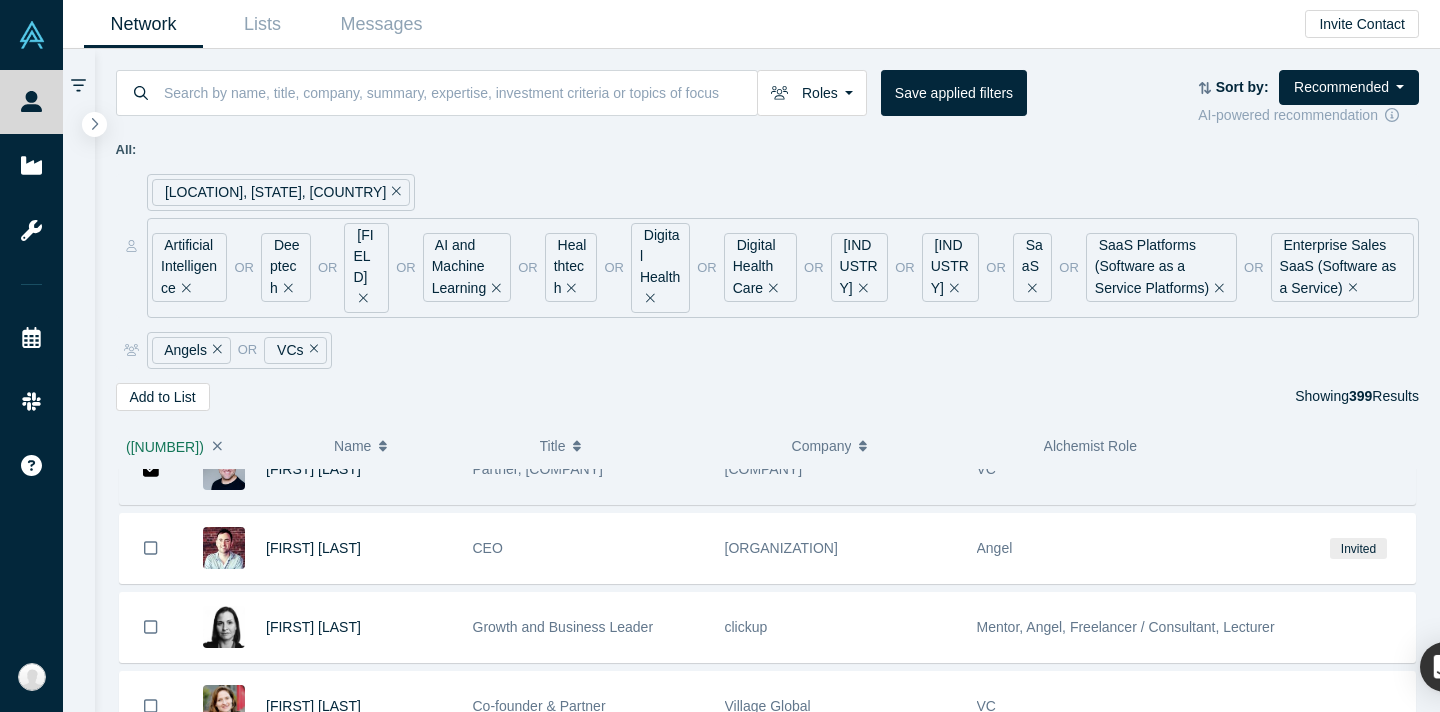 scroll, scrollTop: 27214, scrollLeft: 0, axis: vertical 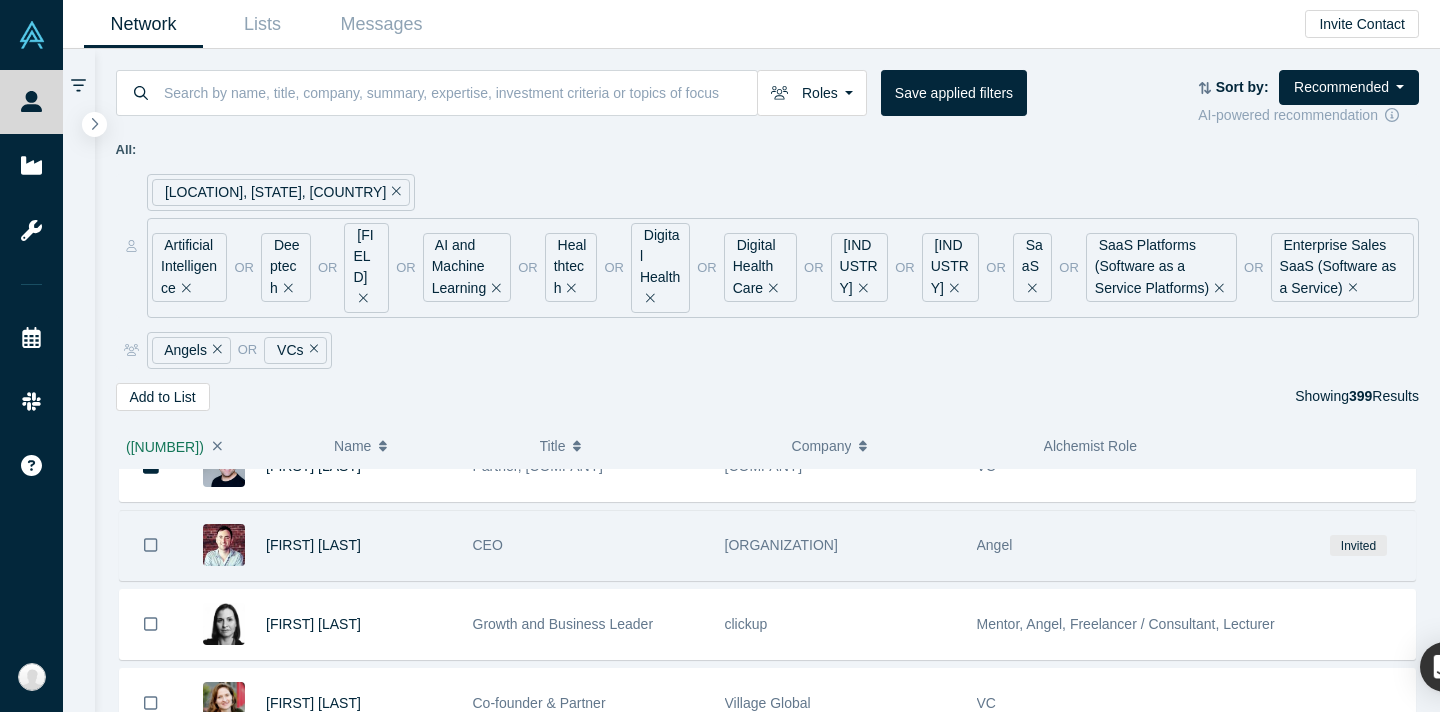 click at bounding box center [151, 545] 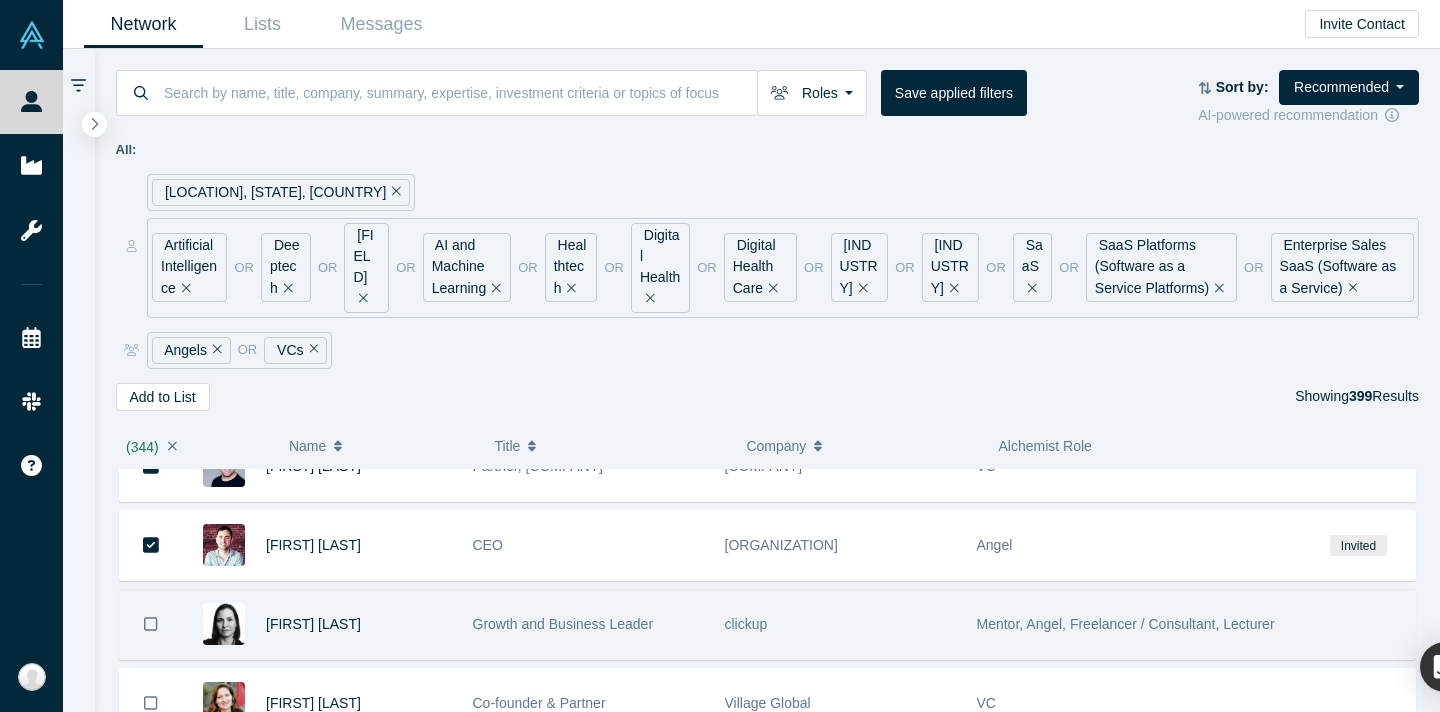 click at bounding box center (151, 624) 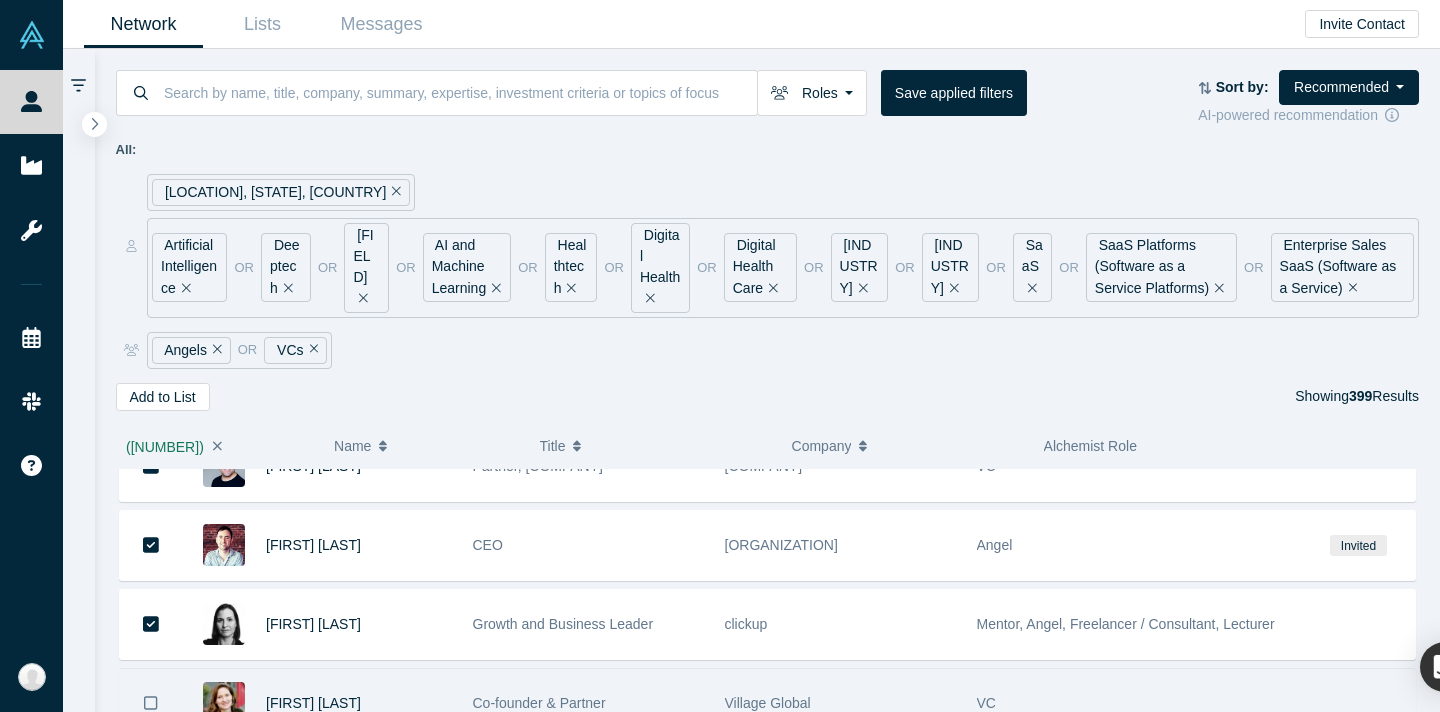 click 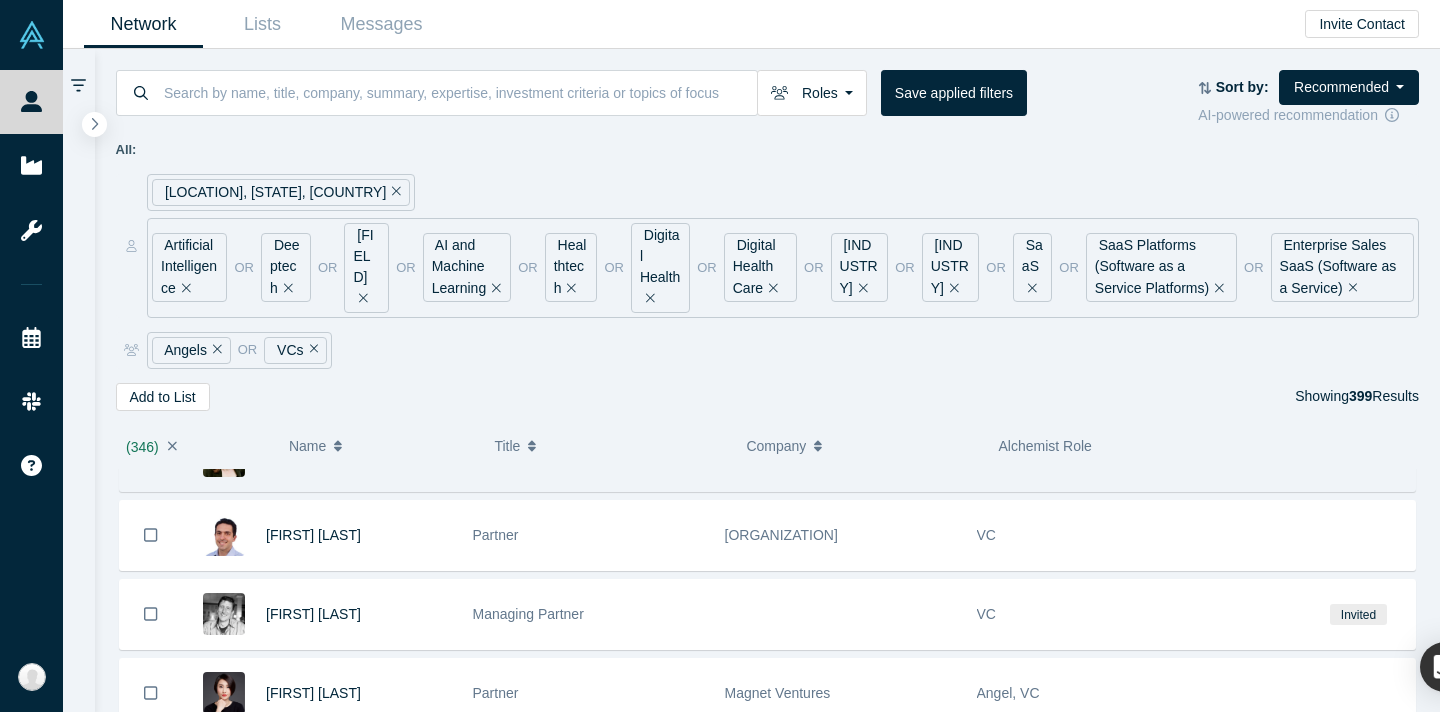 scroll, scrollTop: 27473, scrollLeft: 0, axis: vertical 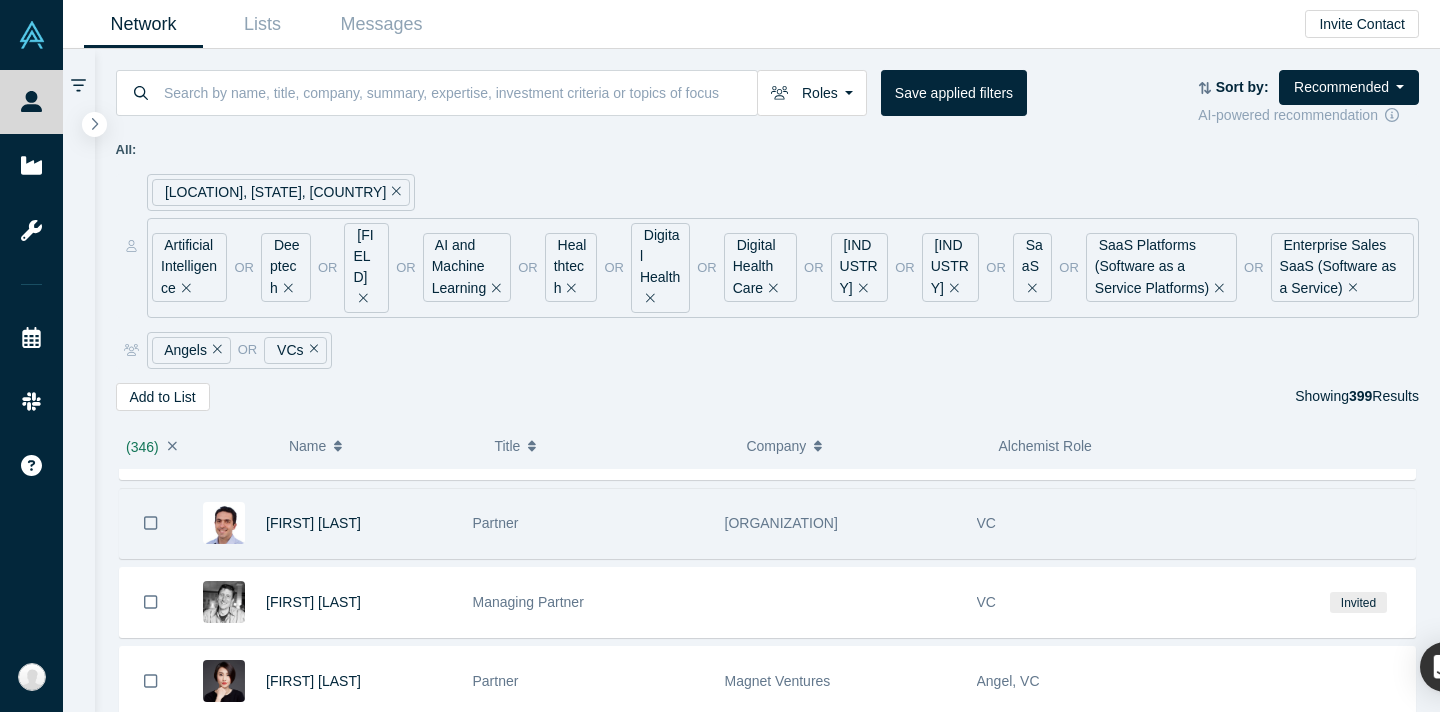 click at bounding box center (151, 523) 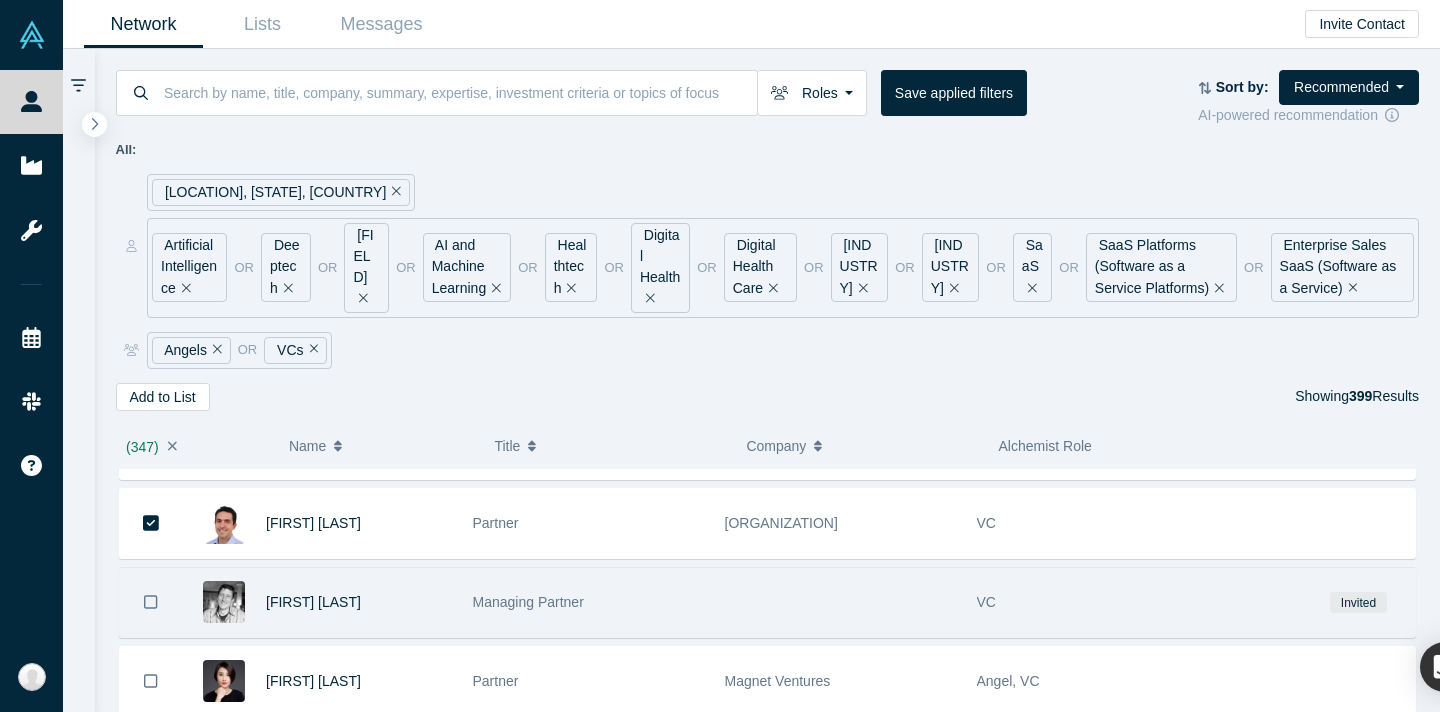click at bounding box center [151, 602] 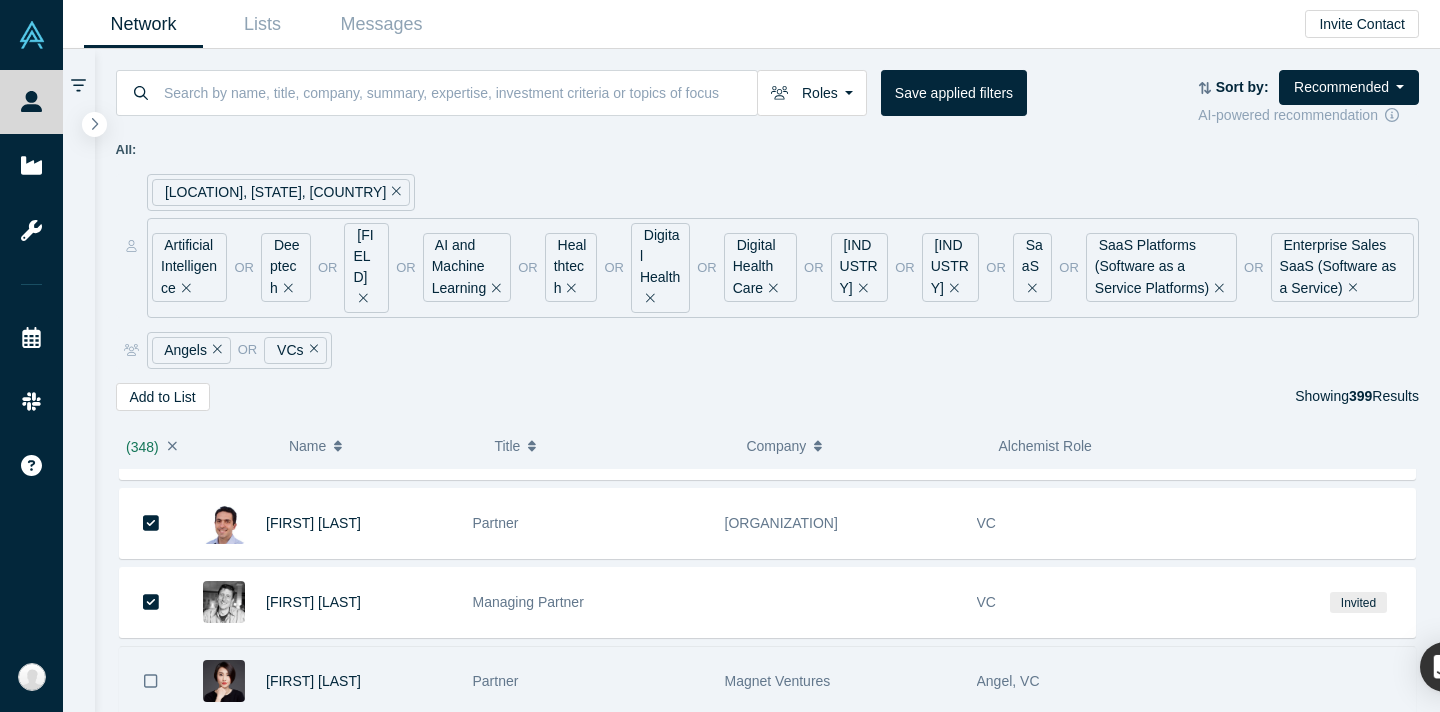 click at bounding box center (151, 681) 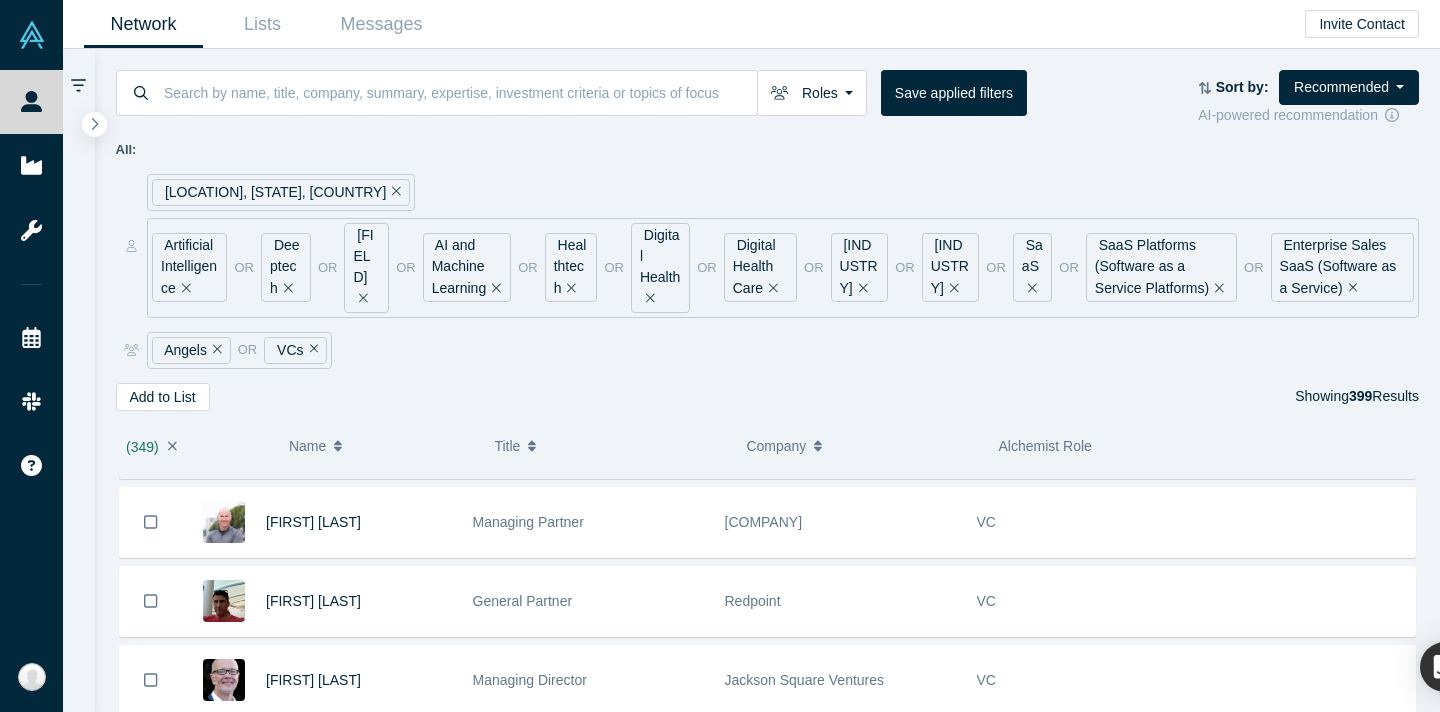 scroll, scrollTop: 27712, scrollLeft: 0, axis: vertical 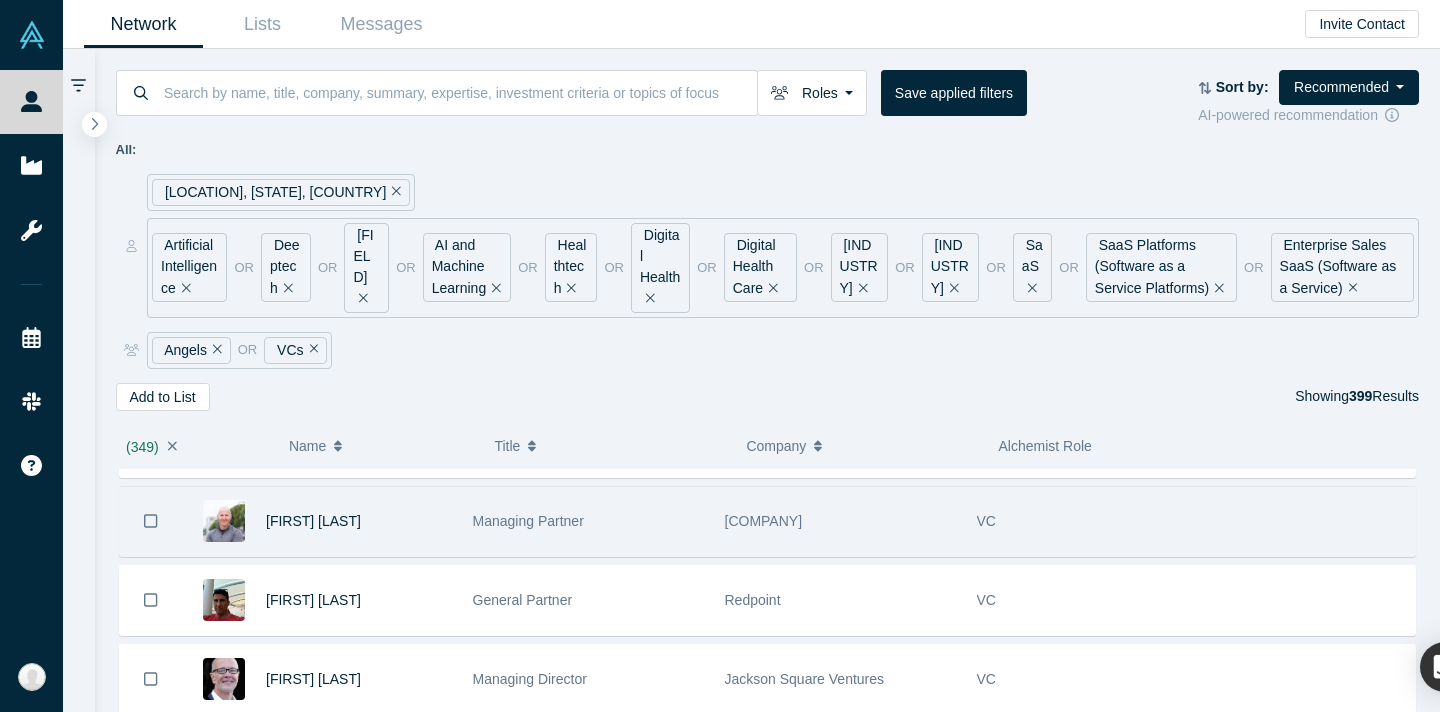 click 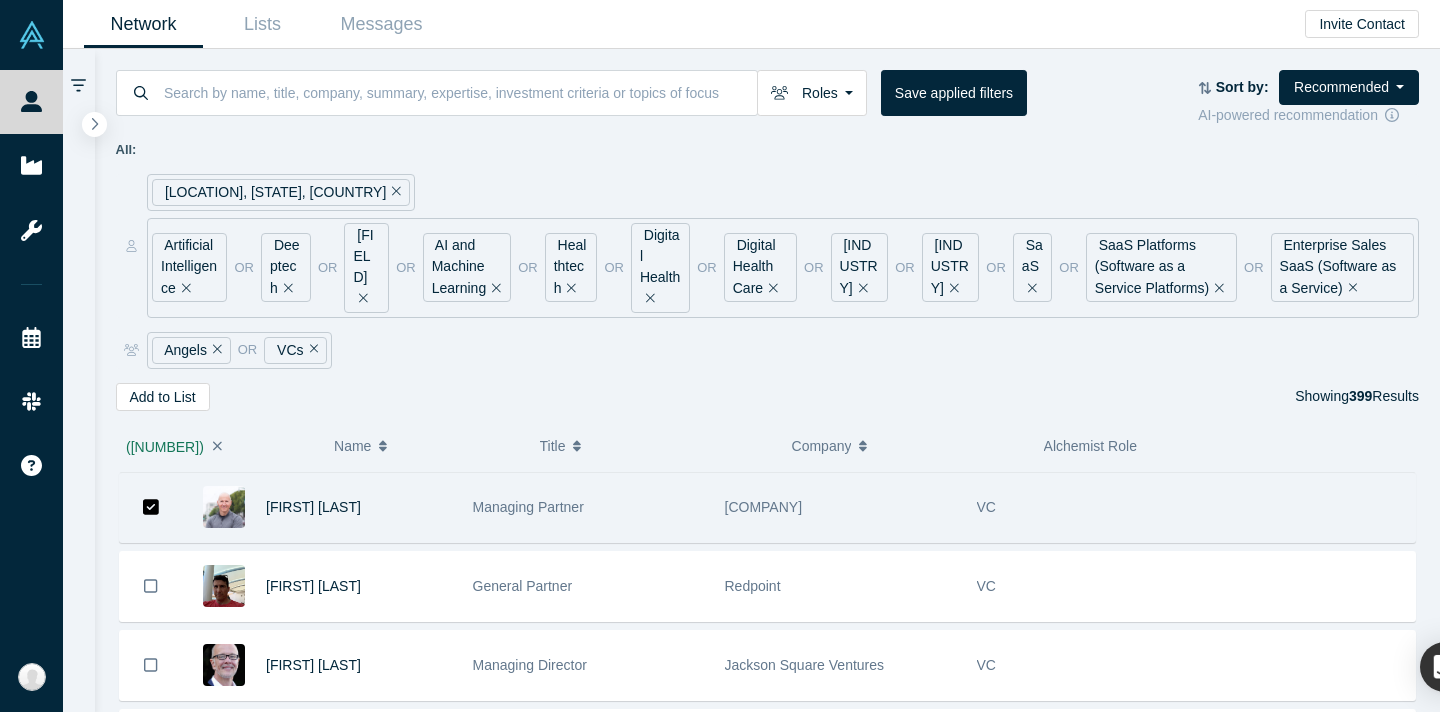 scroll, scrollTop: 27737, scrollLeft: 0, axis: vertical 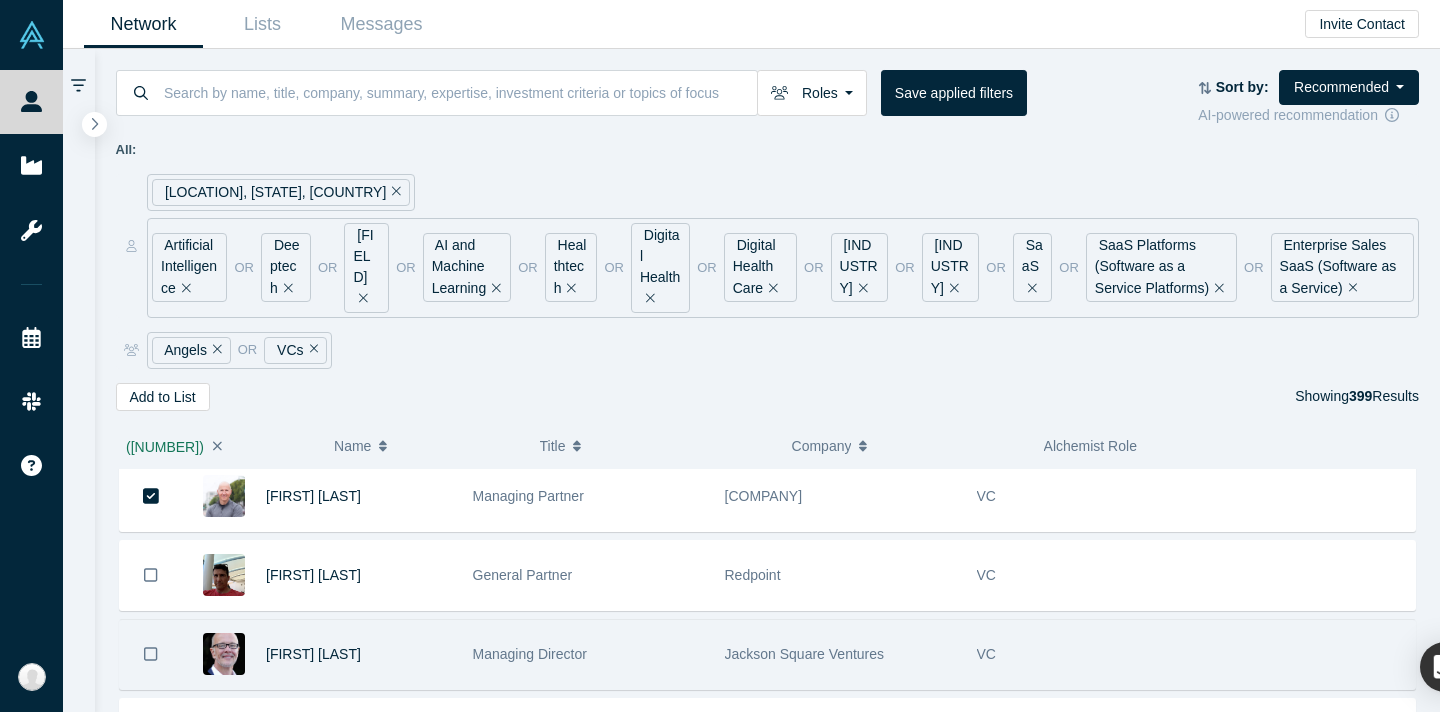 click at bounding box center (151, 575) 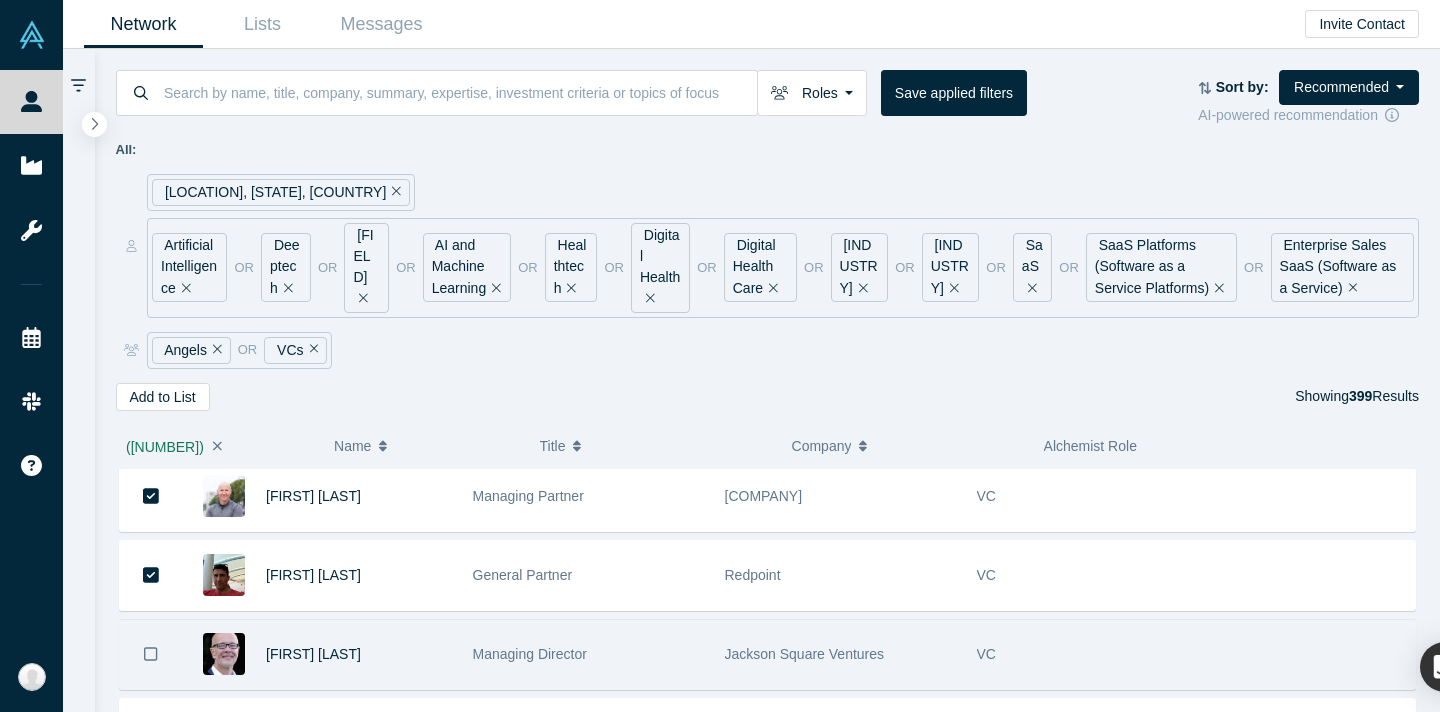 click at bounding box center [151, 654] 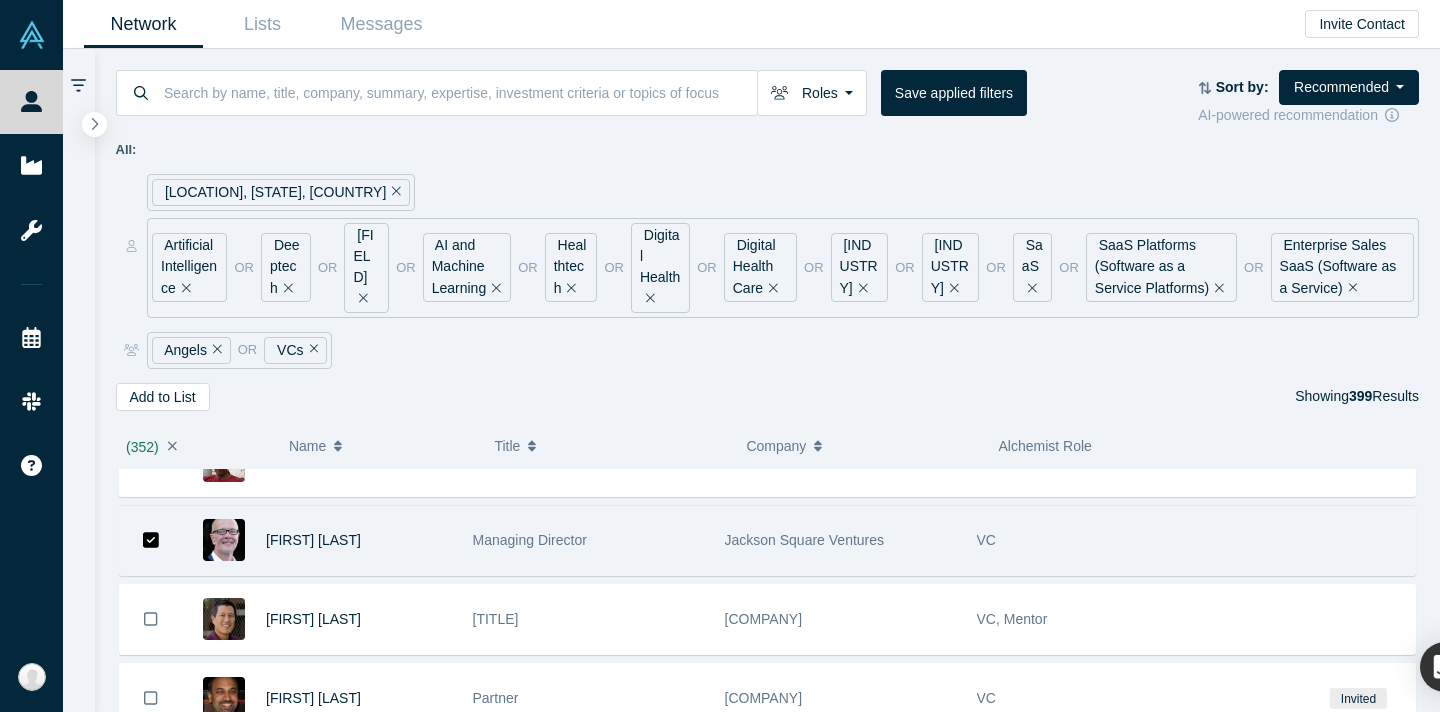 scroll, scrollTop: 27953, scrollLeft: 0, axis: vertical 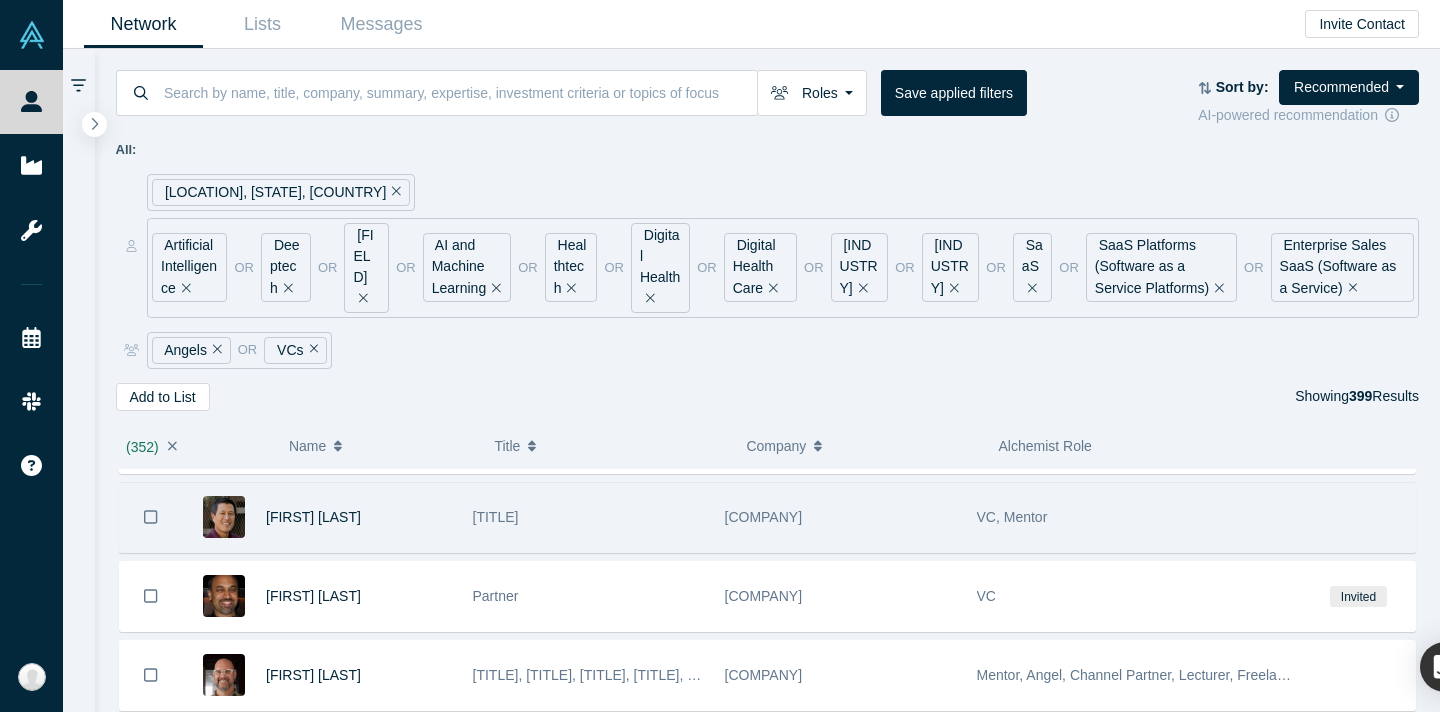 click at bounding box center [151, 517] 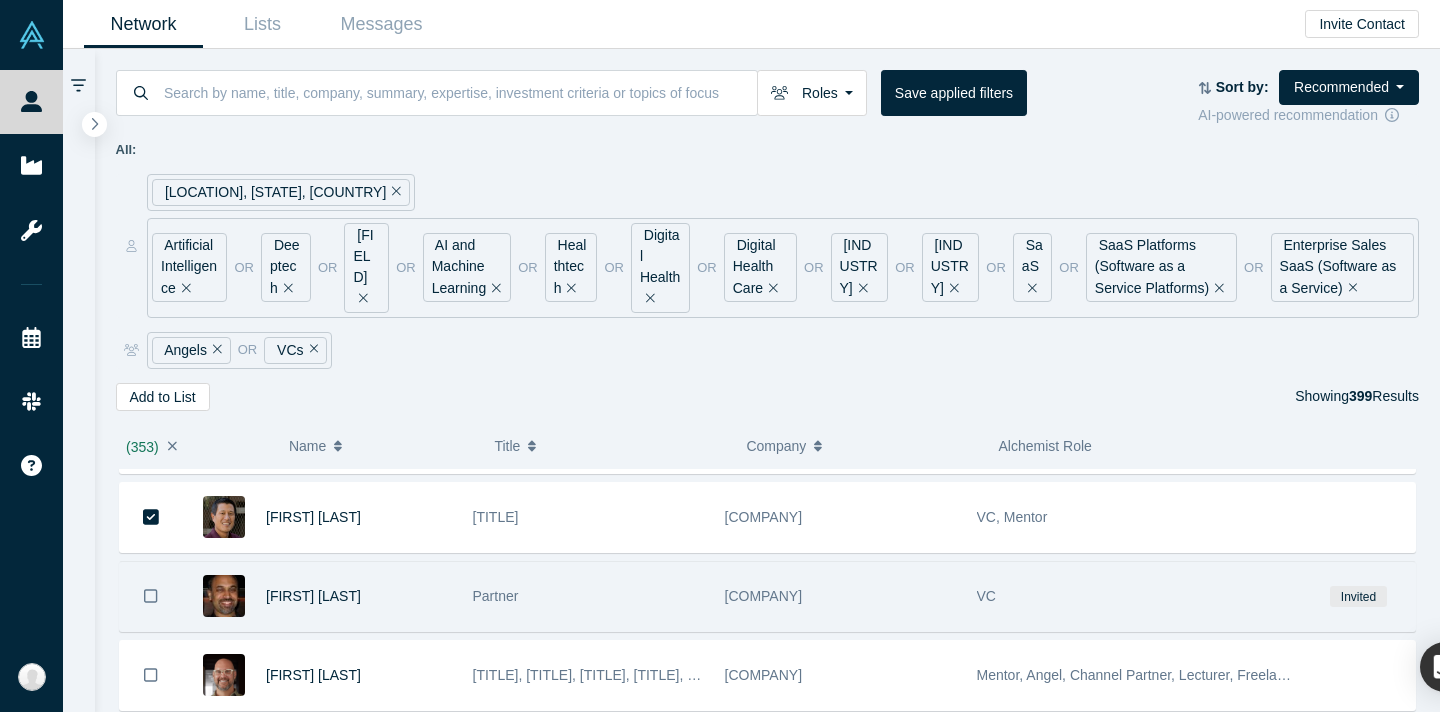 click at bounding box center (151, 596) 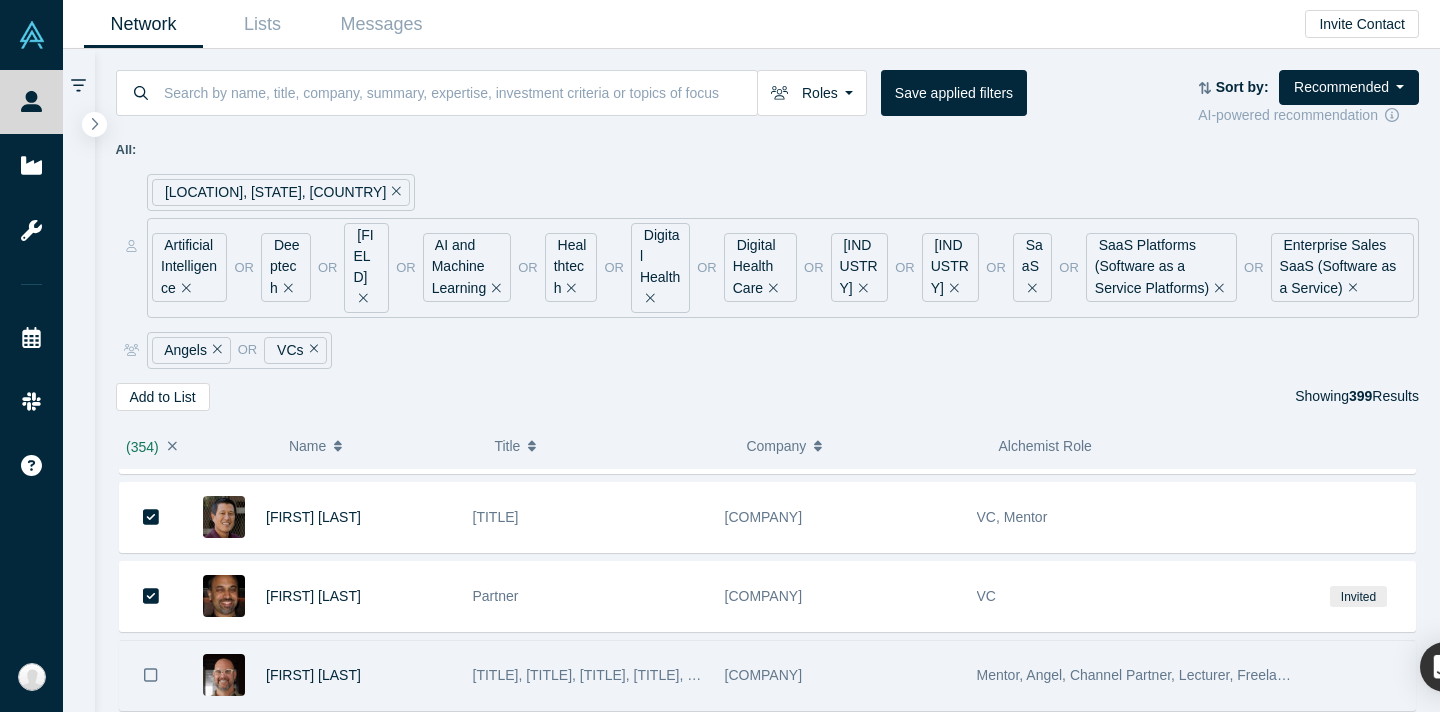 click at bounding box center (151, 675) 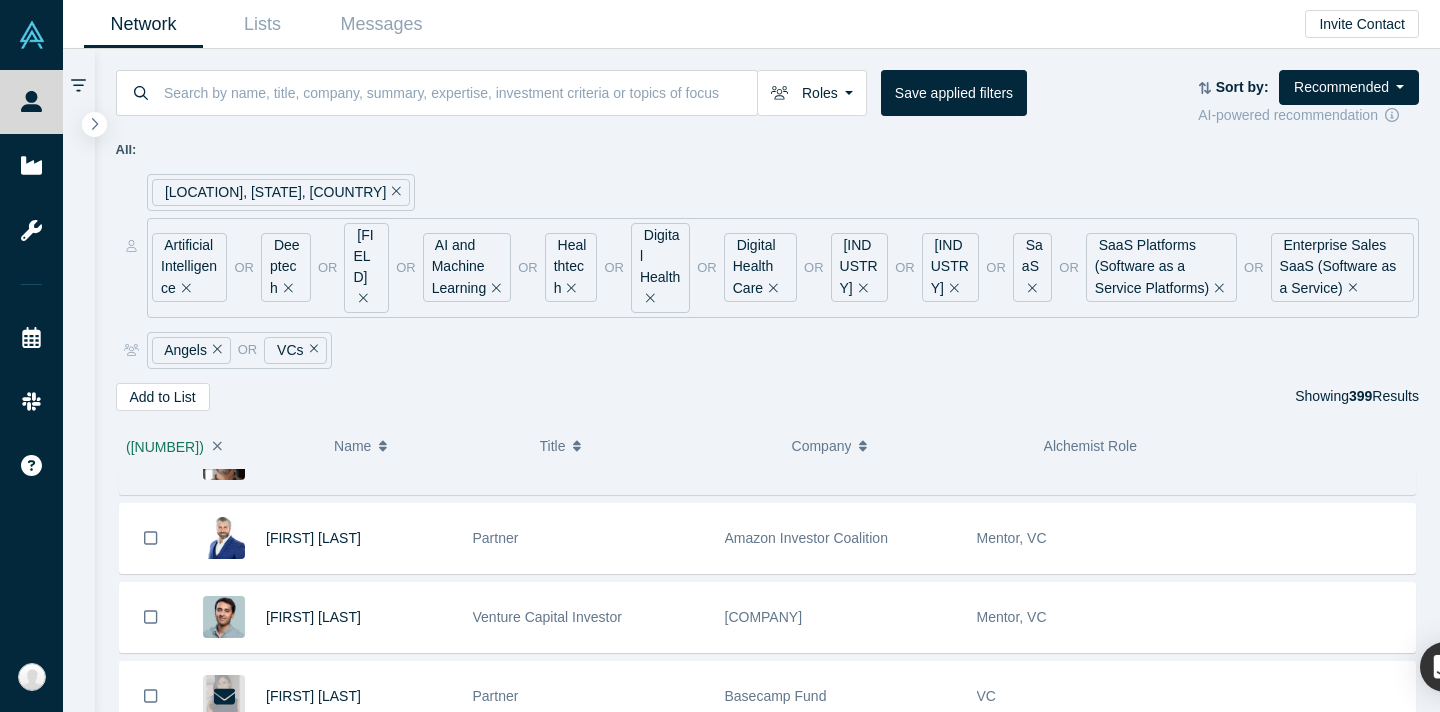 scroll, scrollTop: 28170, scrollLeft: 0, axis: vertical 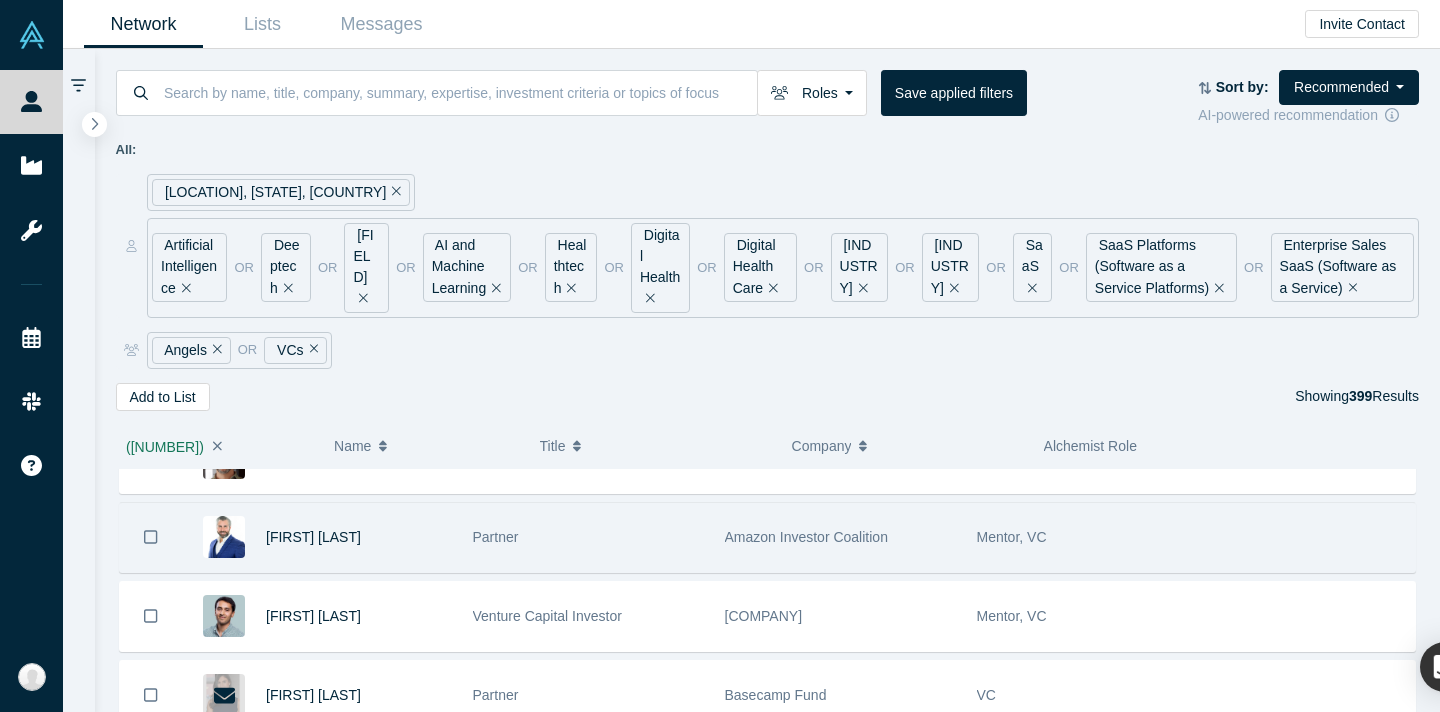 click at bounding box center [151, 537] 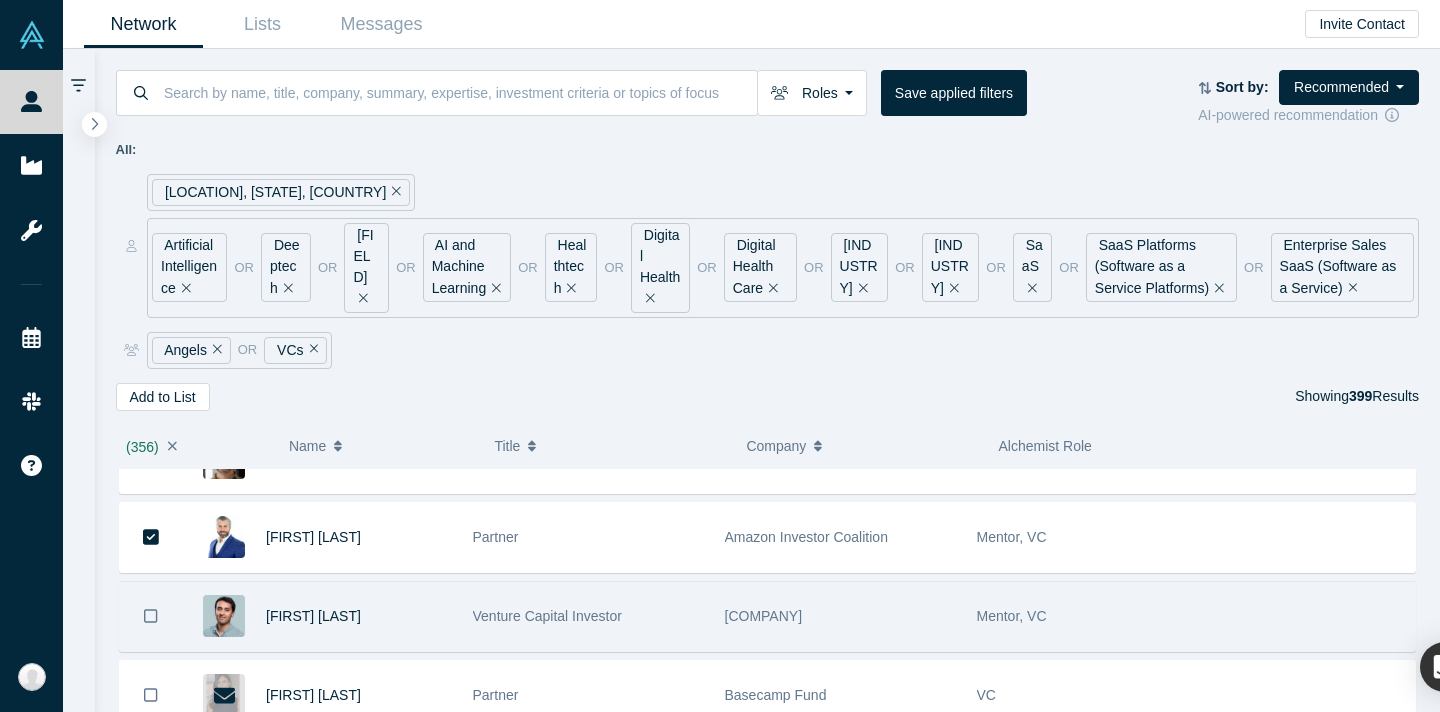 click at bounding box center [151, 616] 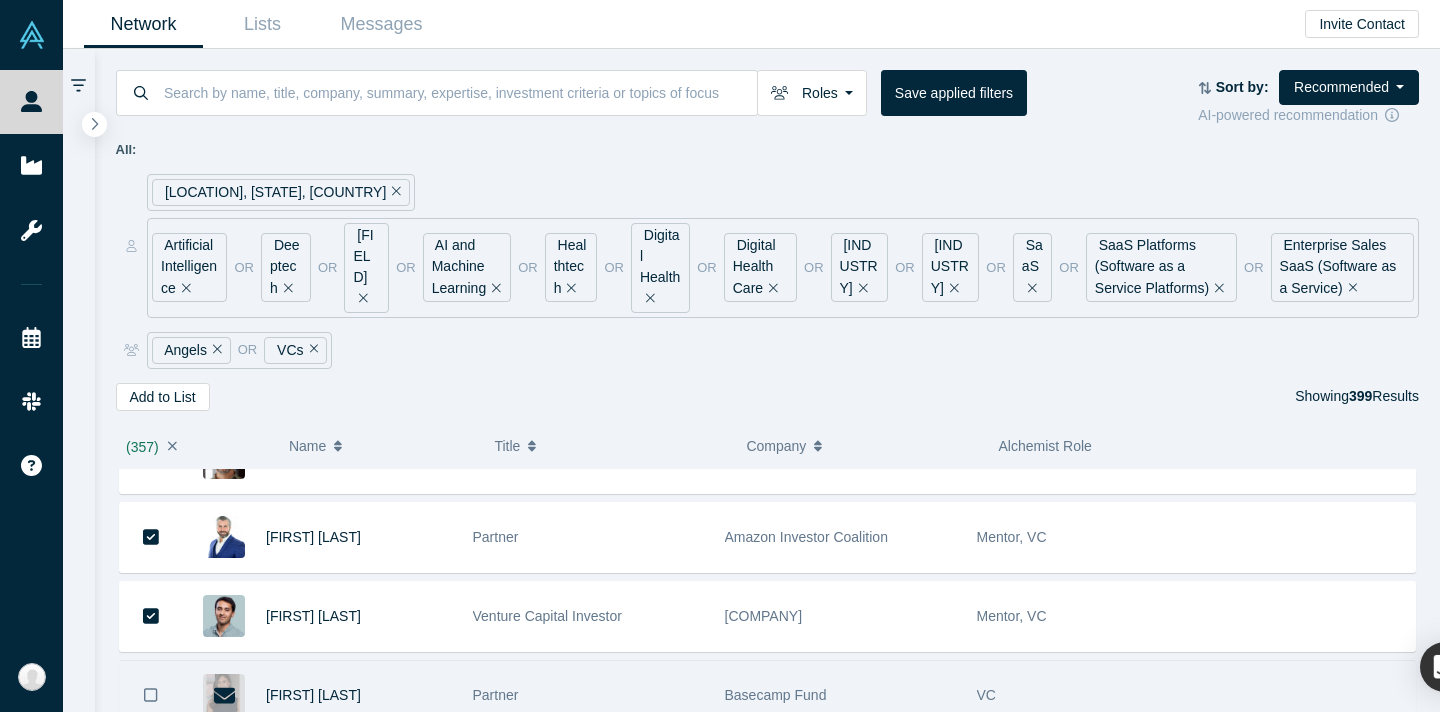 click at bounding box center (151, 695) 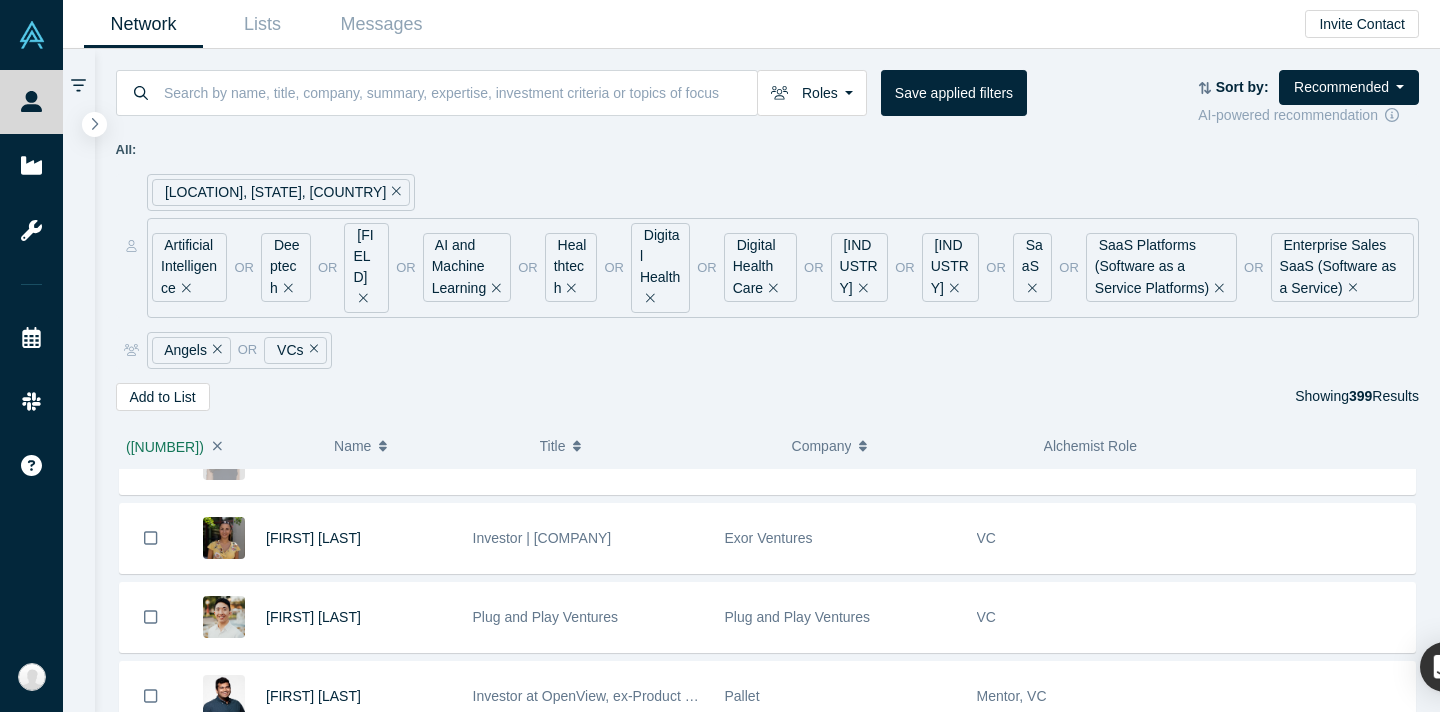 scroll, scrollTop: 28450, scrollLeft: 0, axis: vertical 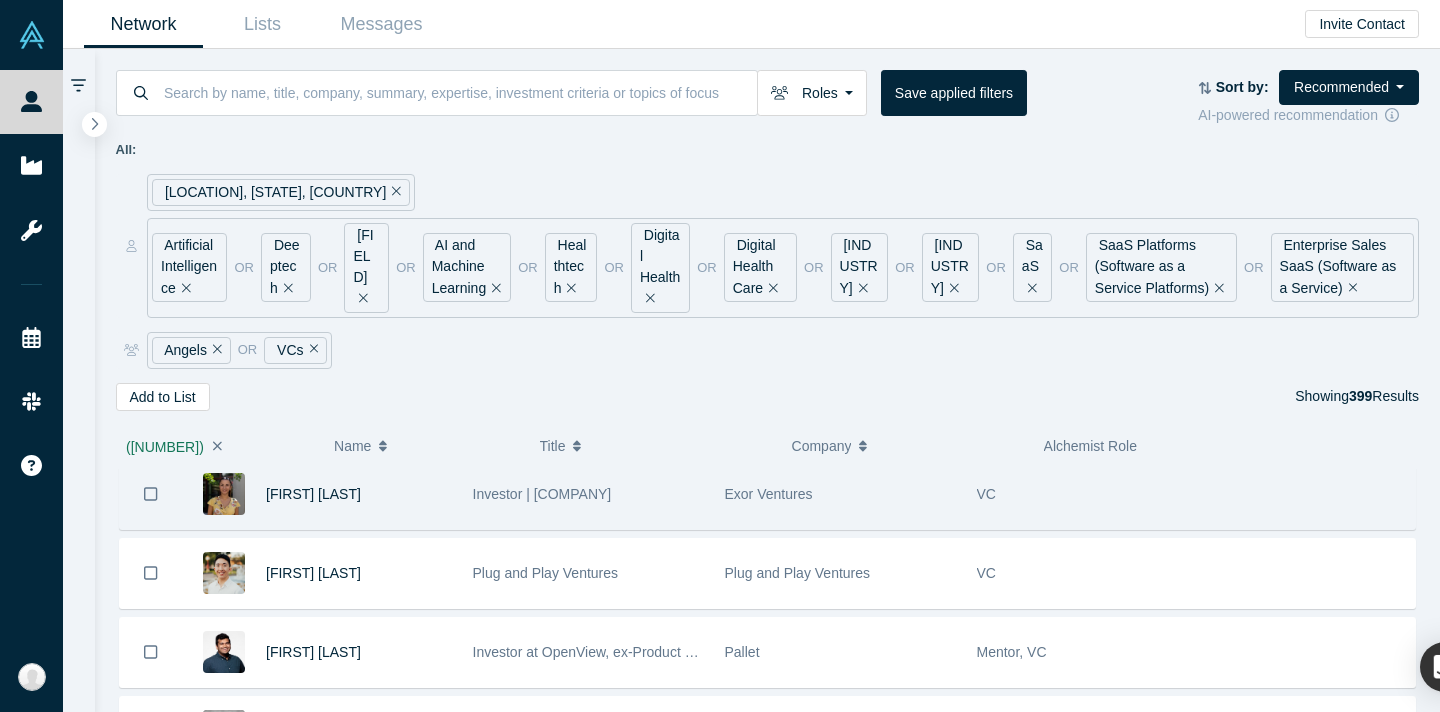 click at bounding box center (151, 494) 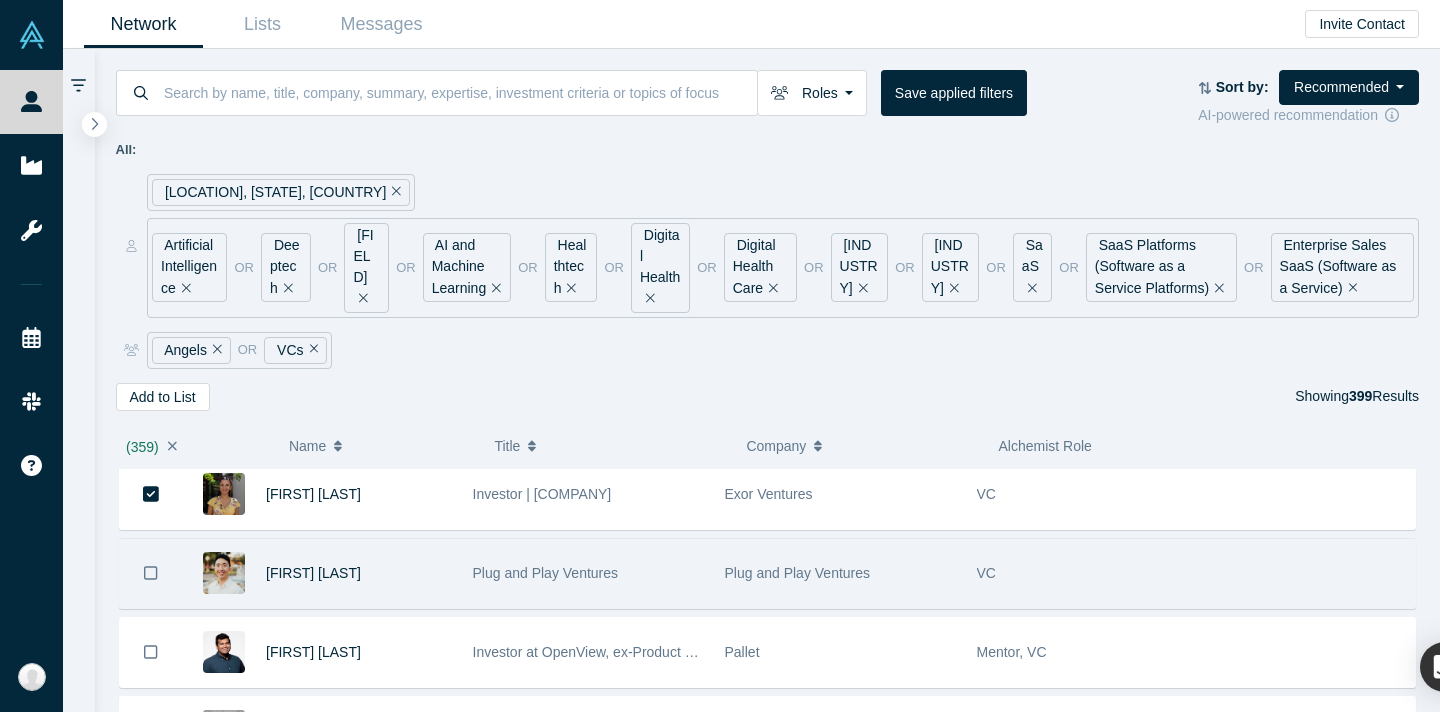 click at bounding box center (151, 573) 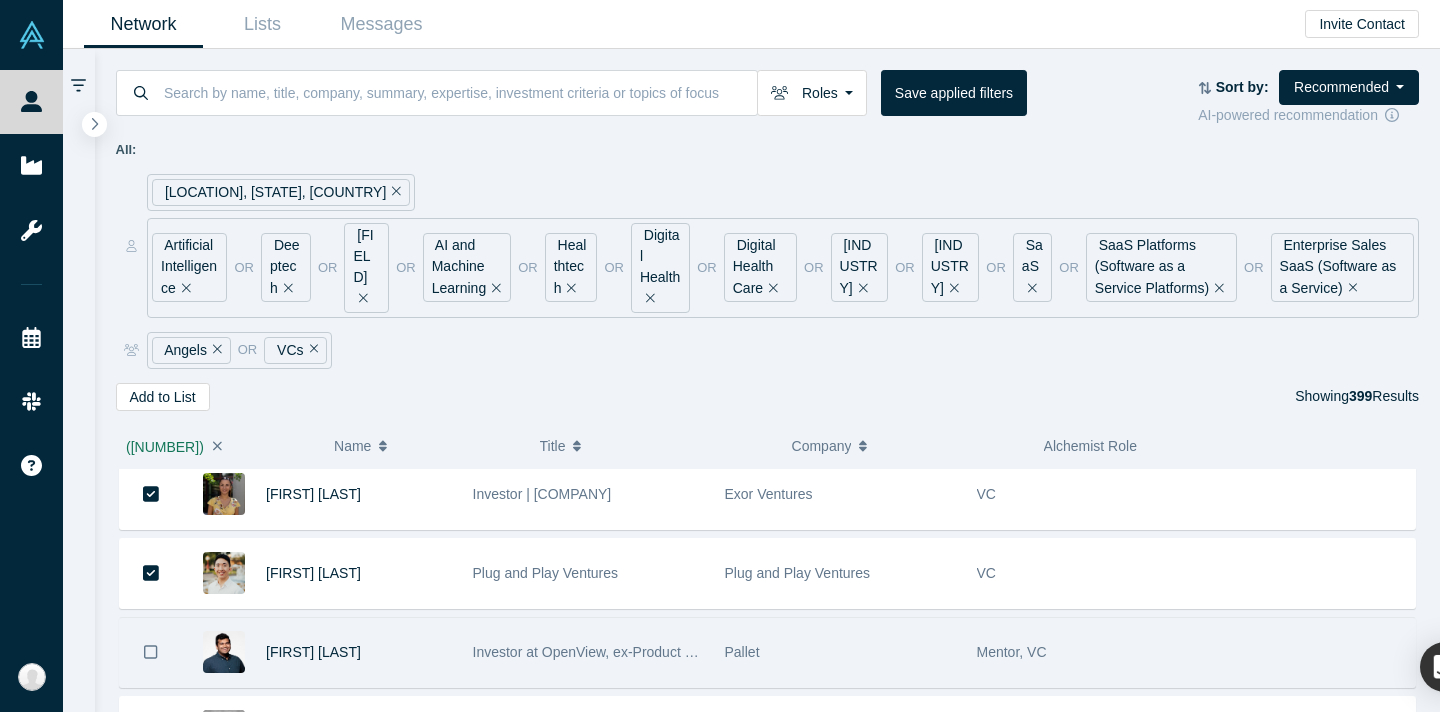 click at bounding box center [151, 652] 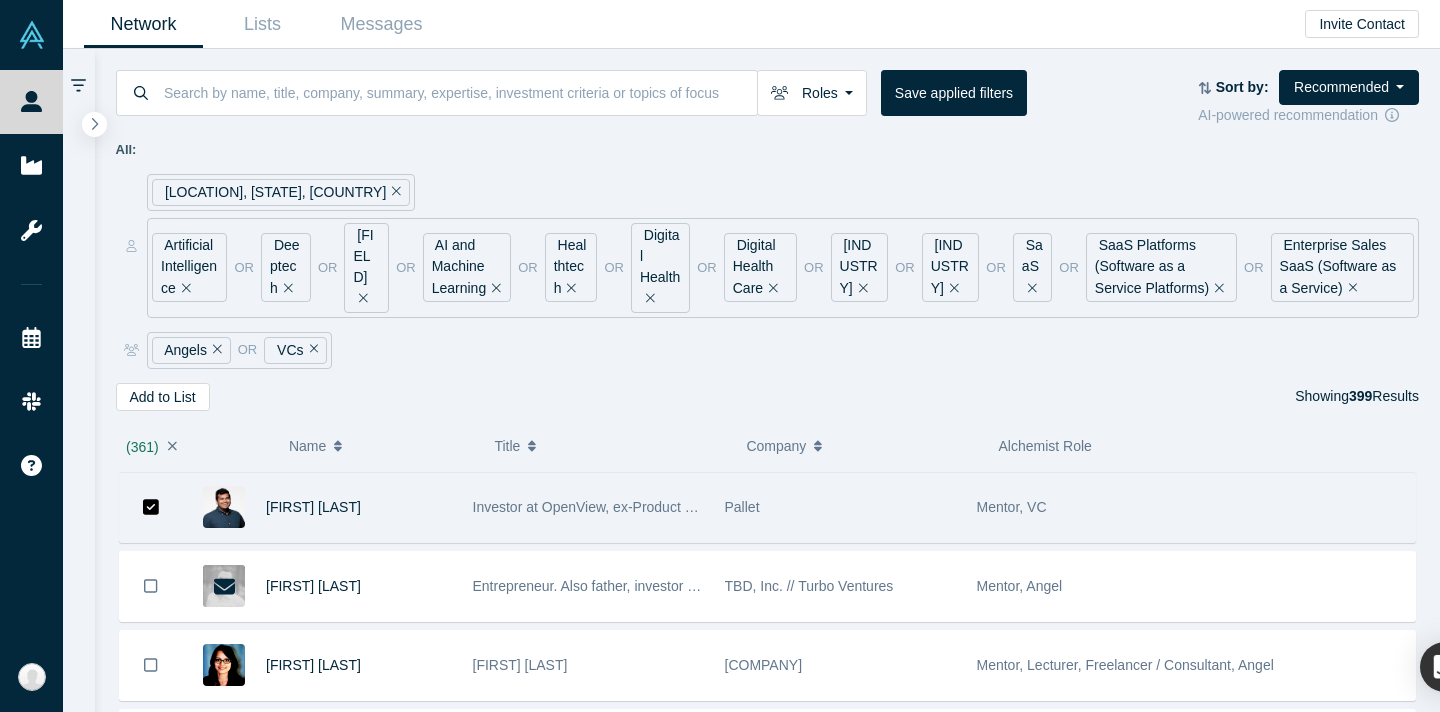 scroll, scrollTop: 28597, scrollLeft: 0, axis: vertical 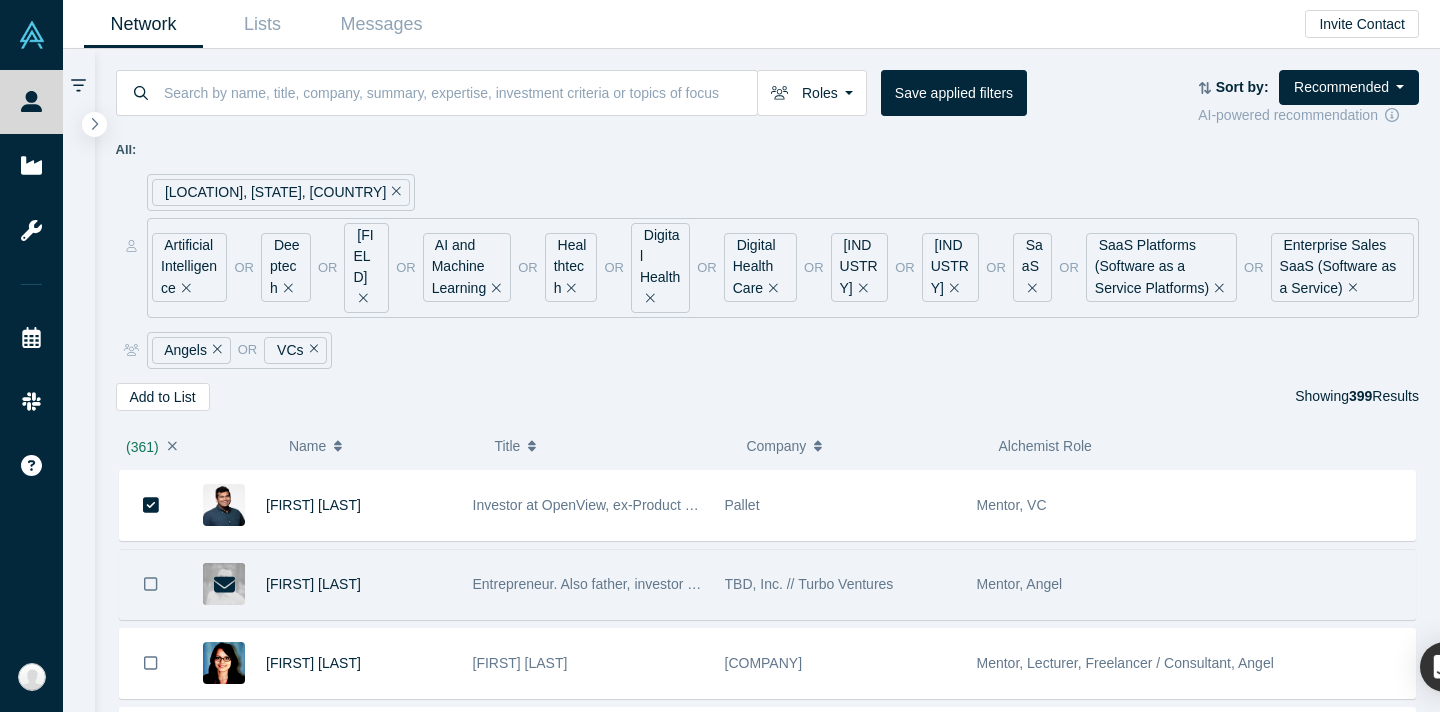 click at bounding box center [151, 584] 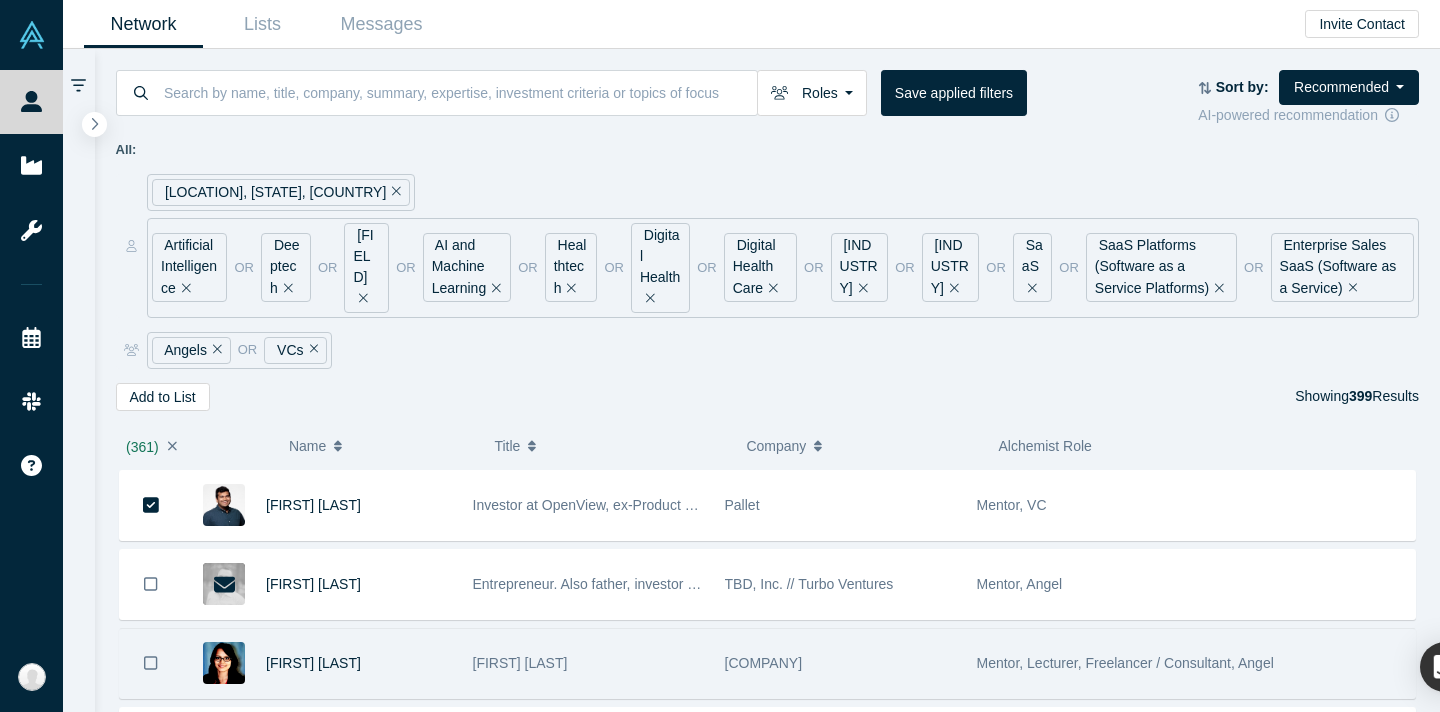click 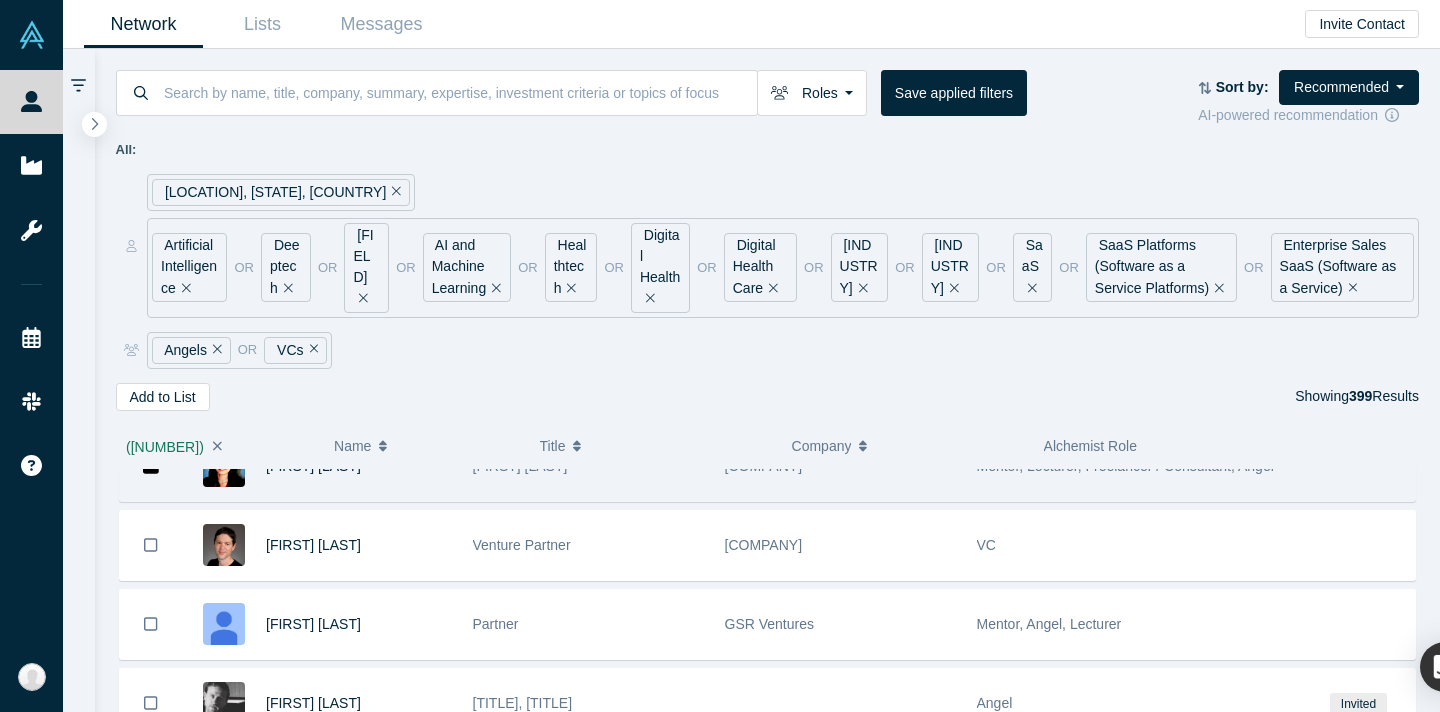 scroll, scrollTop: 28795, scrollLeft: 0, axis: vertical 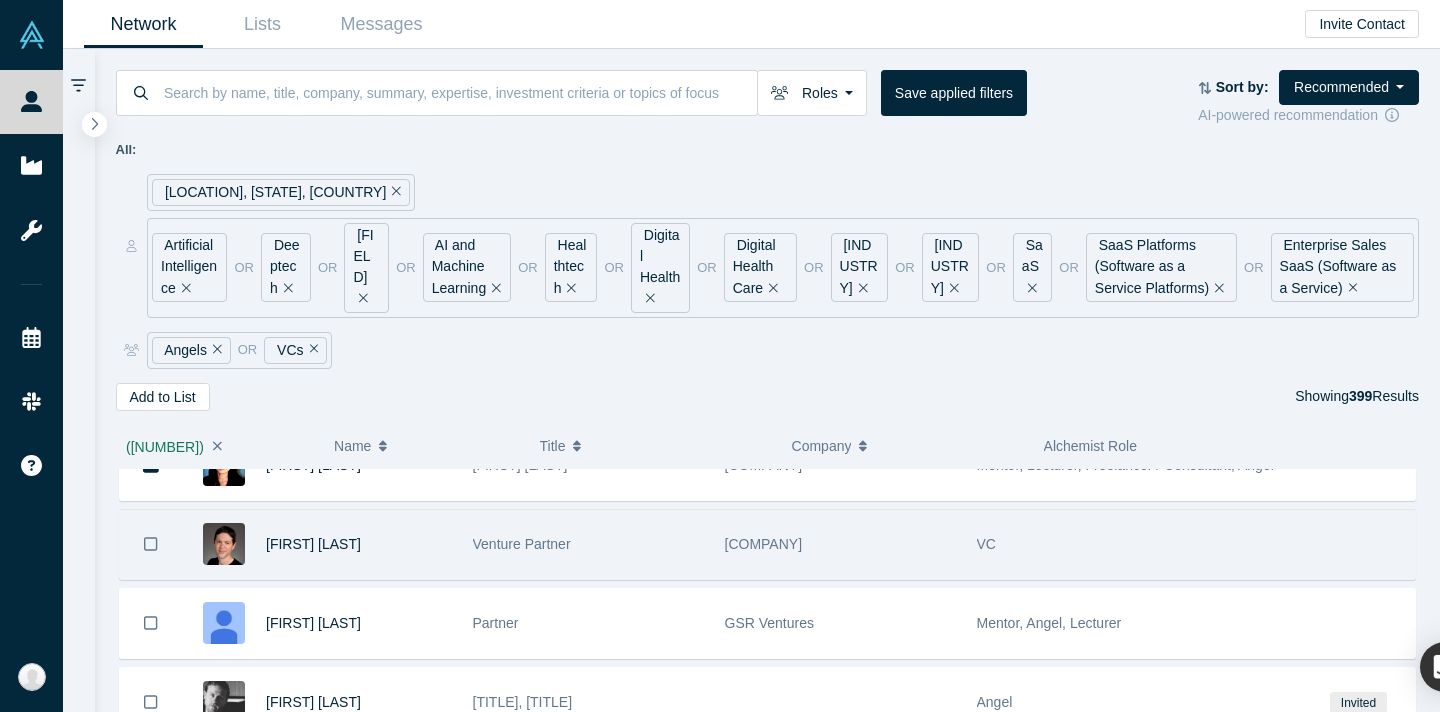 click at bounding box center (151, 544) 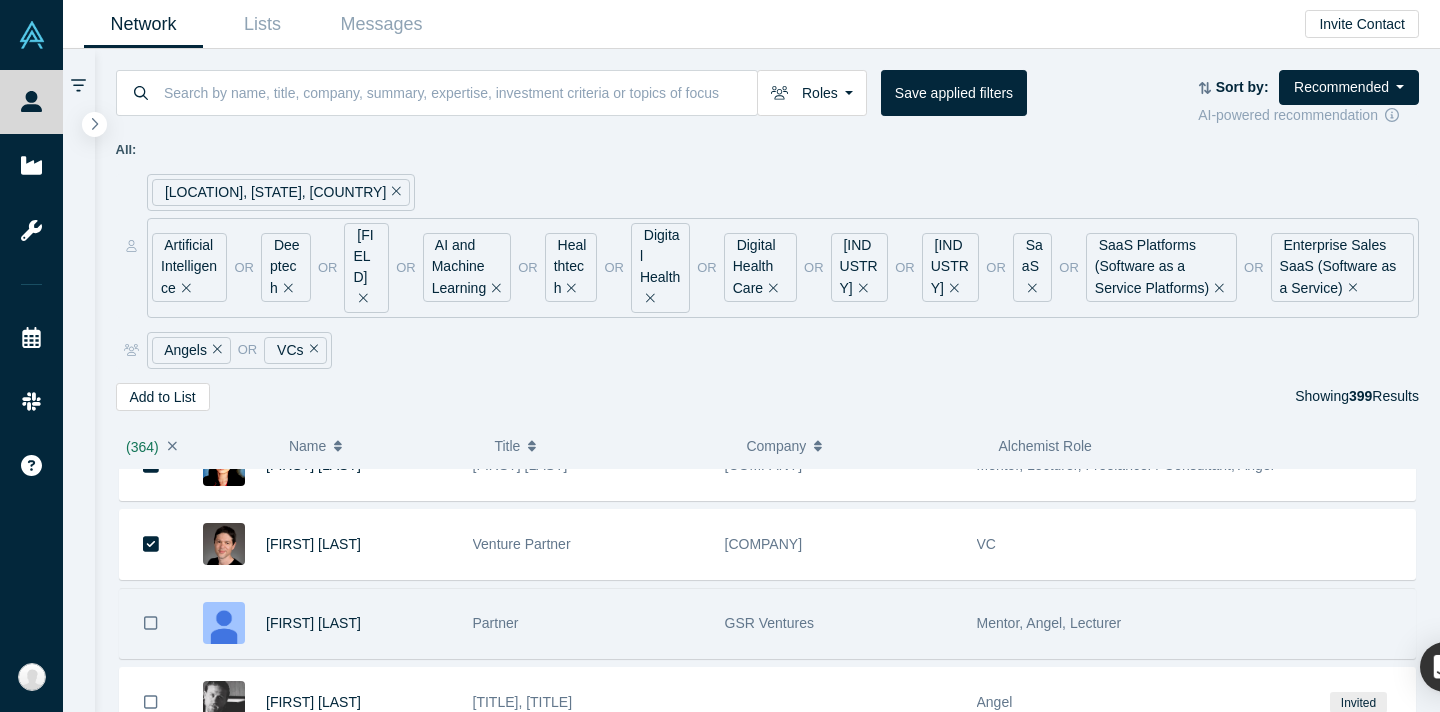 click at bounding box center (151, 623) 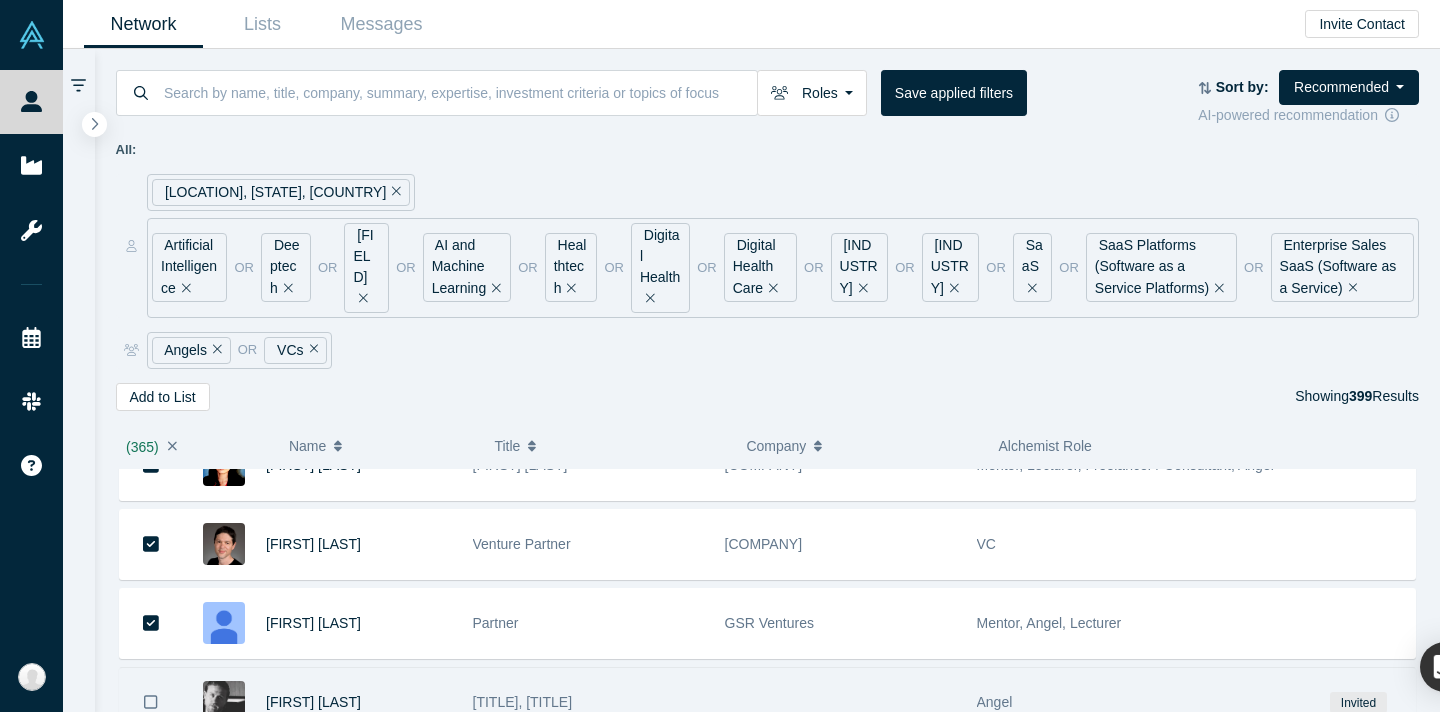 click at bounding box center (151, 702) 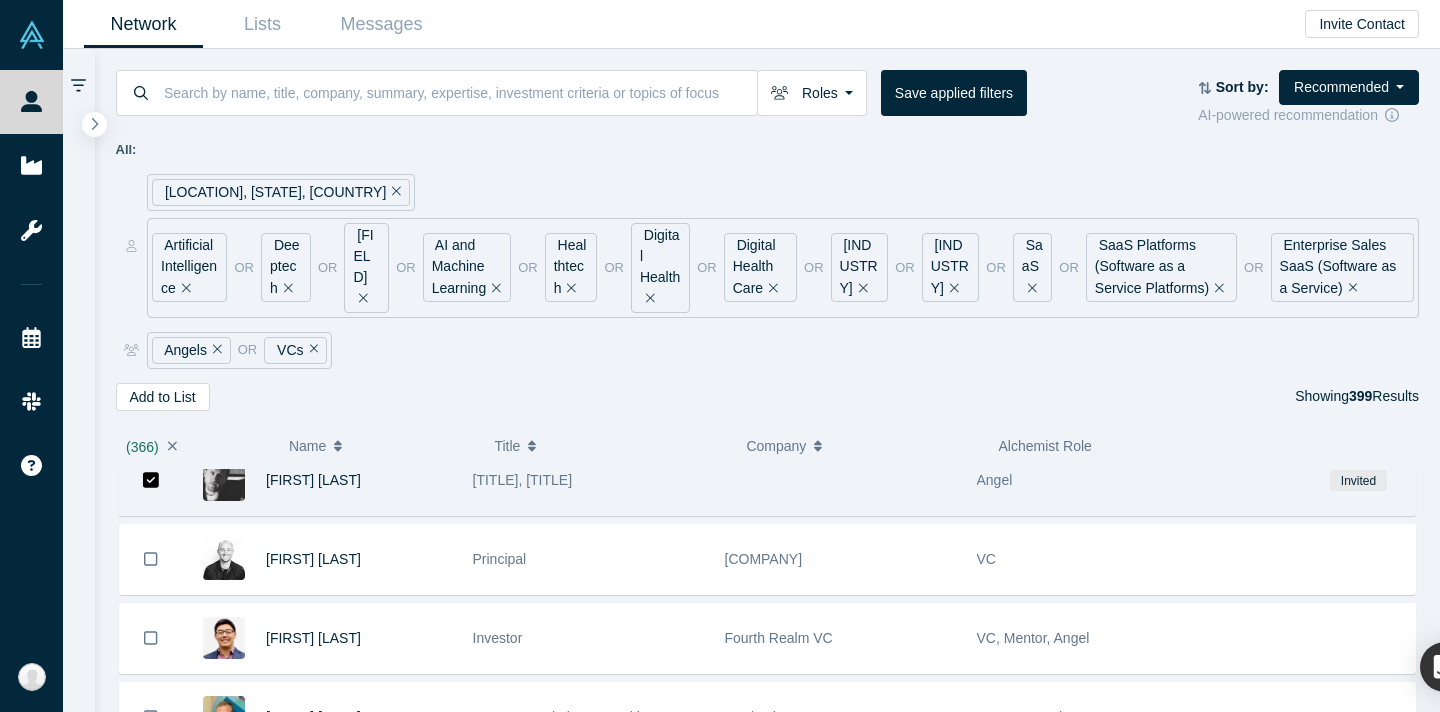 scroll, scrollTop: 29087, scrollLeft: 0, axis: vertical 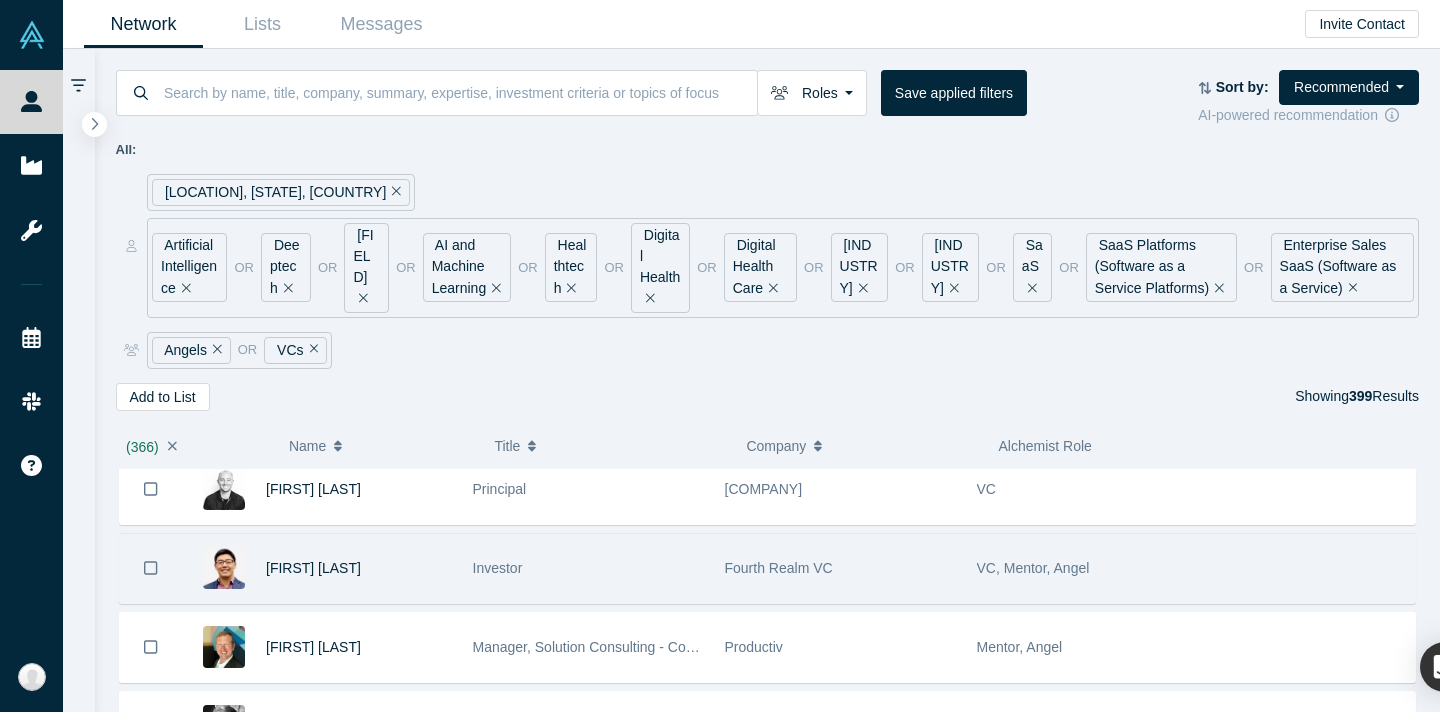 click at bounding box center (151, 489) 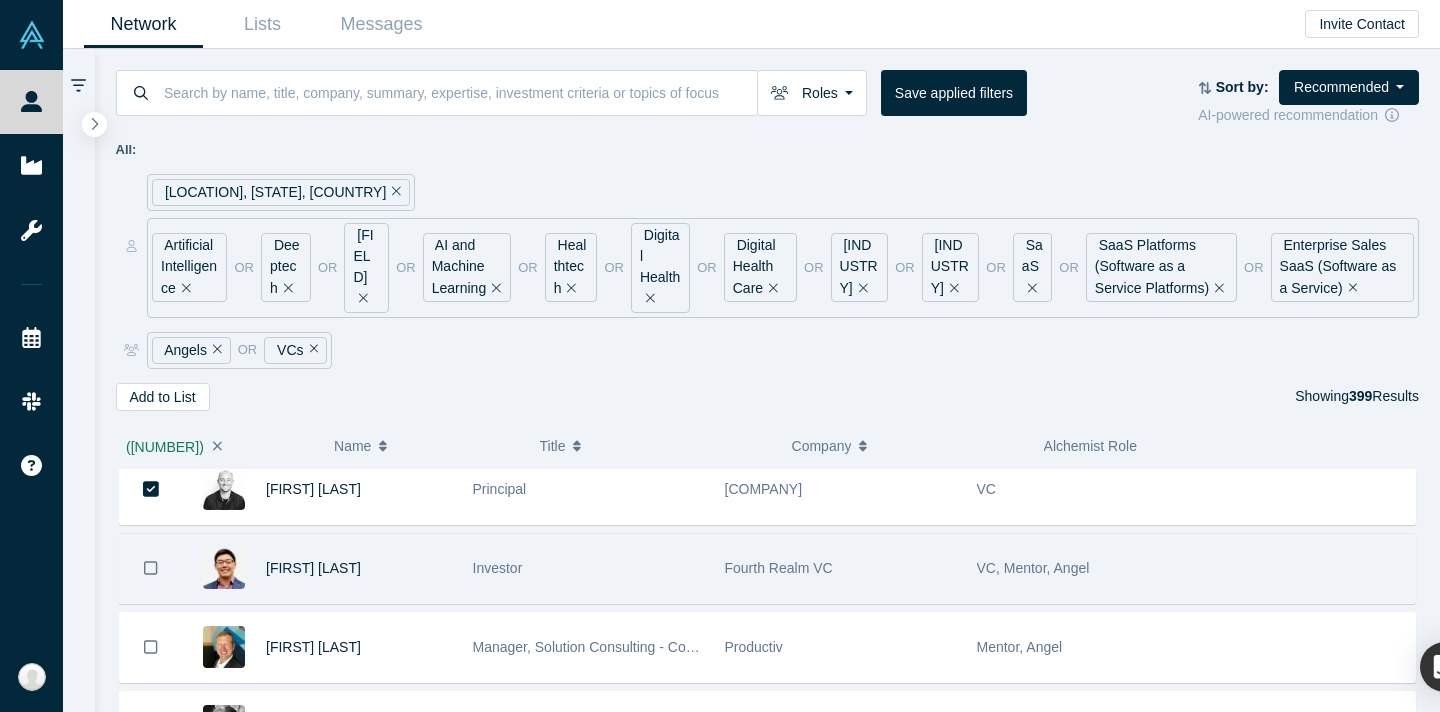 click at bounding box center (151, 568) 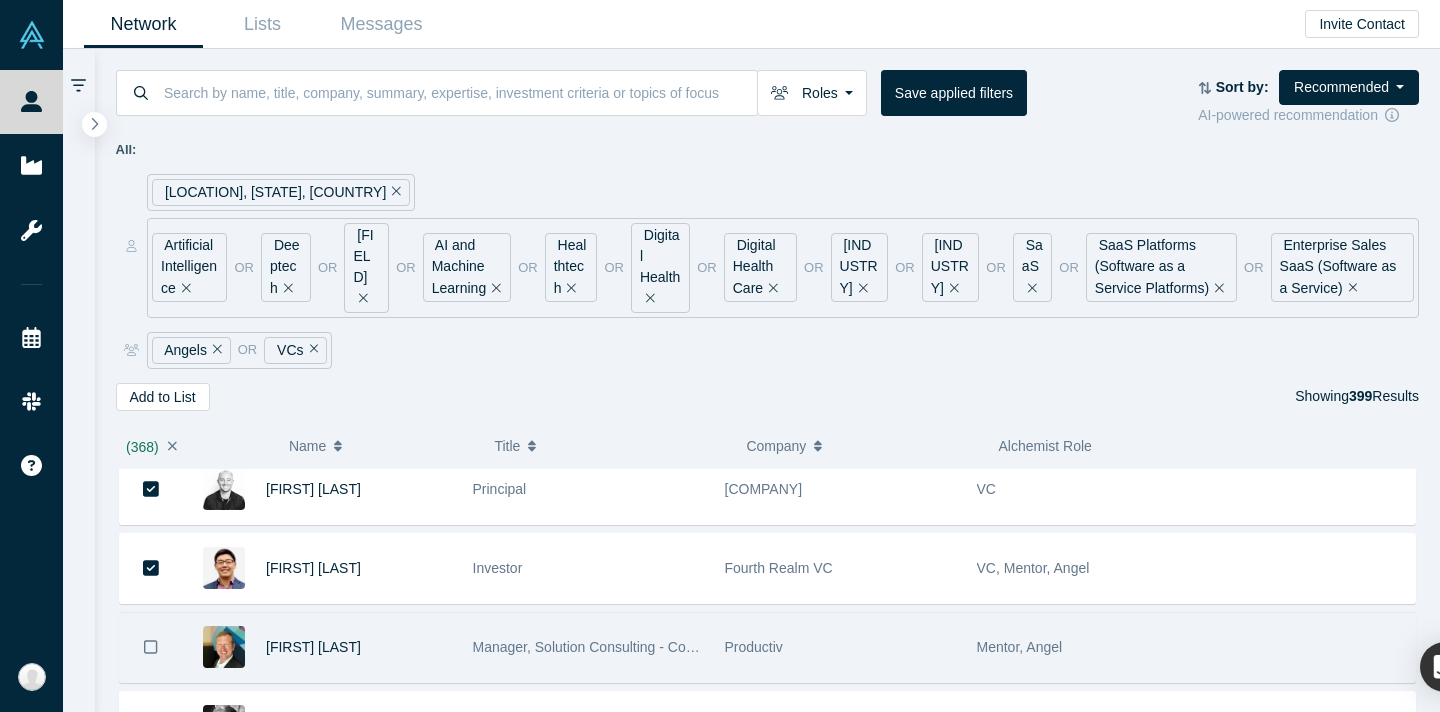 click at bounding box center [151, 647] 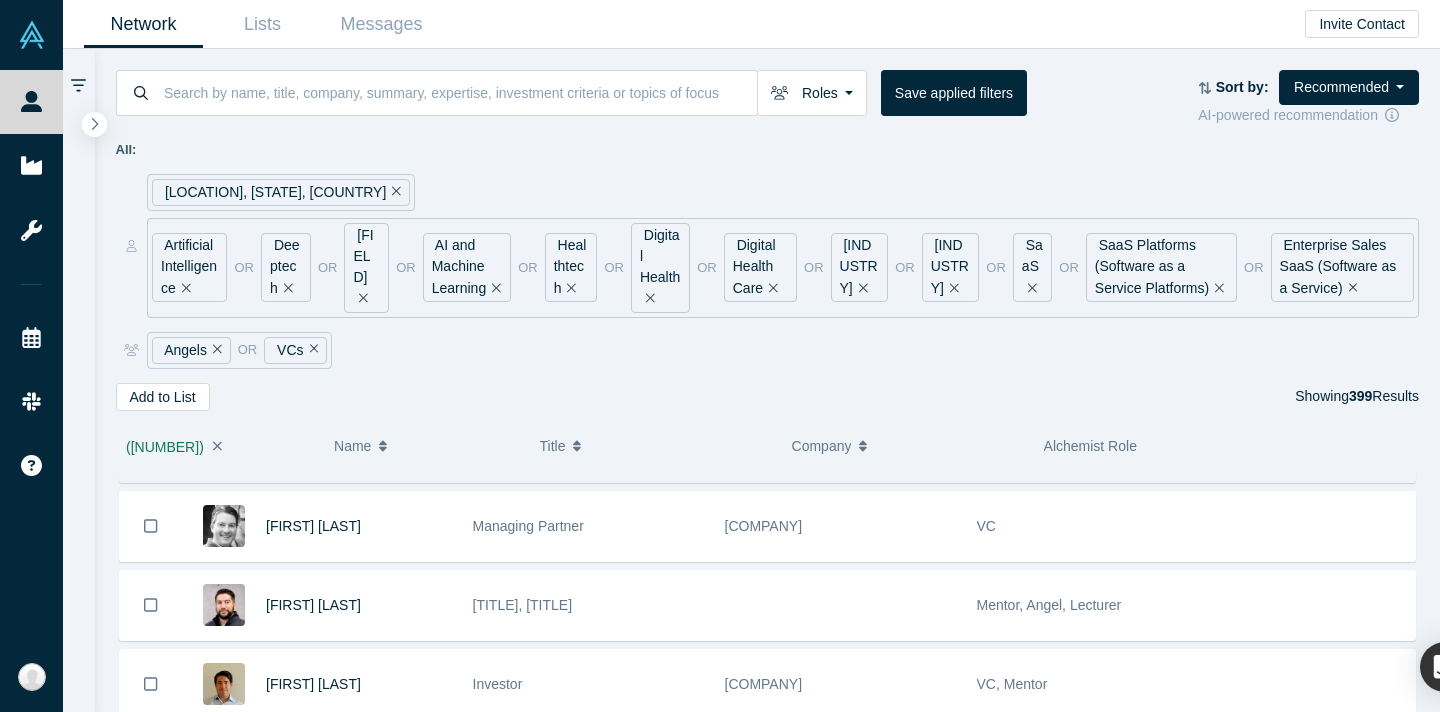 scroll, scrollTop: 29288, scrollLeft: 0, axis: vertical 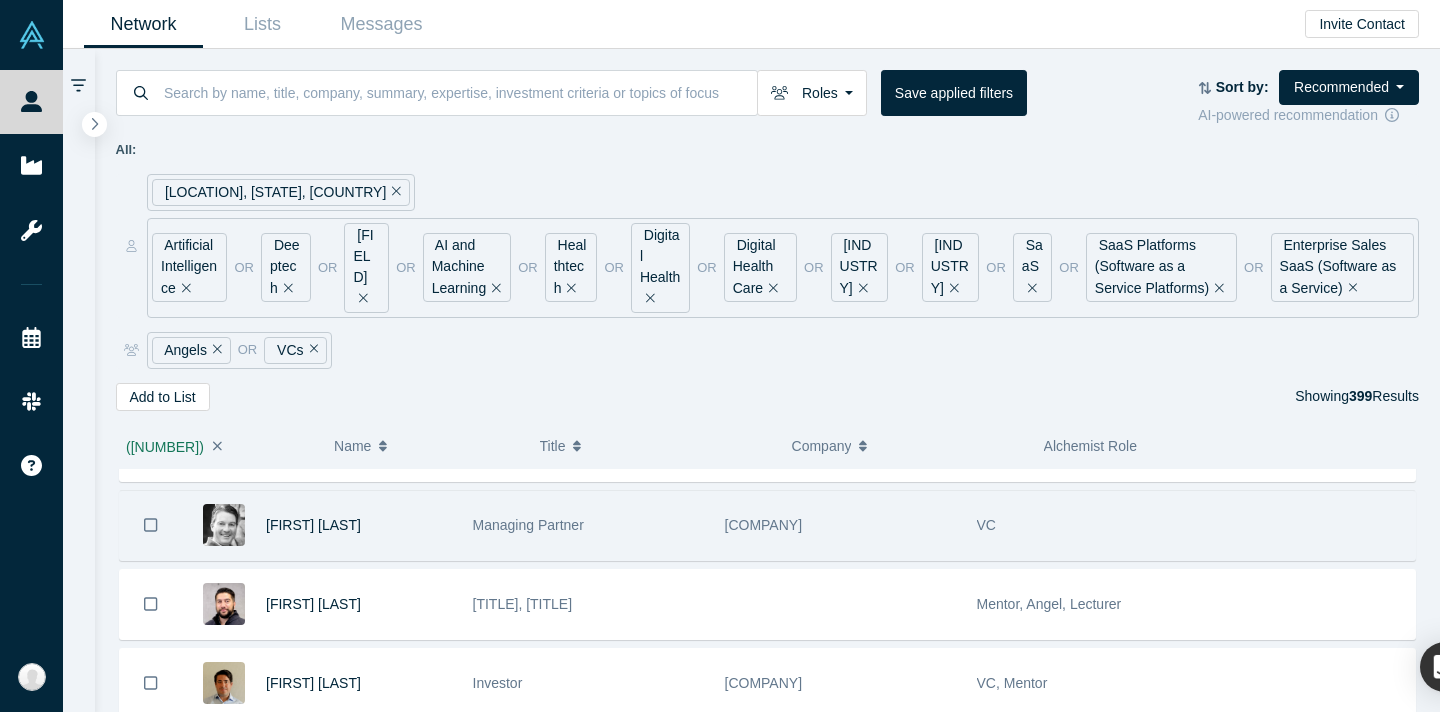 click at bounding box center [151, 525] 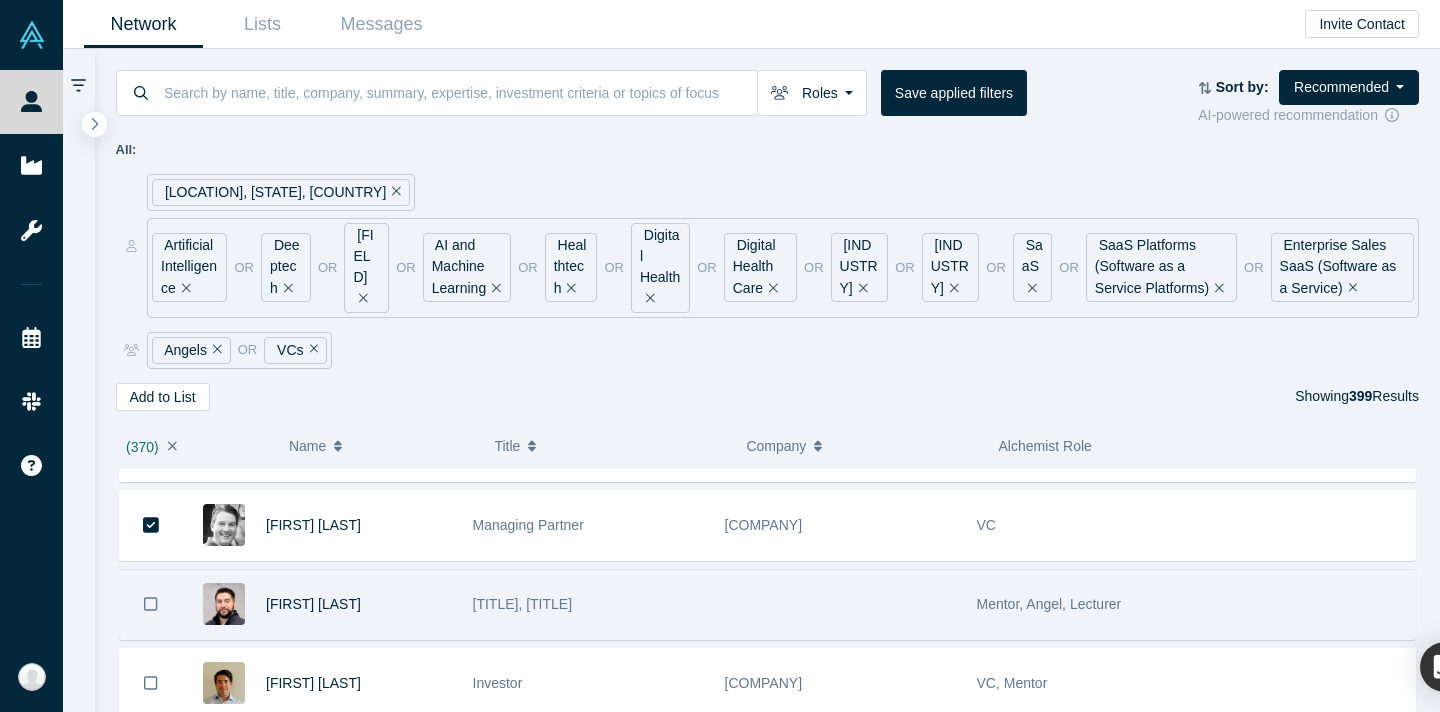 click at bounding box center [151, 604] 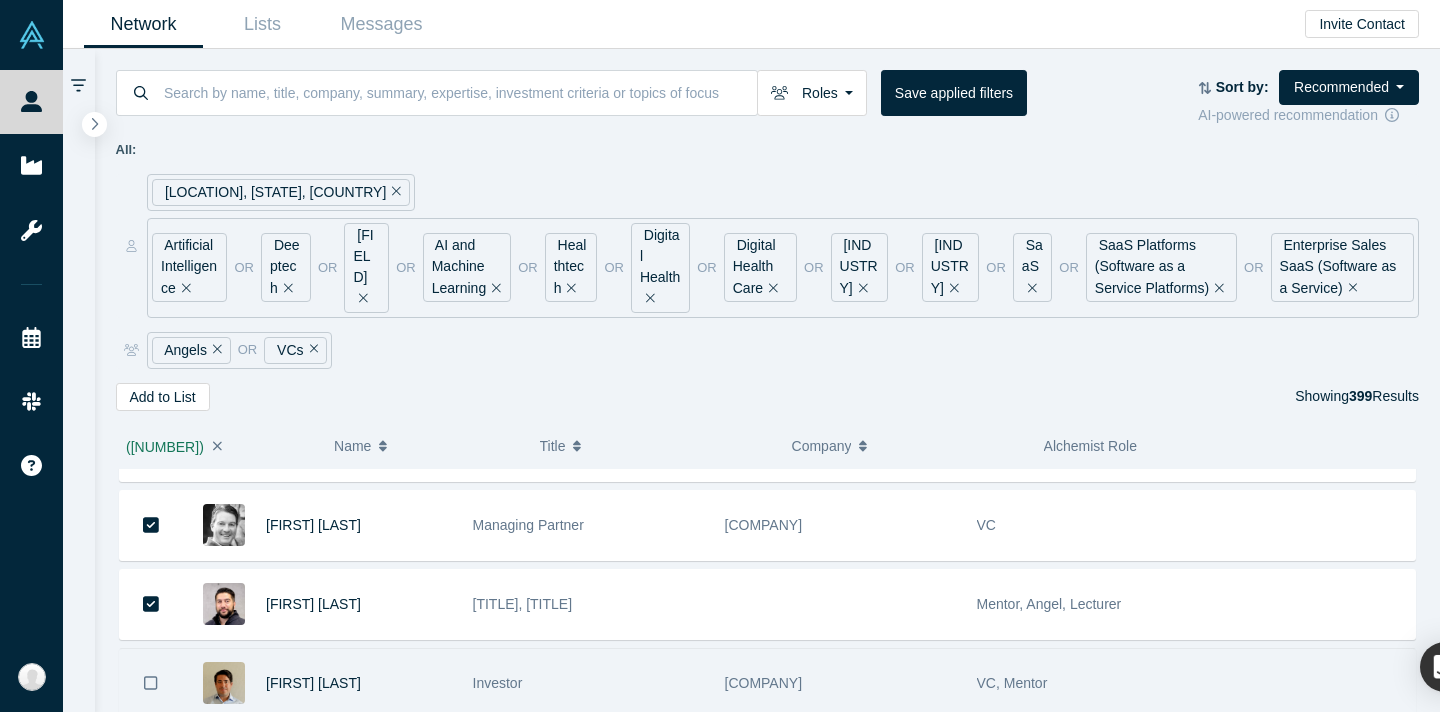 click at bounding box center [151, 683] 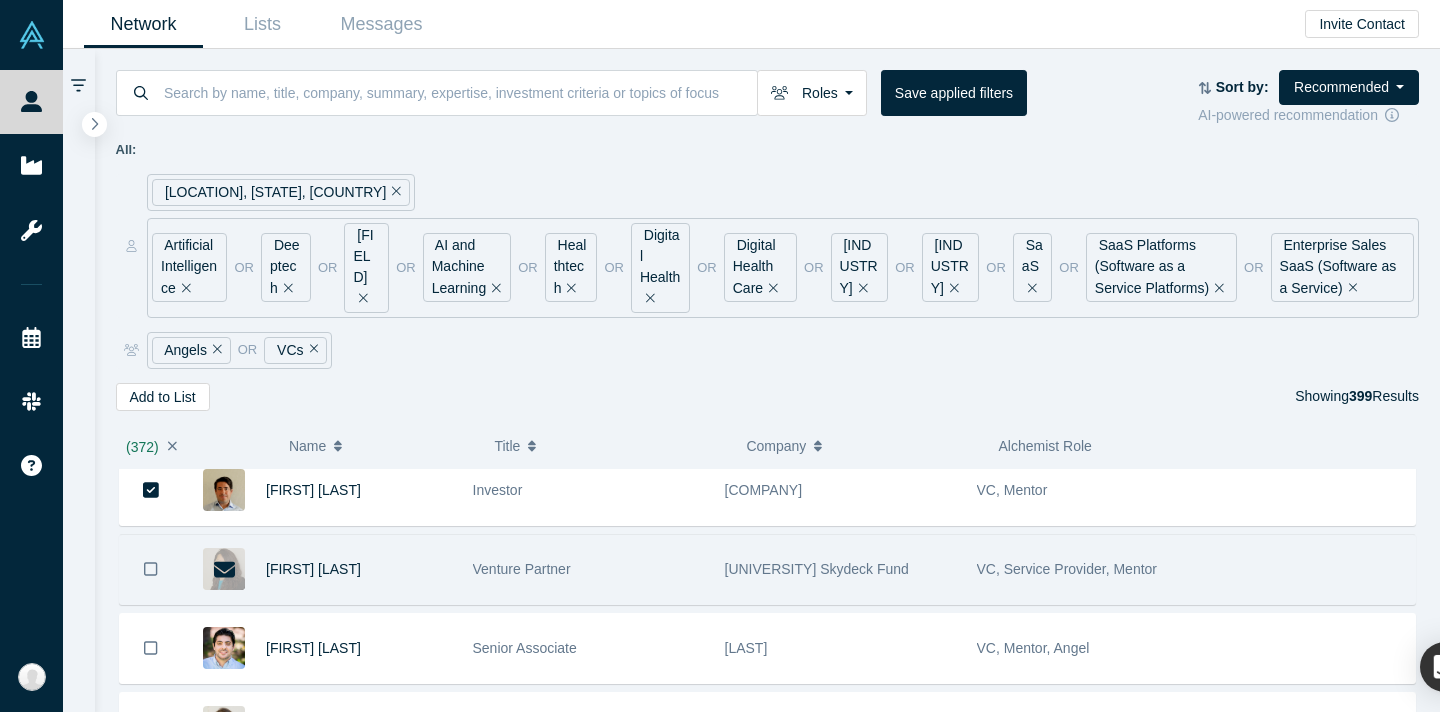 scroll, scrollTop: 29577, scrollLeft: 0, axis: vertical 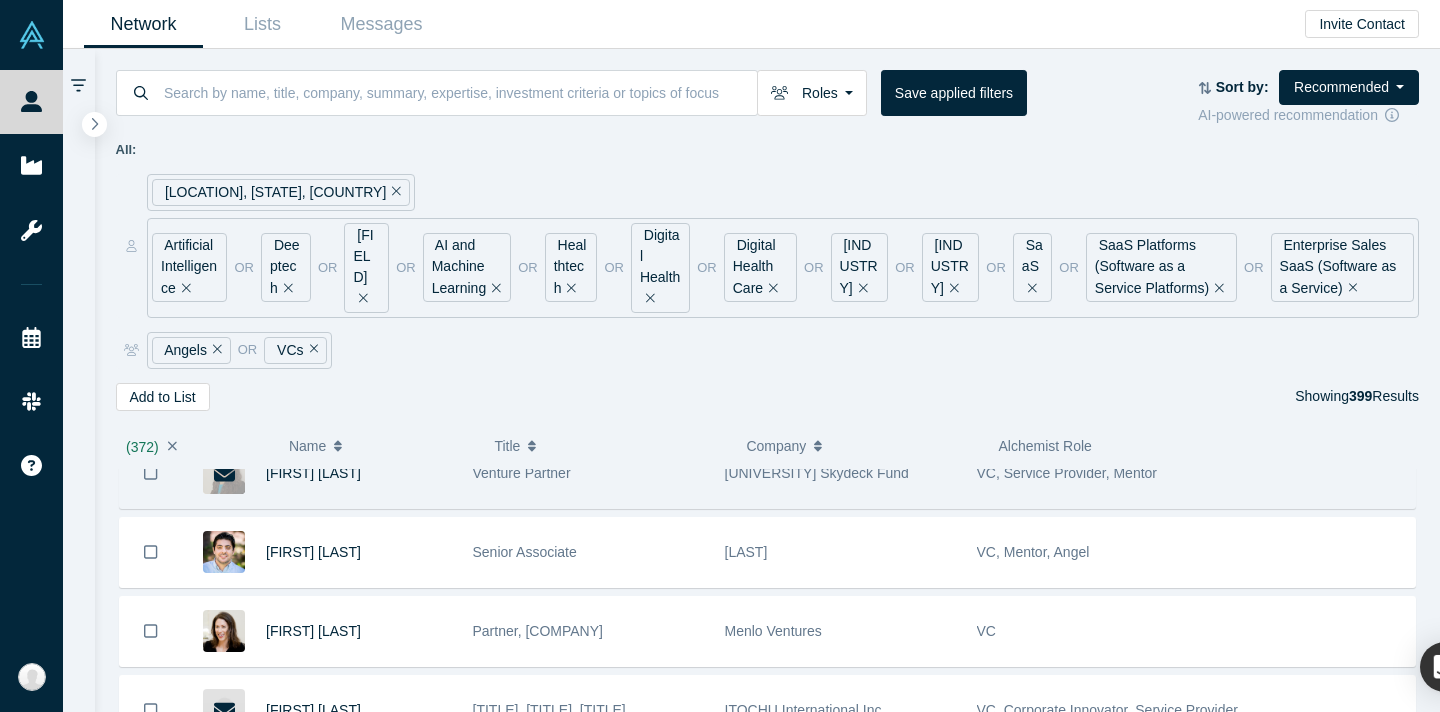 click at bounding box center (151, 473) 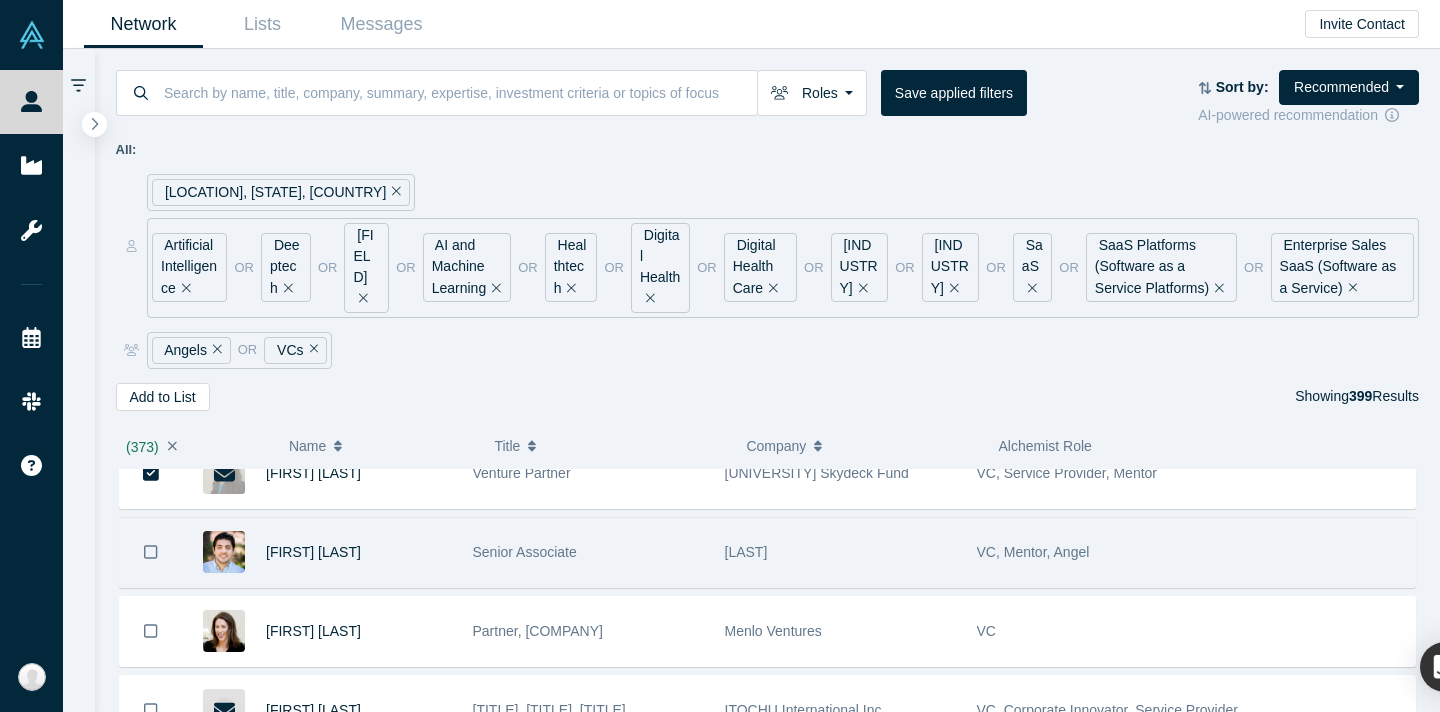 click at bounding box center (151, 552) 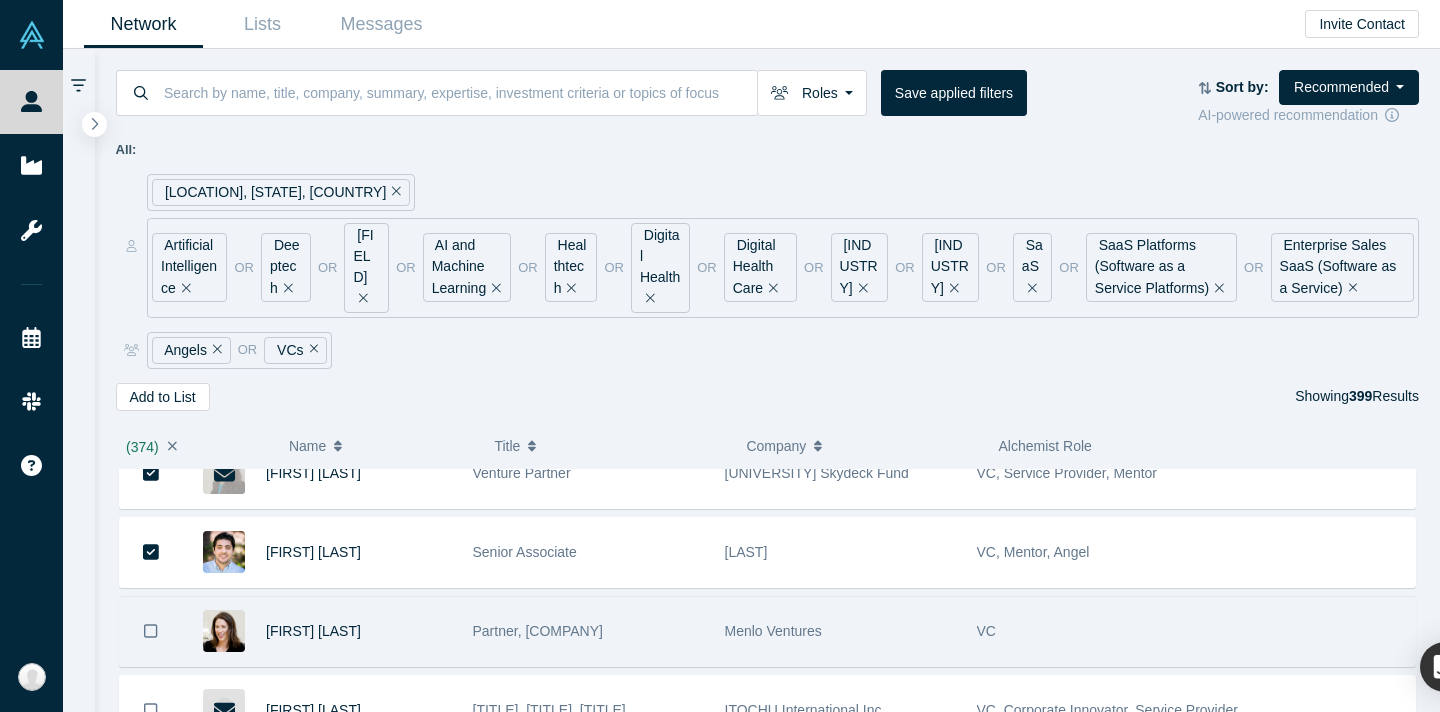 click 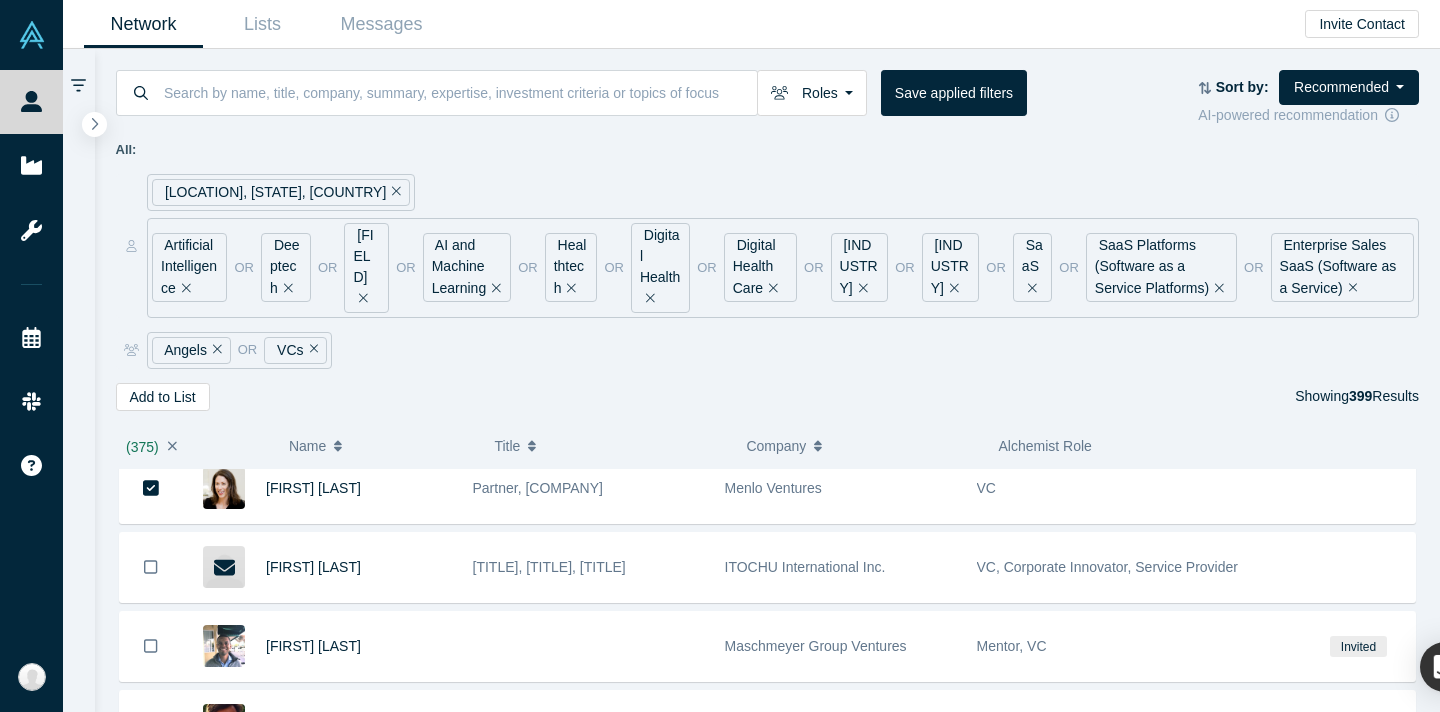 scroll, scrollTop: 29723, scrollLeft: 0, axis: vertical 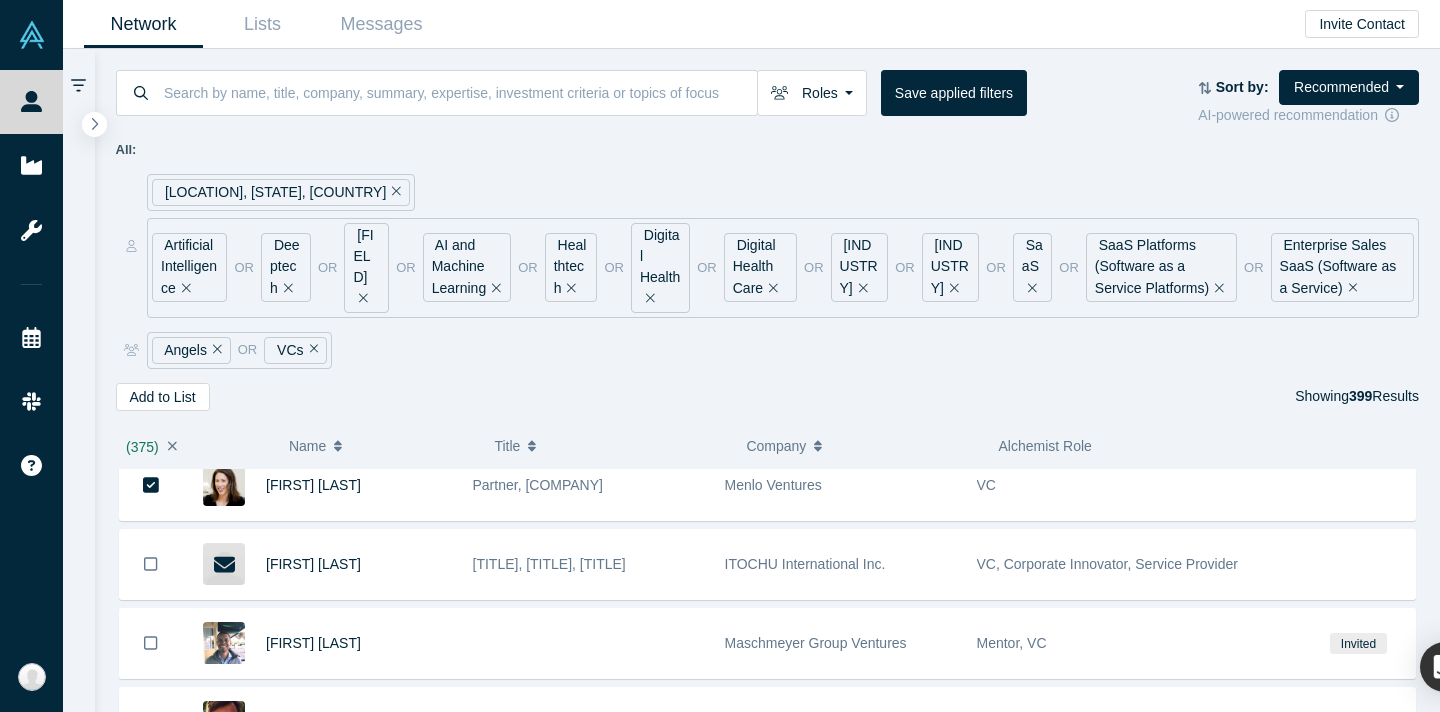 click on "[FIRST] [LAST] Partner @ [COMPANY] [COMPANY] Management VC [FIRST] [LAST] Friends and Family/Pre-seed/Seed Angel and VC Investor [NUMBER]Flourish Capital Mentor, Angel, VC [FIRST] [LAST] Corporate Entrepreneur - Startup CEO Mentor [COMPANY] (WellPoint) Mentor, Angel, Corporate Innovator, Customer [FIRST] [LAST] Founder & Managing Partner [COMPANY] Mentor, Angel, Admin, Service Provider [FIRST] [LAST] Partner [COMPANY] VC [FIRST] [LAST] Pre-Seed to Late-Stage Investor. [NUMBER] exits ($[NUMBER]M, $[NUMBER]M, $[NUMBER]M, $[NUMBER]M, $[NUMBER]B) as ex-operator in sales, solutions & engineering. [UNIVERSITY]. Own a rescue Jack Russell Terrier 🐶 that completed a half-marathon 🐾 [COMPANY] Mentor, Angel [FIRST] [LAST] Senior Investment Director [COMPANY] Angel, VC, Corporate Innovator, Strategic Investor, Limited Partner [FIRST] [LAST] Managing Partner [COMPANY] Mentor, Angel, Corporate Innovator, Service Provider [FIRST] [LAST] physician, entrepreneur, disruptive innovation expert [COMPANY] [FIRST] [LAST] Partner [NUMBER] Ventures Angel VC" at bounding box center (768, -14227) 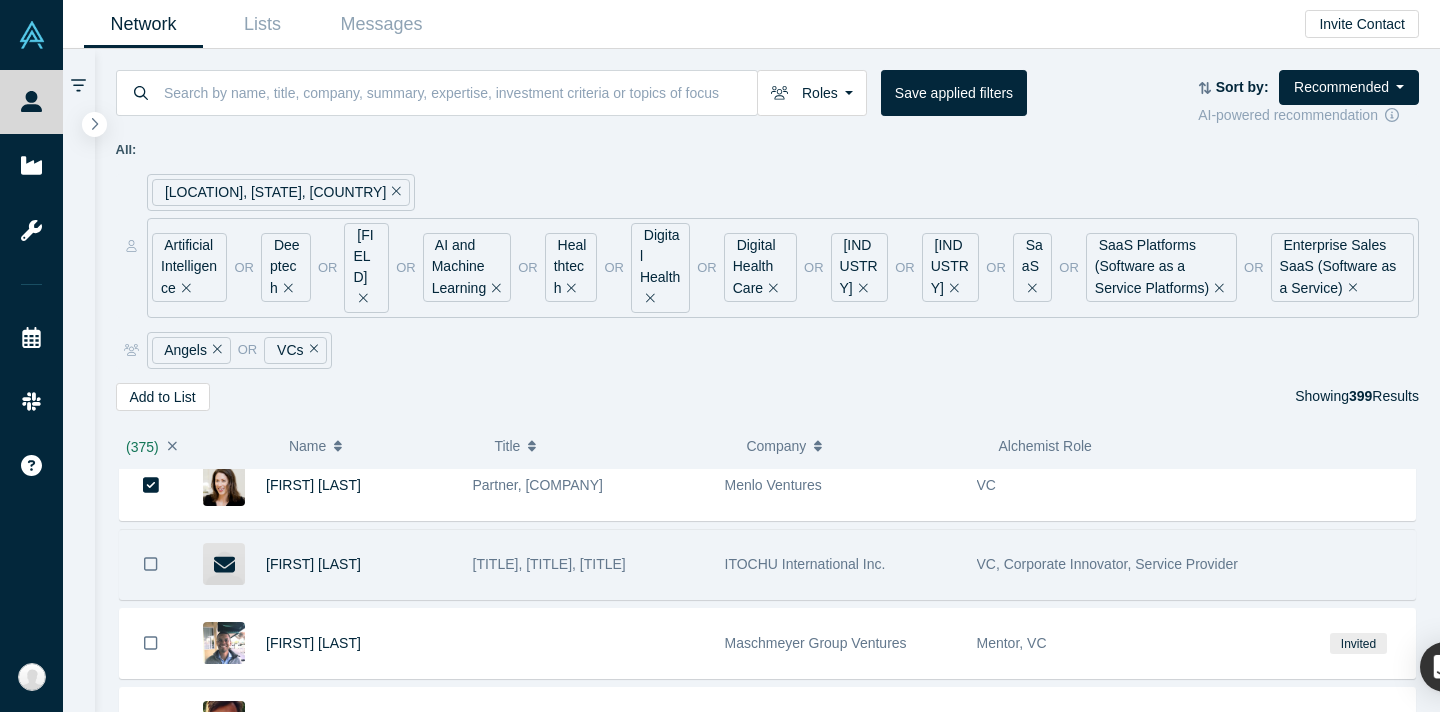 click at bounding box center (151, 564) 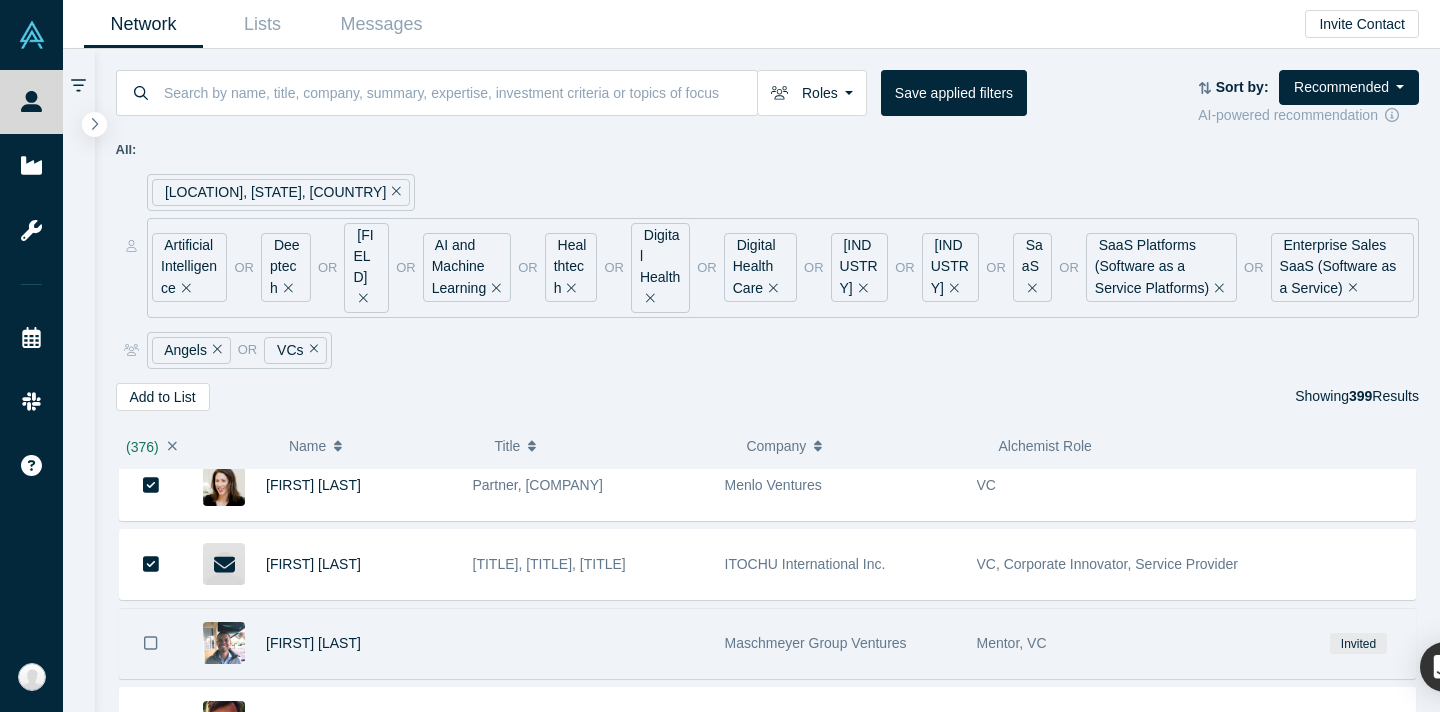click at bounding box center (151, 643) 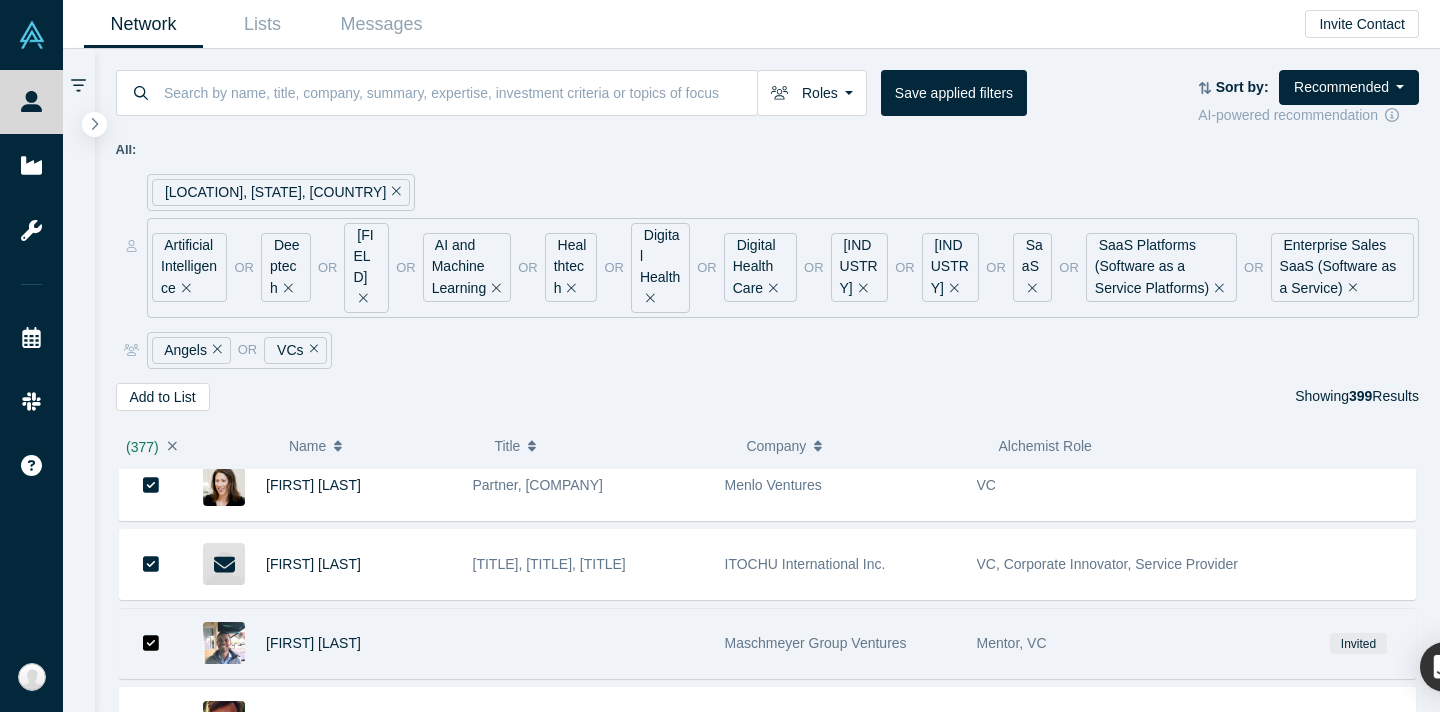 scroll, scrollTop: 29810, scrollLeft: 0, axis: vertical 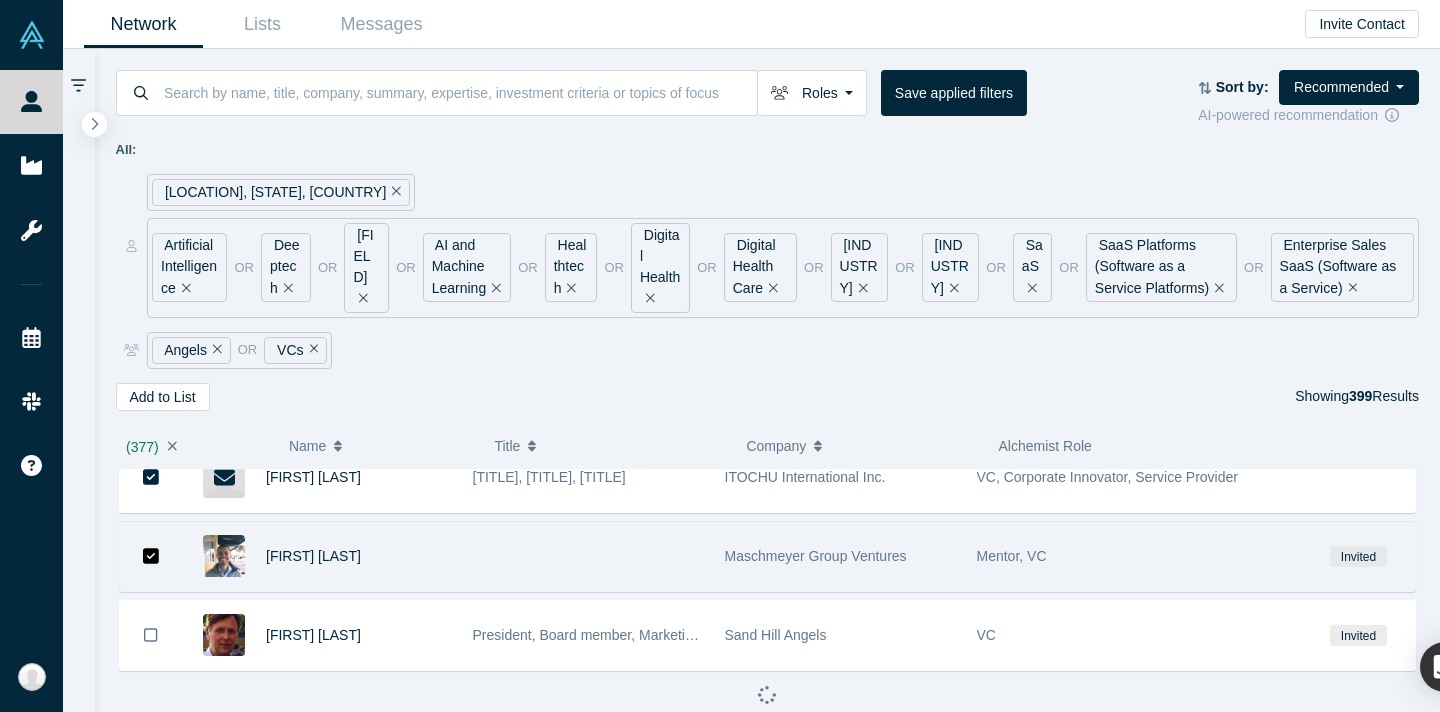 click at bounding box center (151, 635) 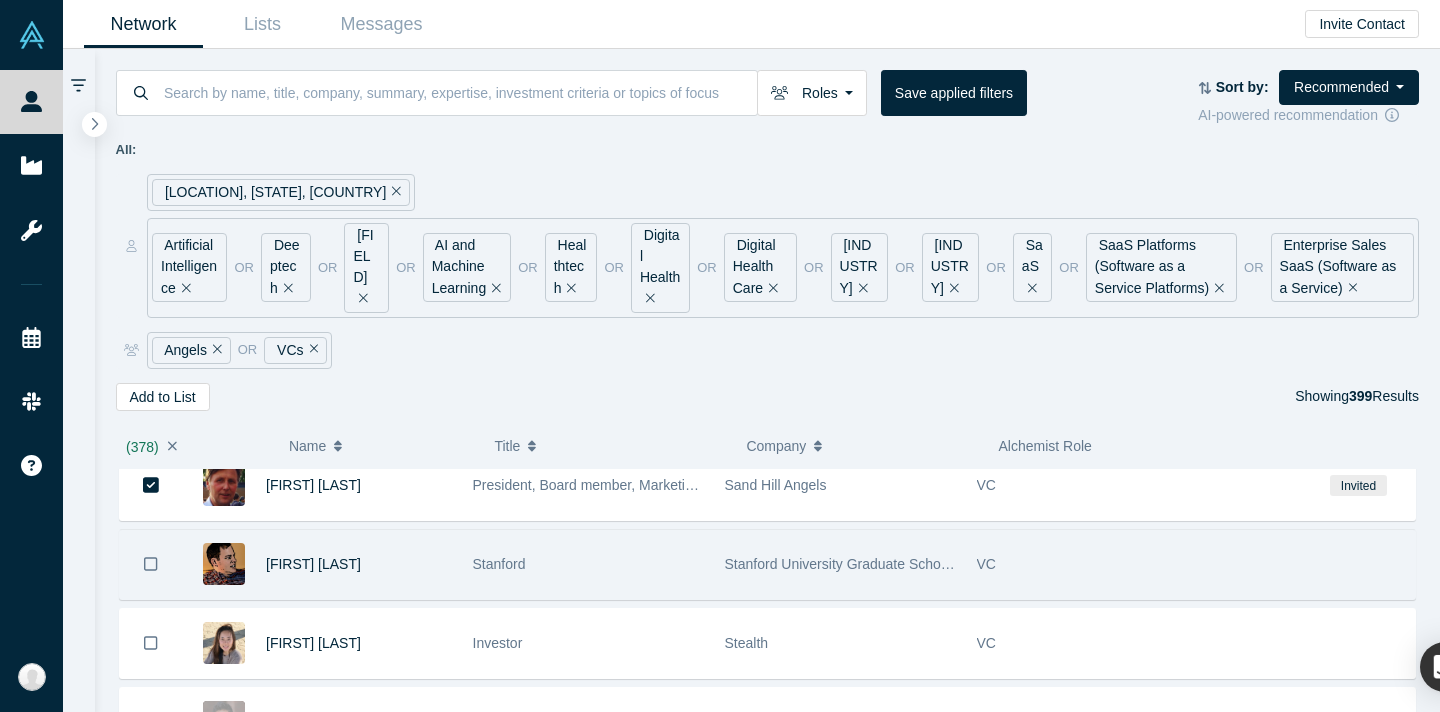 scroll, scrollTop: 29994, scrollLeft: 0, axis: vertical 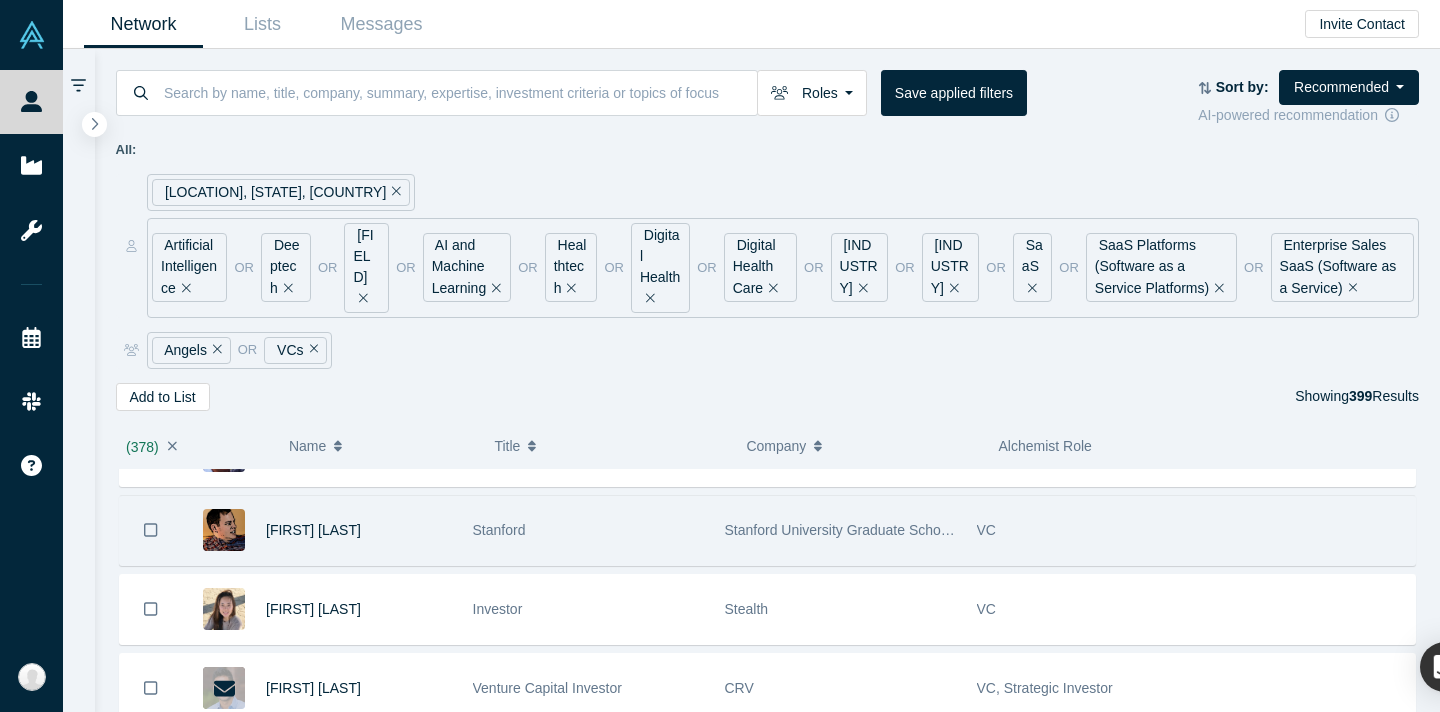 click at bounding box center [151, 530] 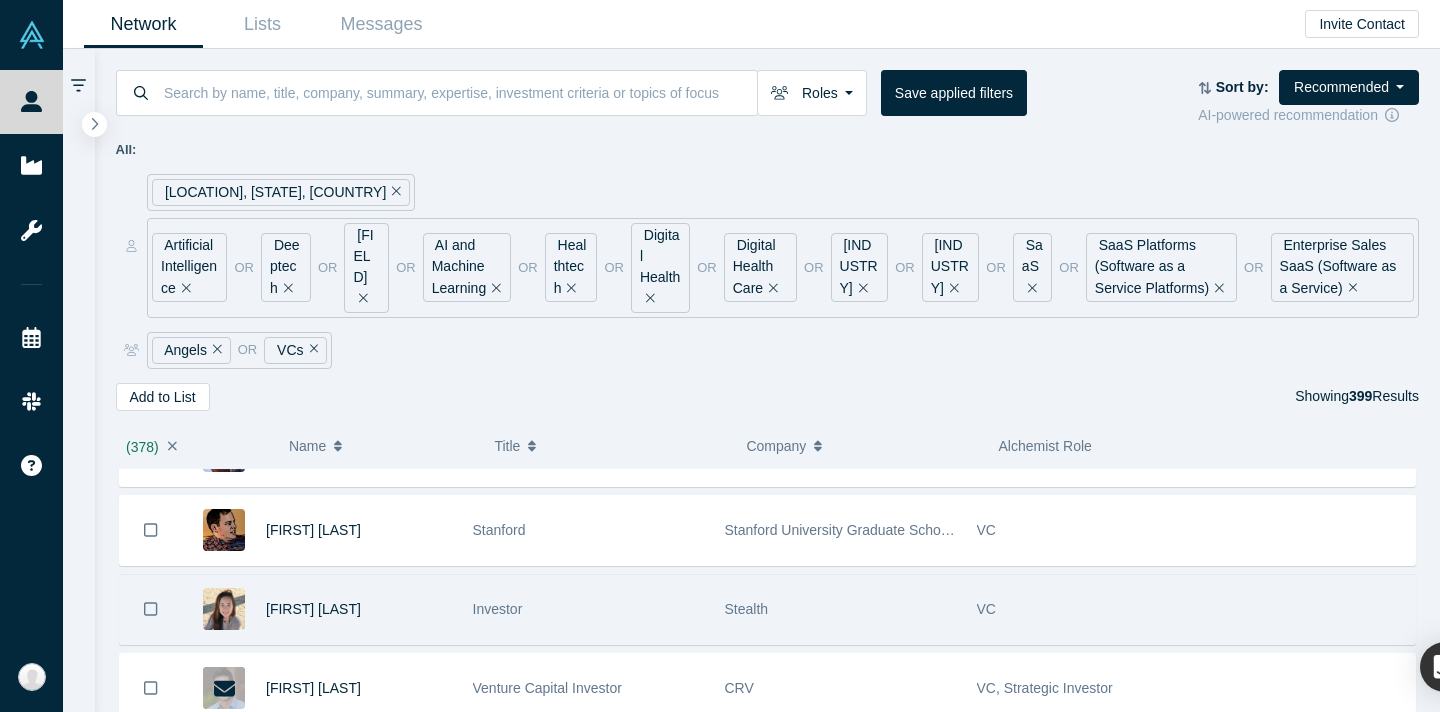 click at bounding box center [151, 609] 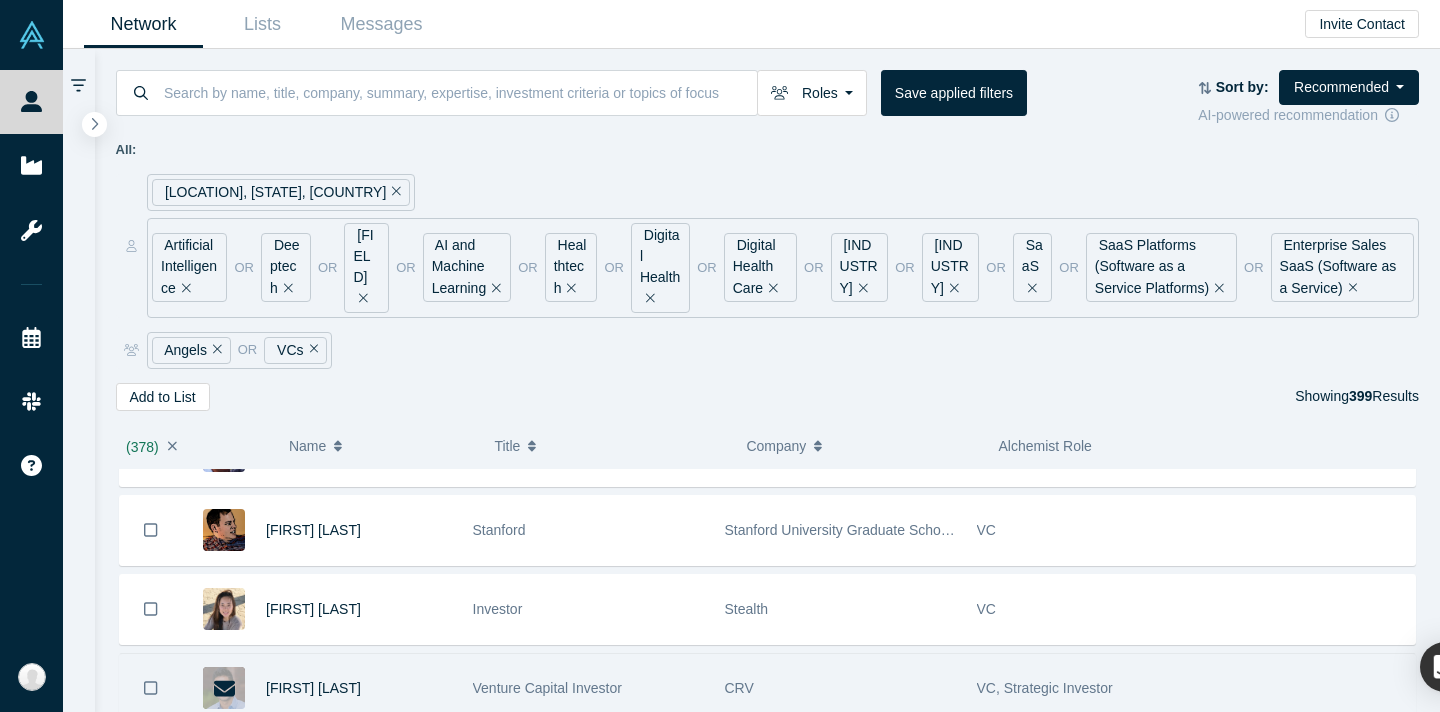 click at bounding box center [151, 688] 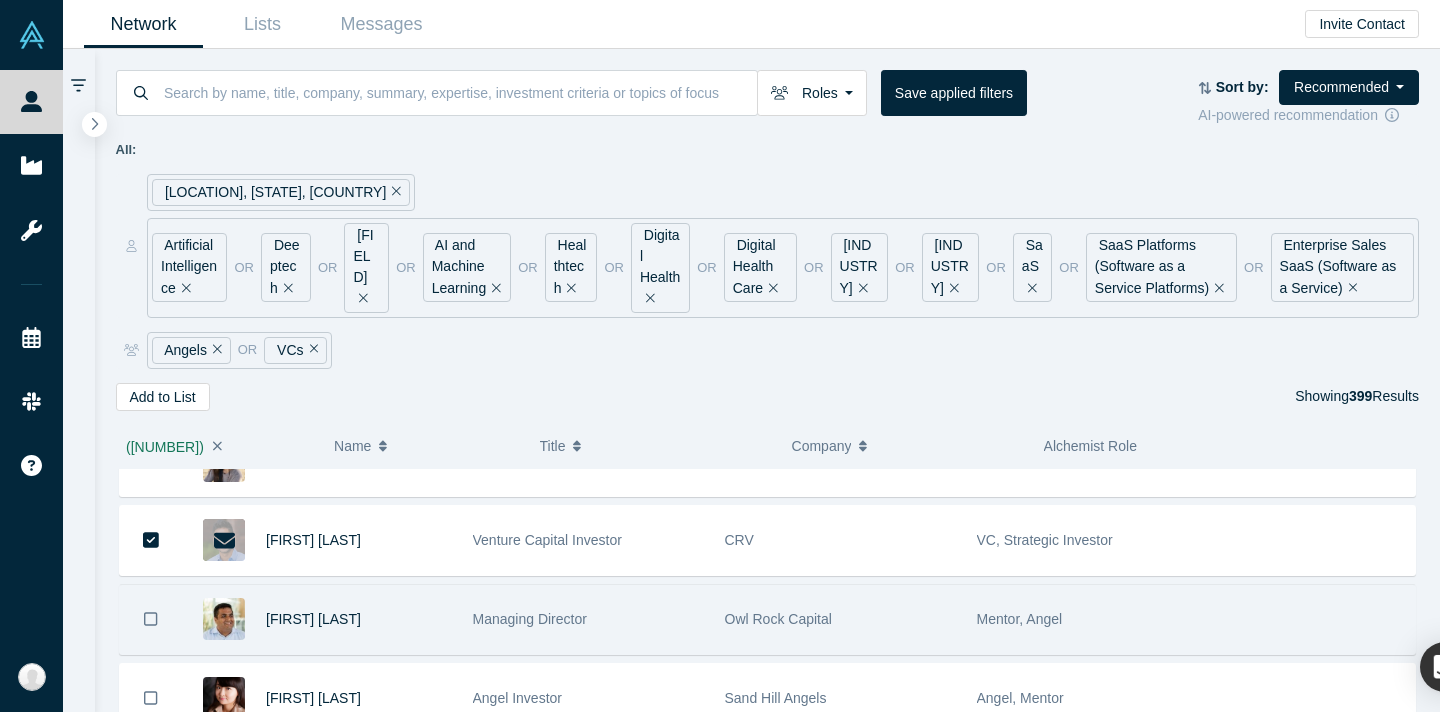 scroll, scrollTop: 30172, scrollLeft: 0, axis: vertical 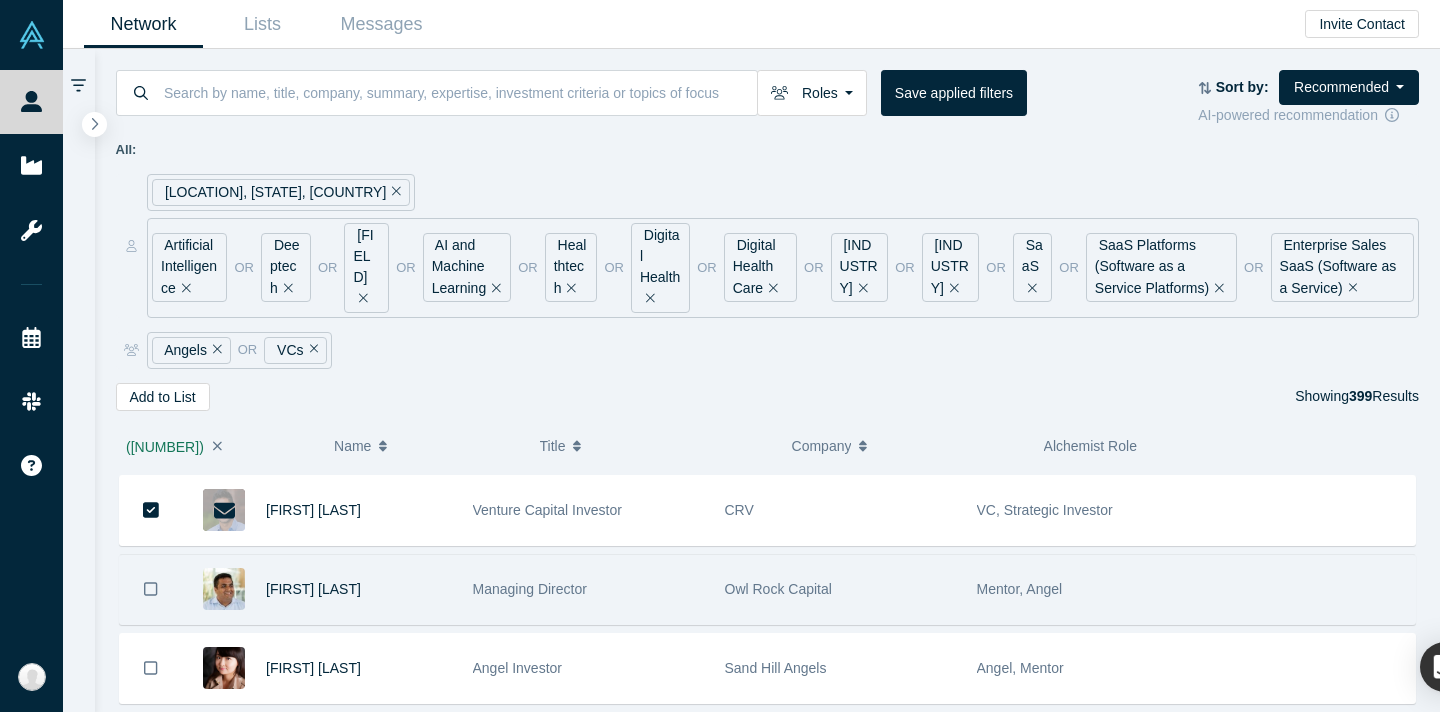 click at bounding box center (151, 589) 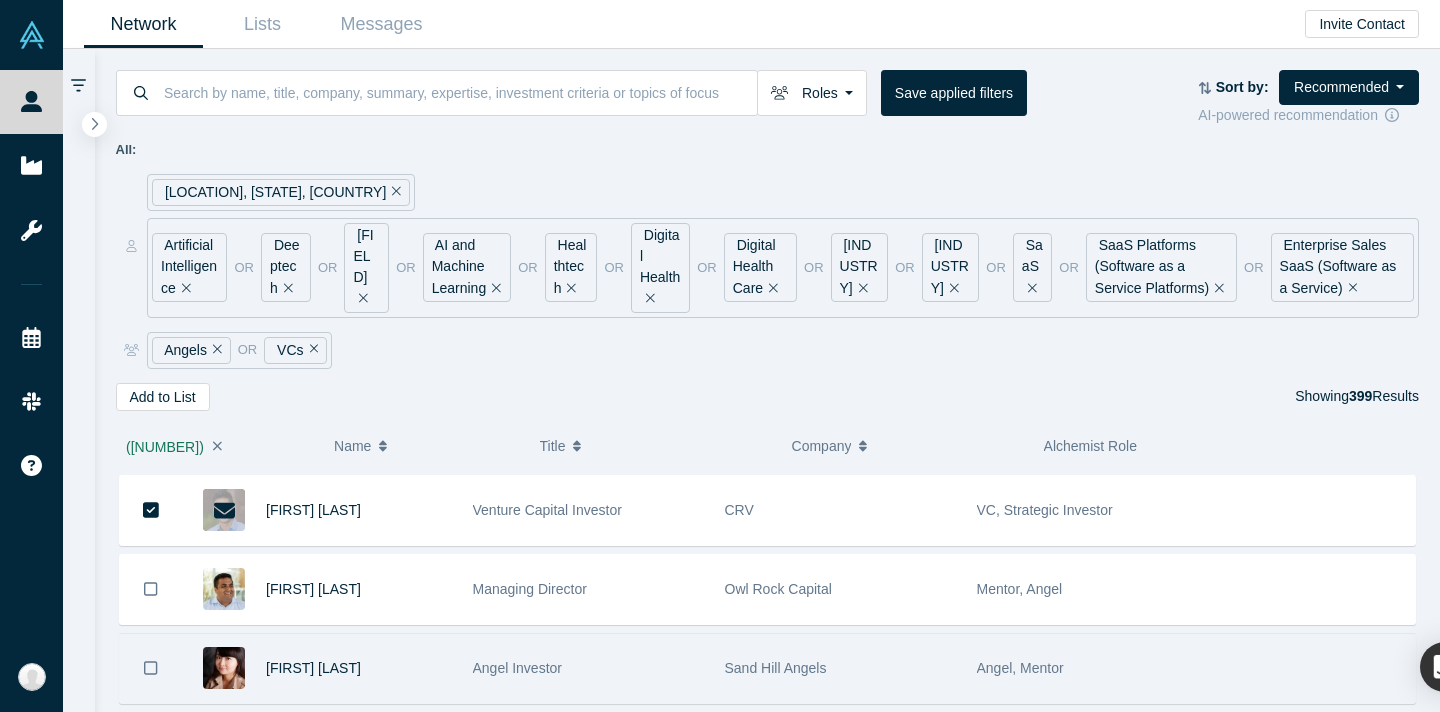 click at bounding box center [151, 668] 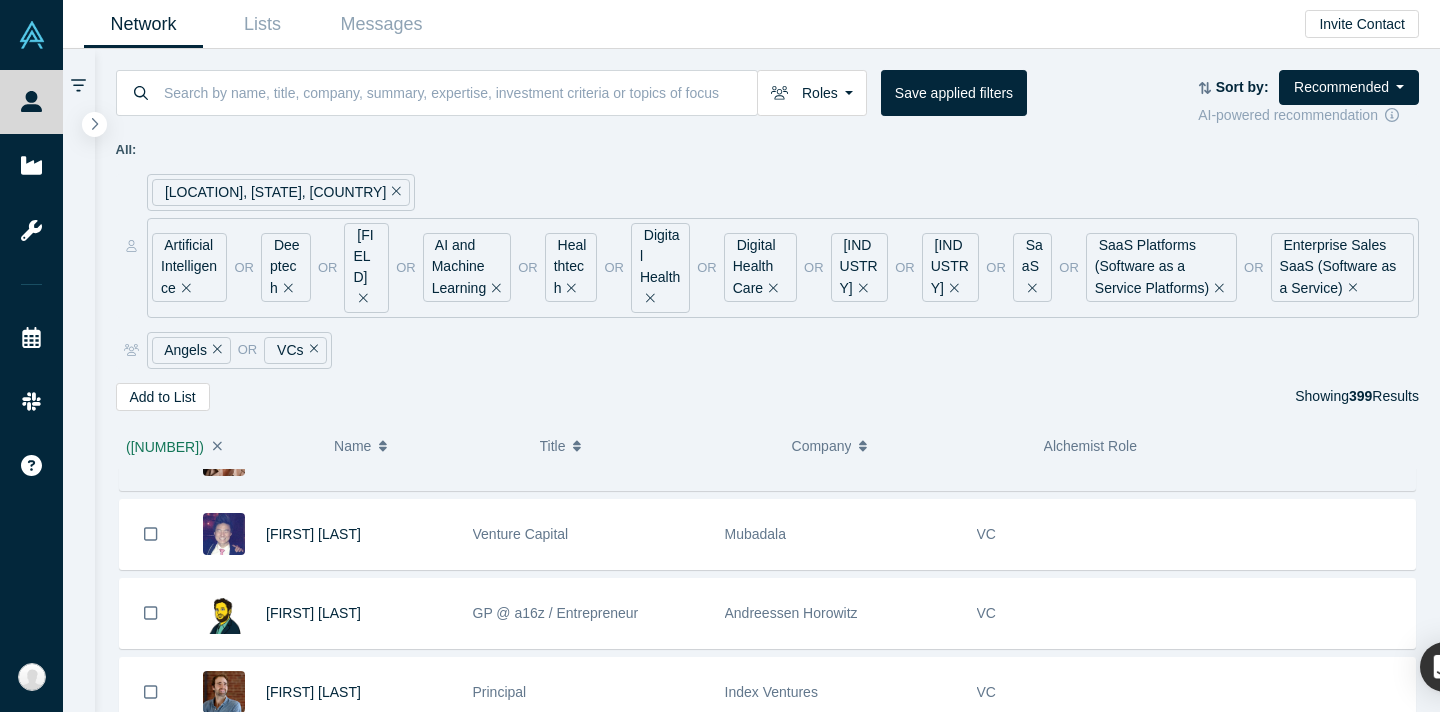 scroll, scrollTop: 30387, scrollLeft: 0, axis: vertical 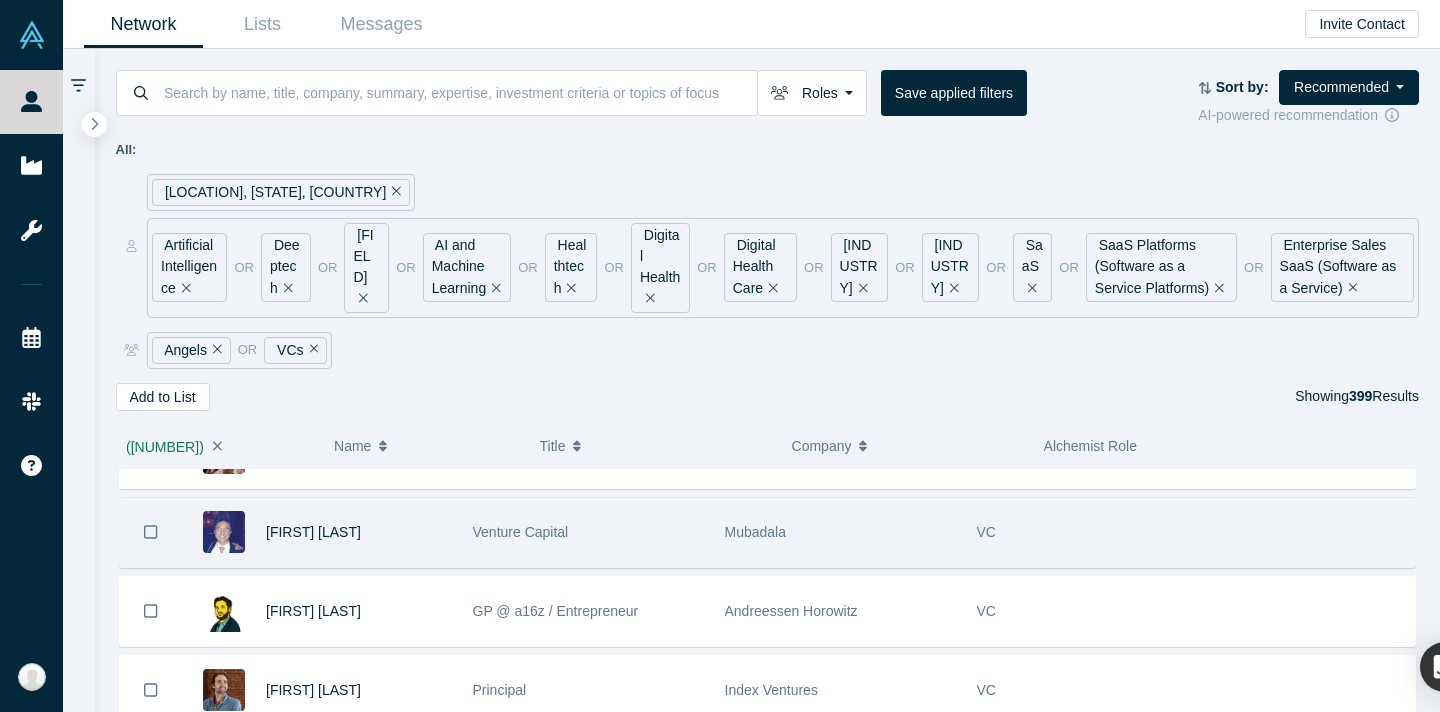 click at bounding box center [151, 532] 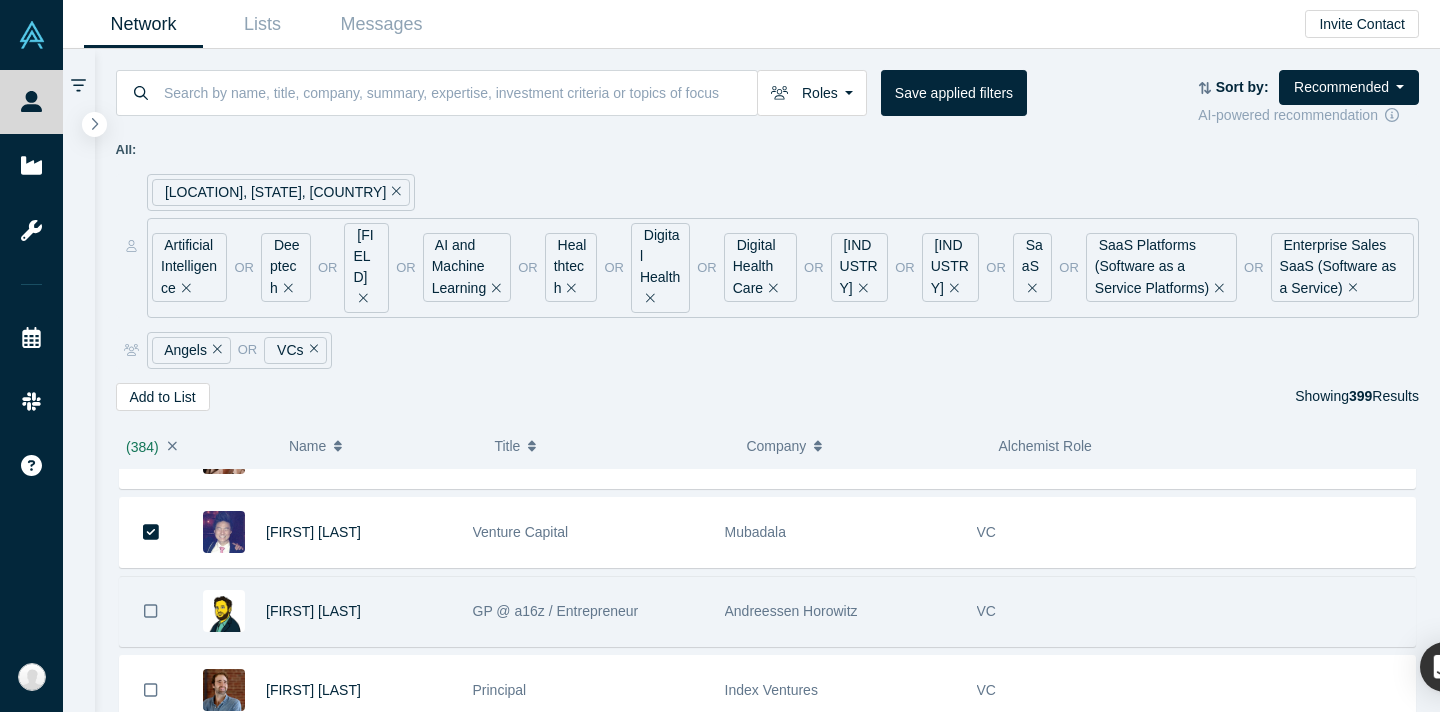 click at bounding box center [151, 611] 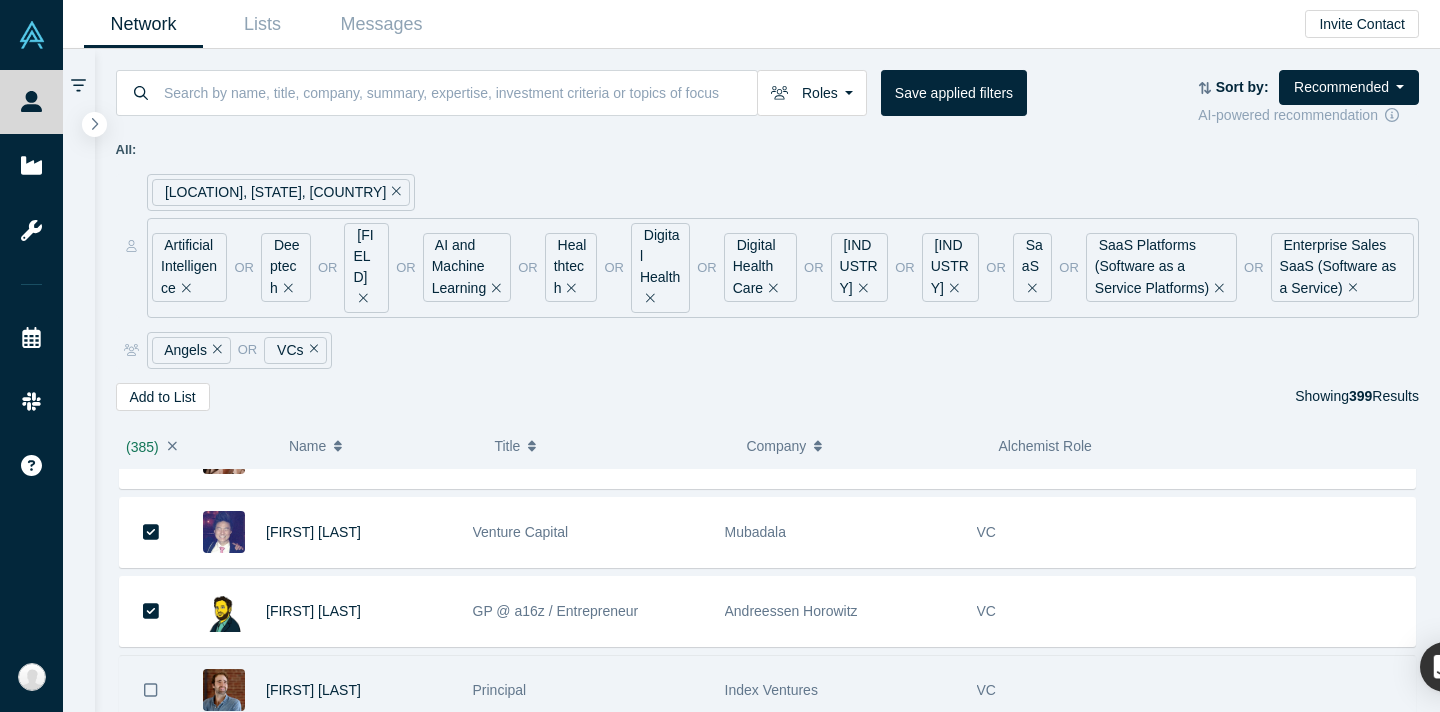click at bounding box center [151, 690] 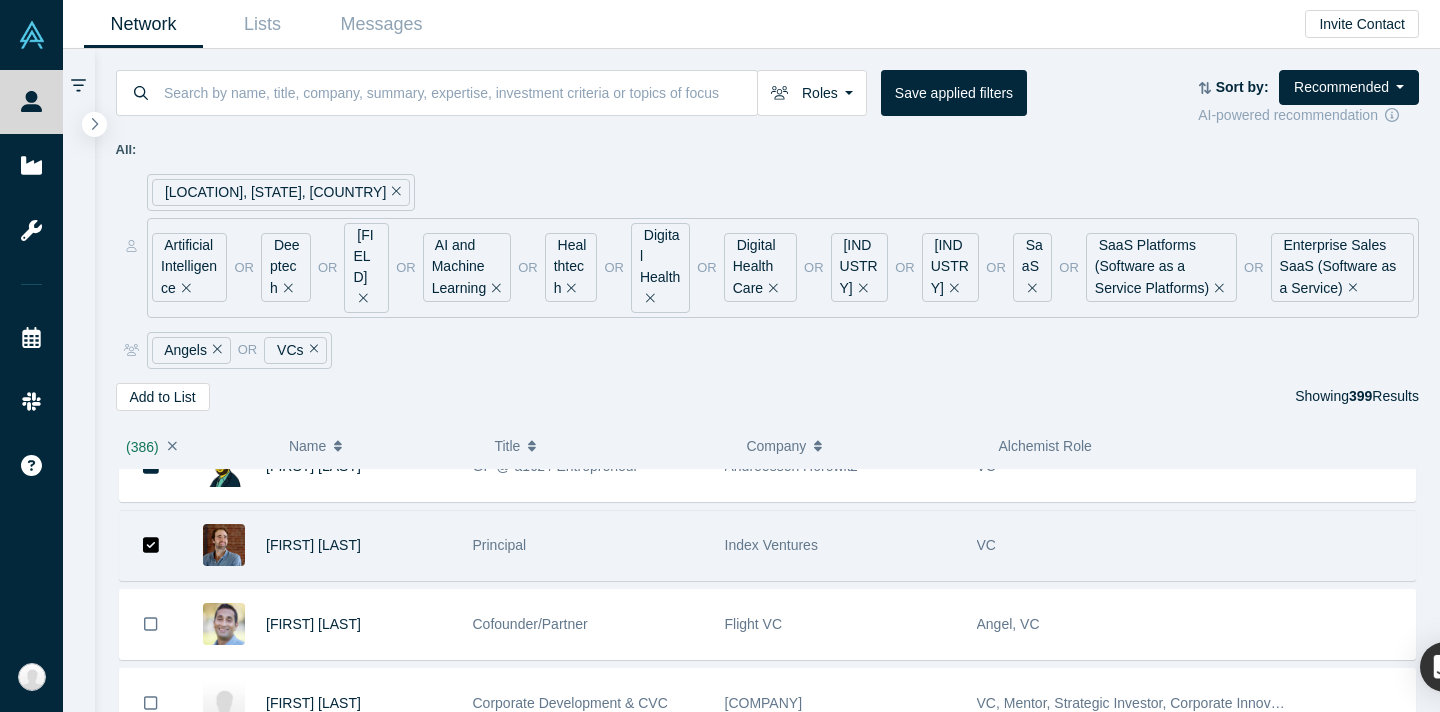 scroll, scrollTop: 30585, scrollLeft: 0, axis: vertical 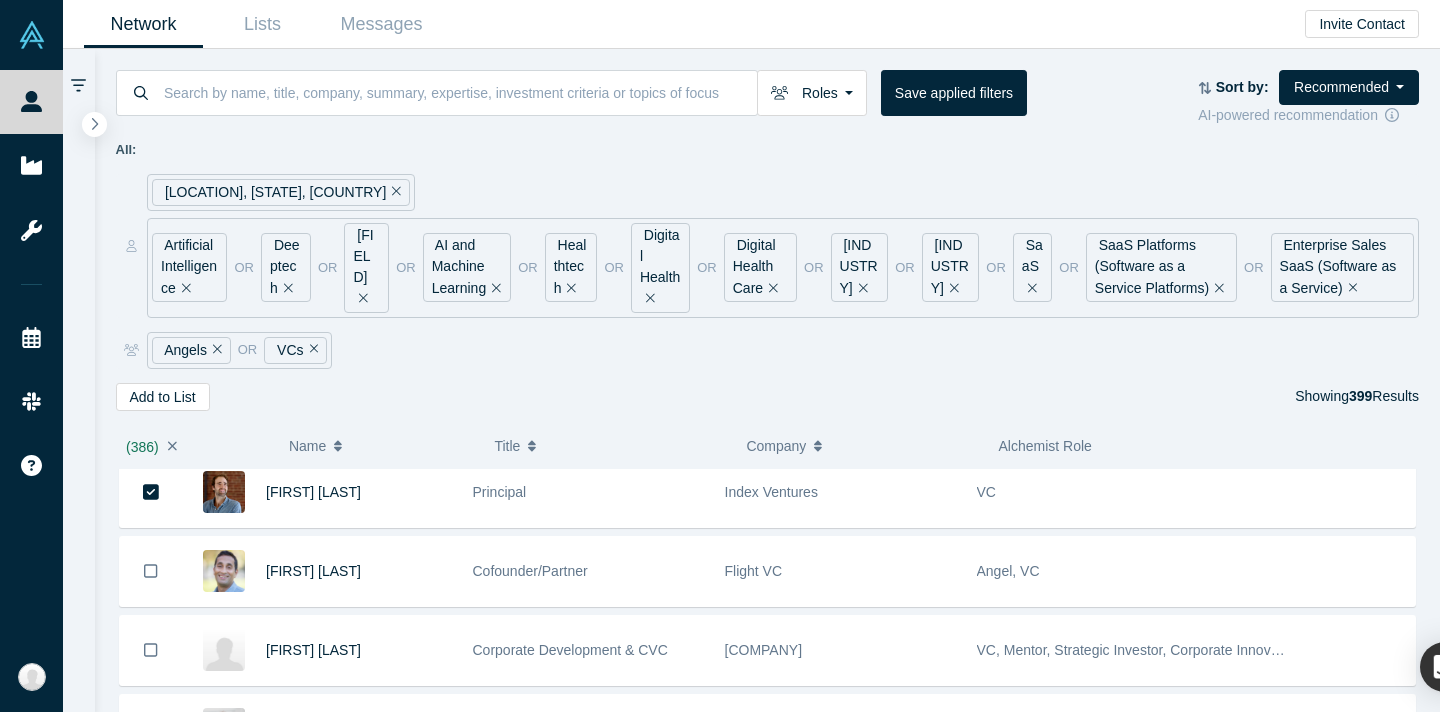 click on "[FIRST] [LAST] Partner @ [COMPANY] [COMPANY] Management VC [FIRST] [LAST] Friends and Family/Pre-seed/Seed Angel and VC Investor [NUMBER]Flourish Capital Mentor, Angel, VC [FIRST] [LAST] Corporate Entrepreneur - Startup CEO Mentor [COMPANY] (WellPoint) Mentor, Angel, Corporate Innovator, Customer [FIRST] [LAST] Founder & Managing Partner [COMPANY] Mentor, Angel, Admin, Service Provider [FIRST] [LAST] Partner [COMPANY] VC [FIRST] [LAST] Pre-Seed to Late-Stage Investor. [NUMBER] exits ($[NUMBER]M, $[NUMBER]M, $[NUMBER]M, $[NUMBER]M, $[NUMBER]B) as ex-operator in sales, solutions & engineering. [UNIVERSITY]. Own a rescue Jack Russell Terrier 🐶 that completed a half-marathon 🐾 [COMPANY] Mentor, Angel [FIRST] [LAST] Senior Investment Director [COMPANY] Angel, VC, Corporate Innovator, Strategic Investor, Limited Partner [FIRST] [LAST] Managing Partner [COMPANY] Mentor, Angel, Corporate Innovator, Service Provider [FIRST] [LAST] physician, entrepreneur, disruptive innovation expert [COMPANY] [FIRST] [LAST] Partner [NUMBER] Ventures Angel VC" at bounding box center [768, -14360] 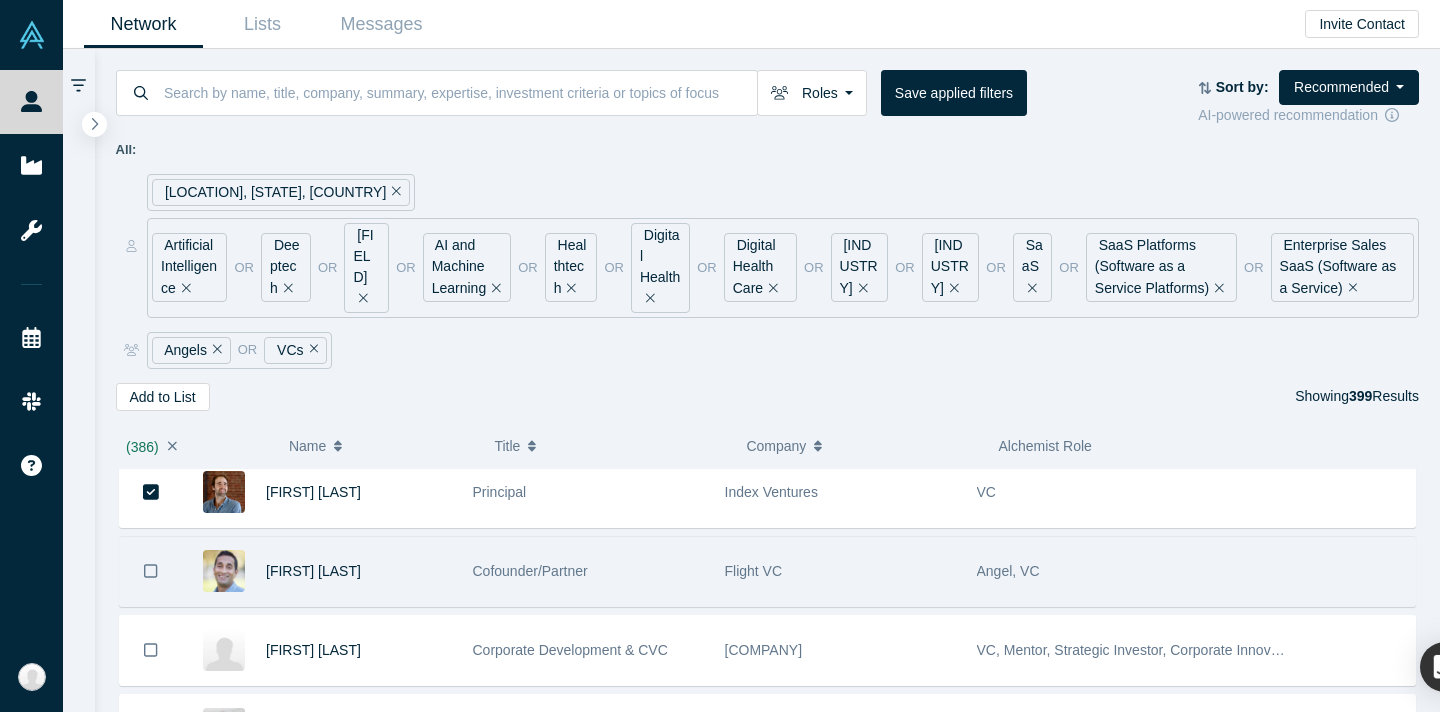 click at bounding box center (151, 571) 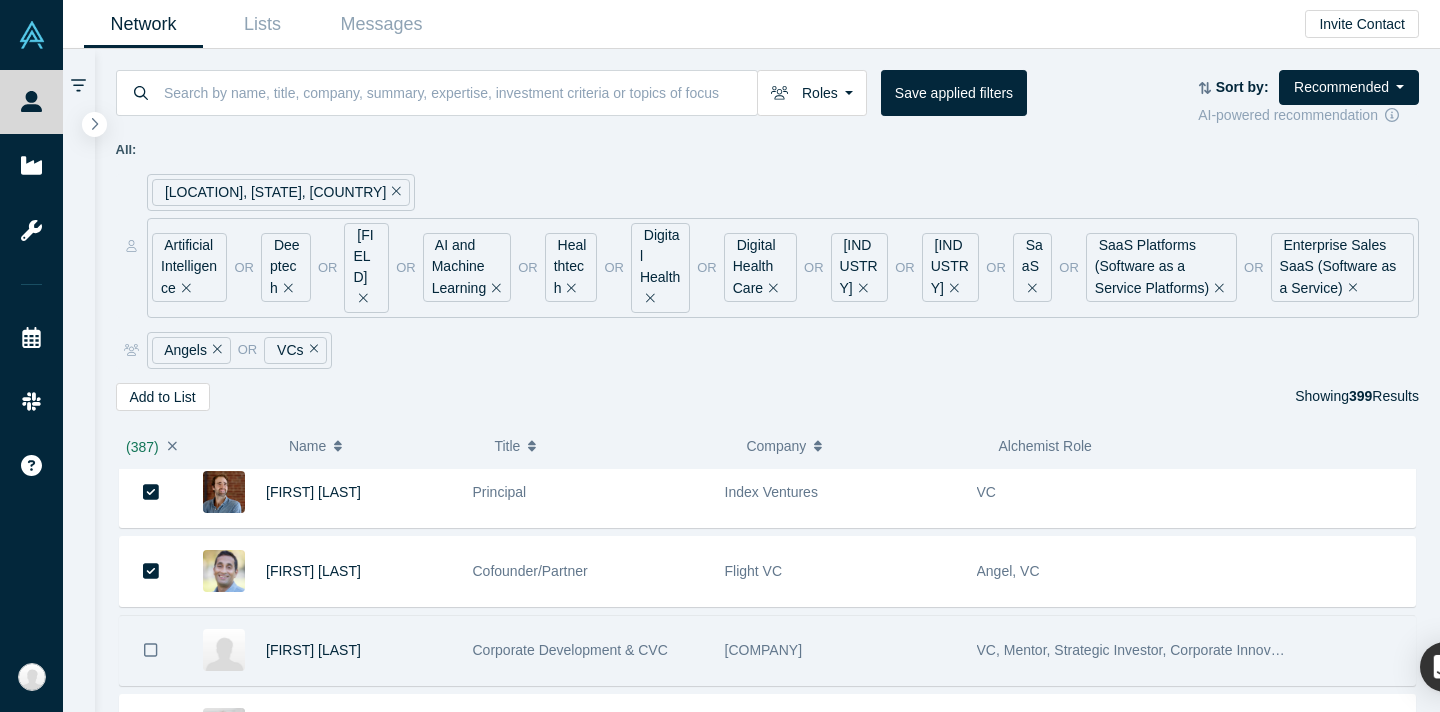 click at bounding box center [151, 650] 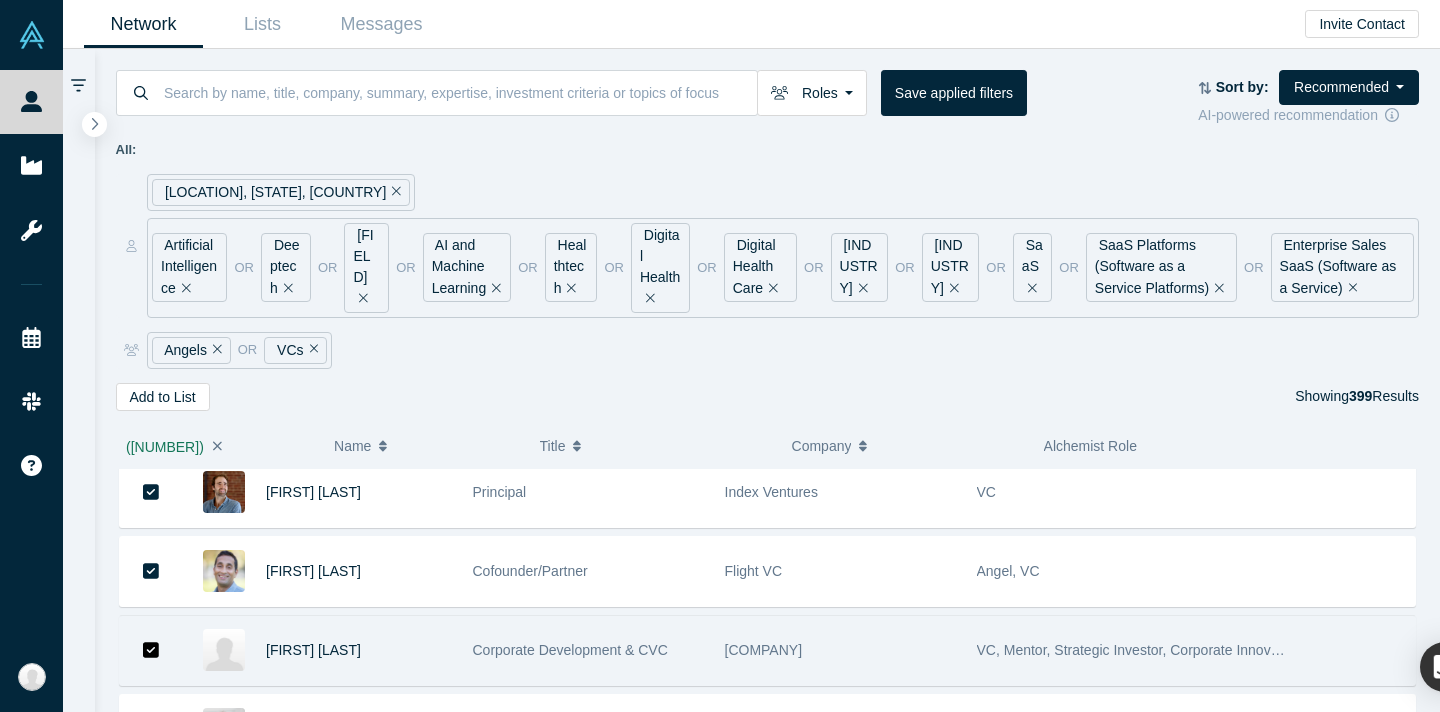 scroll, scrollTop: 30795, scrollLeft: 0, axis: vertical 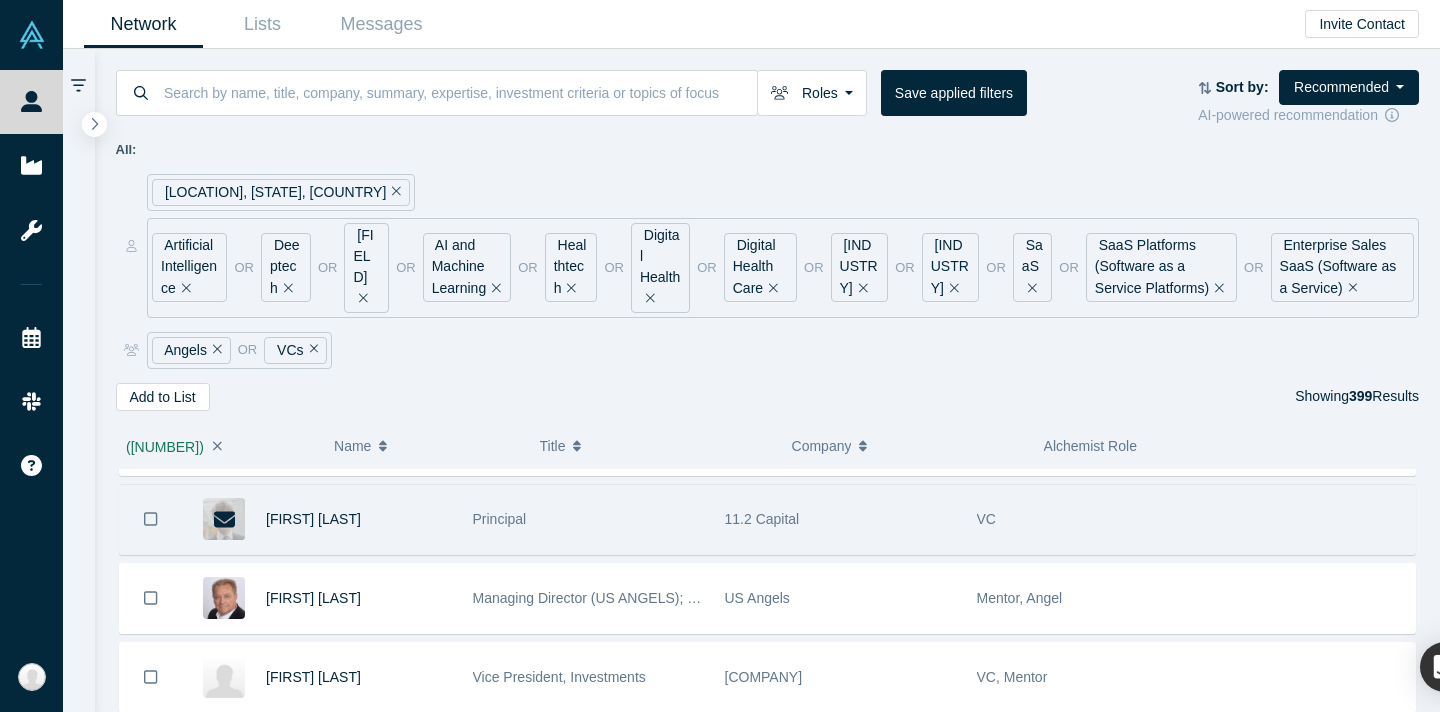 click 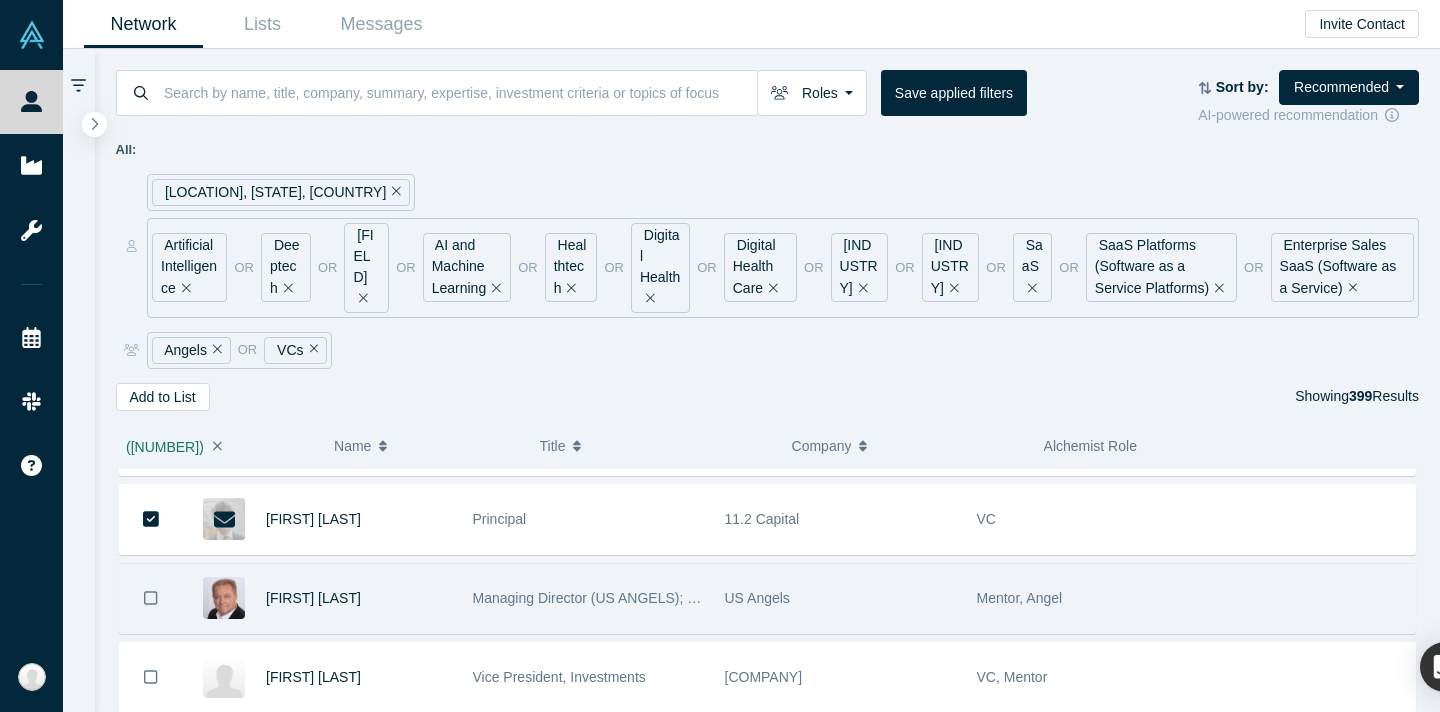 click 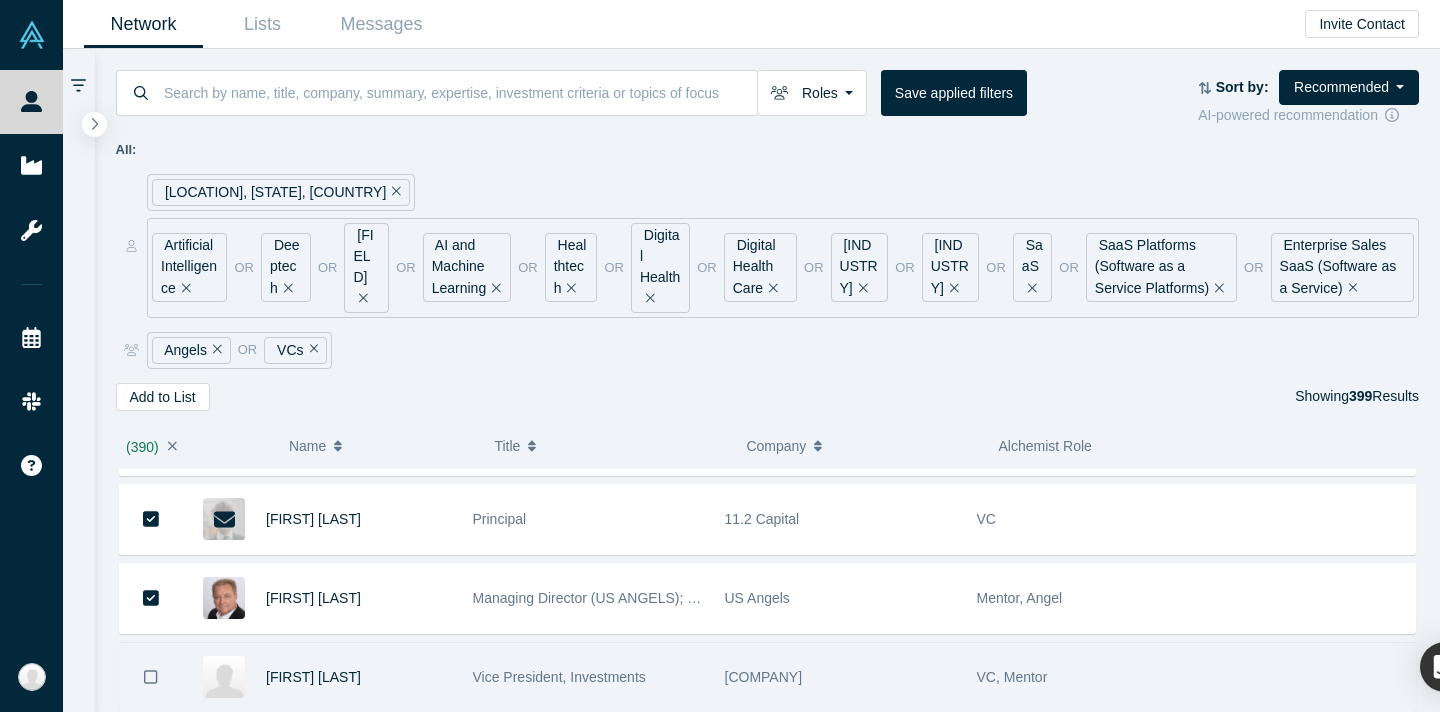 click 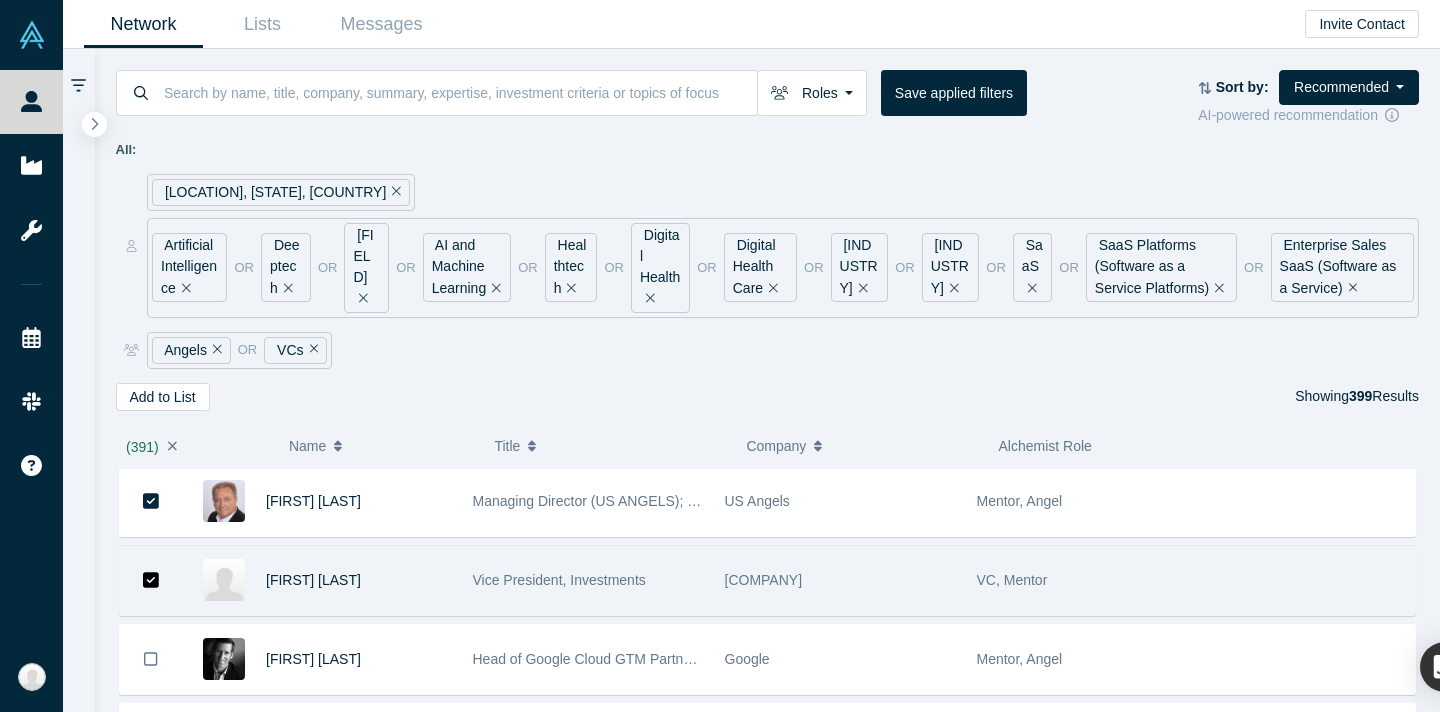 scroll, scrollTop: 30962, scrollLeft: 0, axis: vertical 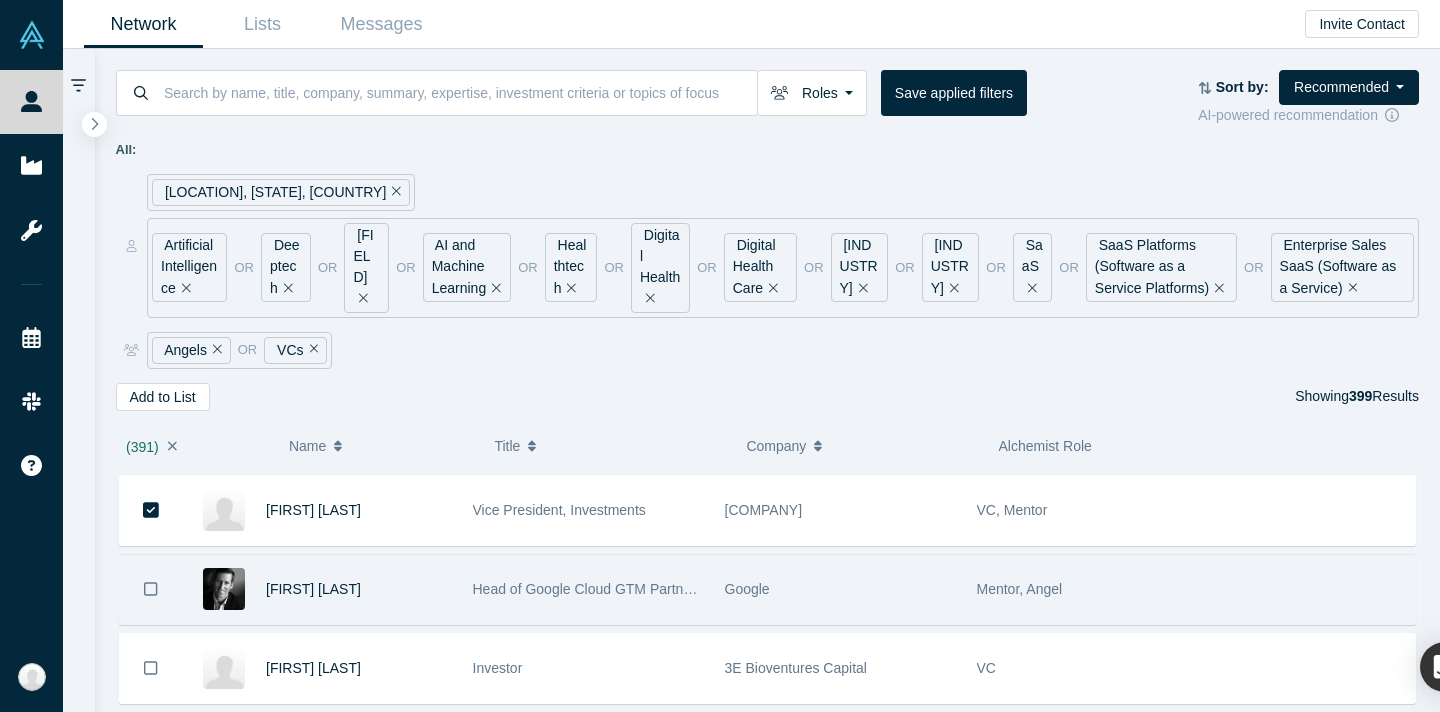 click on "[FIRST] [LAST] Head of [COMPANY] GTM Partner Business, West & Latam [COMPANY] Mentor, Angel" at bounding box center (767, 589) 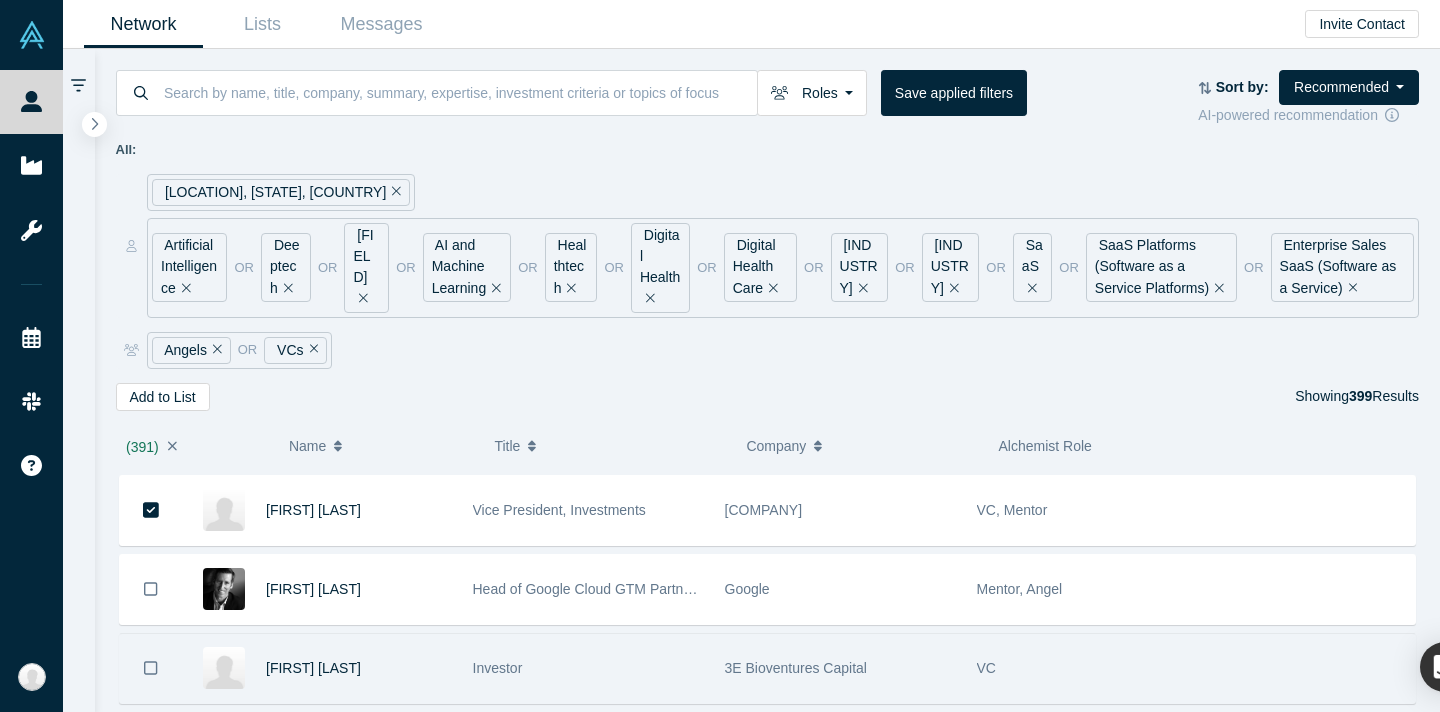 click at bounding box center (151, 668) 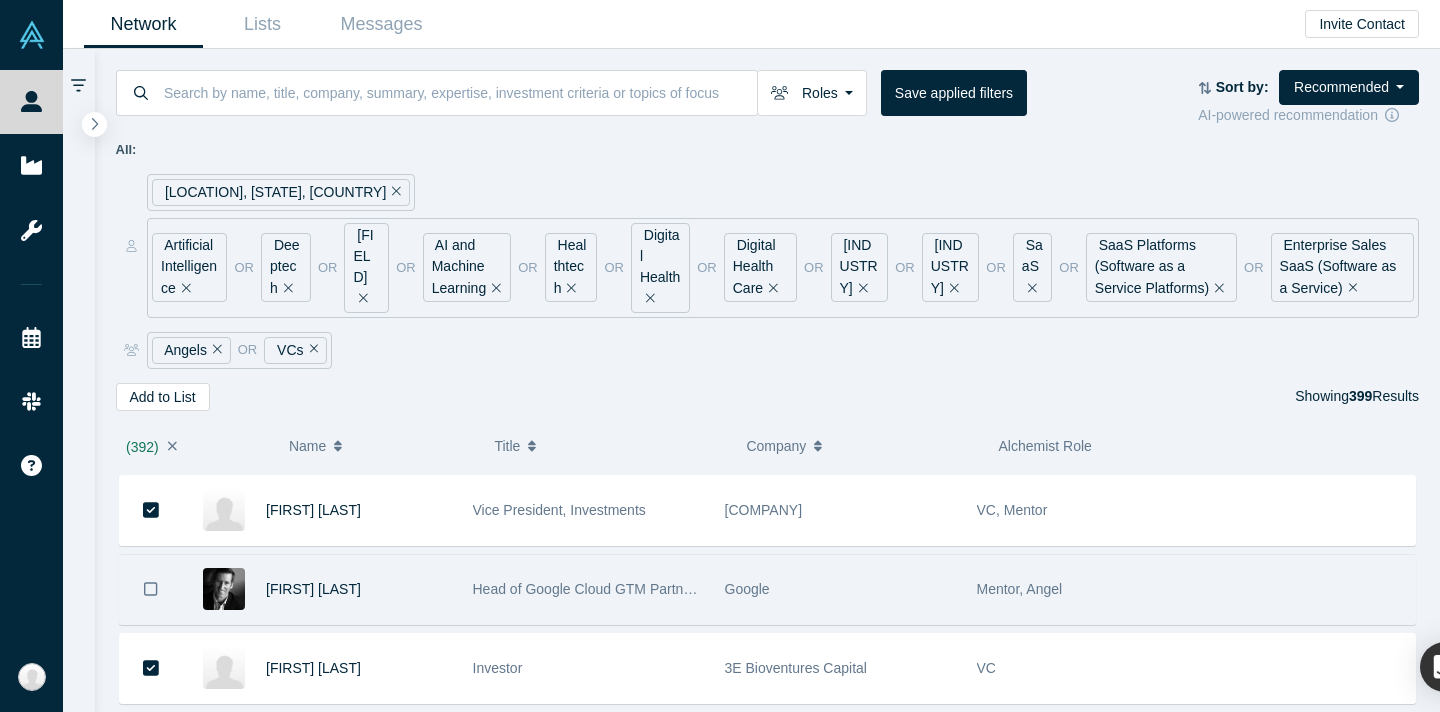 click at bounding box center [151, 589] 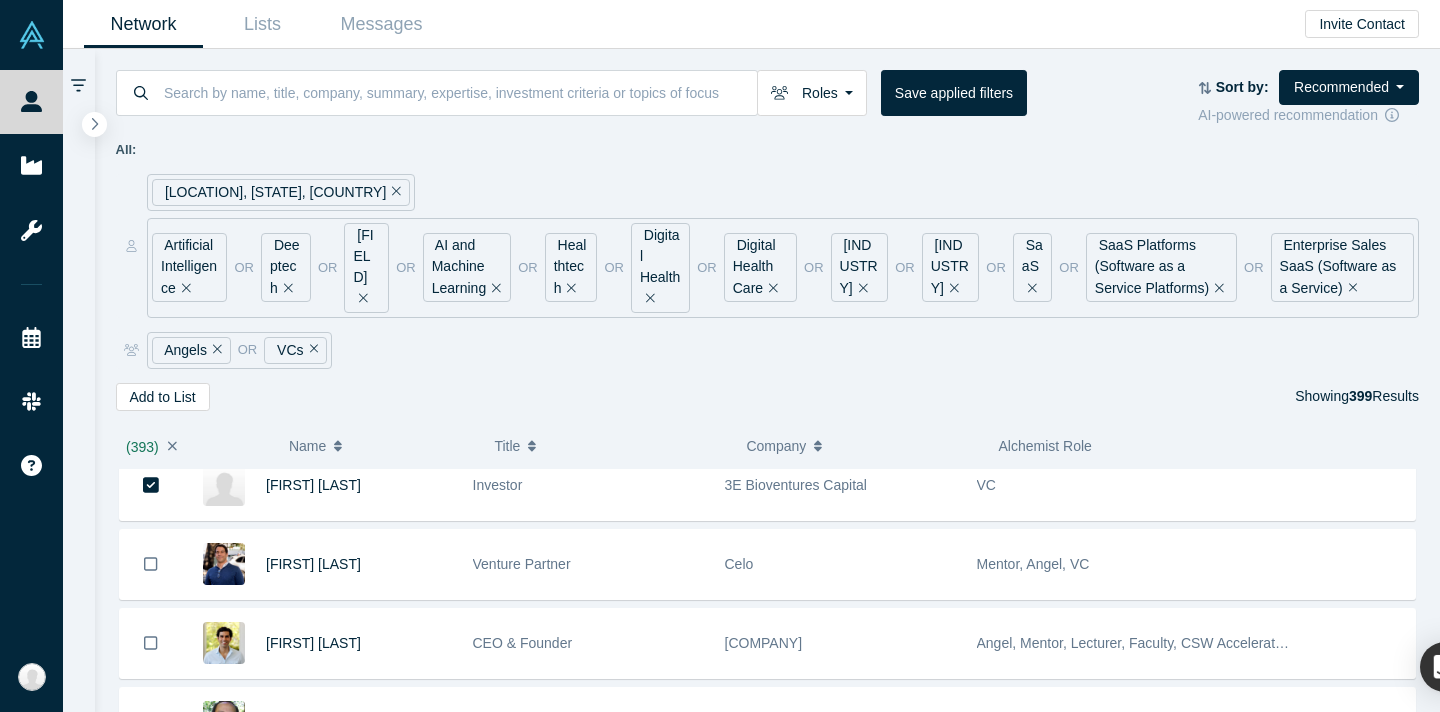 scroll, scrollTop: 31146, scrollLeft: 0, axis: vertical 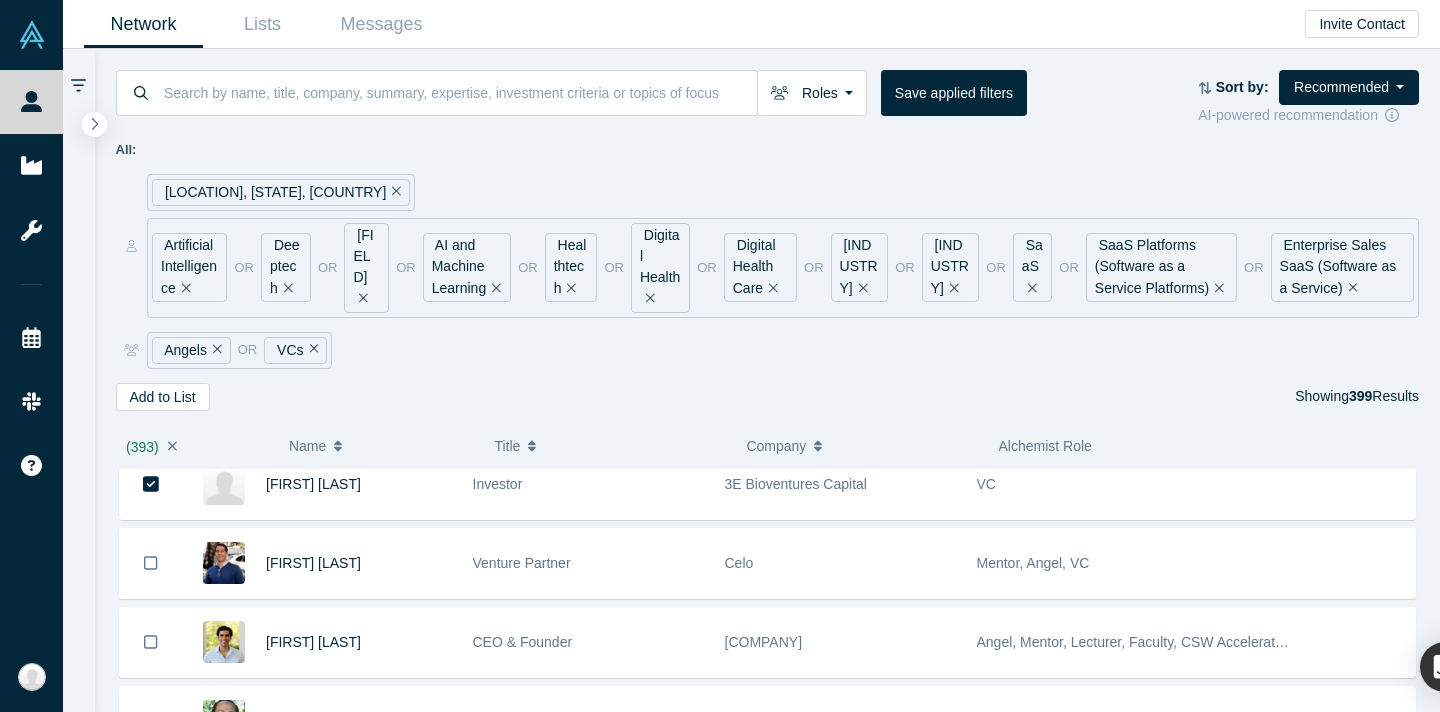 click at bounding box center (151, 563) 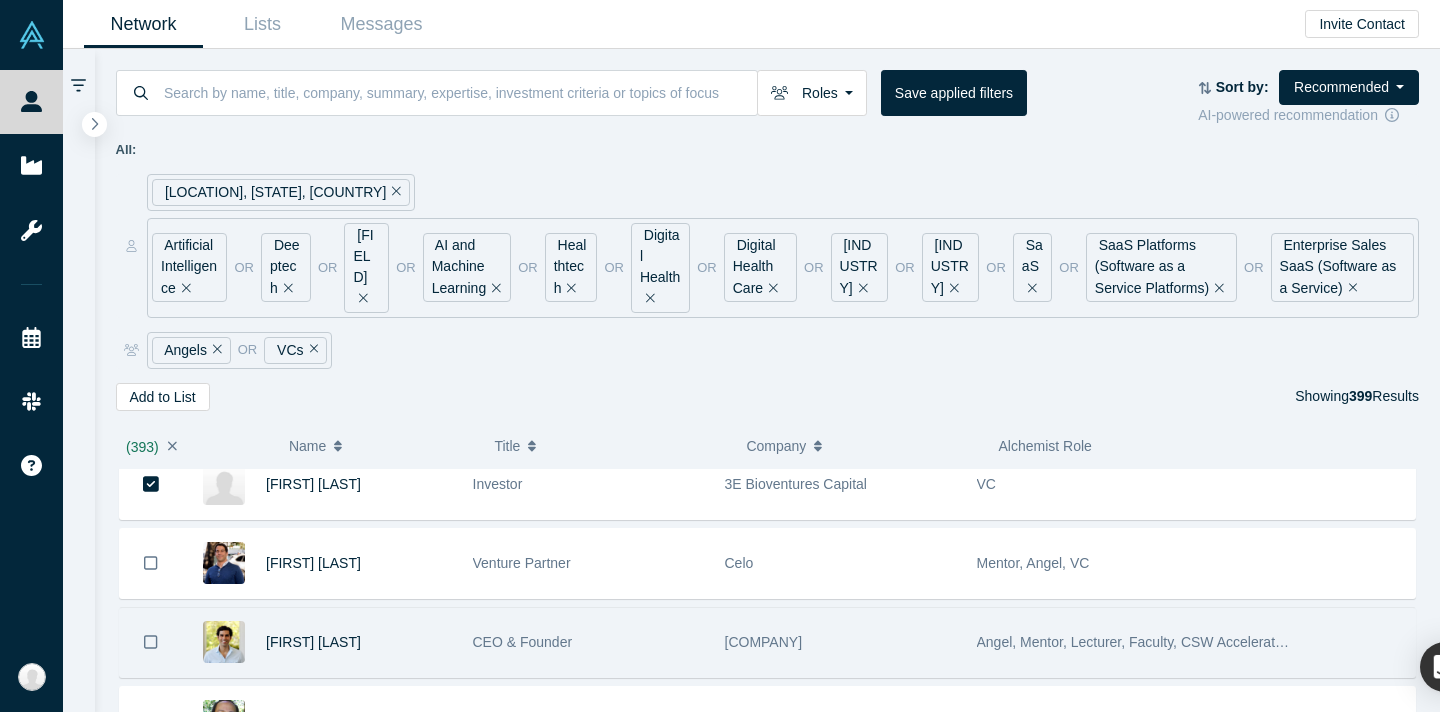 click at bounding box center (151, 642) 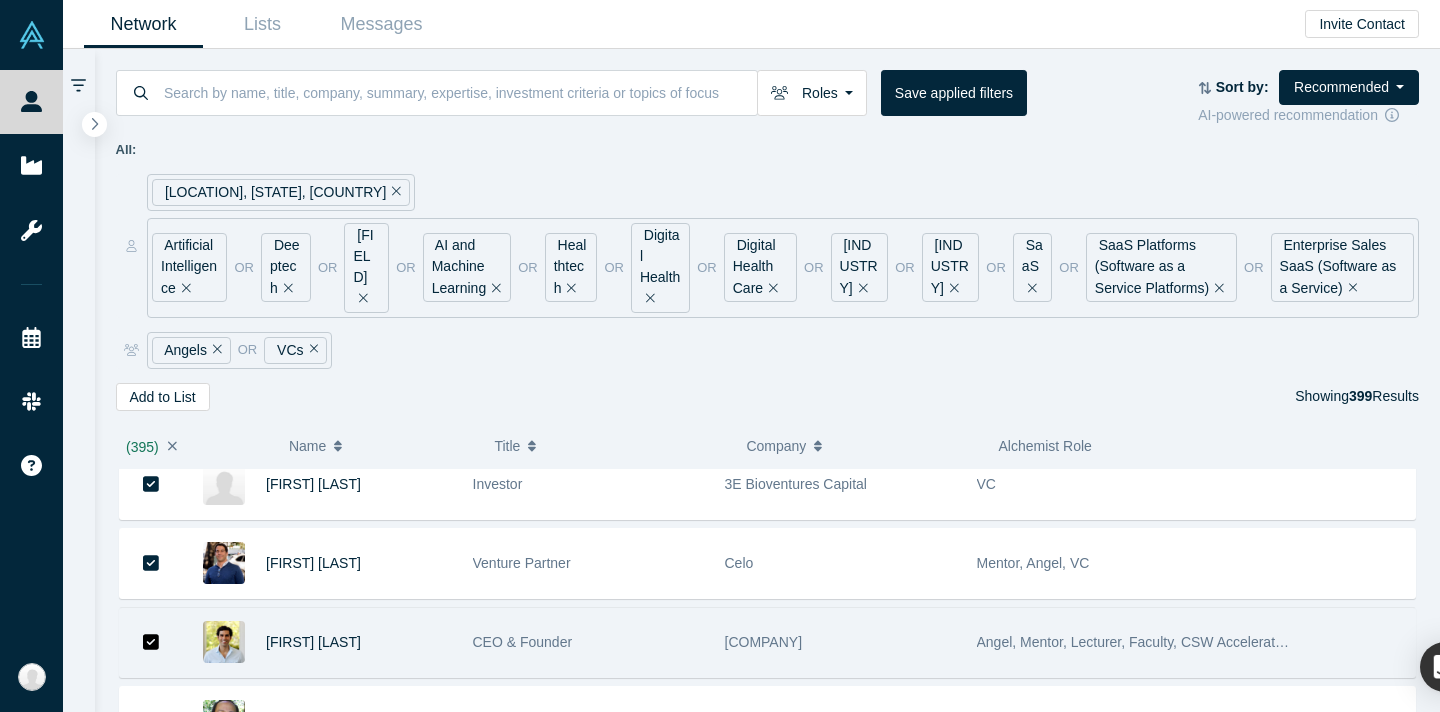 scroll, scrollTop: 31311, scrollLeft: 0, axis: vertical 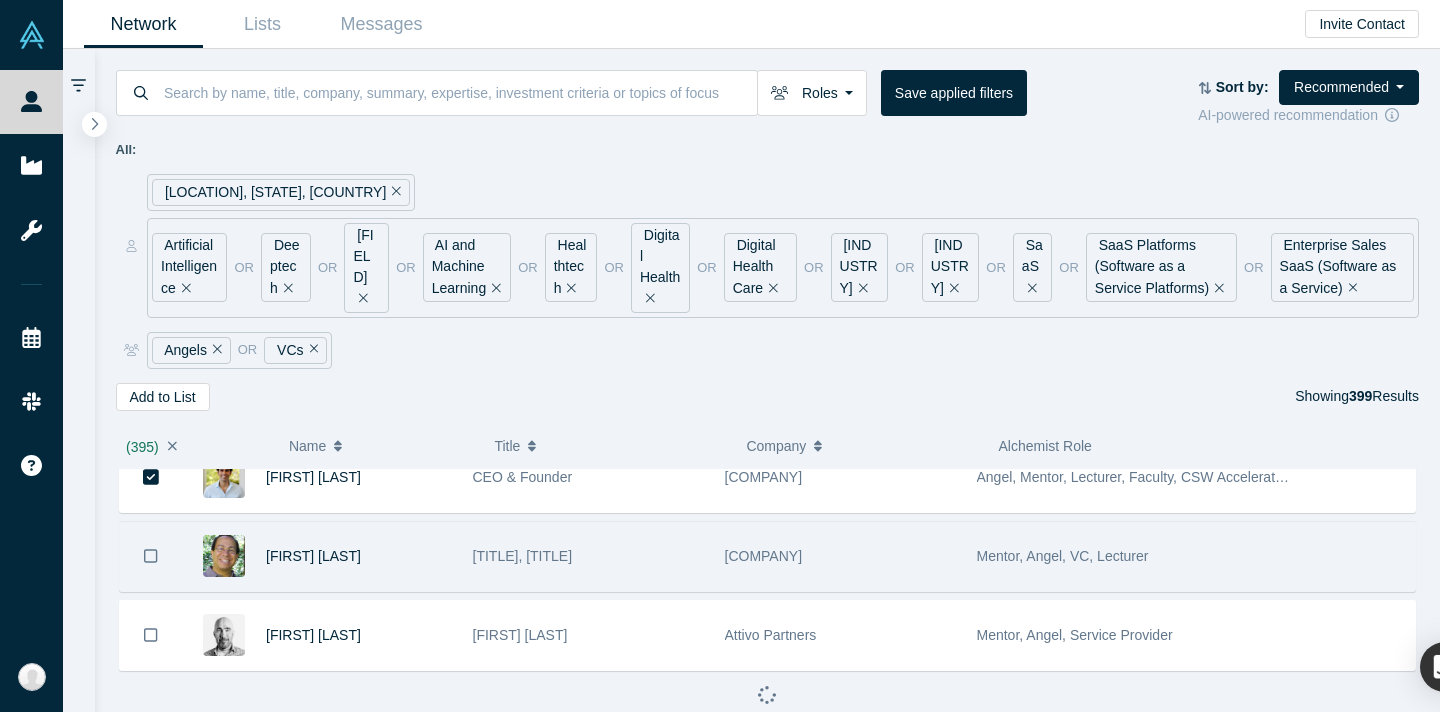 click at bounding box center [151, 556] 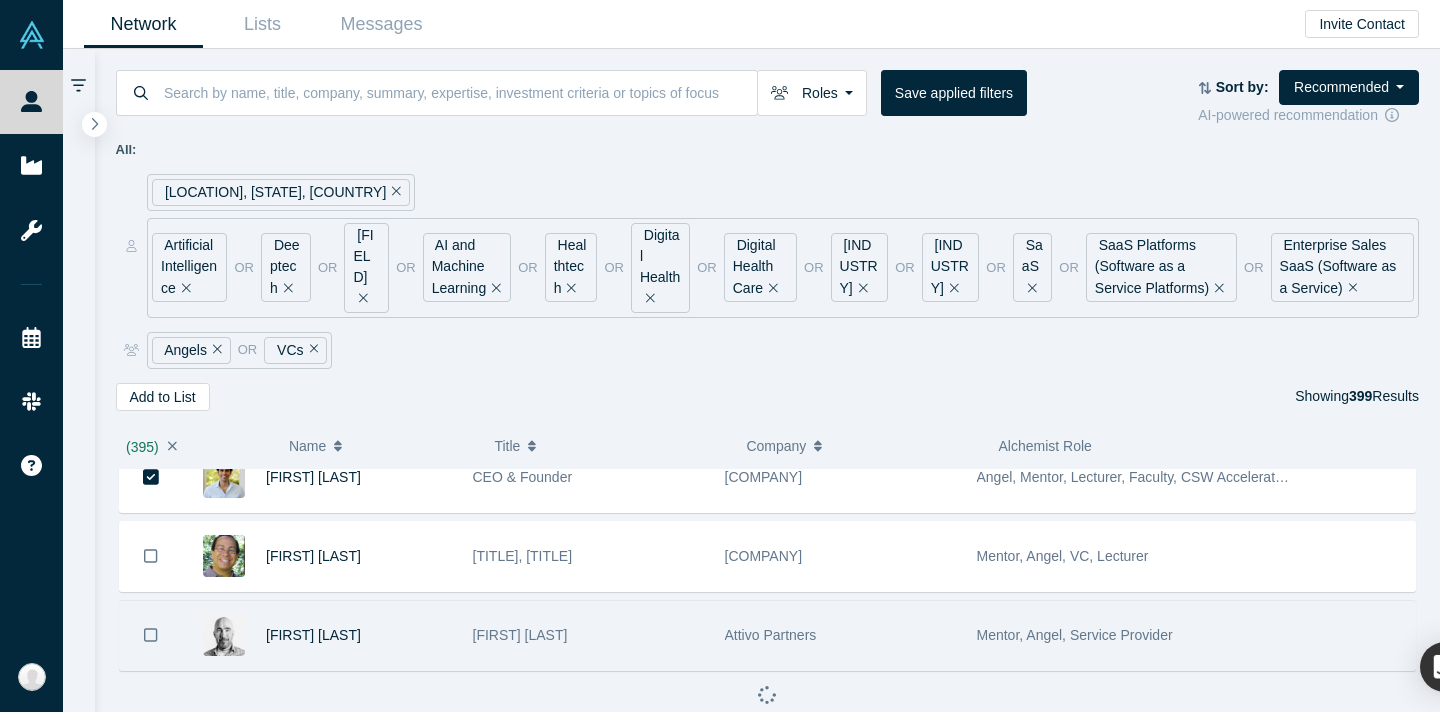 click at bounding box center (151, 635) 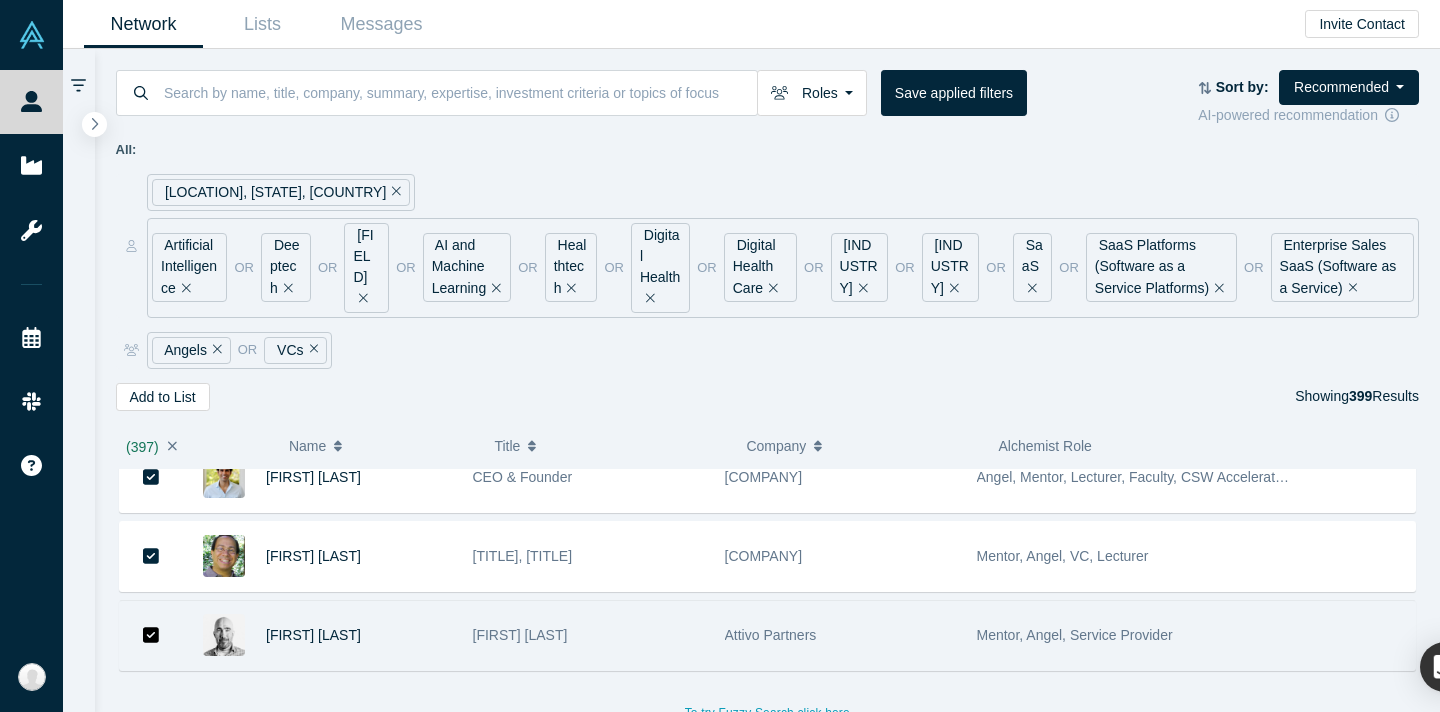 scroll, scrollTop: 31324, scrollLeft: 0, axis: vertical 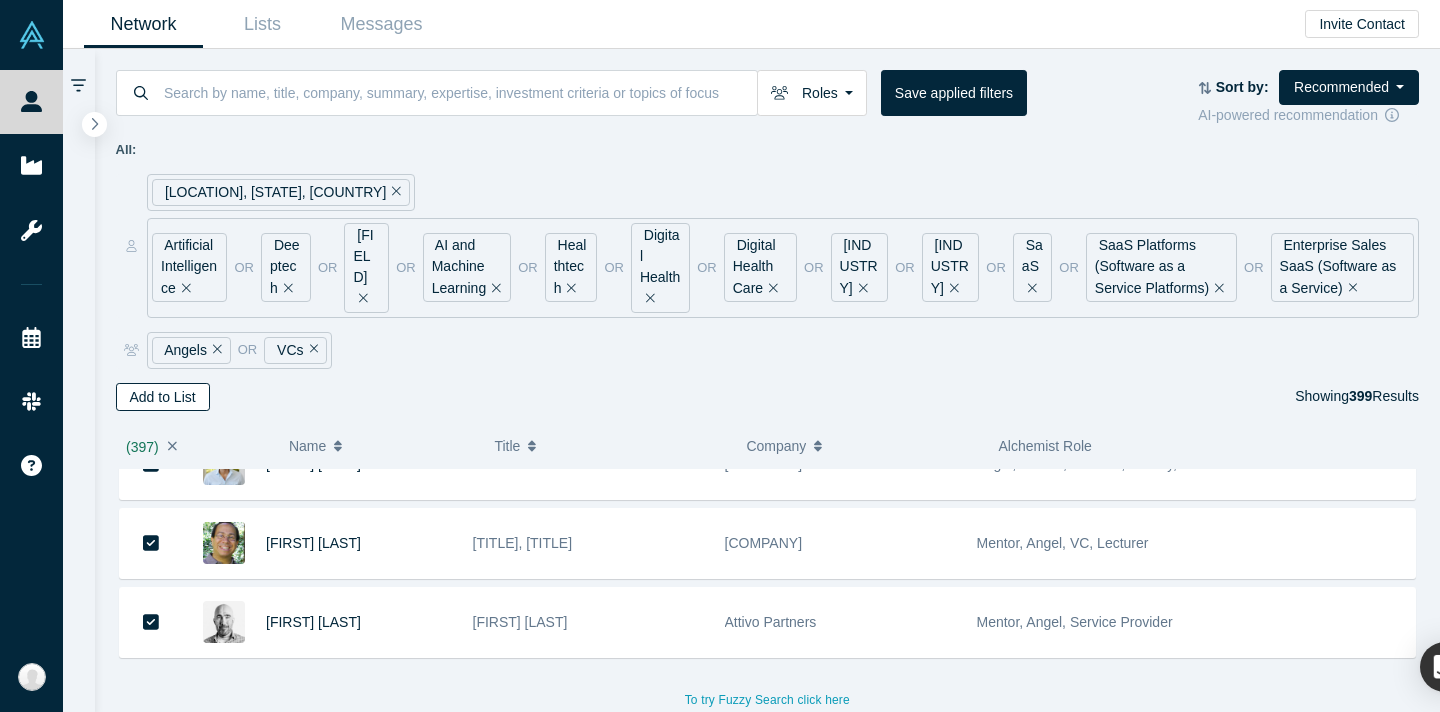 click on "Add to List" at bounding box center [163, 397] 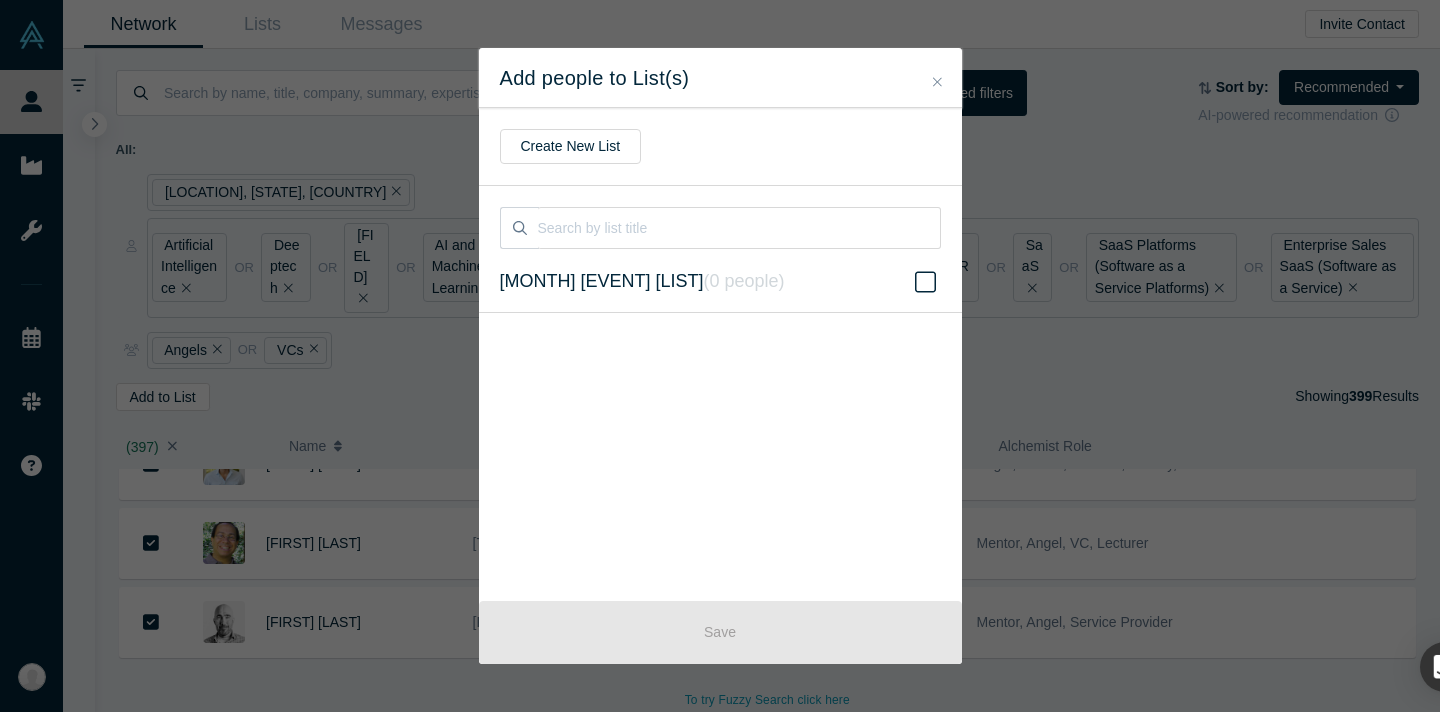click on "Sept Founders Retreat Investor Invite List ( 0 people )" at bounding box center [642, 281] 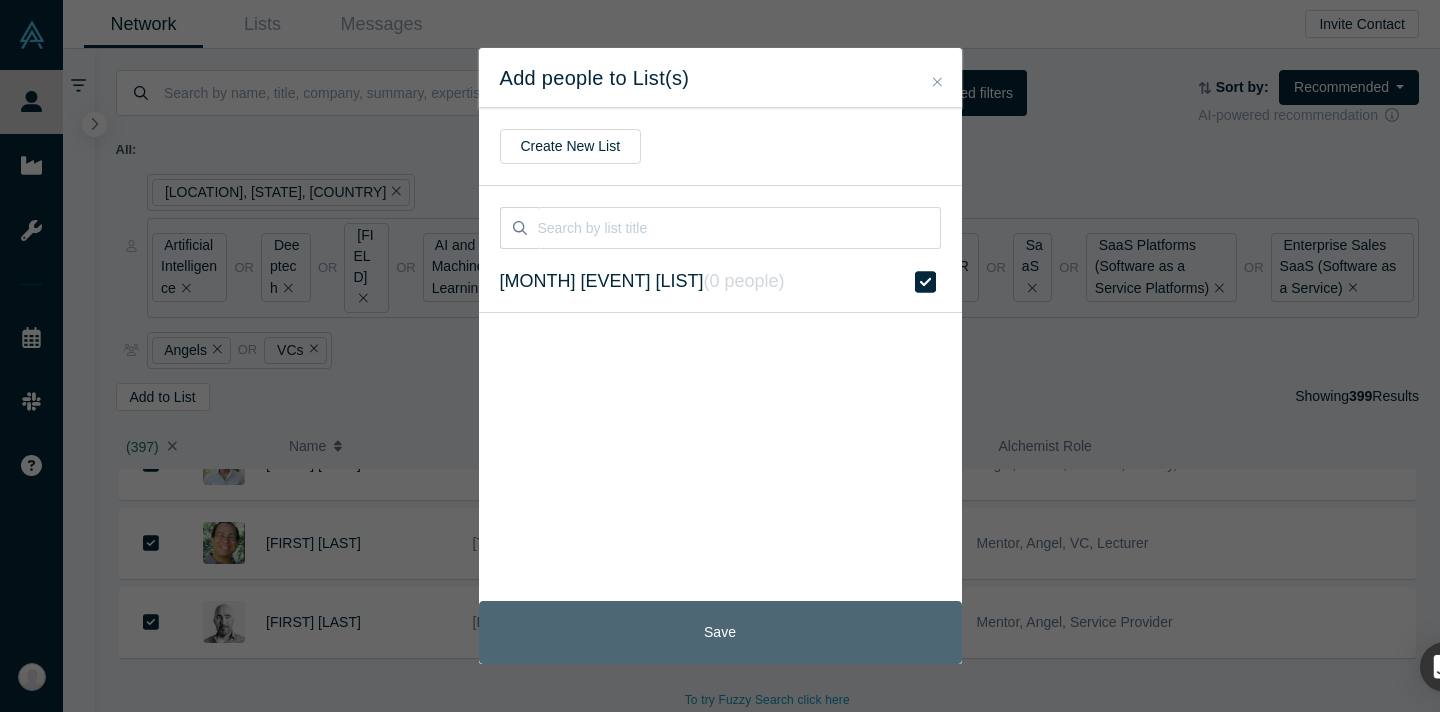 click on "Save" at bounding box center [720, 632] 